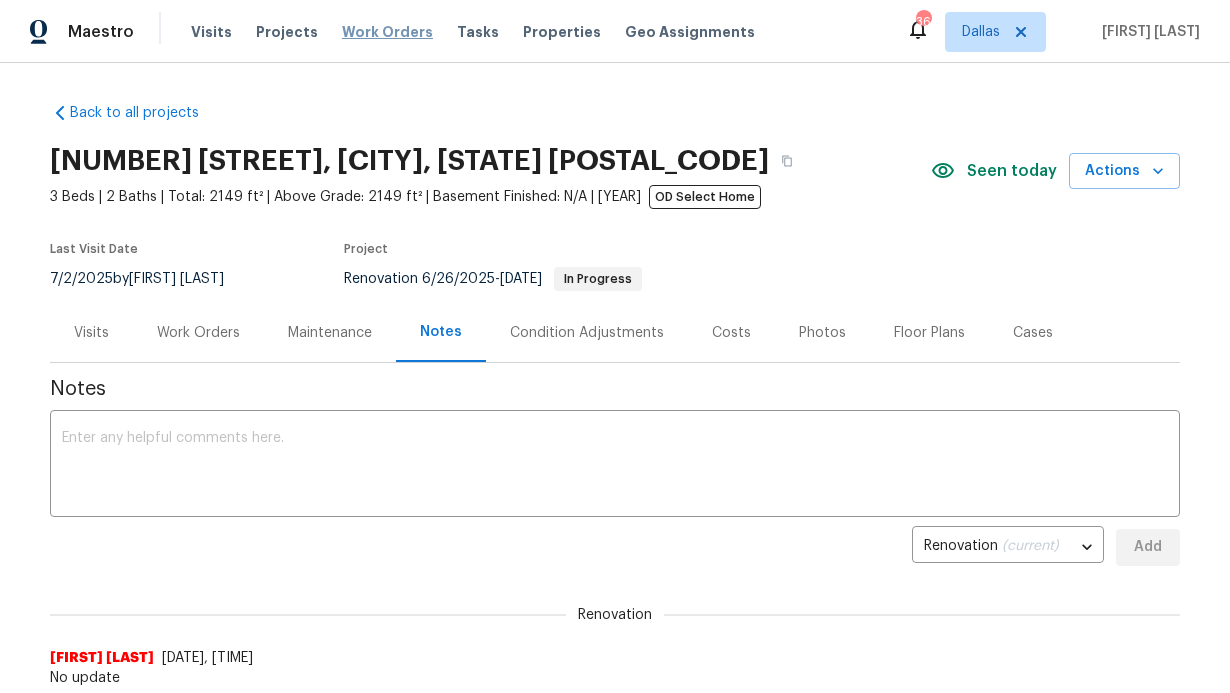 scroll, scrollTop: 0, scrollLeft: 0, axis: both 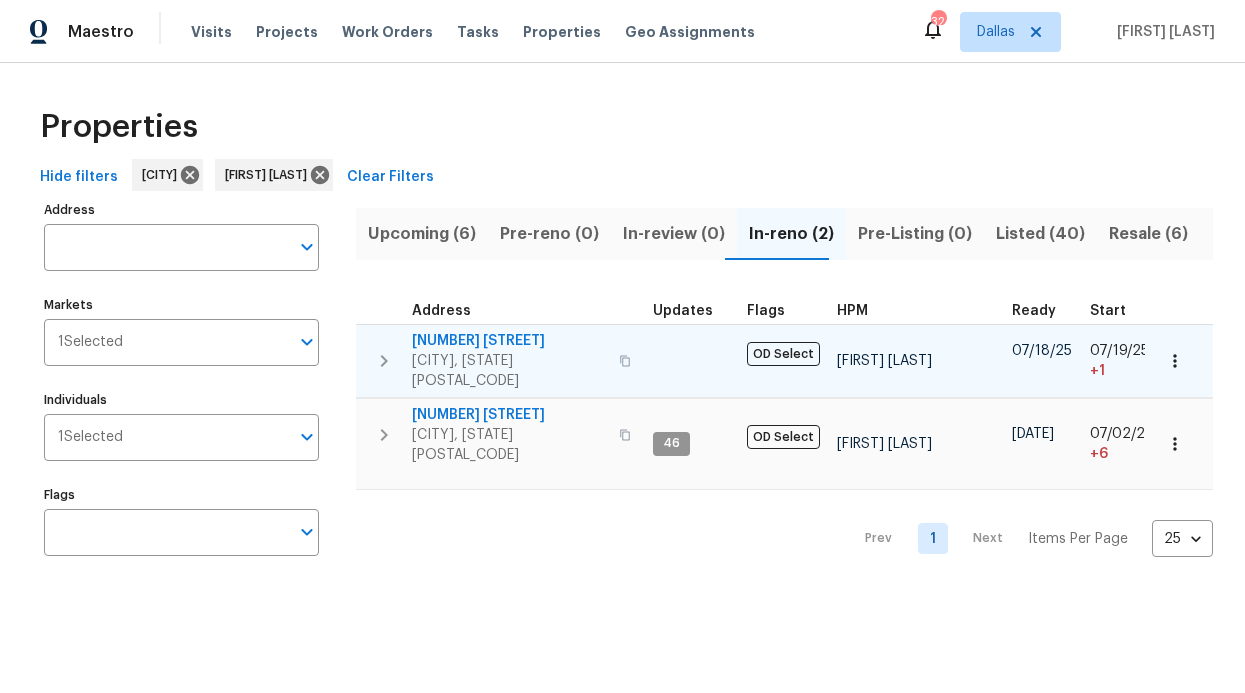 click on "2813 E 15th St" at bounding box center [509, 341] 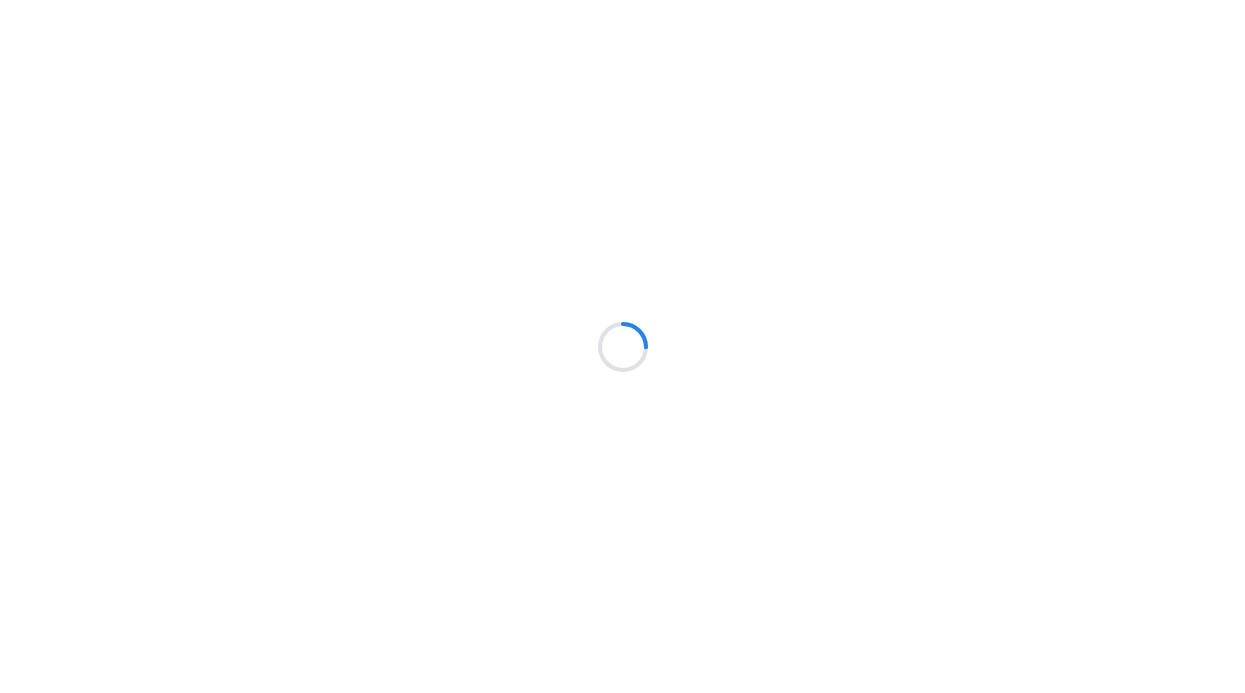 scroll, scrollTop: 0, scrollLeft: 0, axis: both 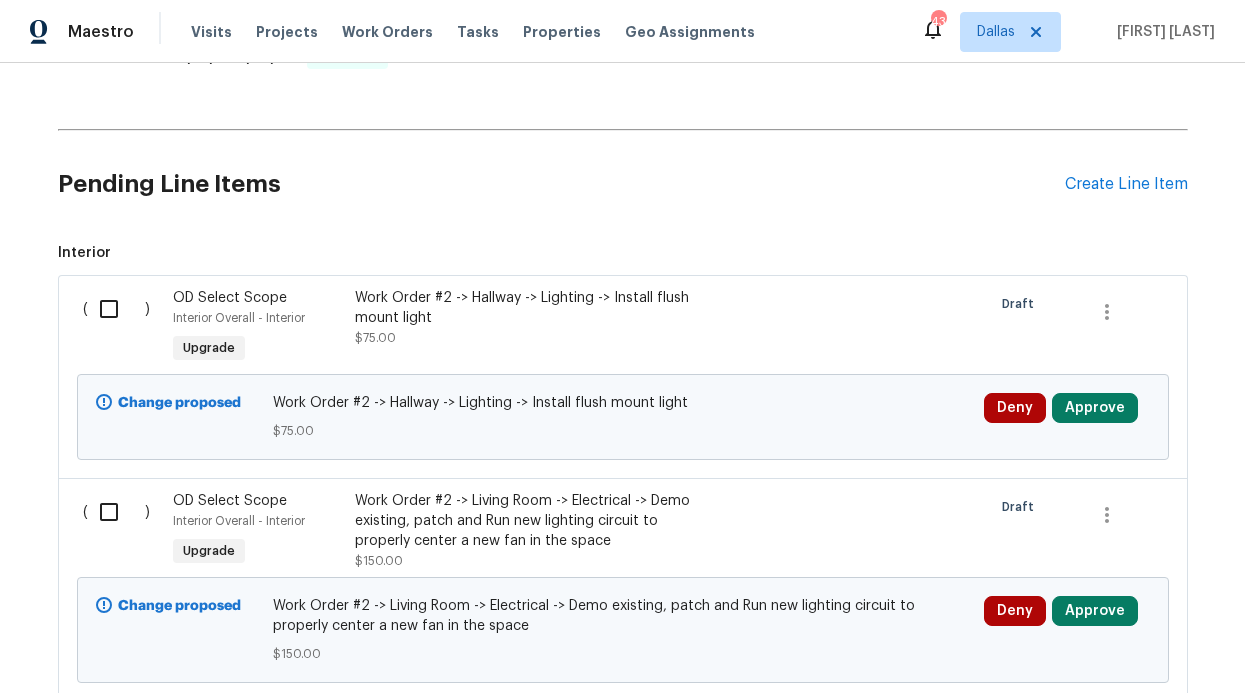 click at bounding box center (116, 309) 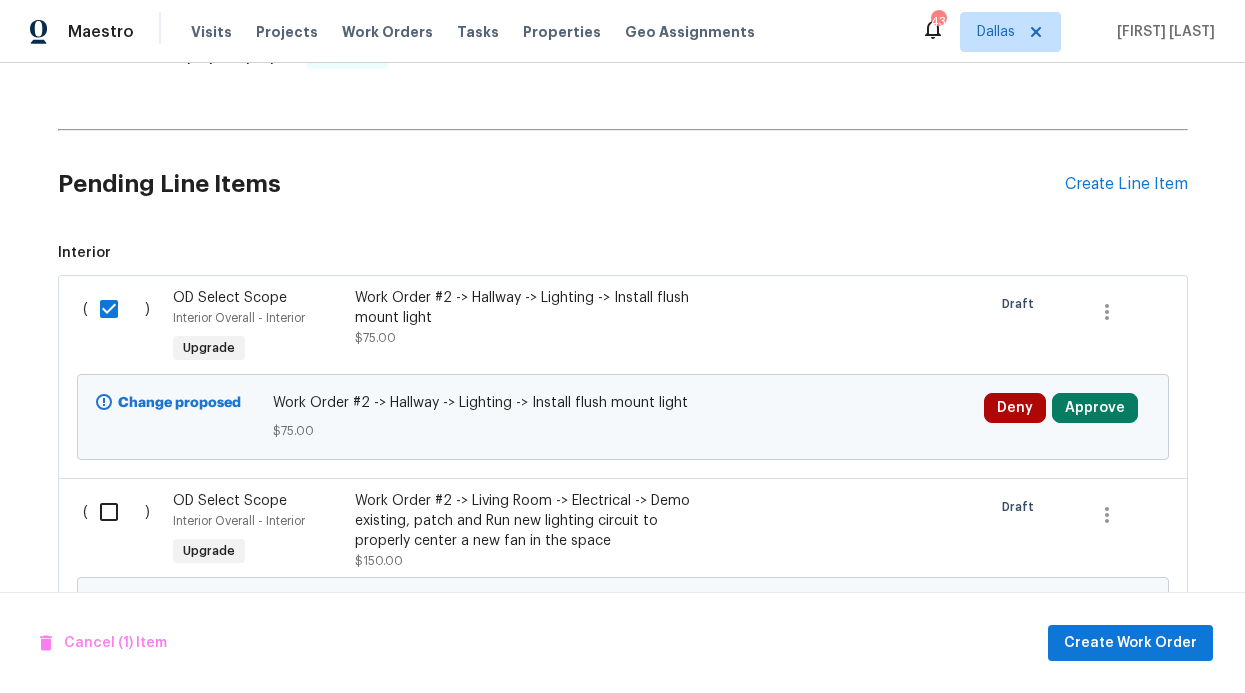 click at bounding box center (116, 309) 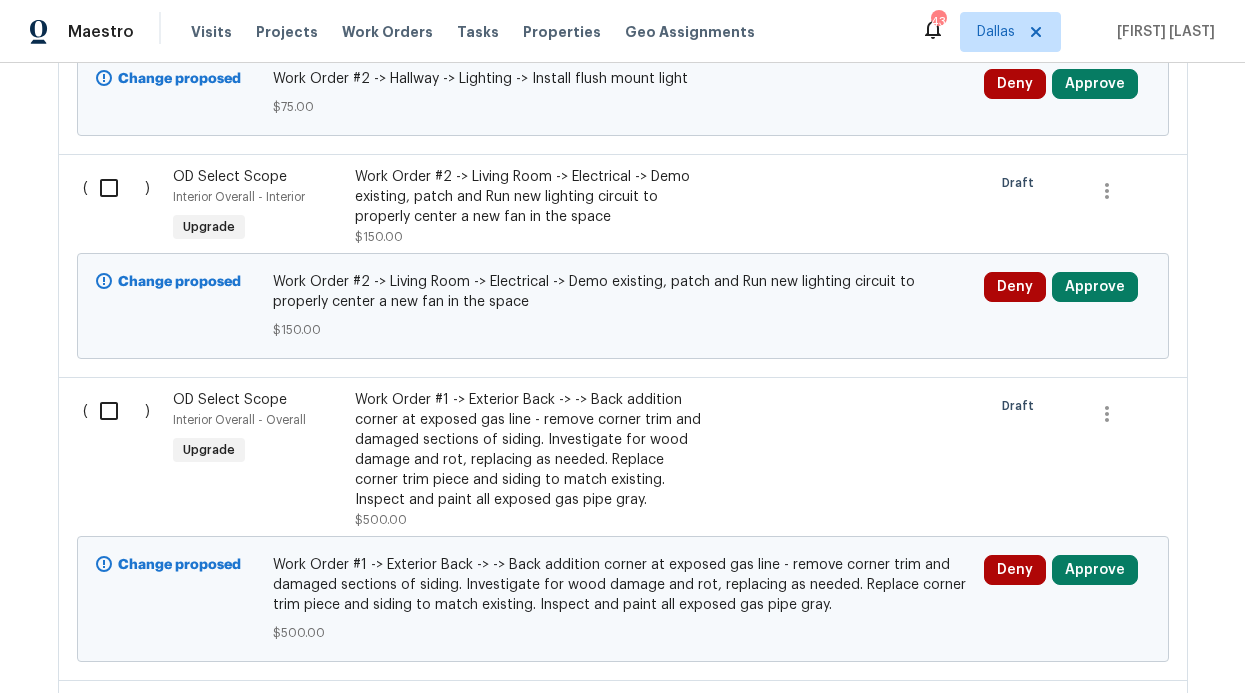 scroll, scrollTop: 836, scrollLeft: 0, axis: vertical 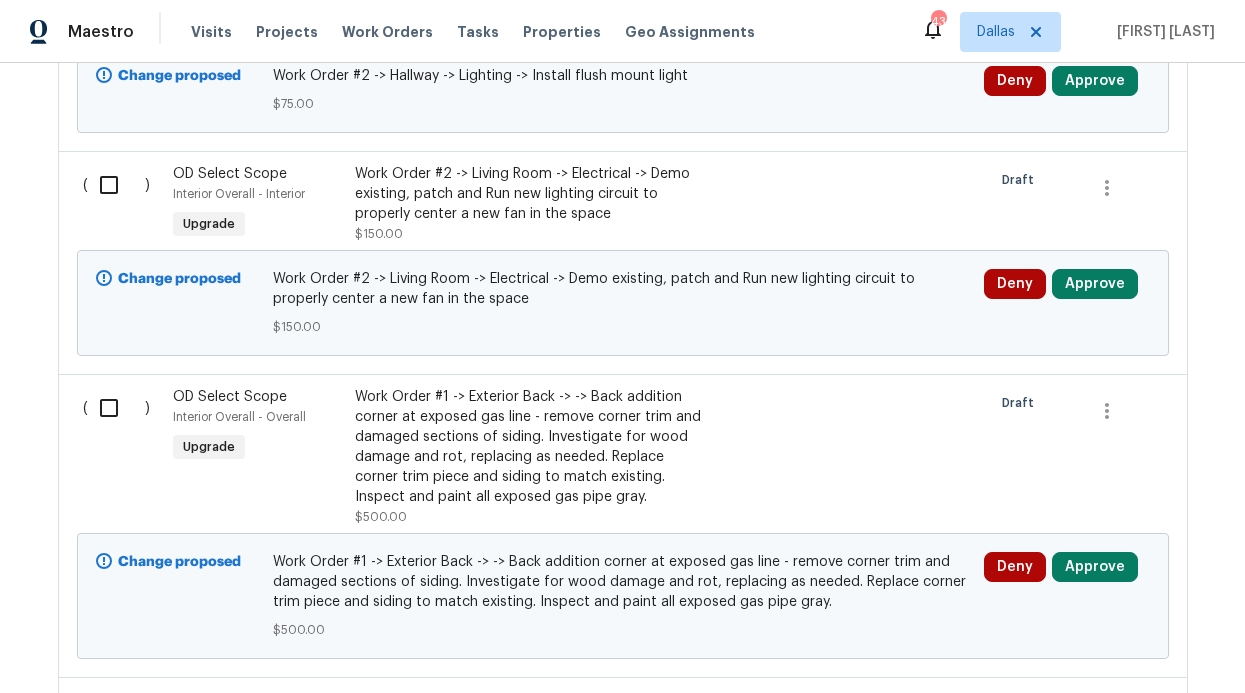 click at bounding box center (116, 408) 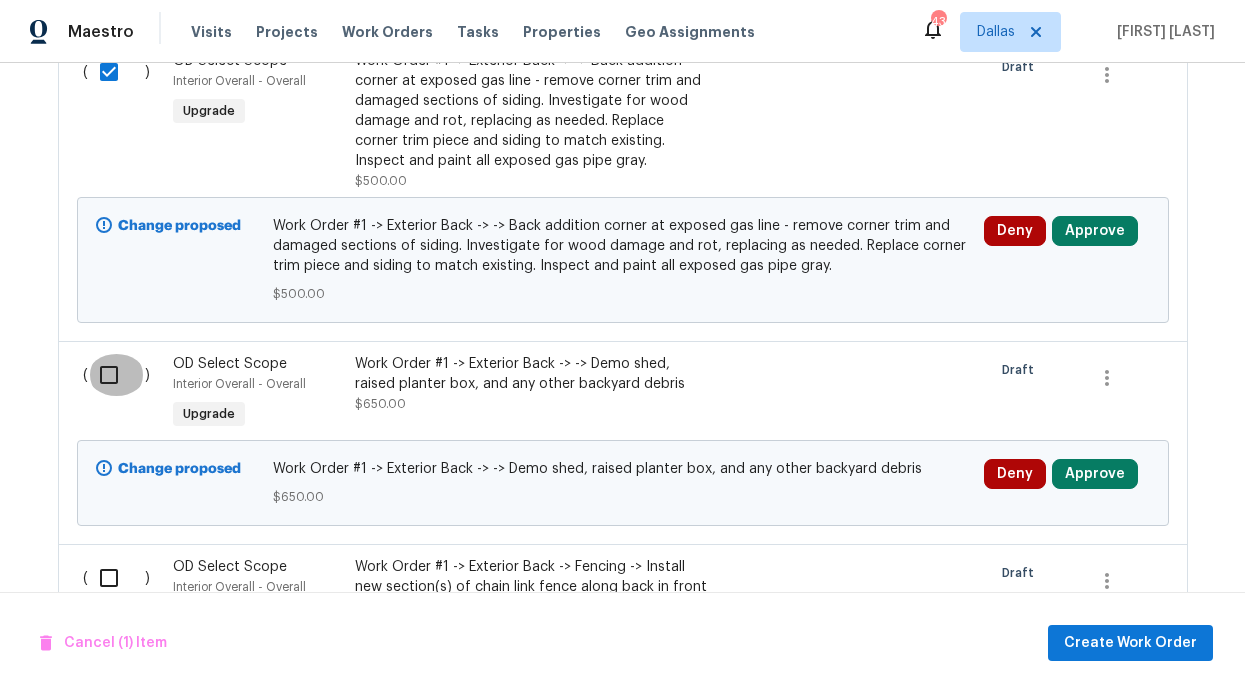 click on "( )" at bounding box center (122, 394) 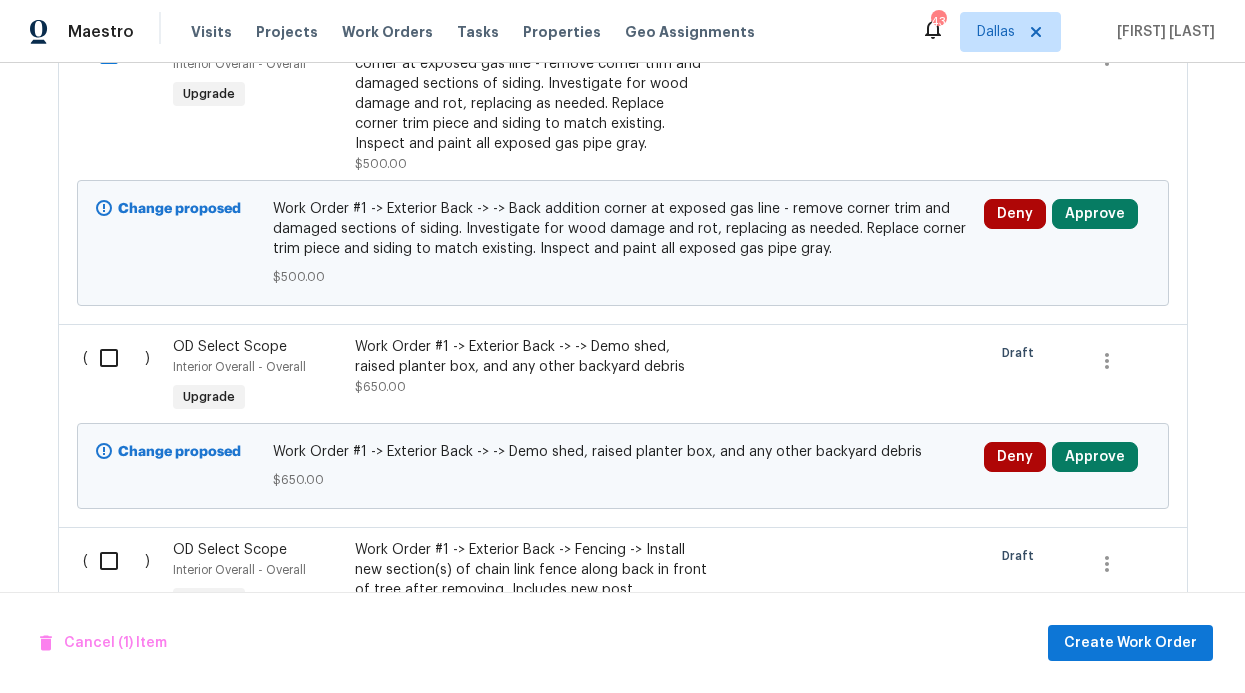 click at bounding box center [116, 358] 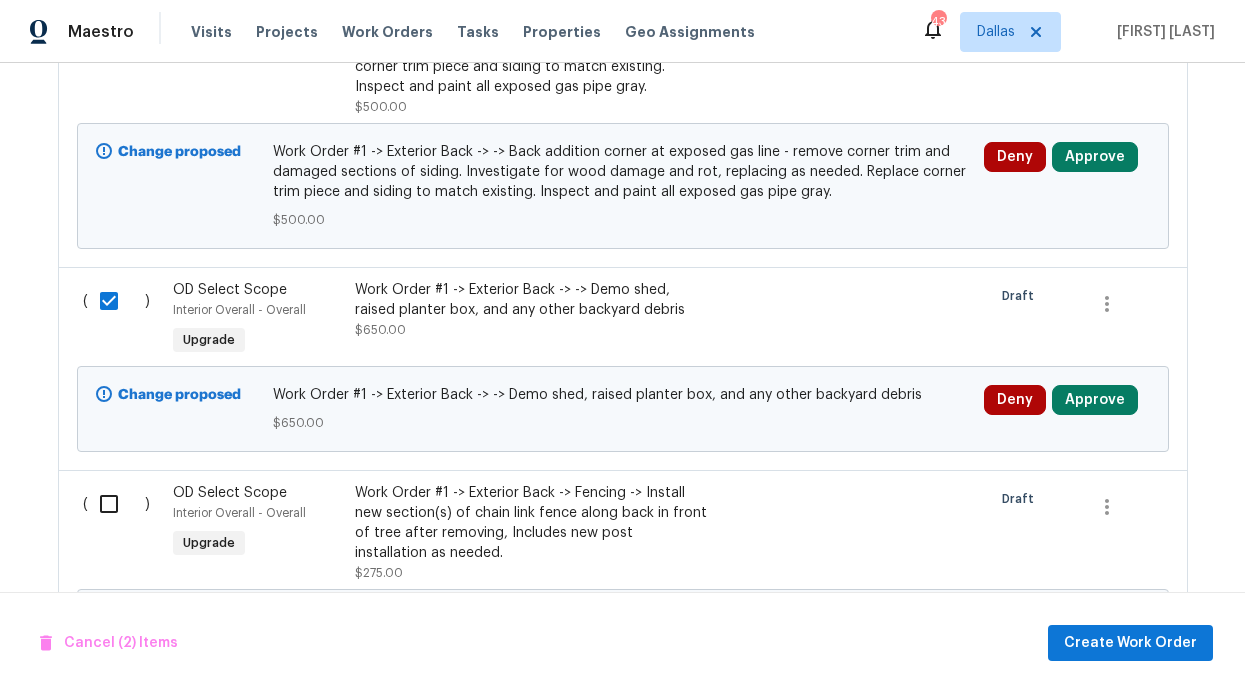 scroll, scrollTop: 1362, scrollLeft: 0, axis: vertical 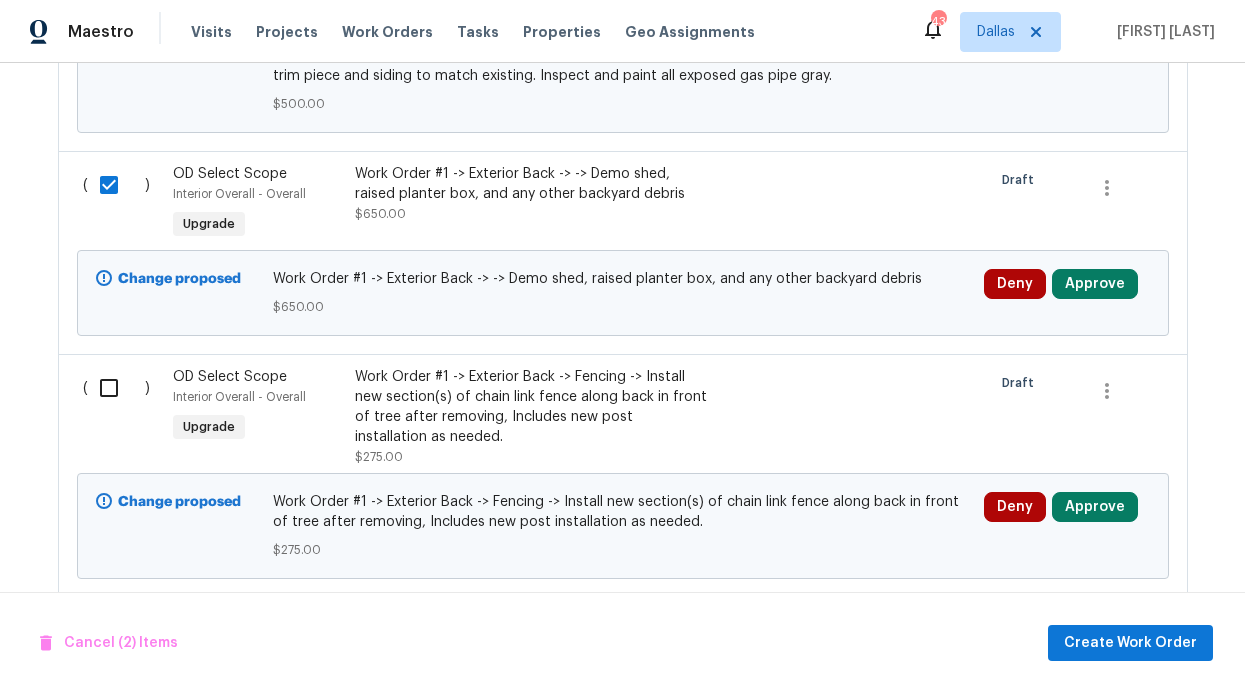 click at bounding box center (116, 388) 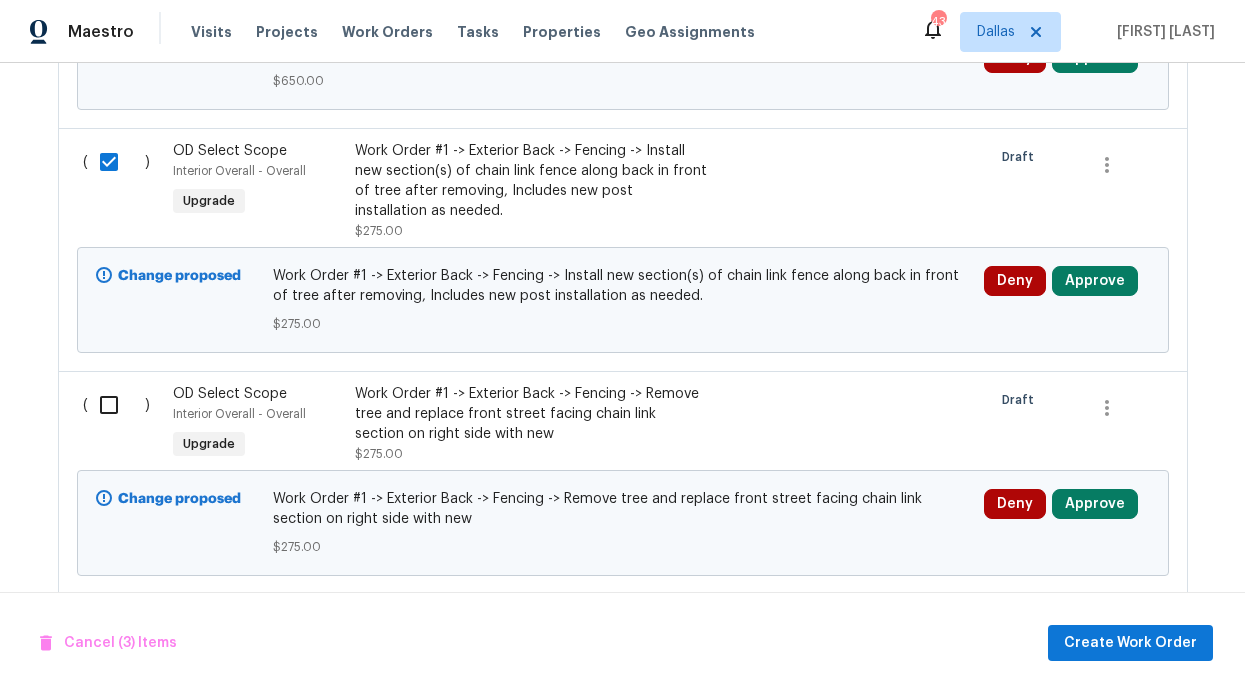 scroll, scrollTop: 1590, scrollLeft: 0, axis: vertical 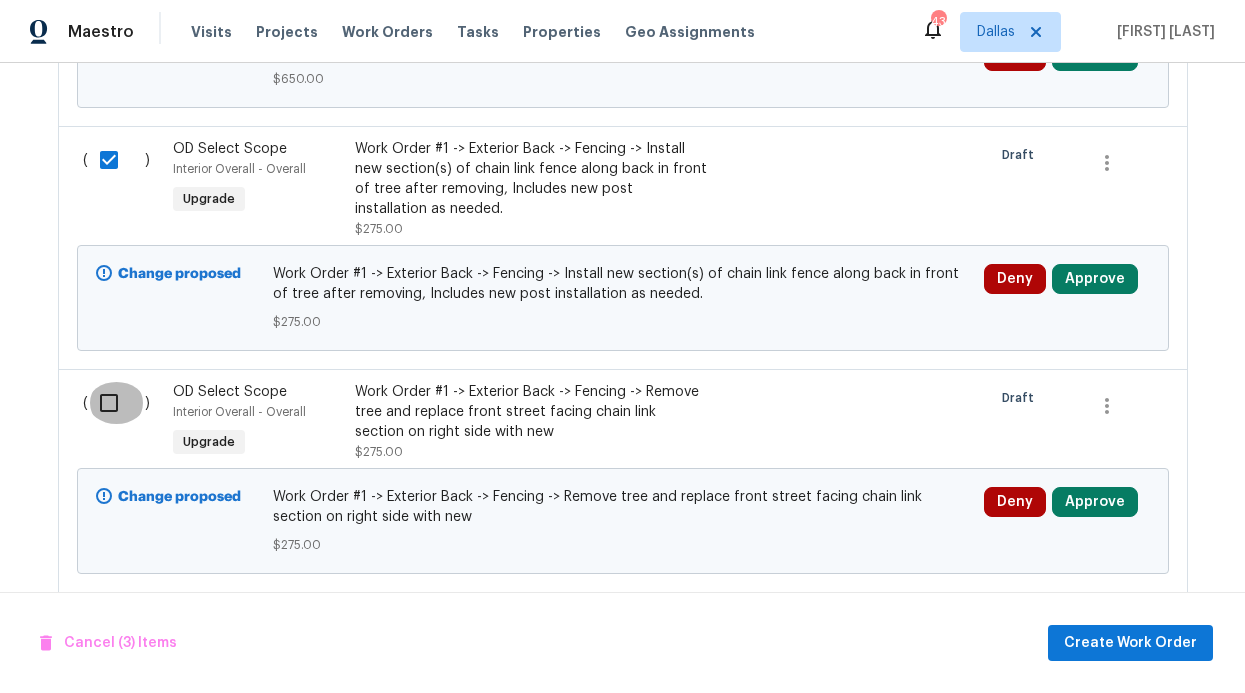click at bounding box center [116, 403] 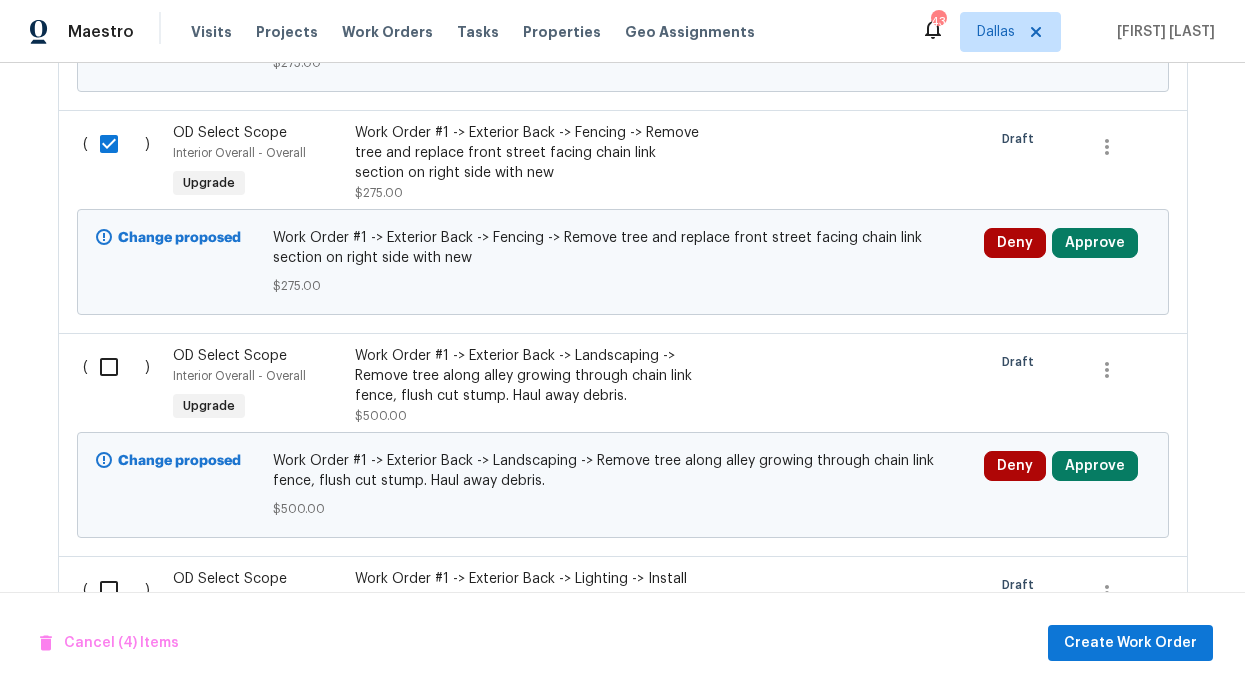 scroll, scrollTop: 1857, scrollLeft: 0, axis: vertical 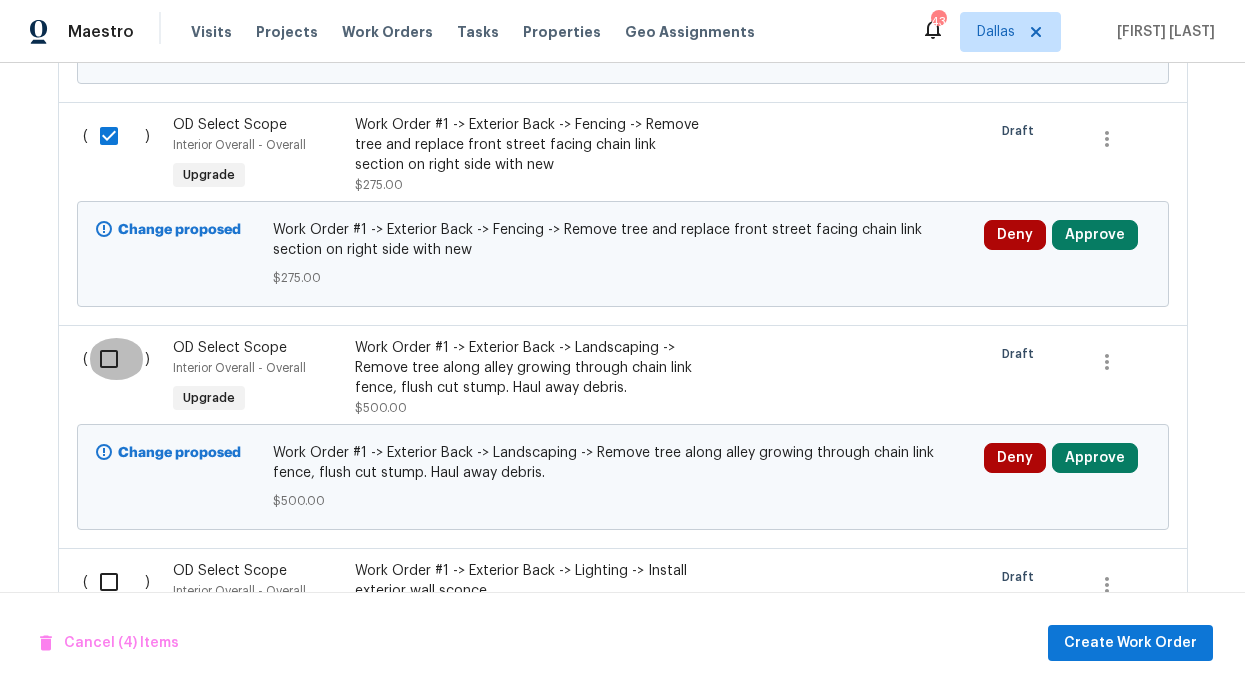 click at bounding box center [116, 359] 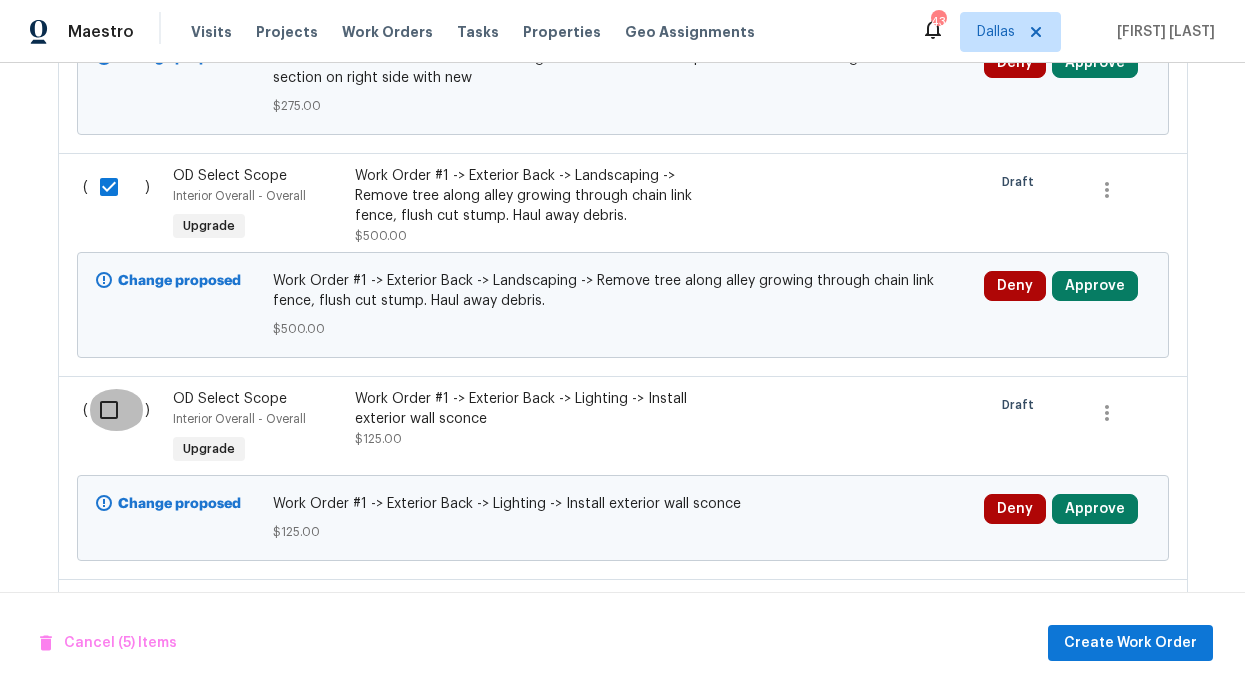 click at bounding box center [116, 410] 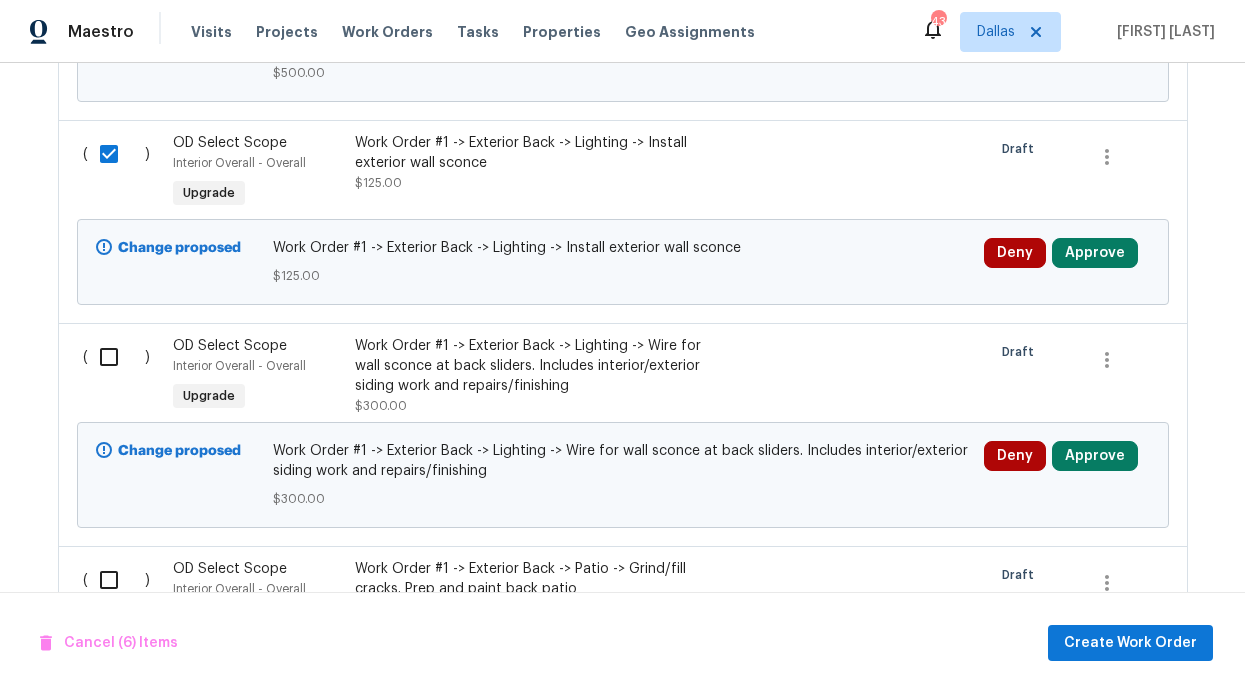 scroll, scrollTop: 2292, scrollLeft: 0, axis: vertical 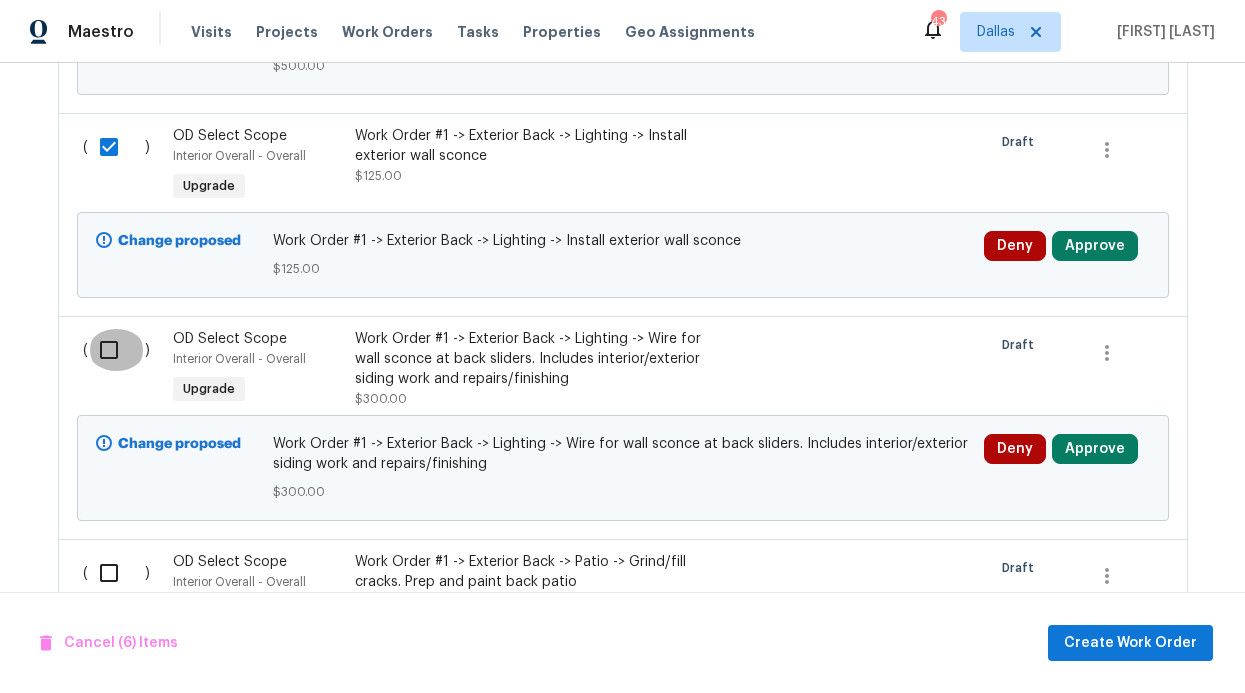 click at bounding box center [116, 350] 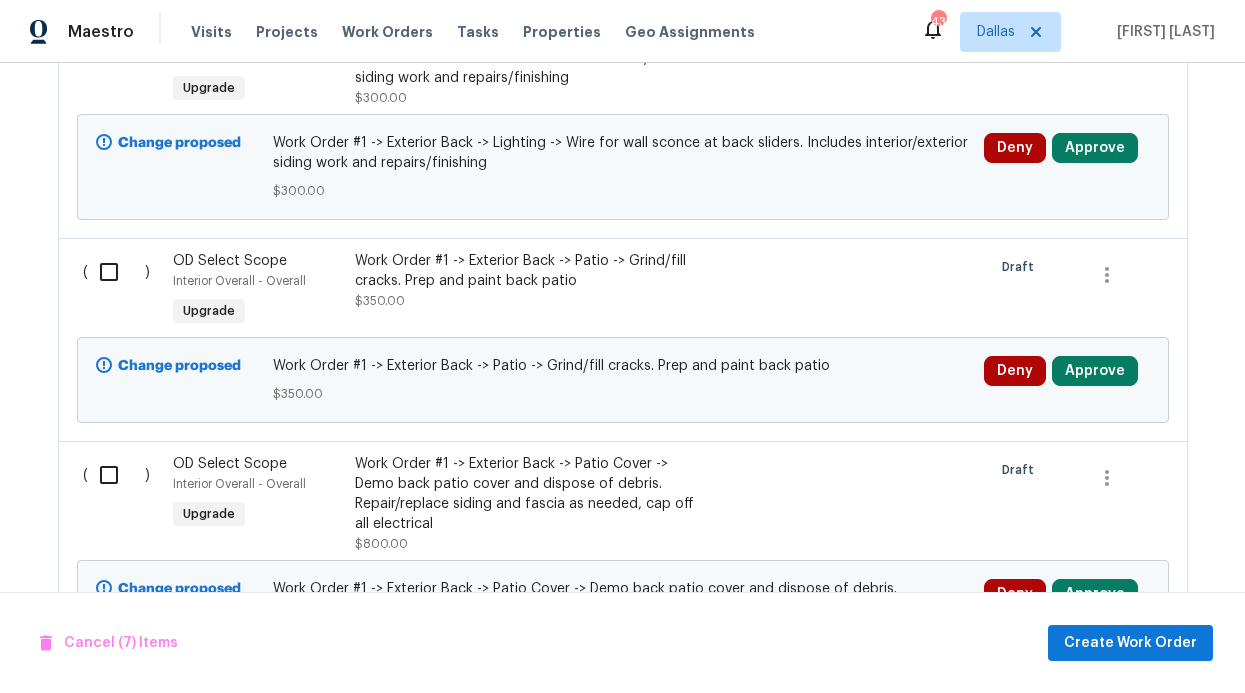 scroll, scrollTop: 2598, scrollLeft: 0, axis: vertical 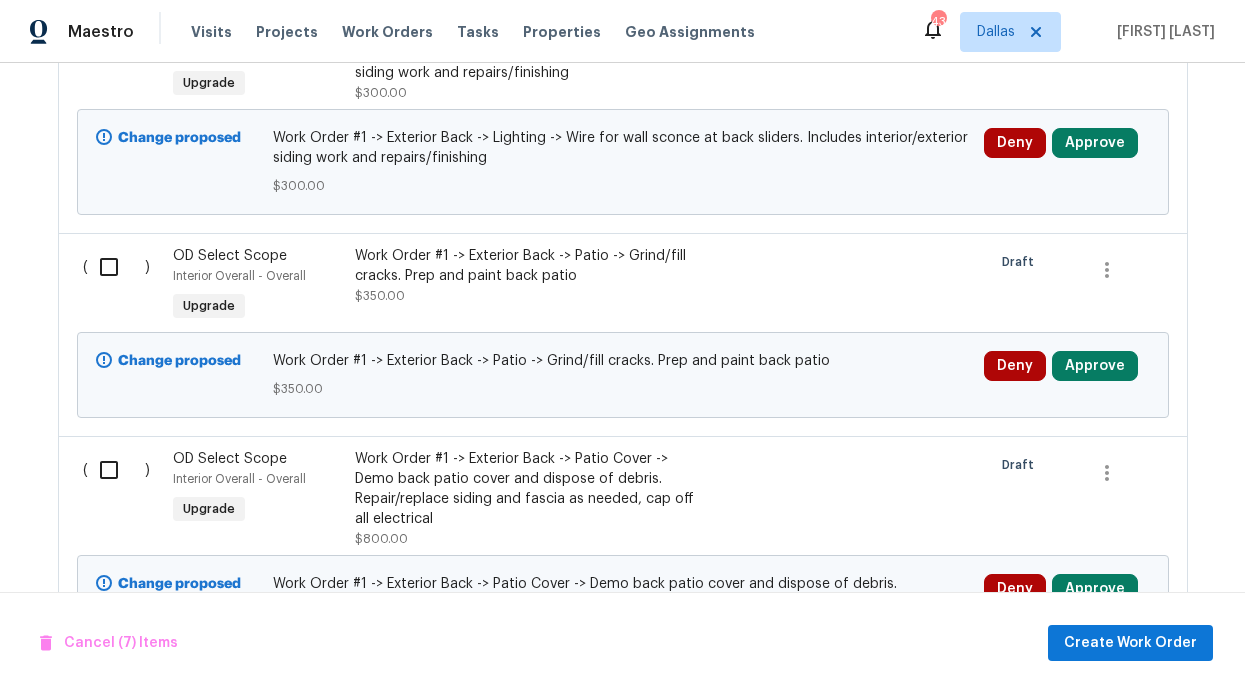click at bounding box center [116, 267] 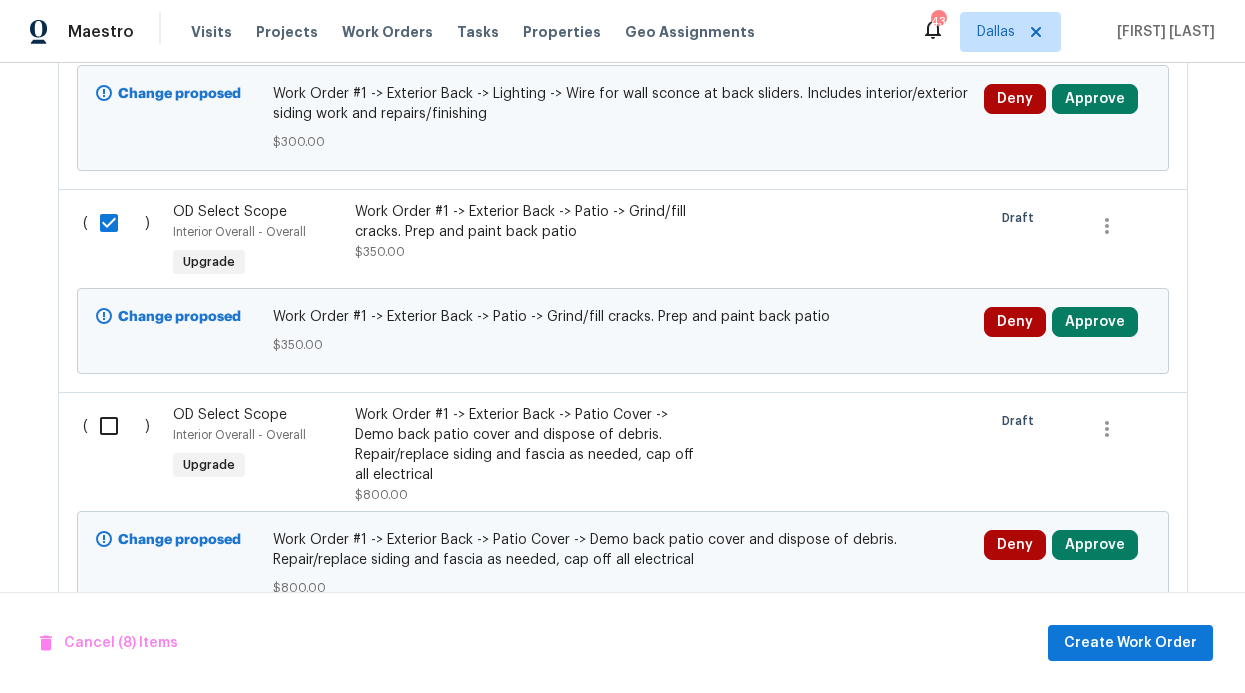 scroll, scrollTop: 2643, scrollLeft: 0, axis: vertical 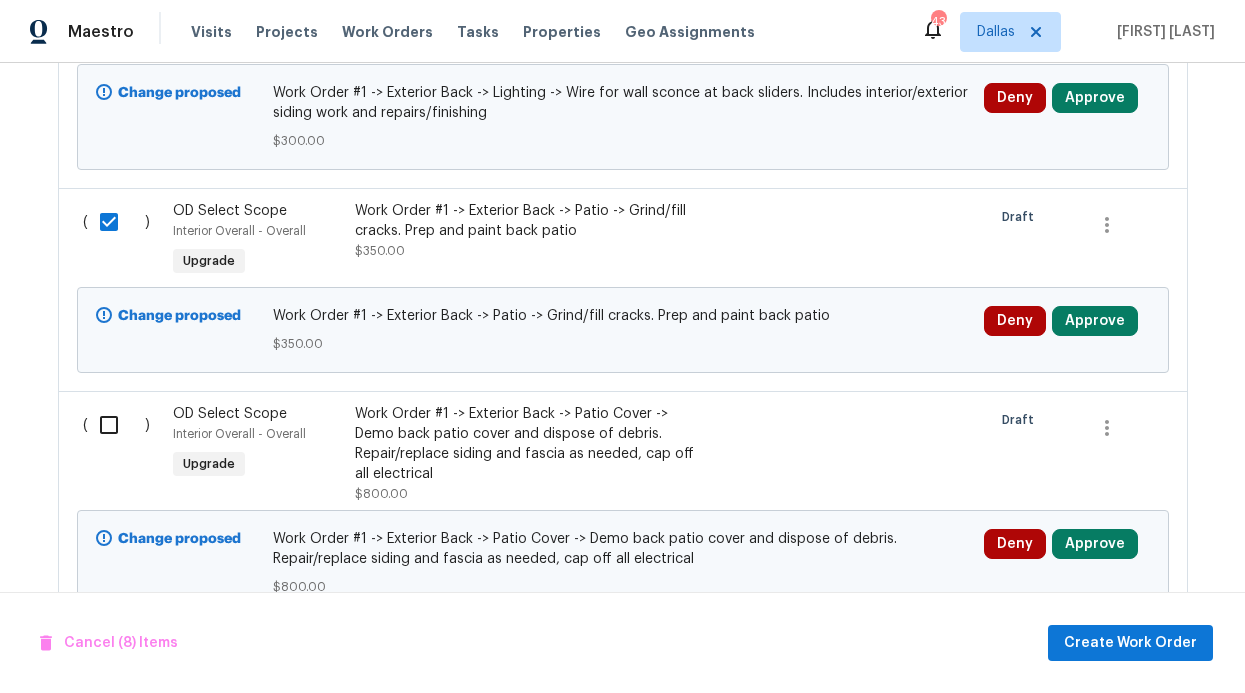 click at bounding box center [116, 425] 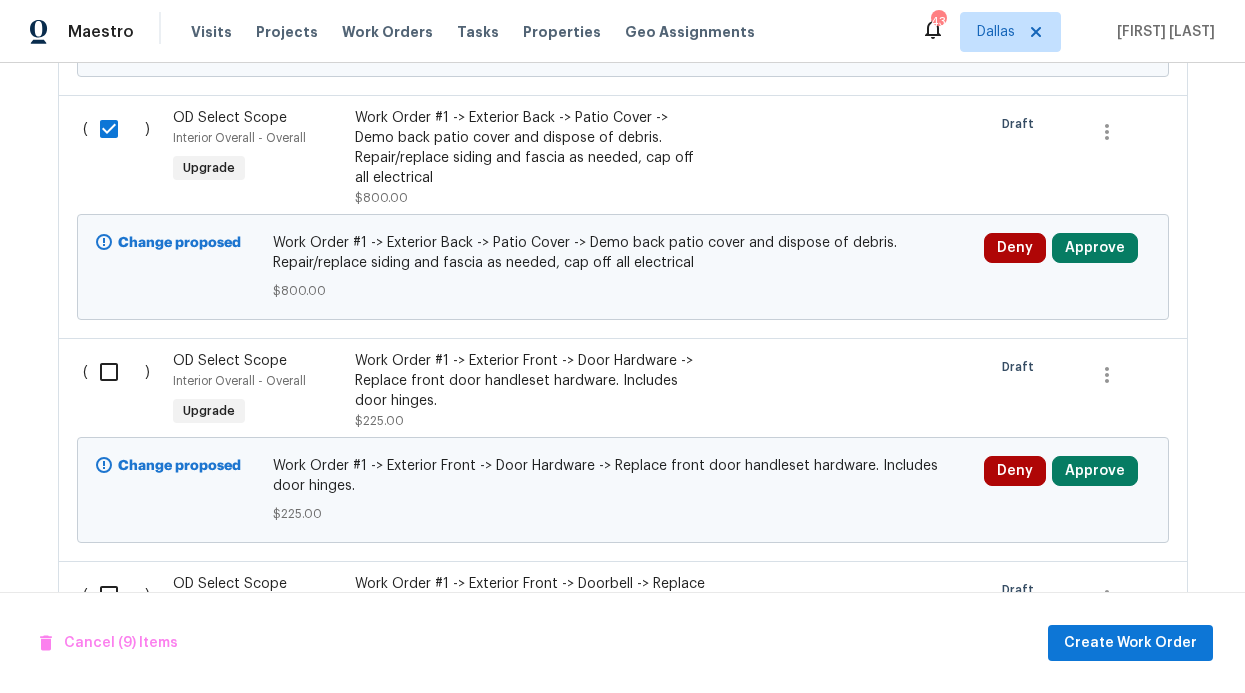 scroll, scrollTop: 2946, scrollLeft: 0, axis: vertical 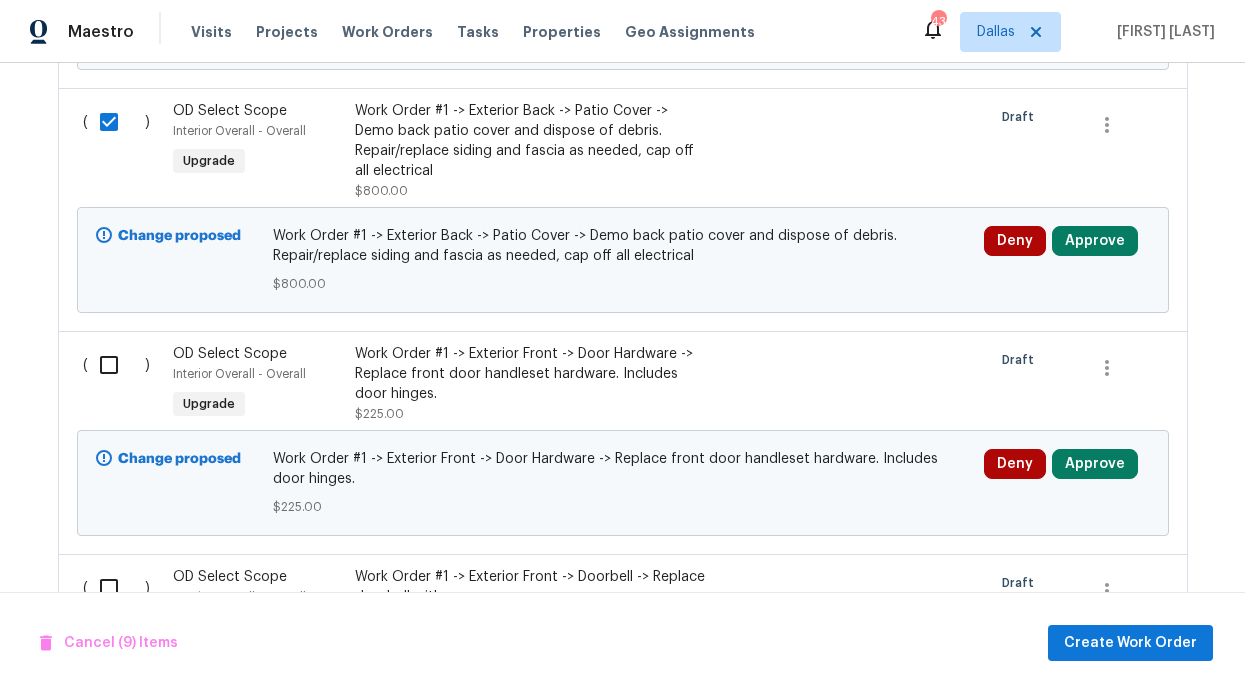 click at bounding box center (116, 365) 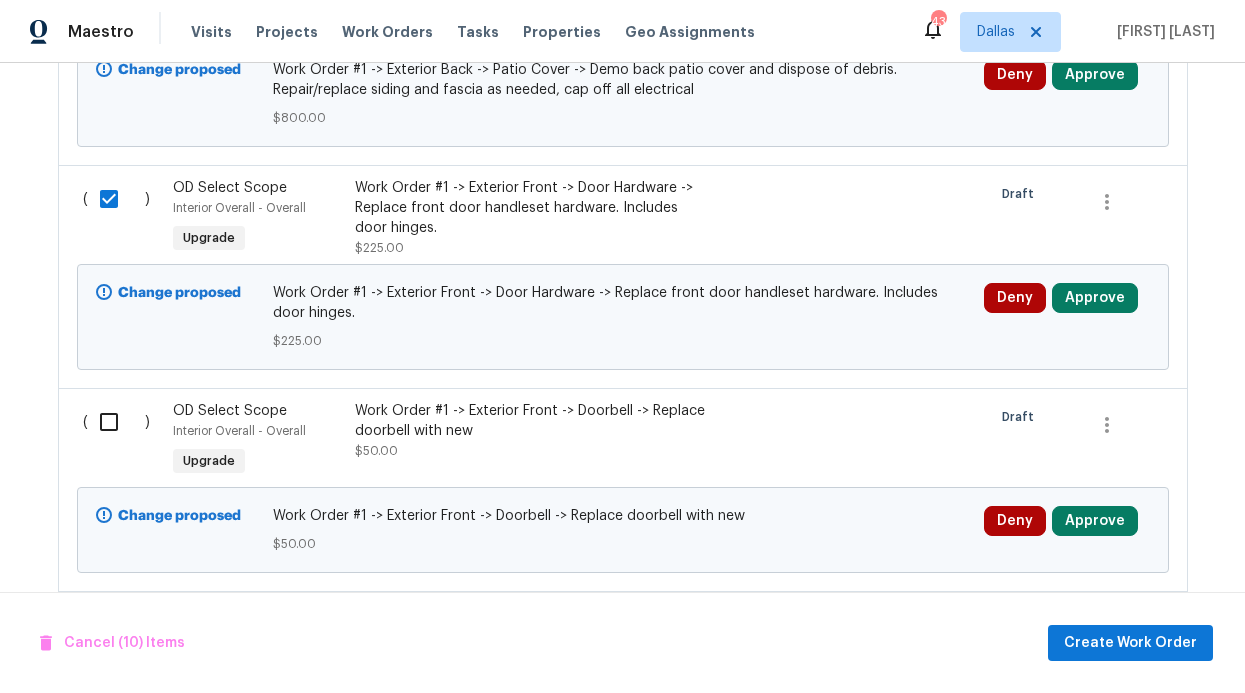 scroll, scrollTop: 3112, scrollLeft: 0, axis: vertical 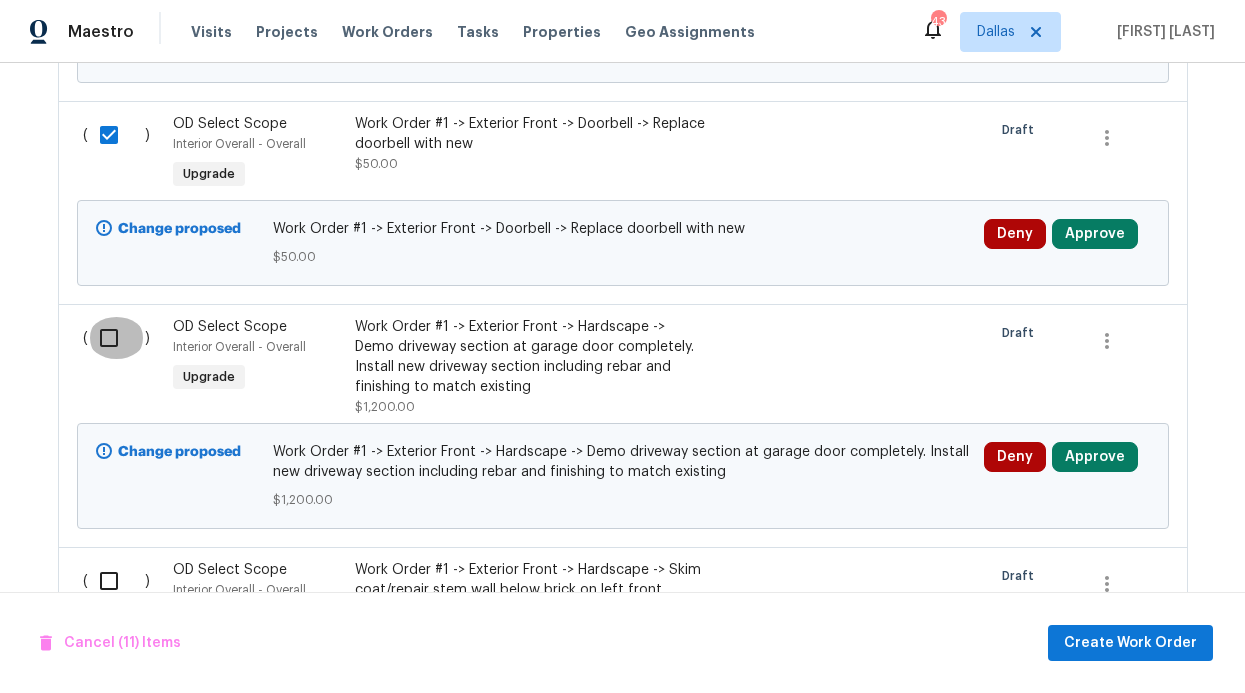 click at bounding box center [116, 338] 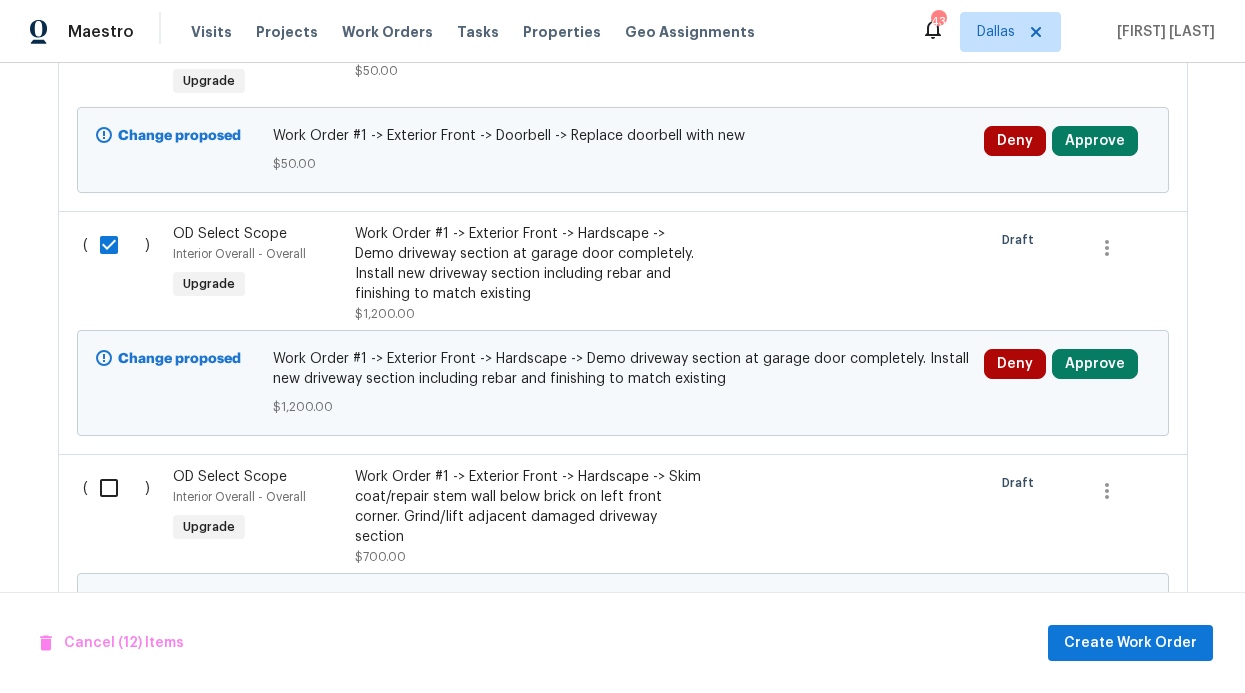 scroll, scrollTop: 3743, scrollLeft: 0, axis: vertical 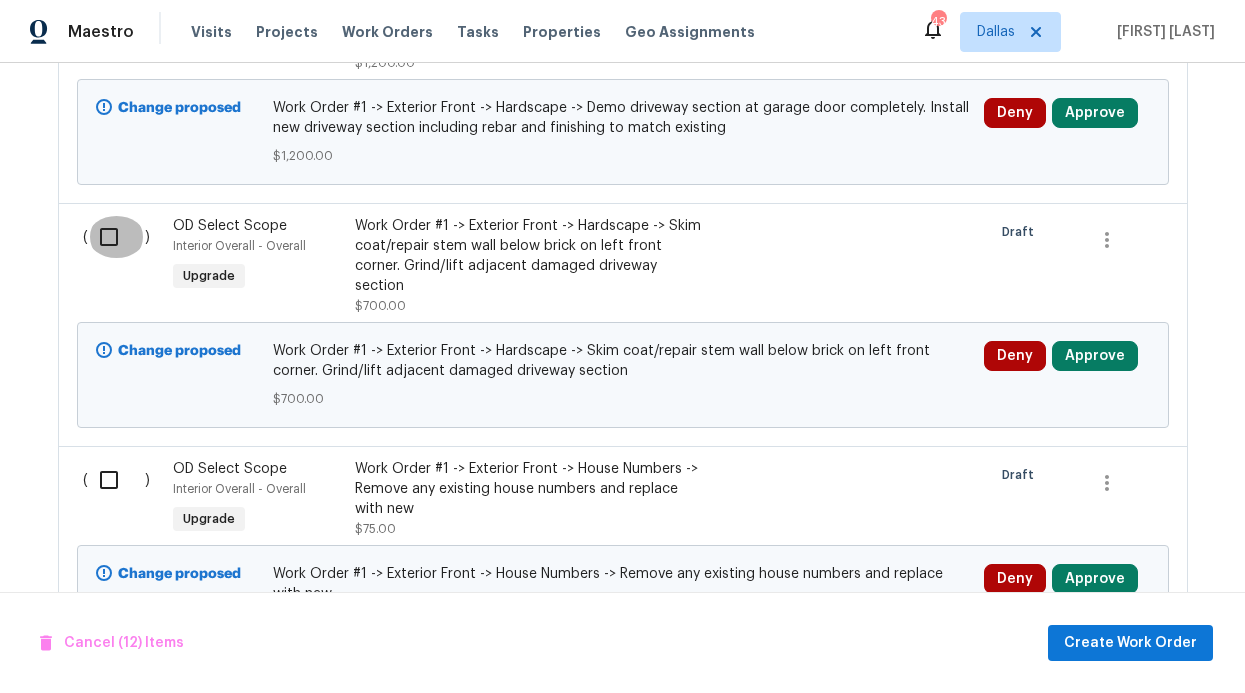 click at bounding box center (116, 237) 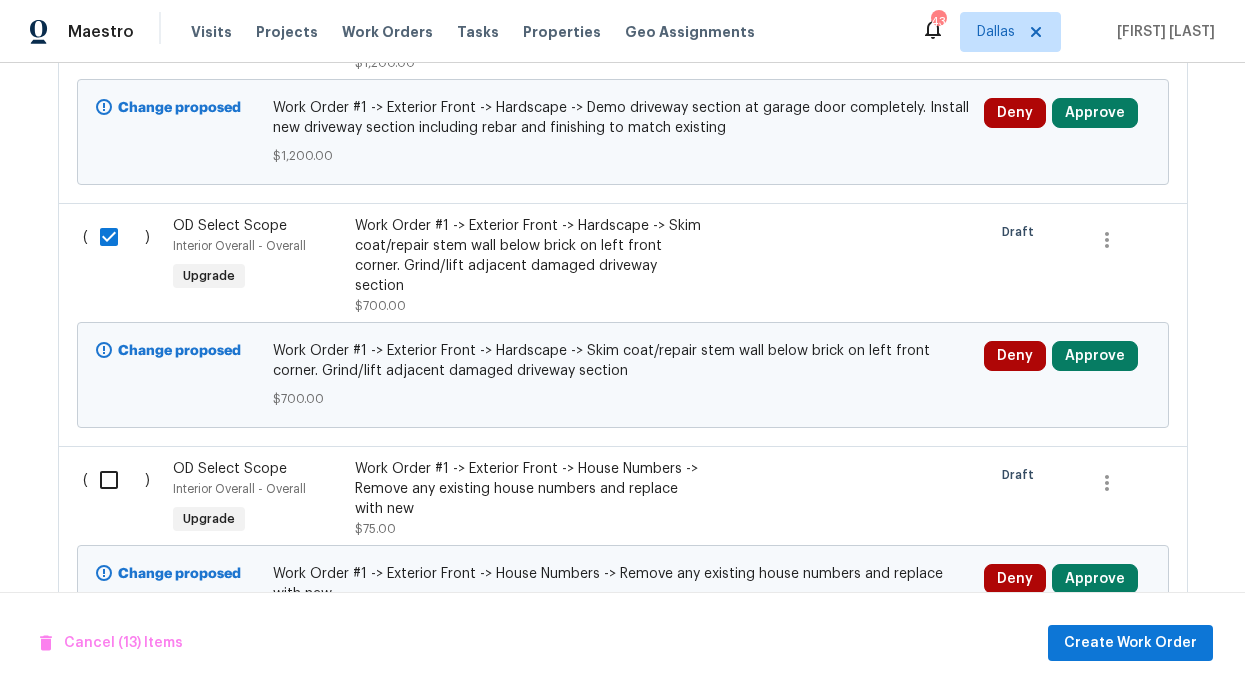 click at bounding box center [116, 480] 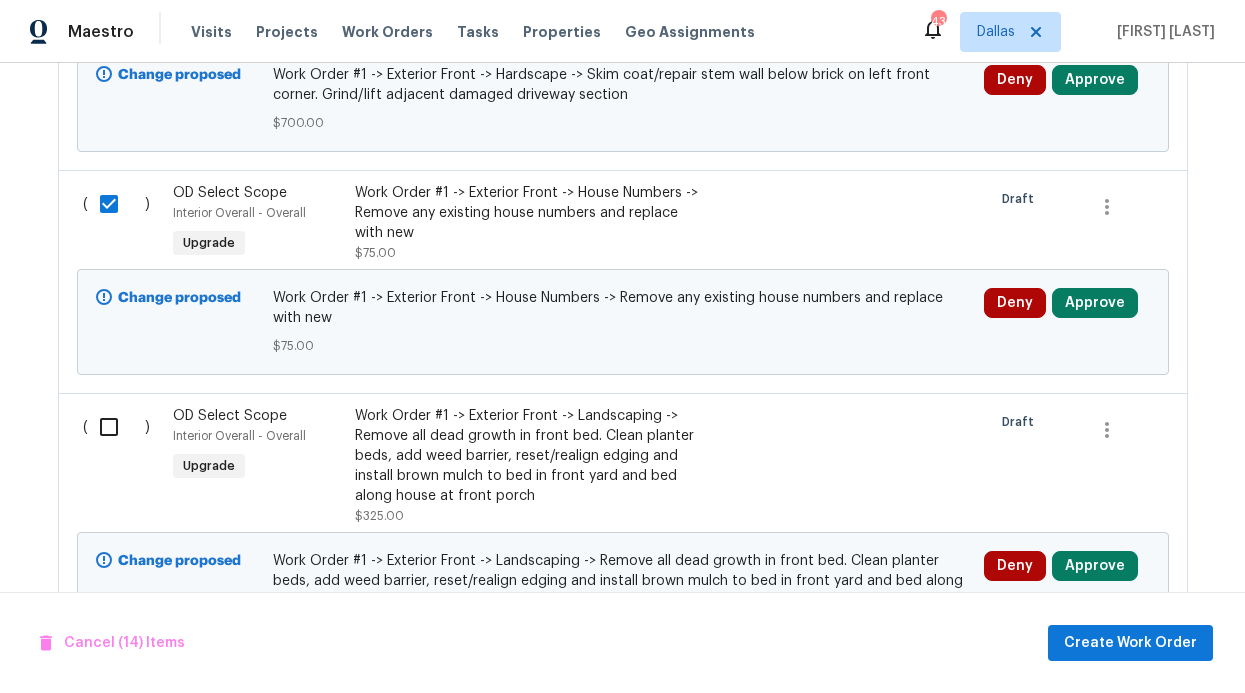 scroll, scrollTop: 4164, scrollLeft: 0, axis: vertical 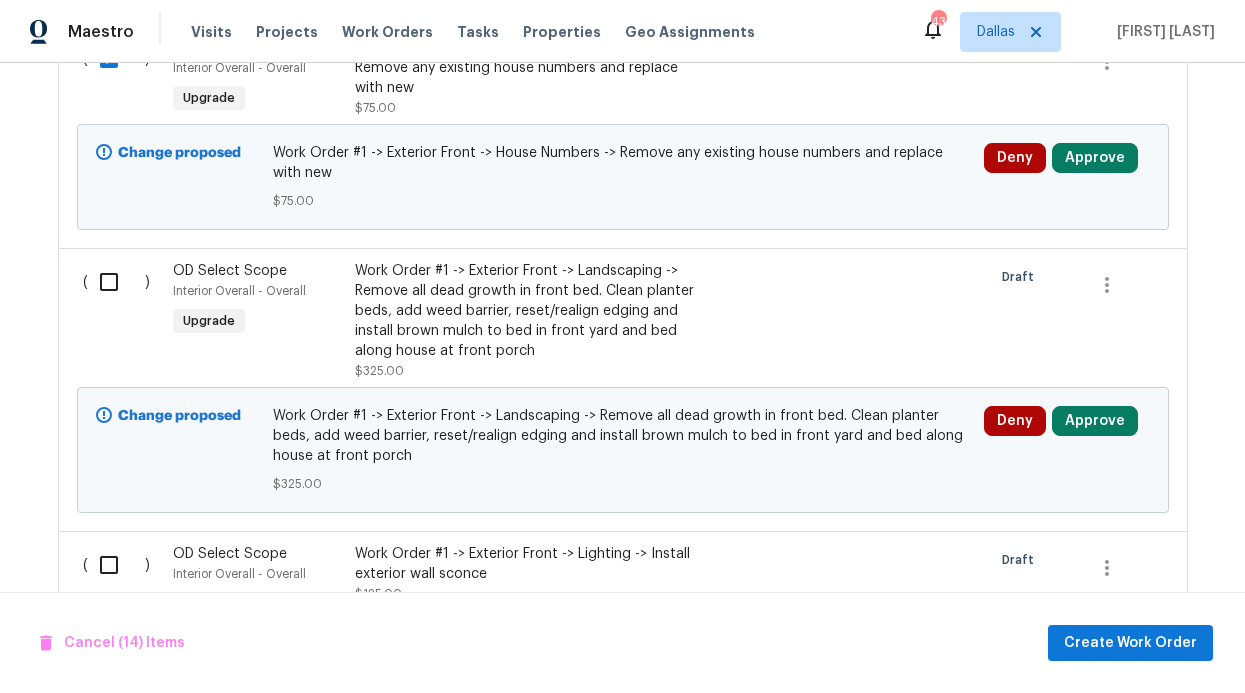 click at bounding box center [116, 282] 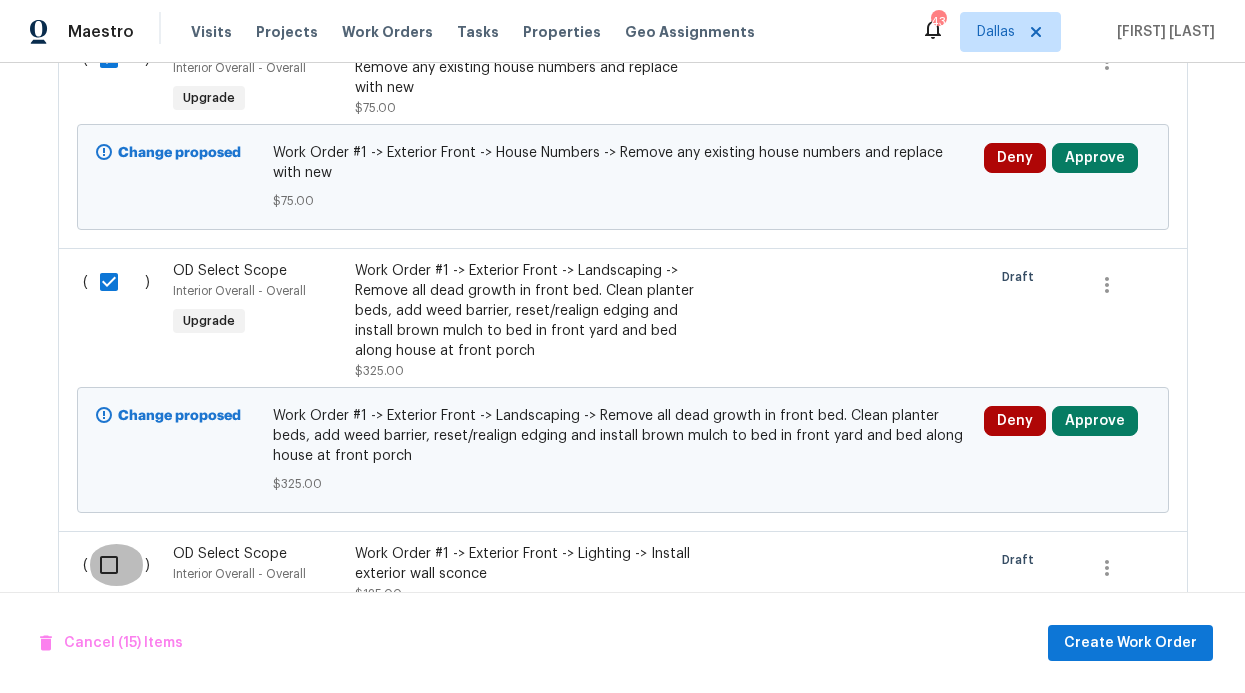 click at bounding box center [116, 565] 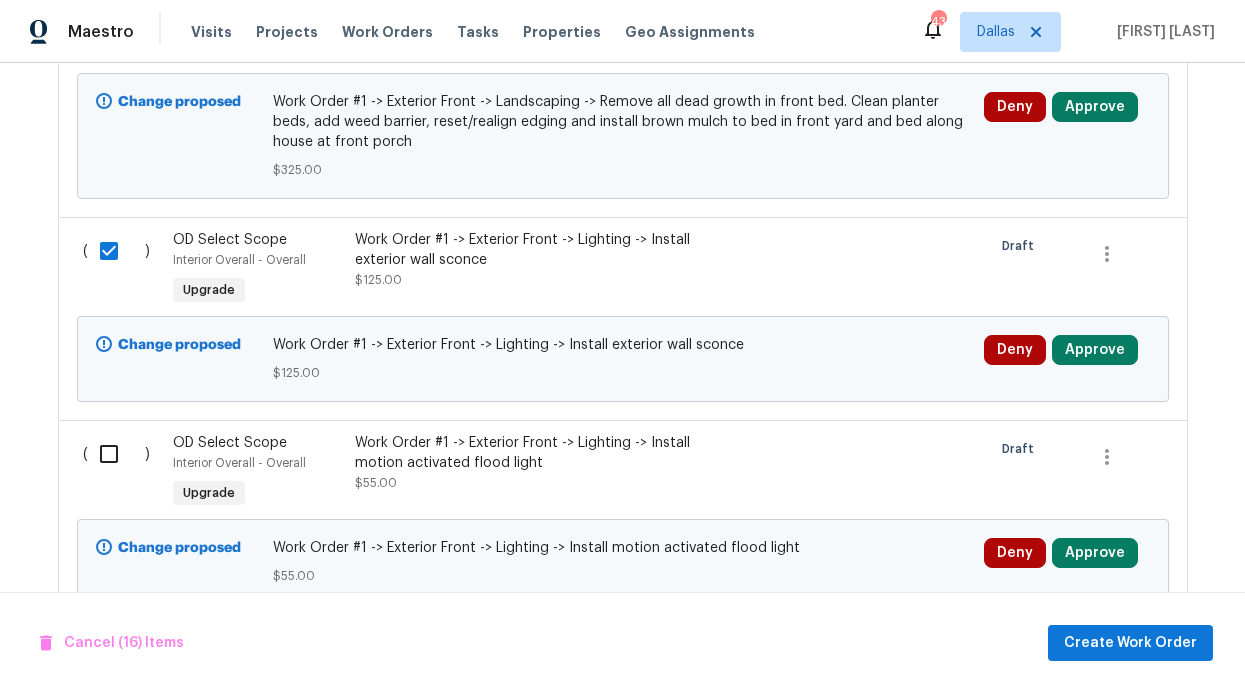 click at bounding box center (116, 454) 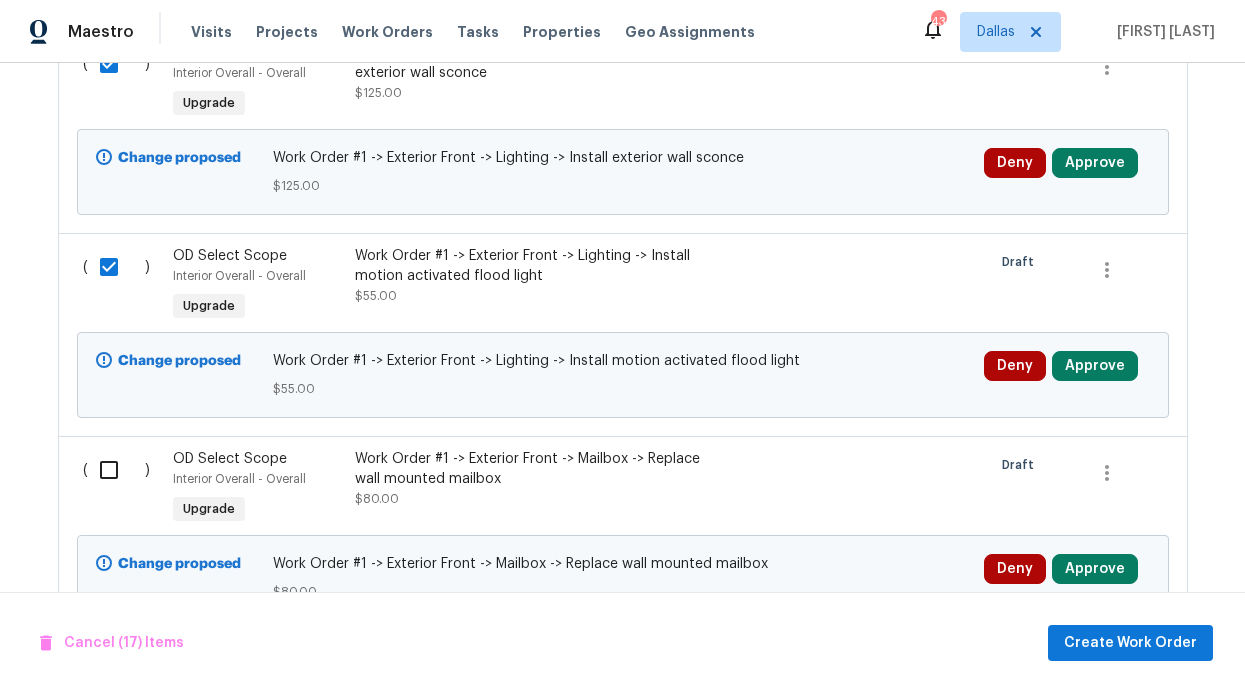 click at bounding box center [116, 470] 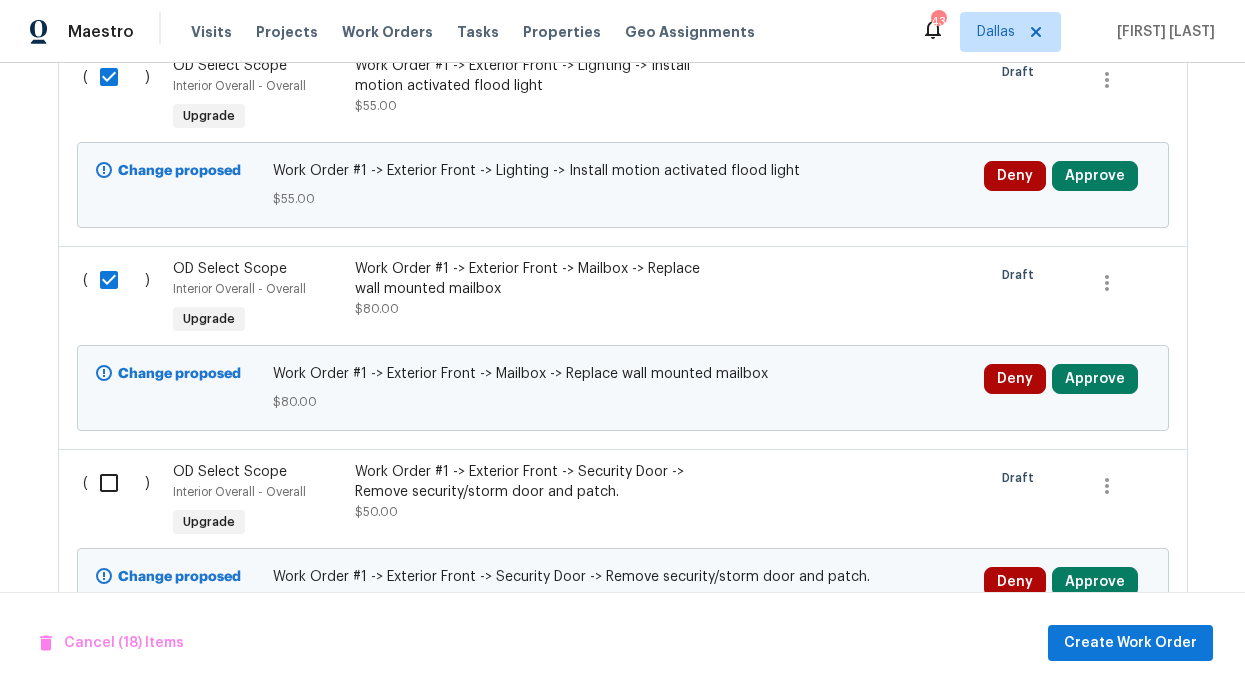 click at bounding box center (116, 483) 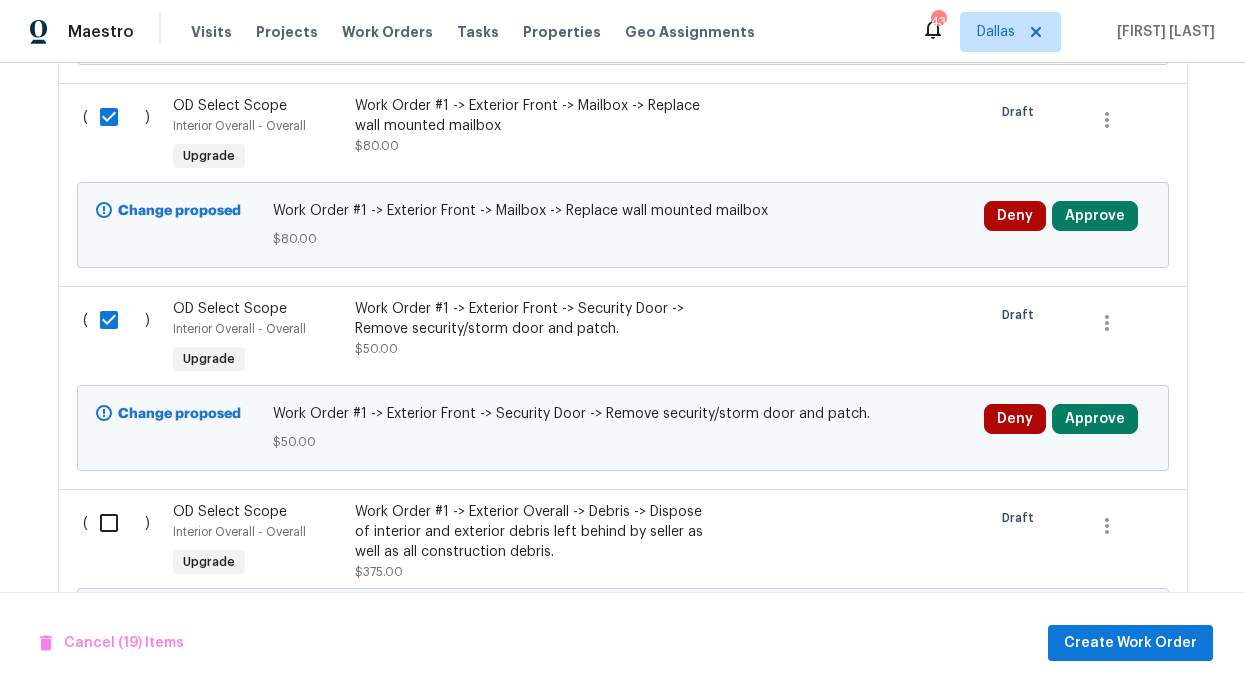 scroll, scrollTop: 5054, scrollLeft: 0, axis: vertical 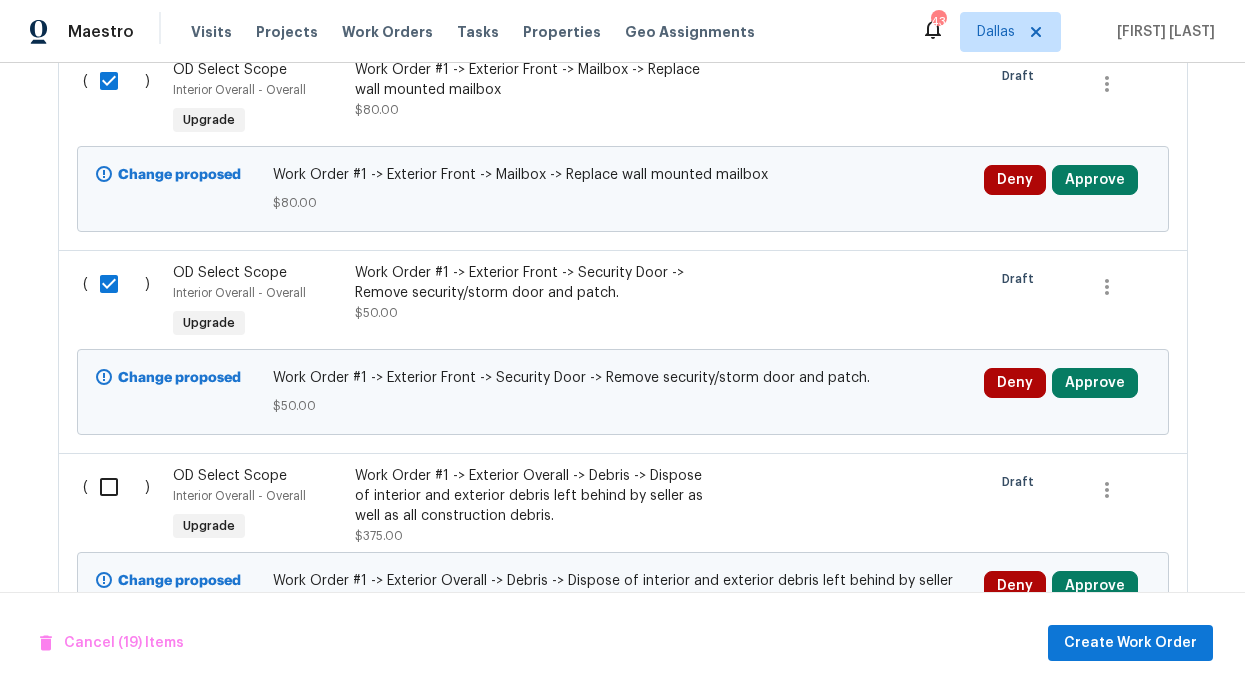click at bounding box center [116, 487] 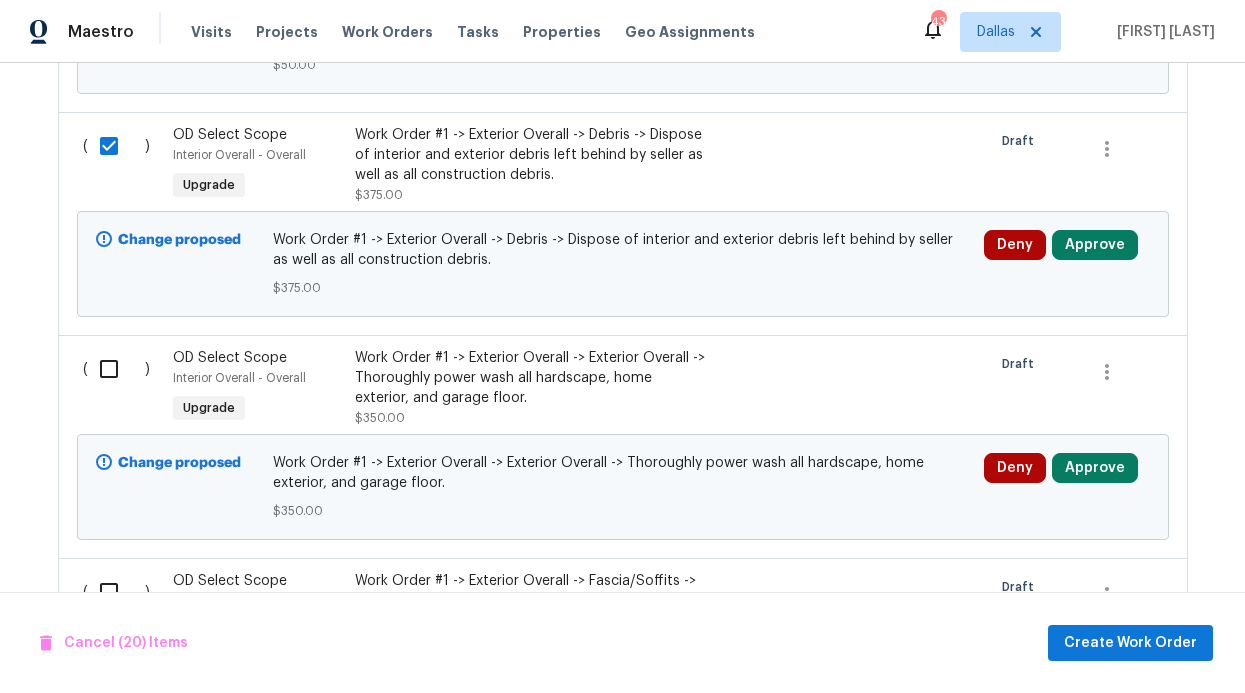 click at bounding box center [116, 369] 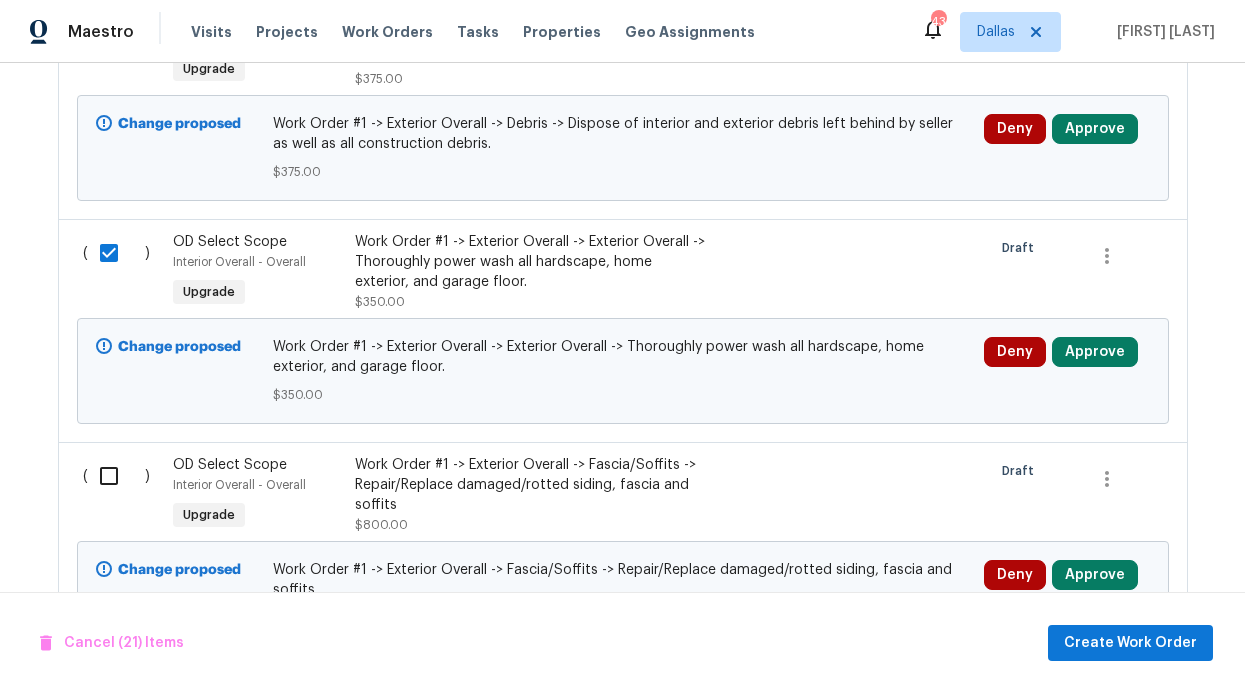 scroll, scrollTop: 5514, scrollLeft: 0, axis: vertical 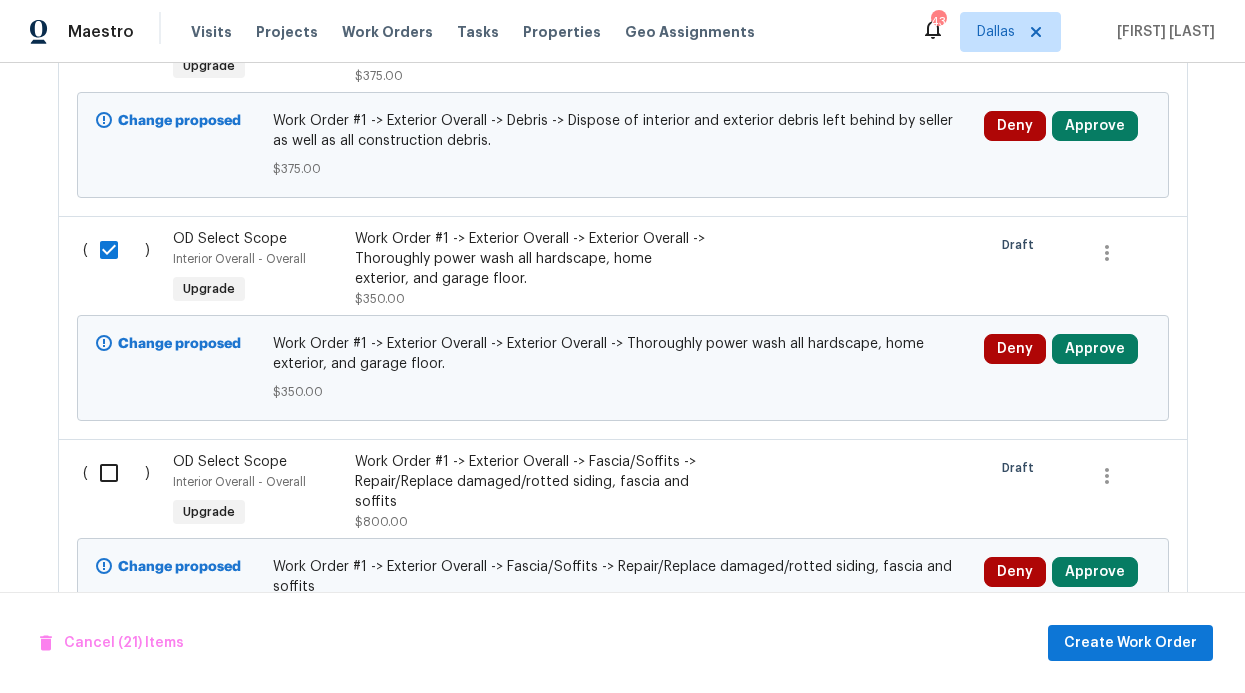 click at bounding box center [116, 473] 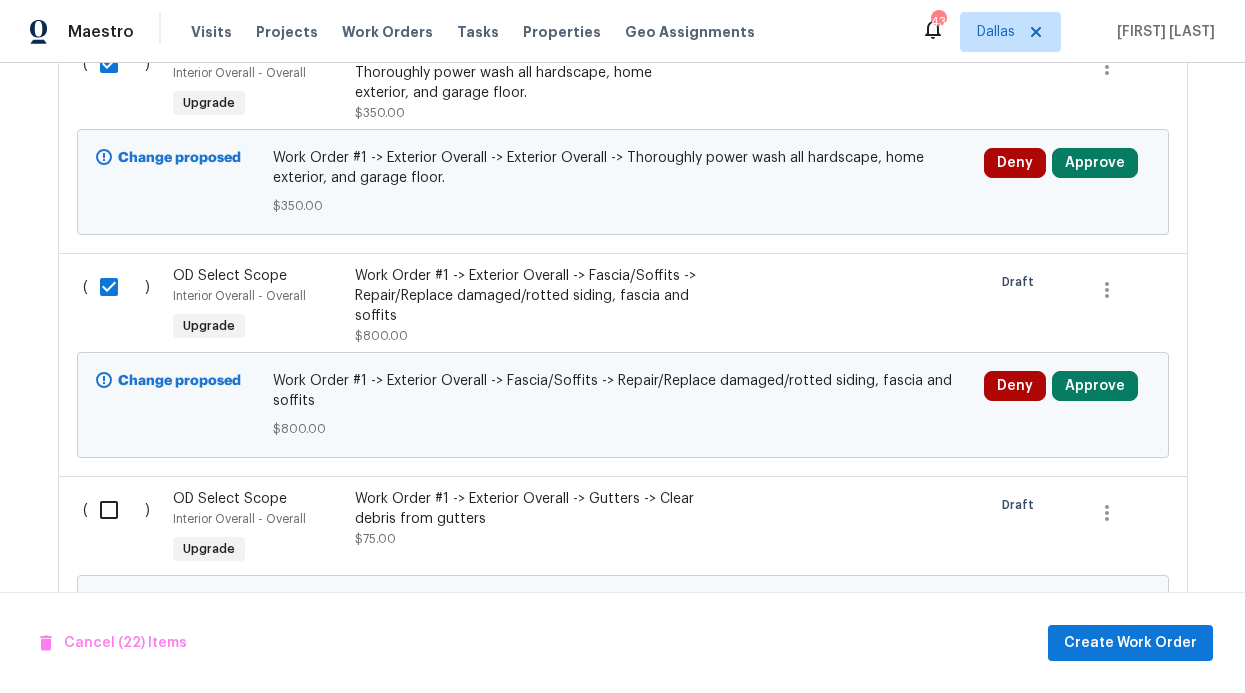 scroll, scrollTop: 5757, scrollLeft: 0, axis: vertical 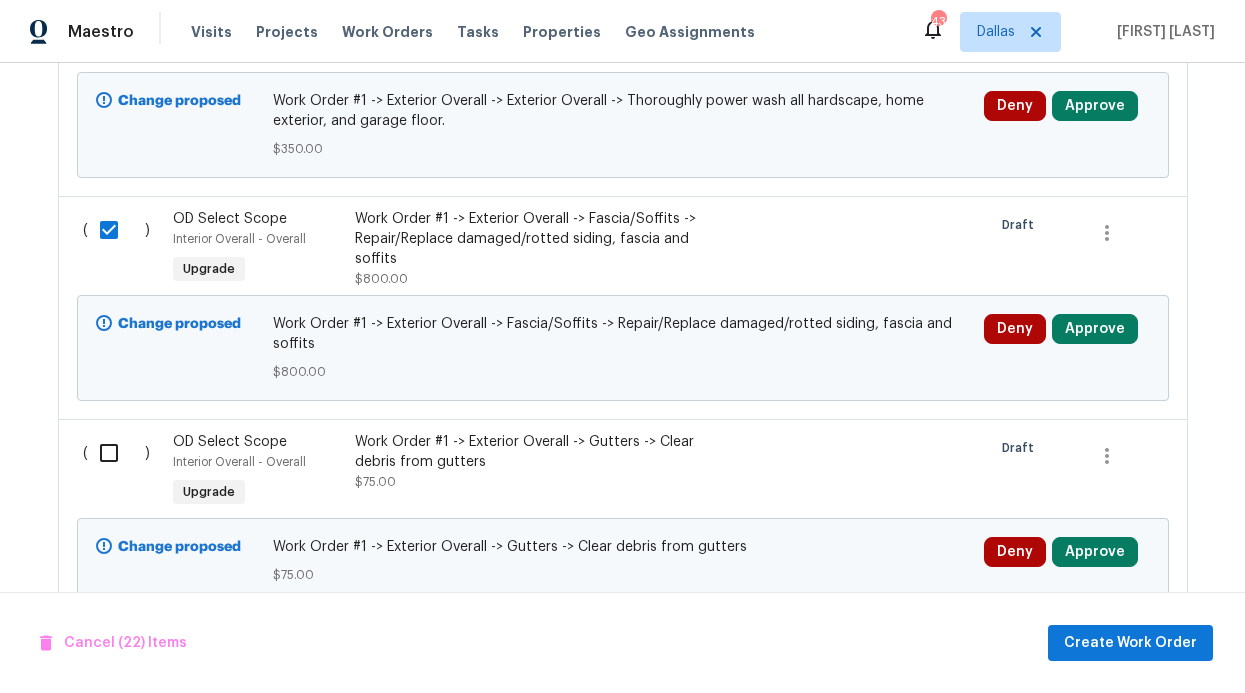 click at bounding box center [116, 453] 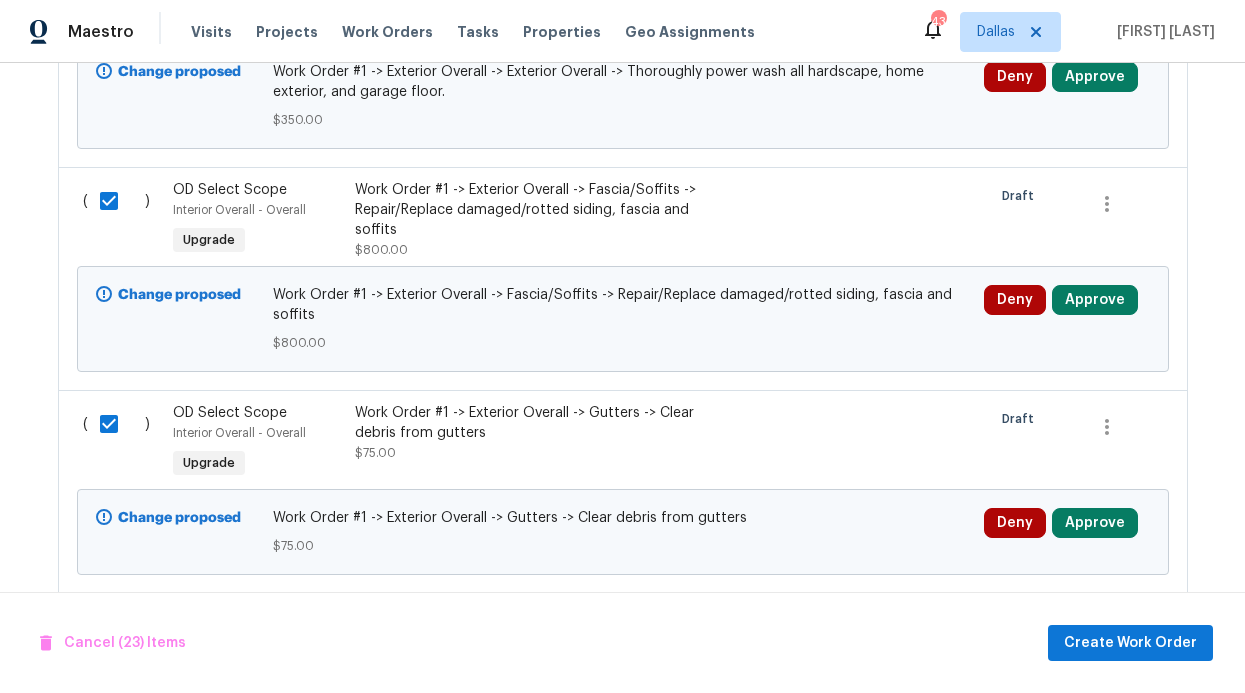 scroll, scrollTop: 6024, scrollLeft: 0, axis: vertical 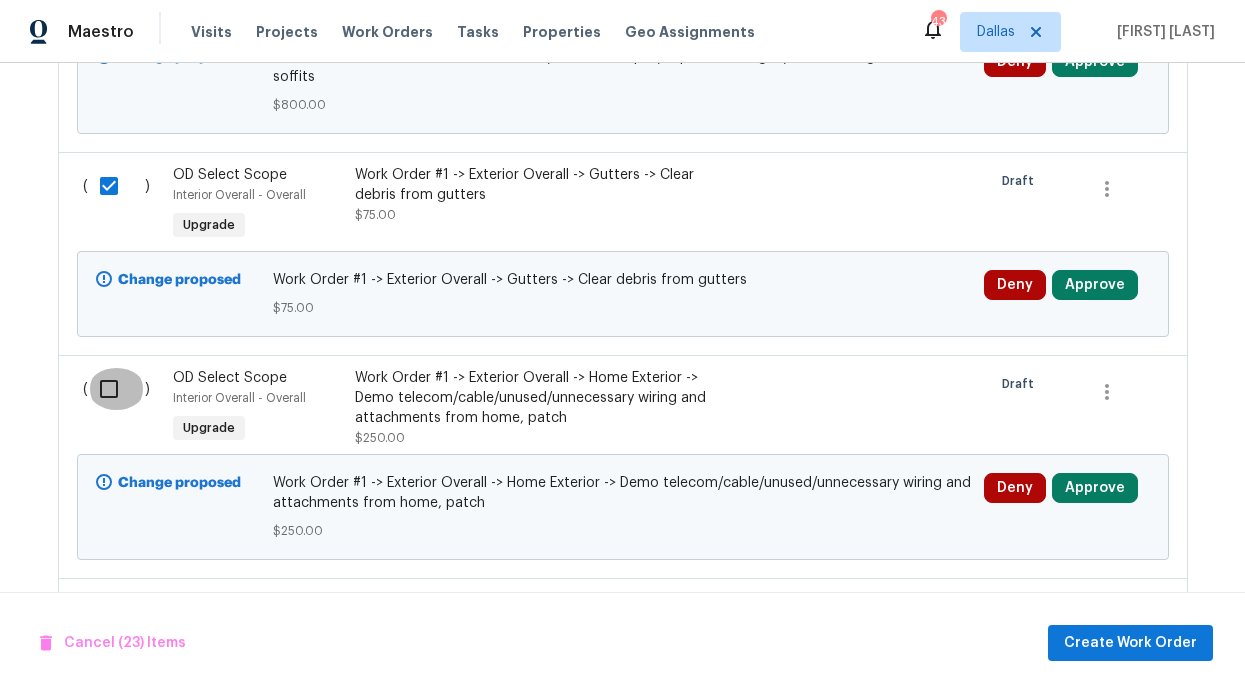 click at bounding box center (116, 389) 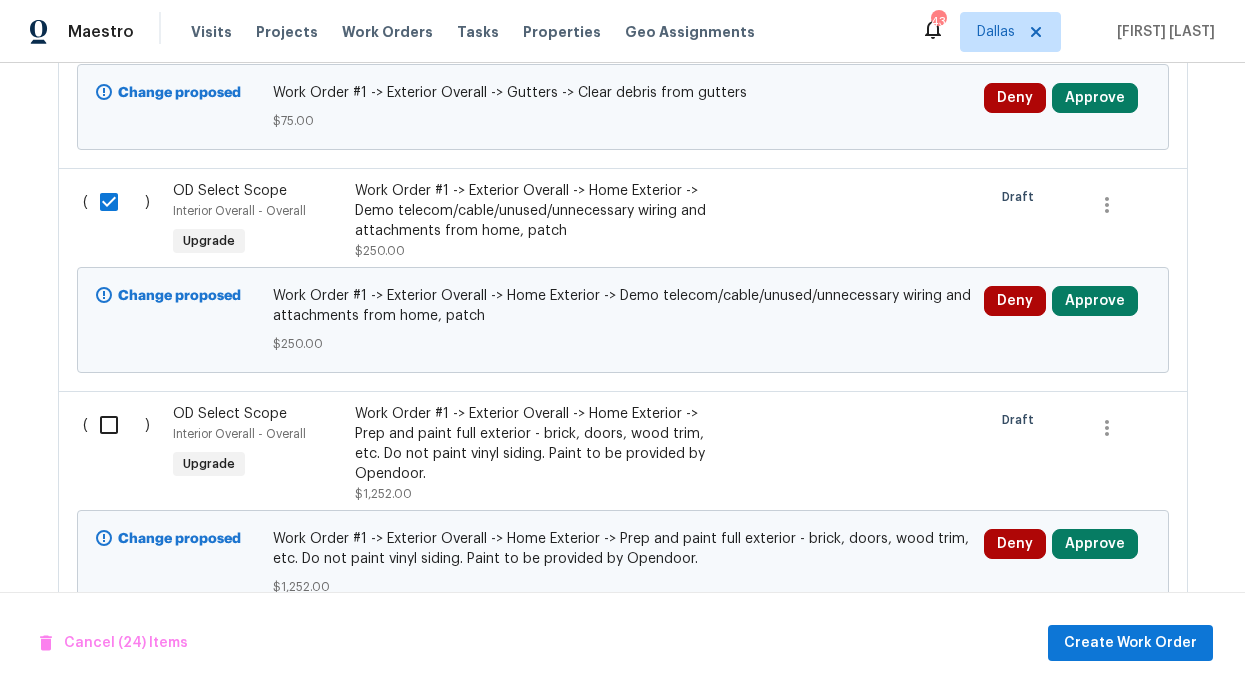 click at bounding box center (116, 425) 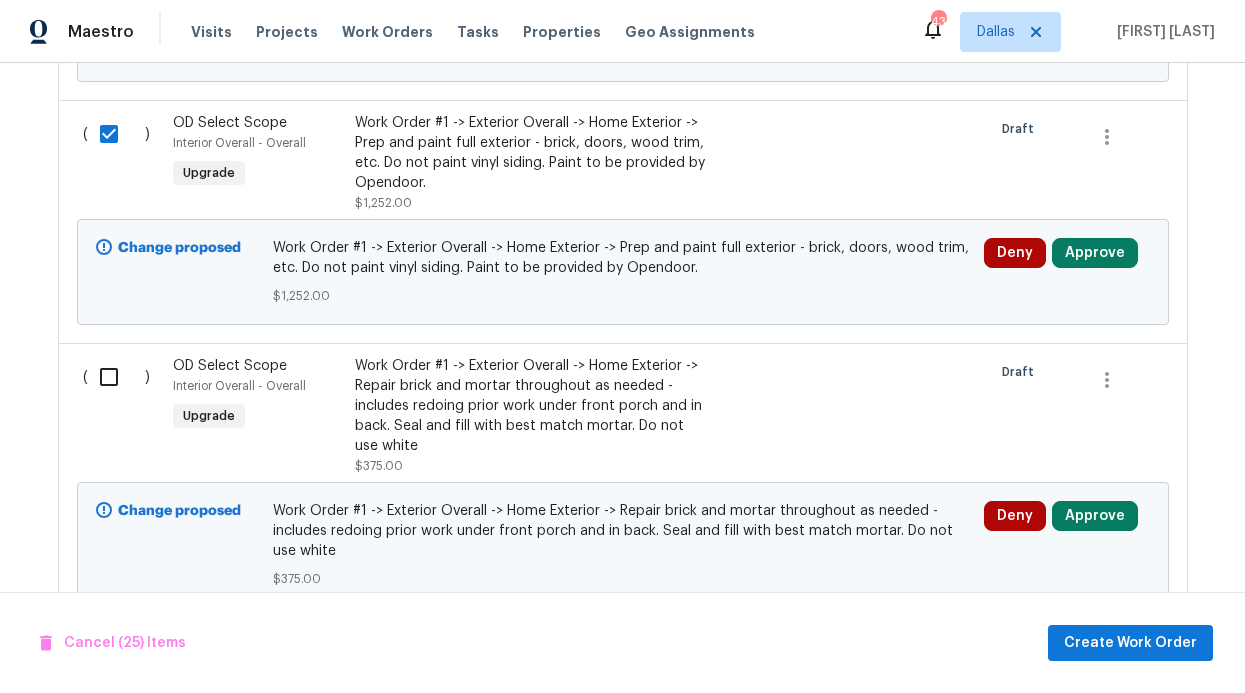 scroll, scrollTop: 6512, scrollLeft: 0, axis: vertical 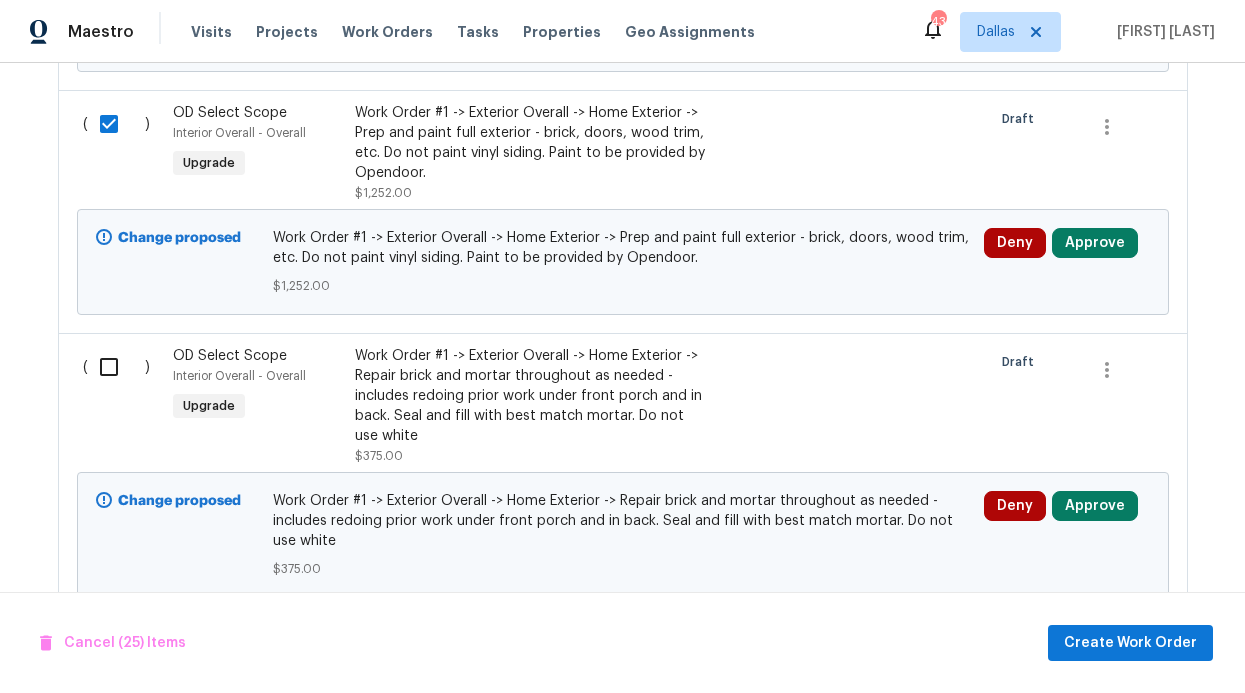 click at bounding box center (116, 367) 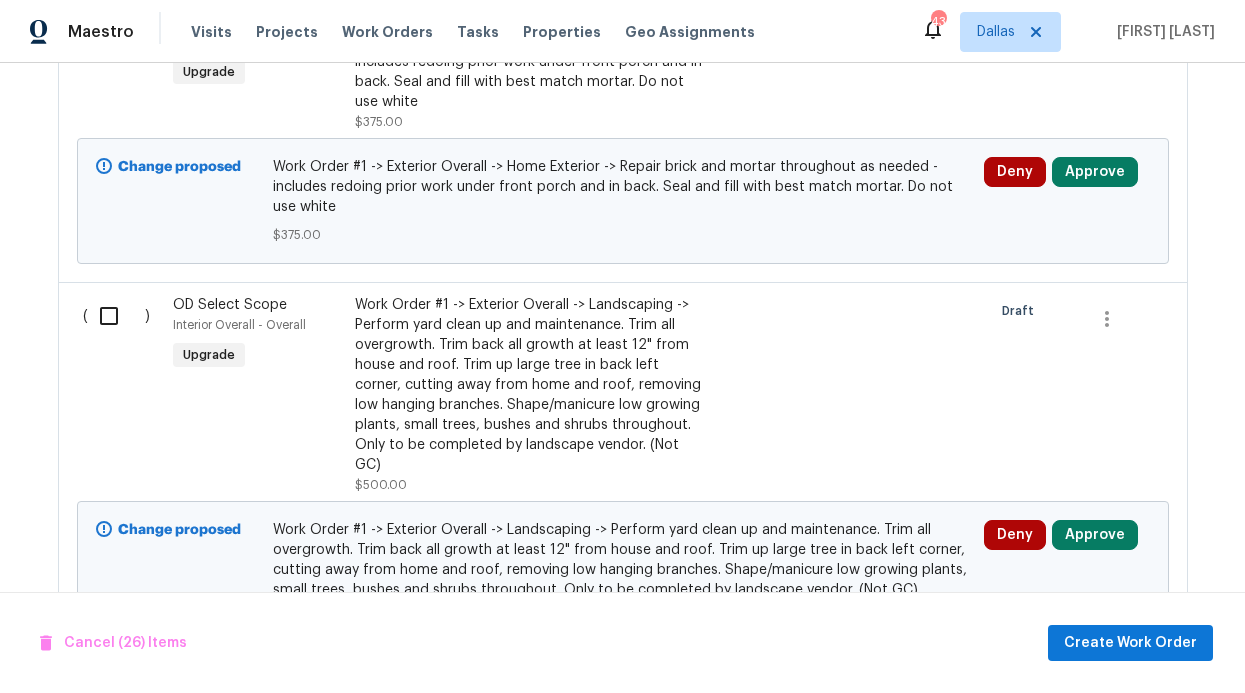 scroll, scrollTop: 6850, scrollLeft: 0, axis: vertical 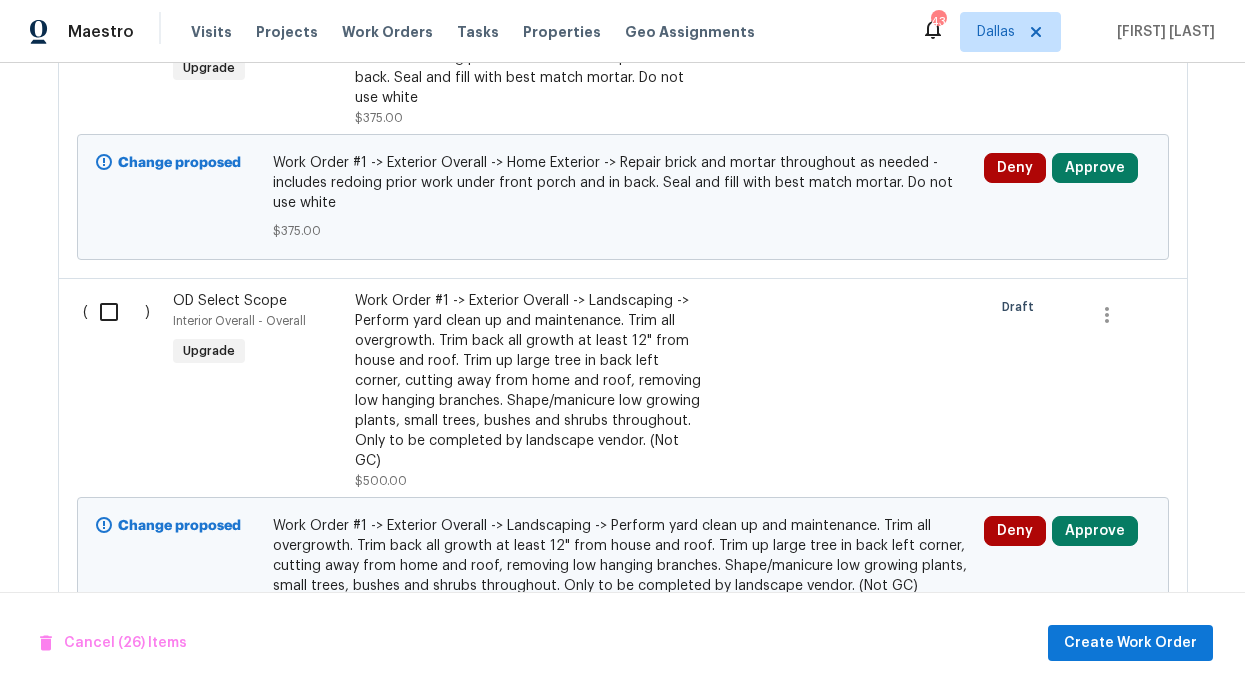 click at bounding box center [116, 312] 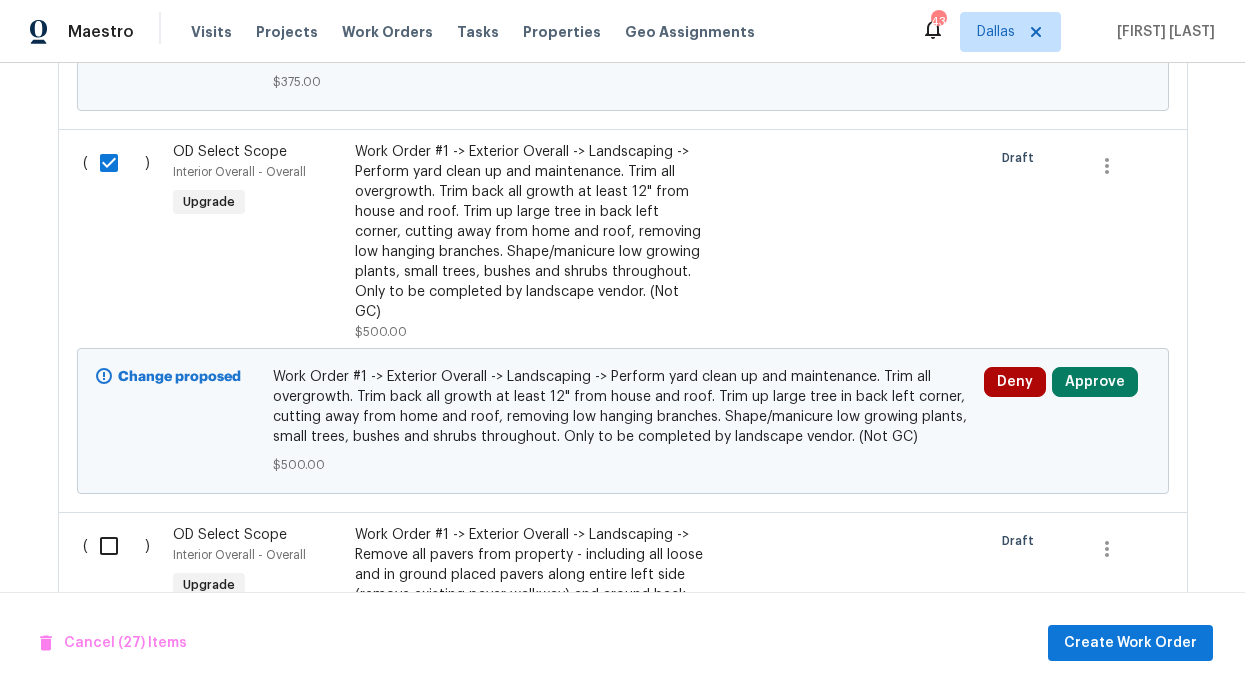 scroll, scrollTop: 7128, scrollLeft: 0, axis: vertical 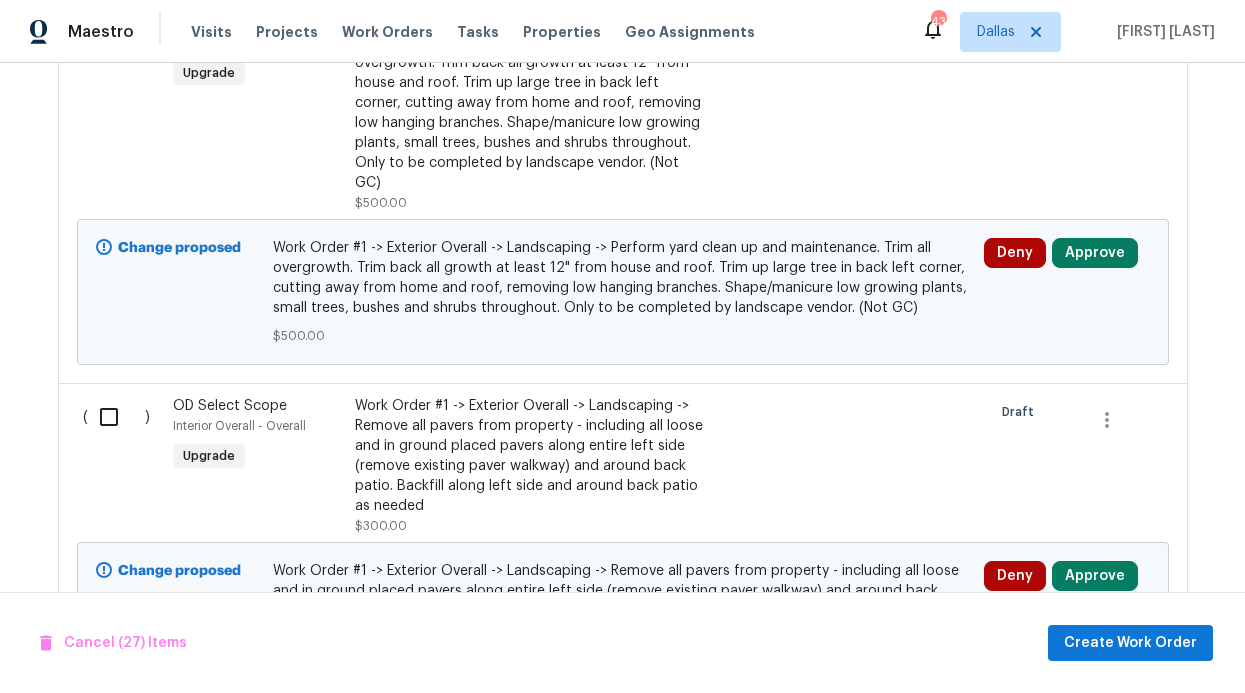 click at bounding box center [116, 417] 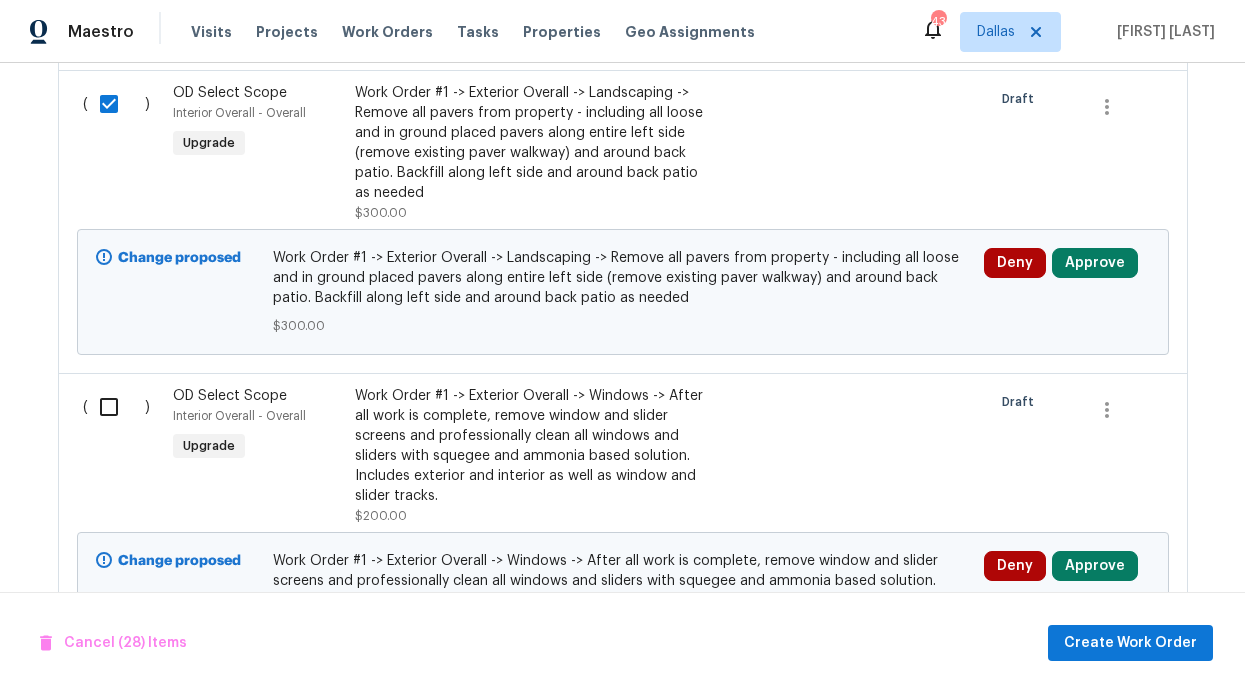 scroll, scrollTop: 7464, scrollLeft: 0, axis: vertical 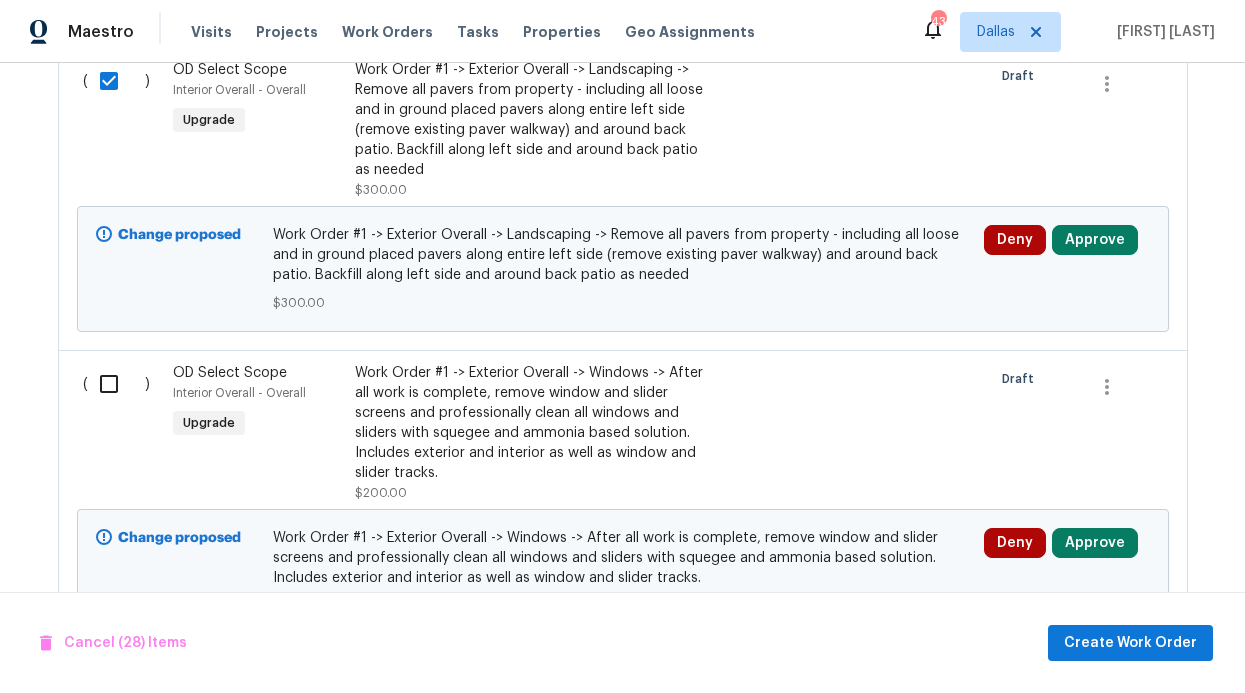 click at bounding box center [116, 384] 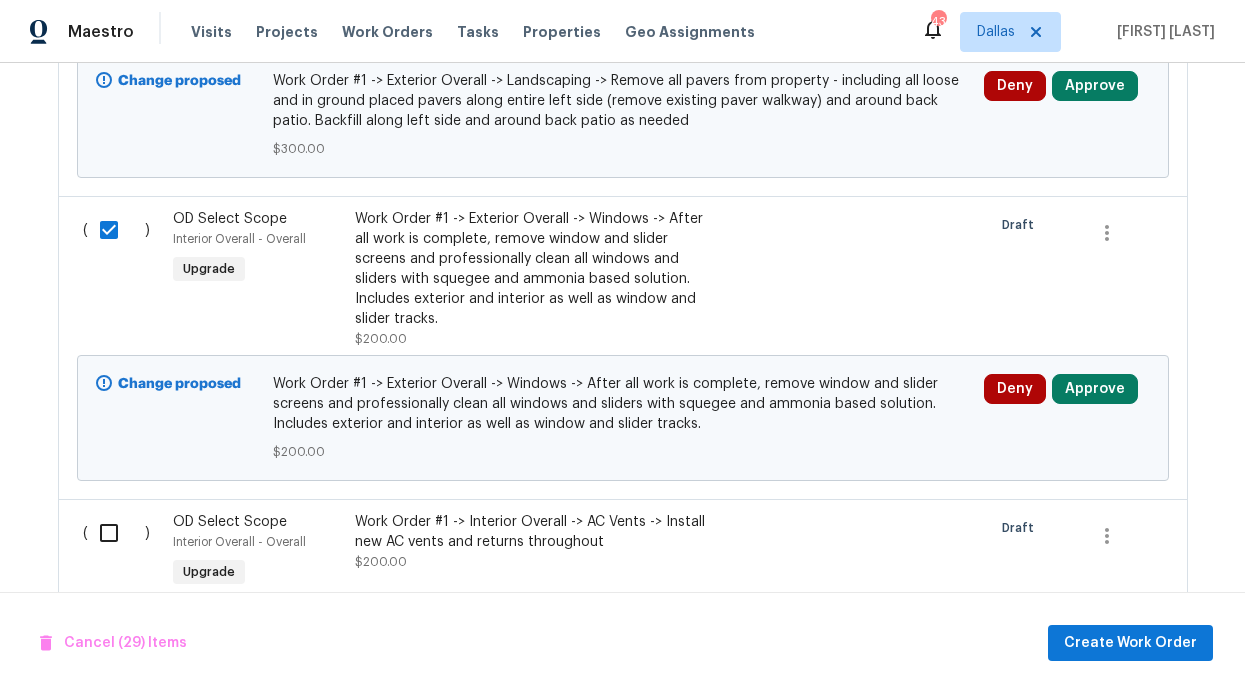 scroll, scrollTop: 7825, scrollLeft: 0, axis: vertical 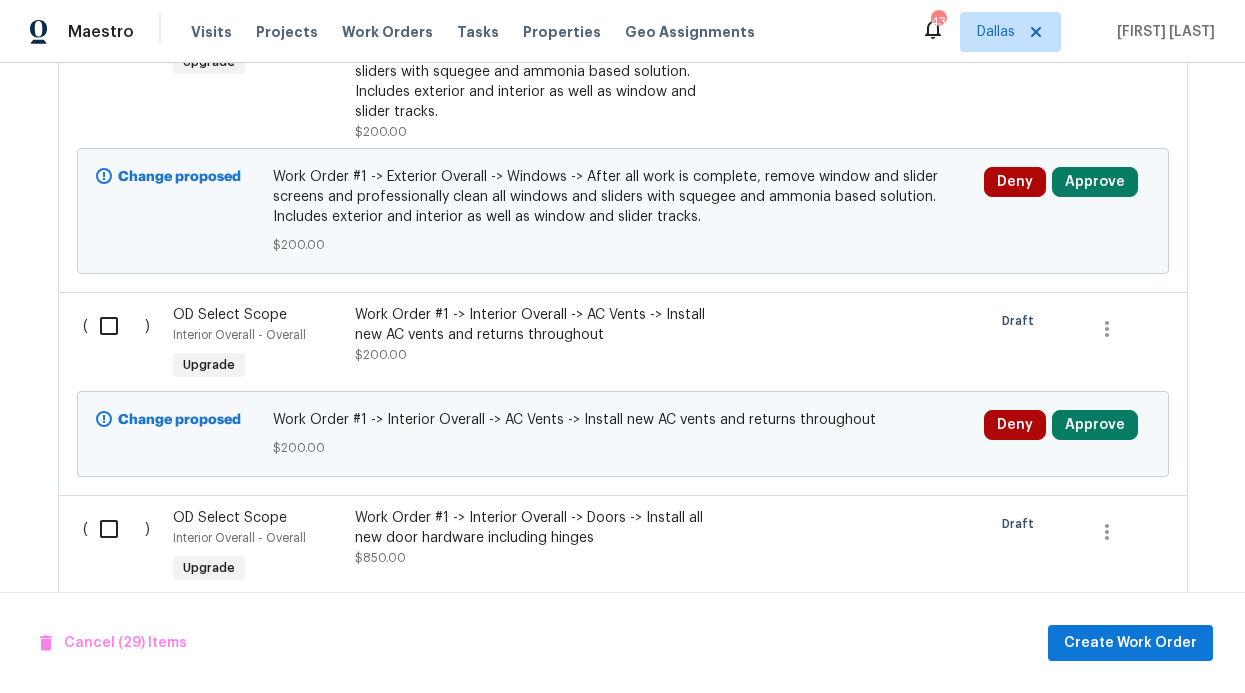 click at bounding box center (116, 326) 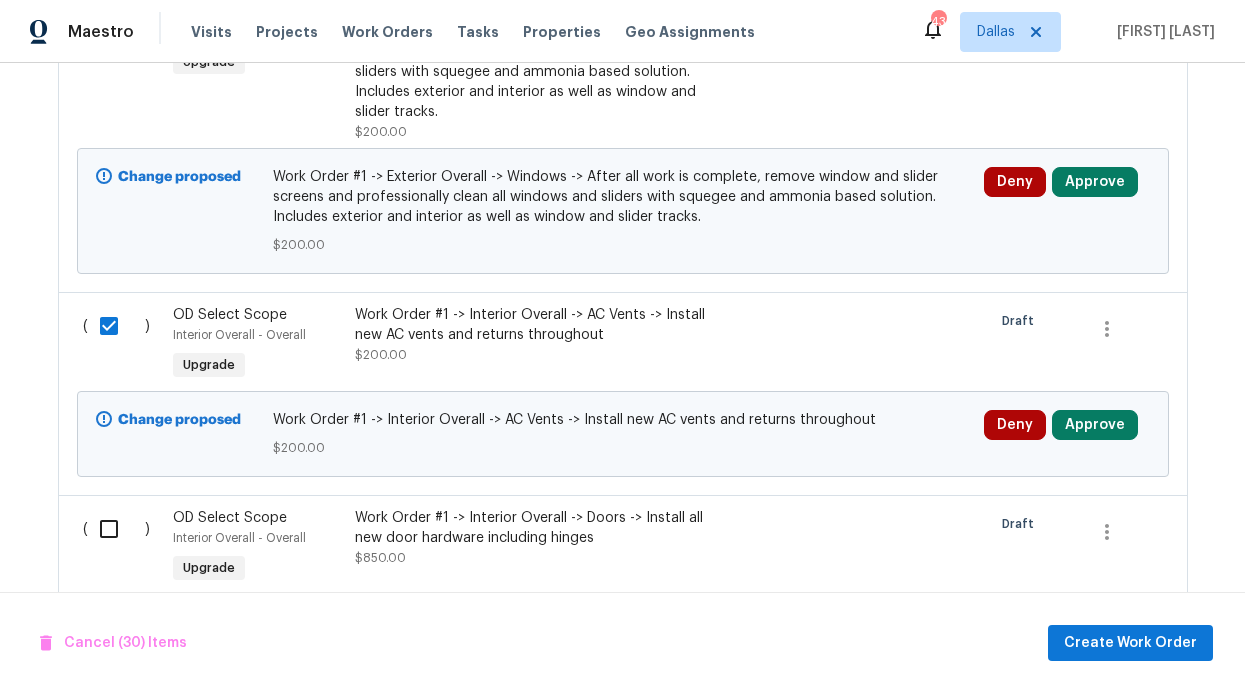 click at bounding box center [116, 529] 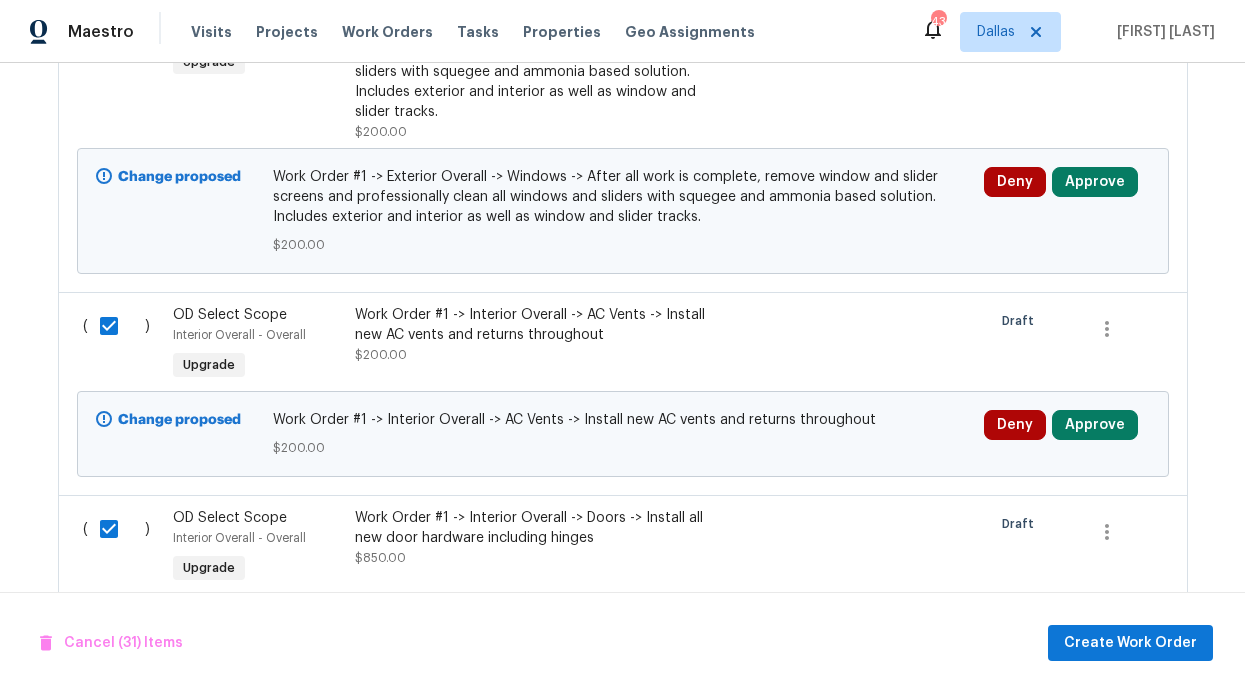 scroll, scrollTop: 8004, scrollLeft: 0, axis: vertical 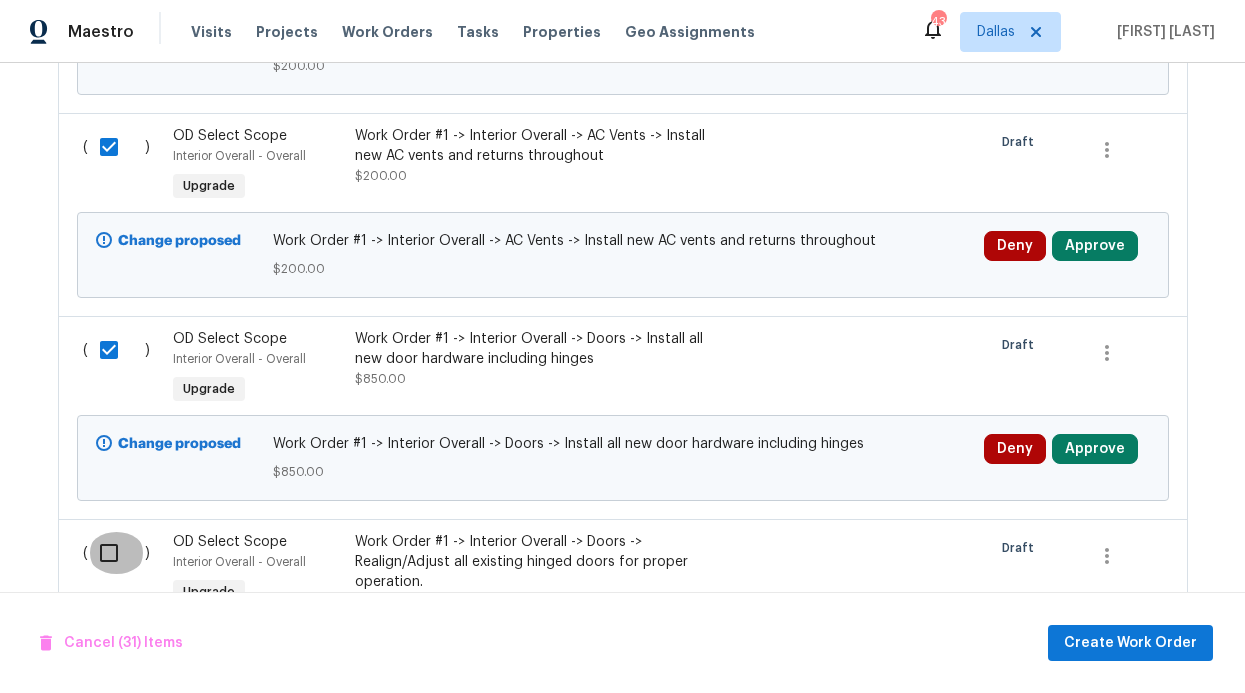 click at bounding box center [116, 553] 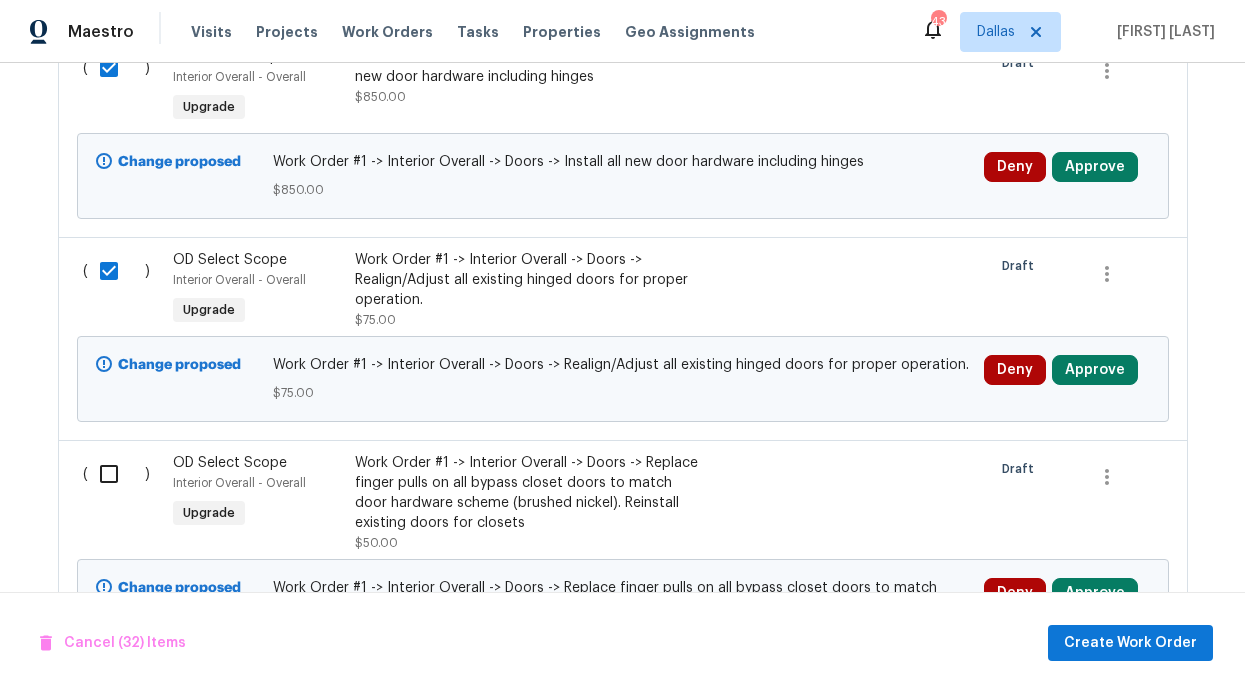 scroll, scrollTop: 8304, scrollLeft: 0, axis: vertical 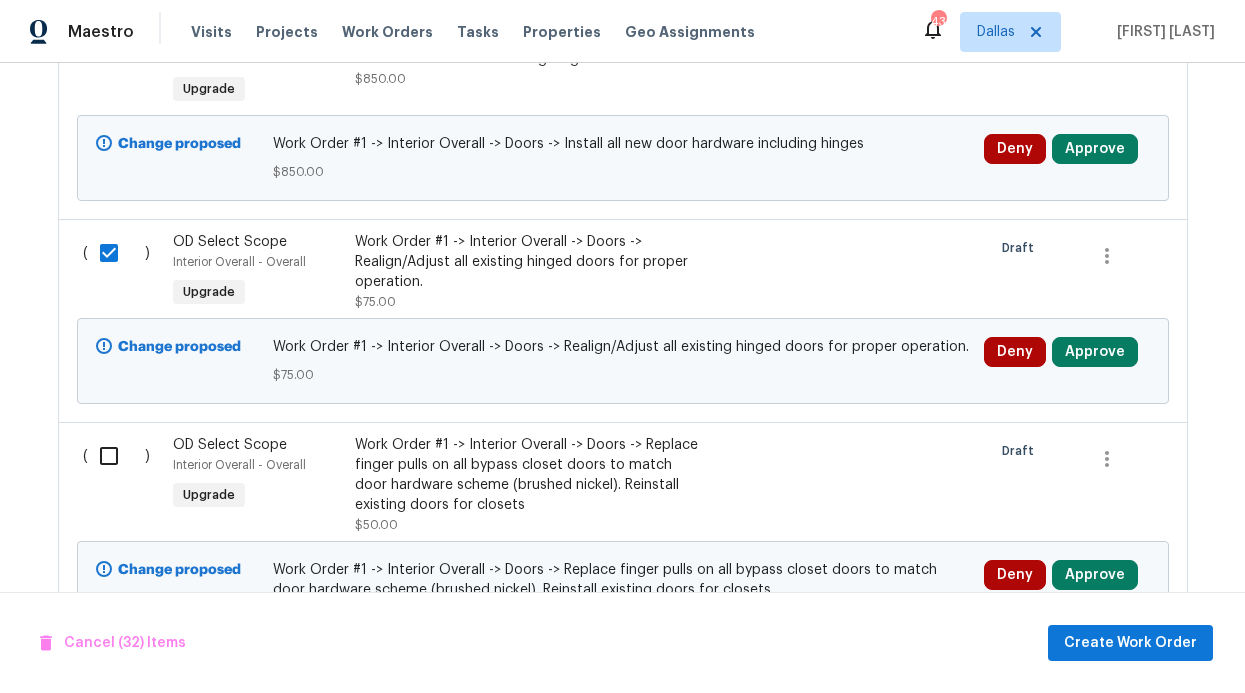 click at bounding box center [116, 456] 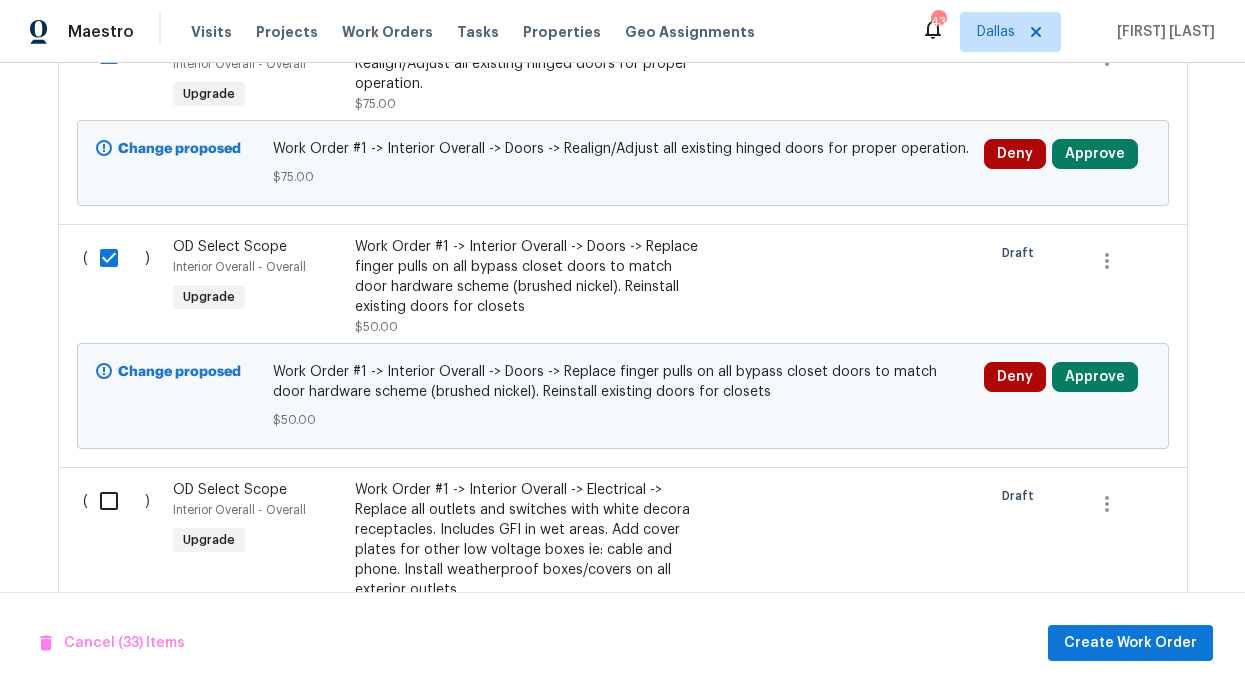 scroll, scrollTop: 8597, scrollLeft: 0, axis: vertical 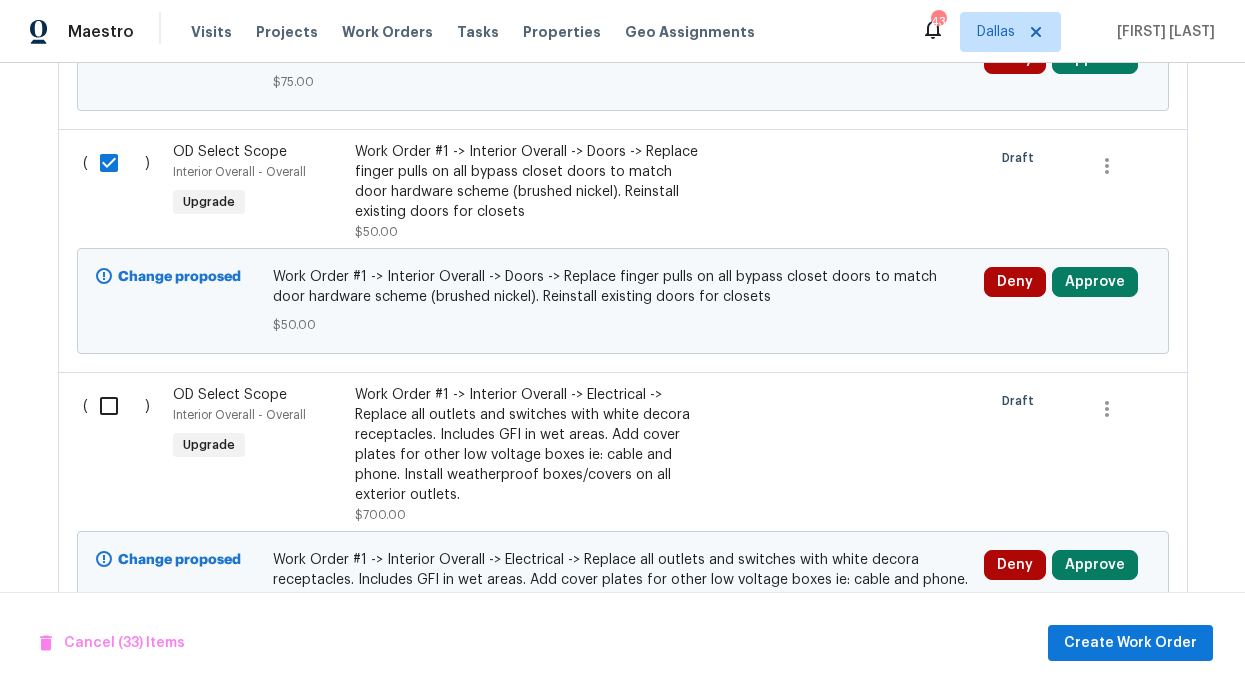 click at bounding box center (116, 406) 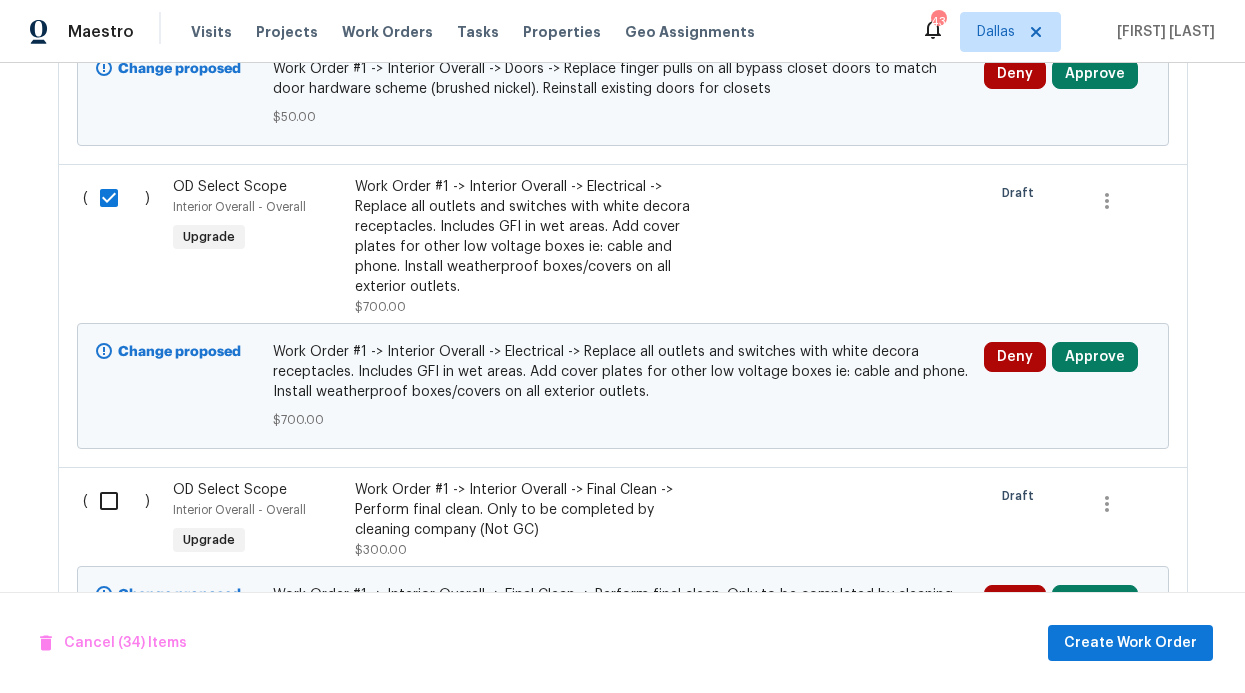 click at bounding box center [116, 501] 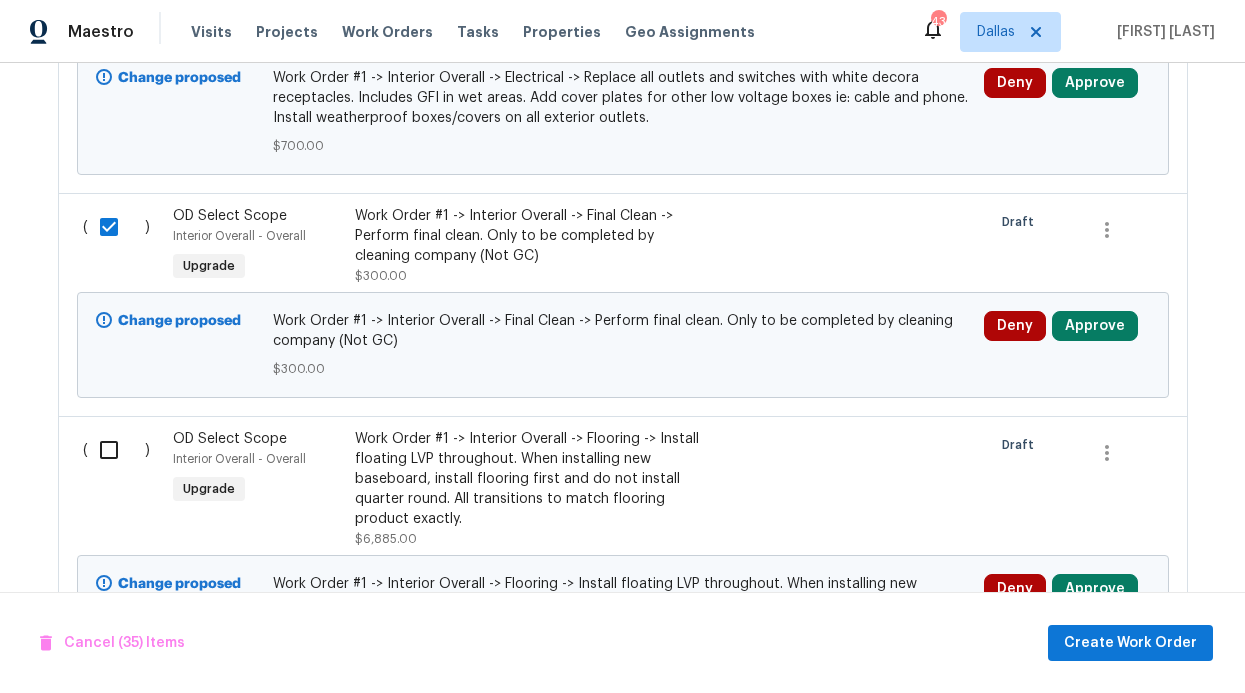 scroll, scrollTop: 9134, scrollLeft: 0, axis: vertical 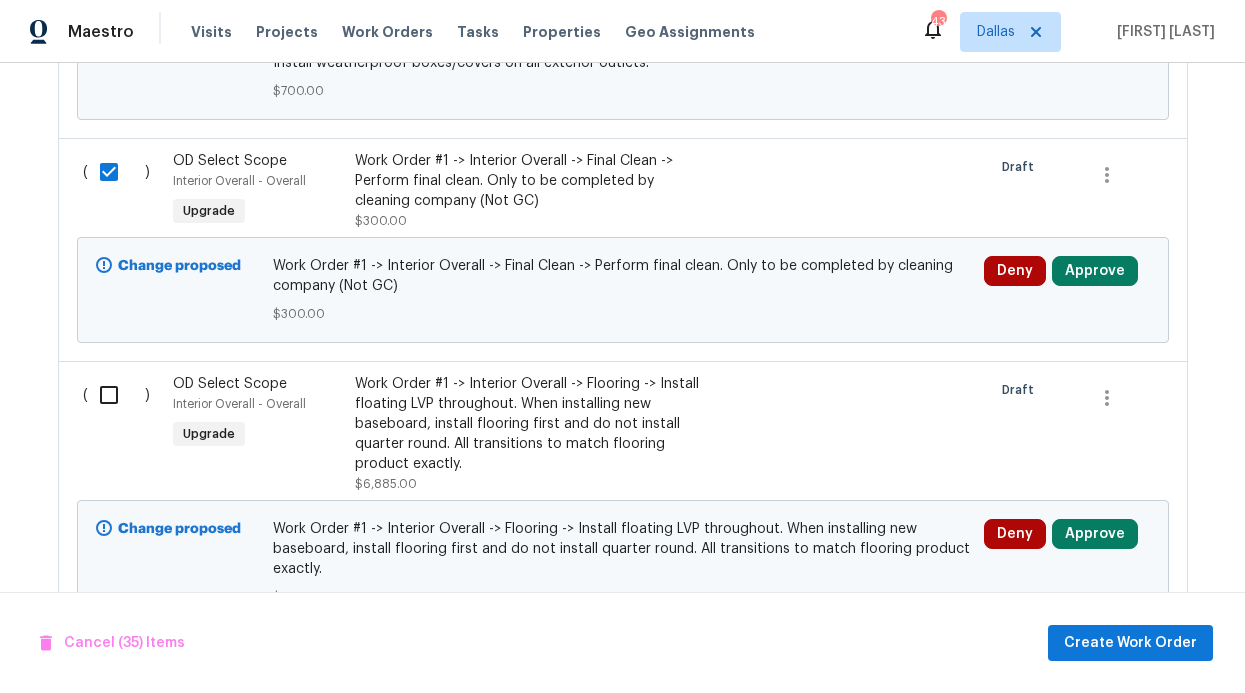 click on "( )" at bounding box center (122, 434) 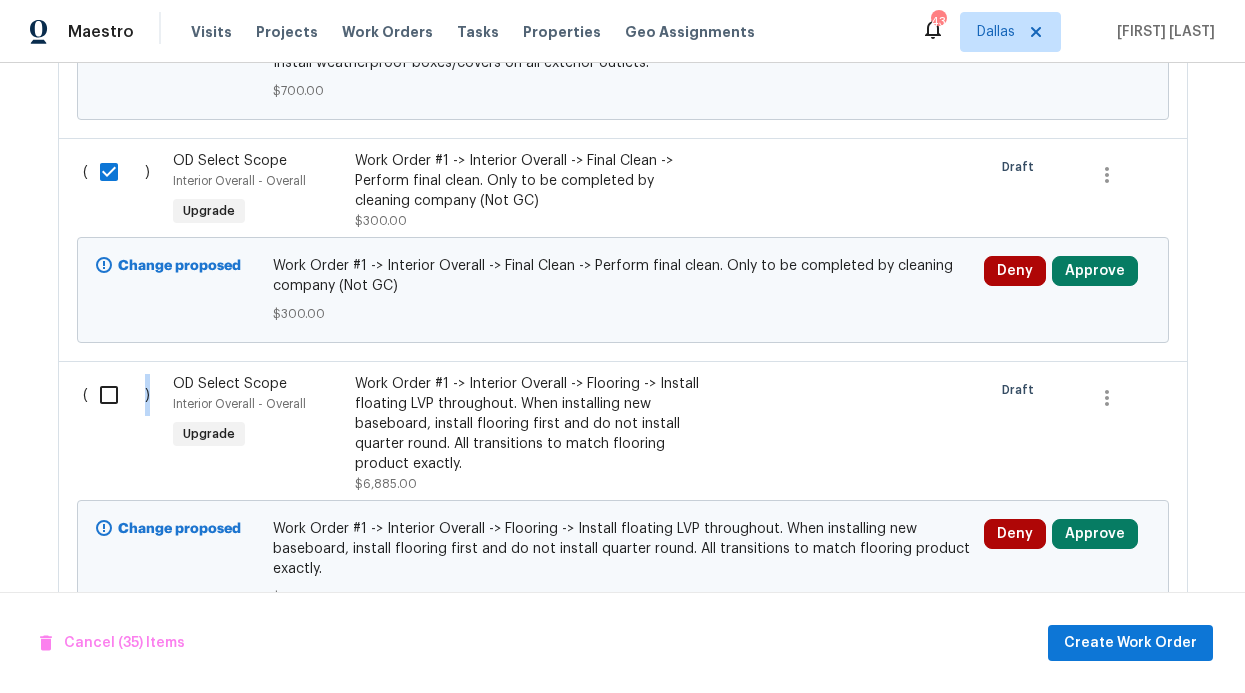 click at bounding box center [116, 395] 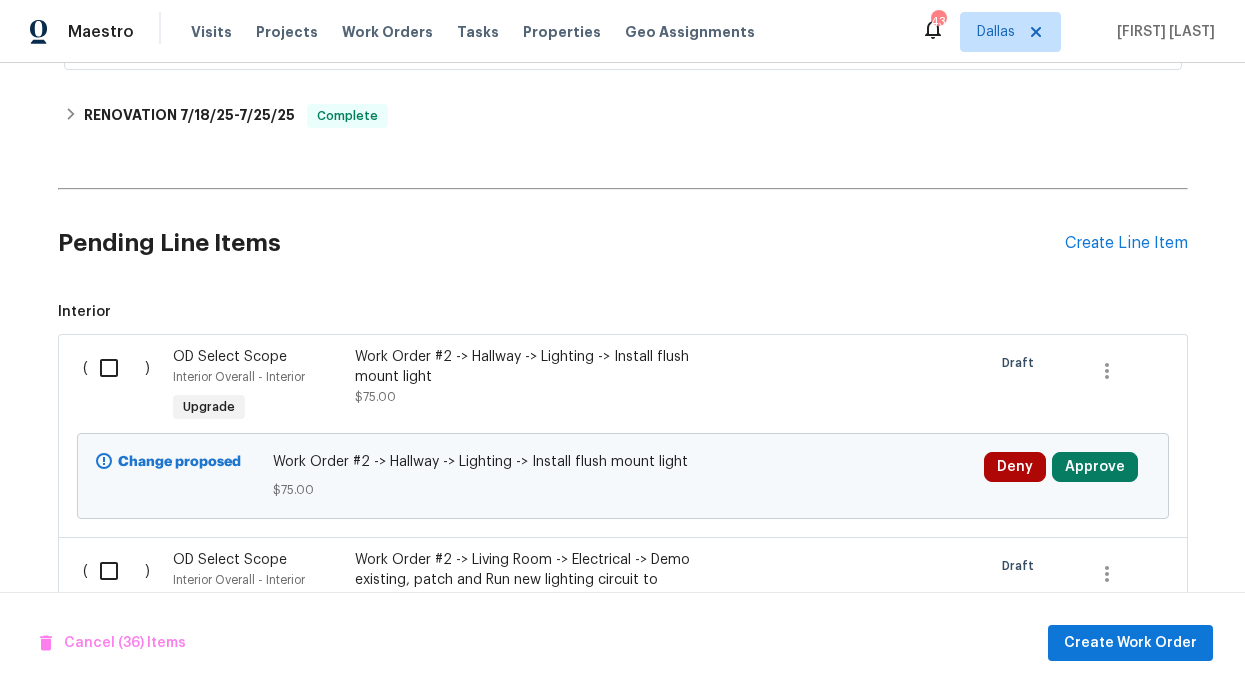 scroll, scrollTop: 363, scrollLeft: 0, axis: vertical 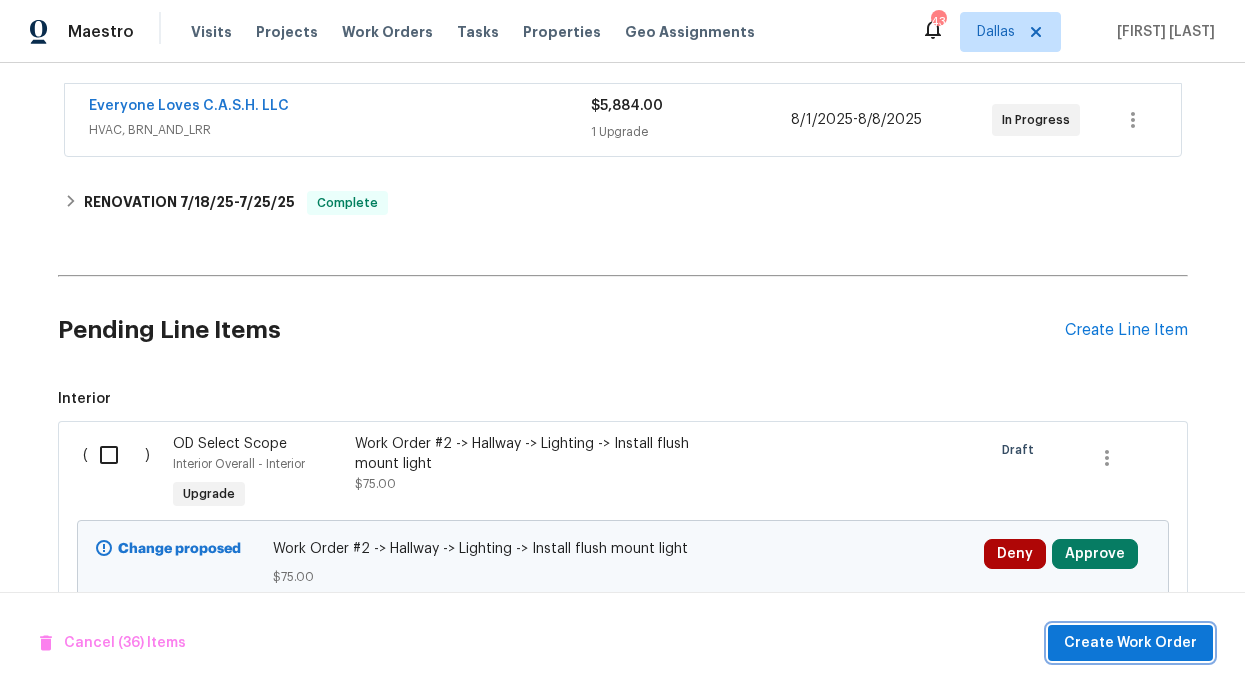 click on "Create Work Order" at bounding box center [1130, 643] 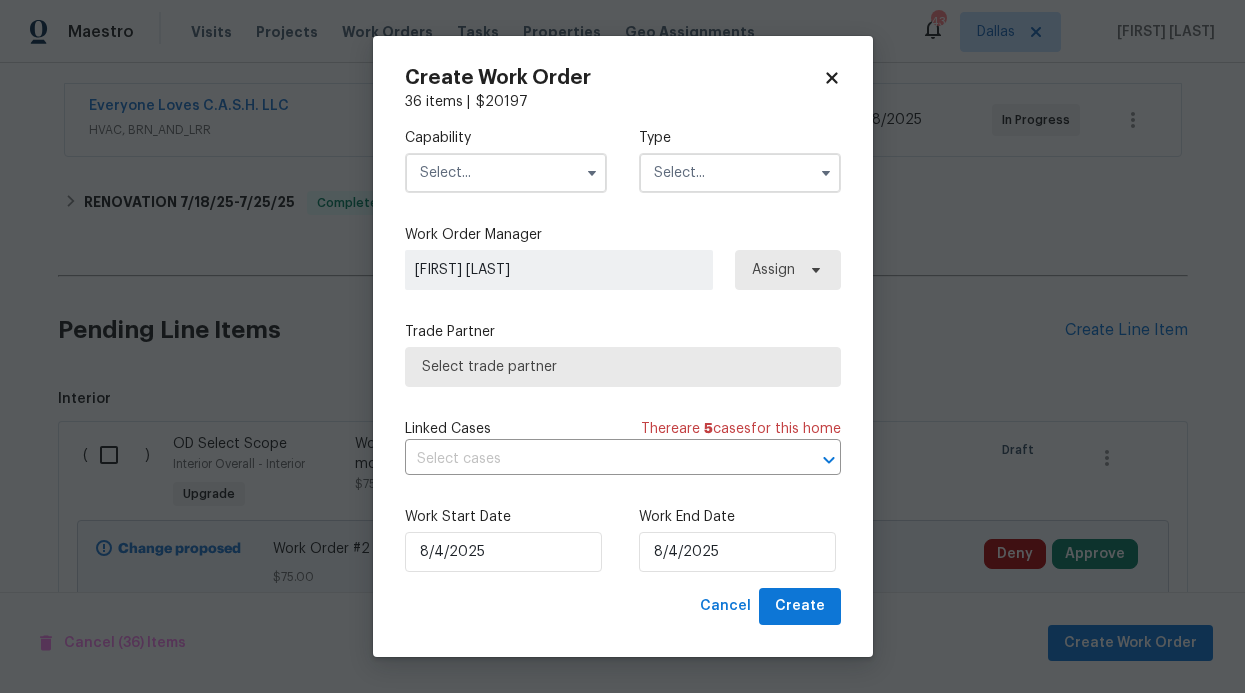 click at bounding box center (506, 173) 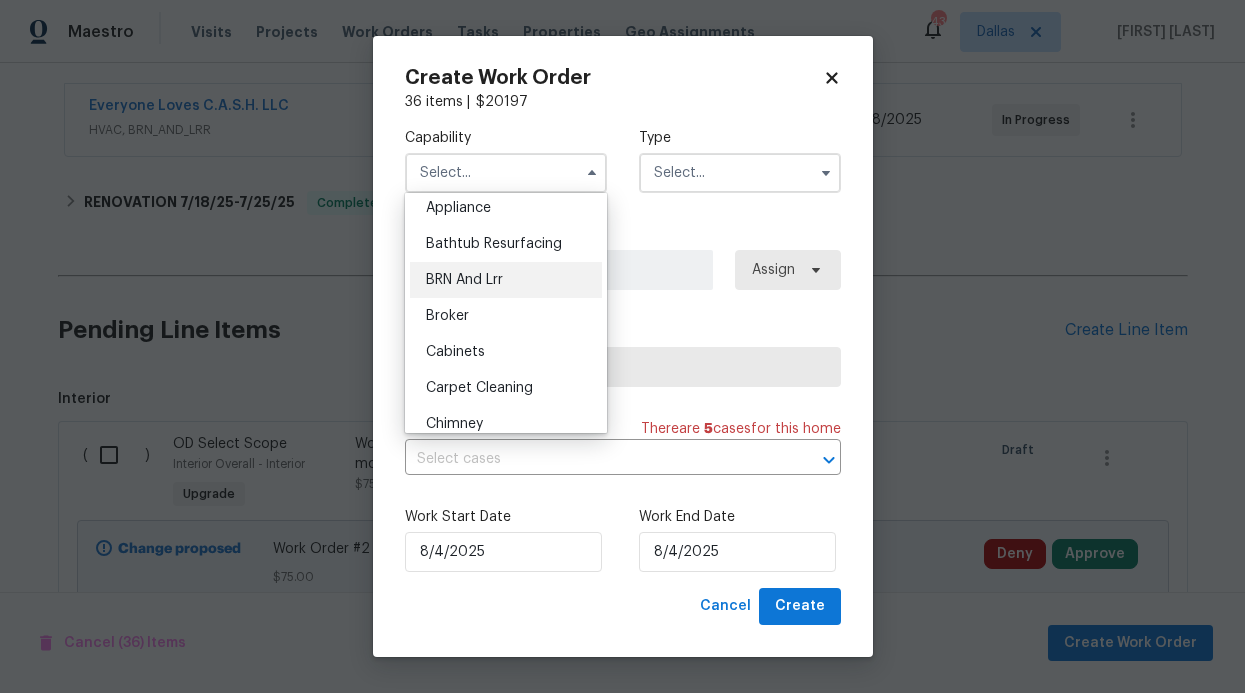 scroll, scrollTop: 46, scrollLeft: 0, axis: vertical 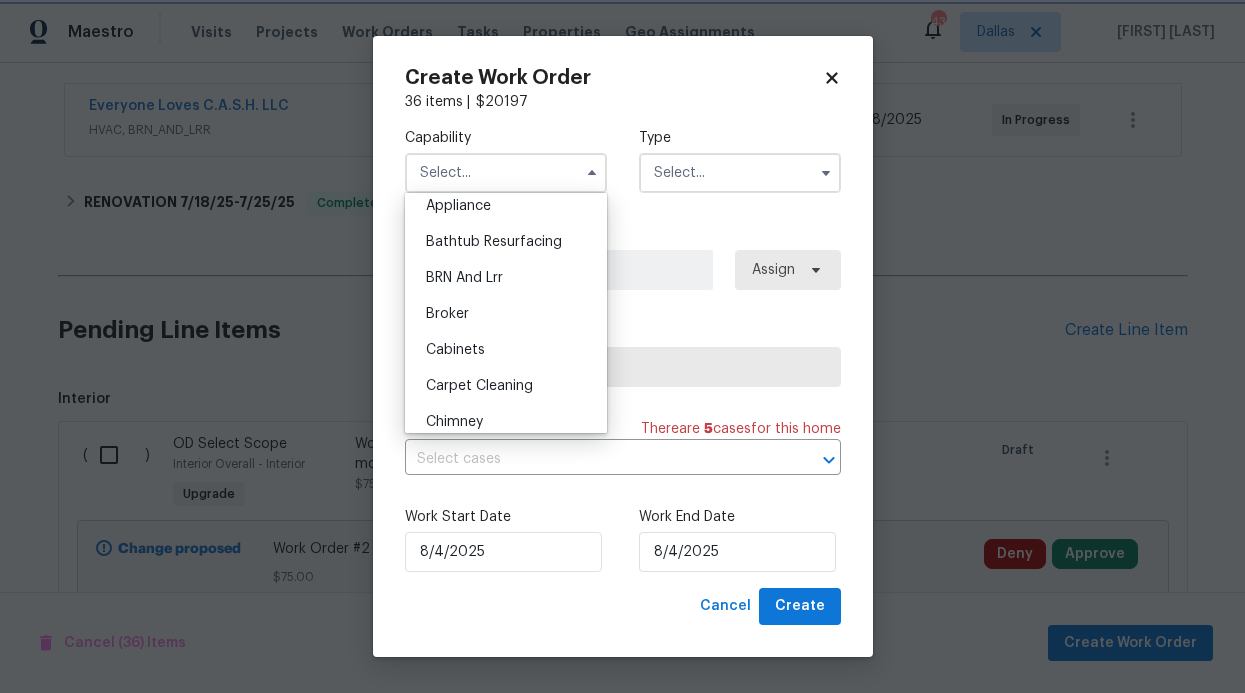 click 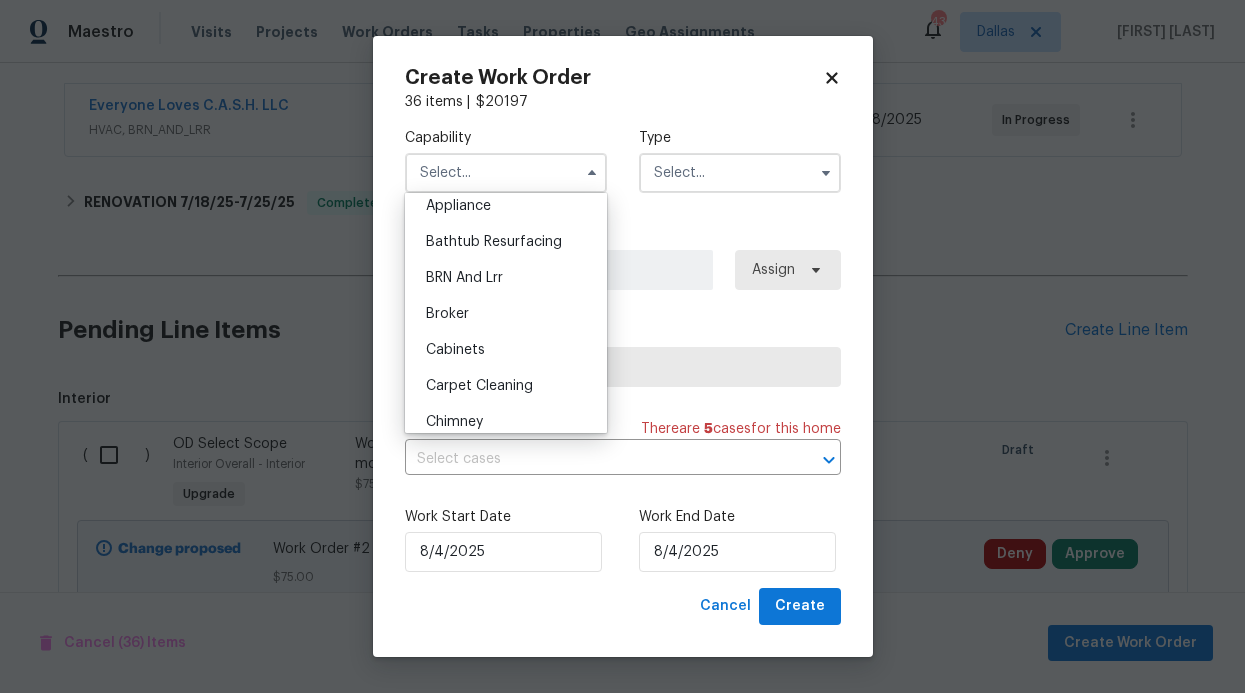 checkbox on "false" 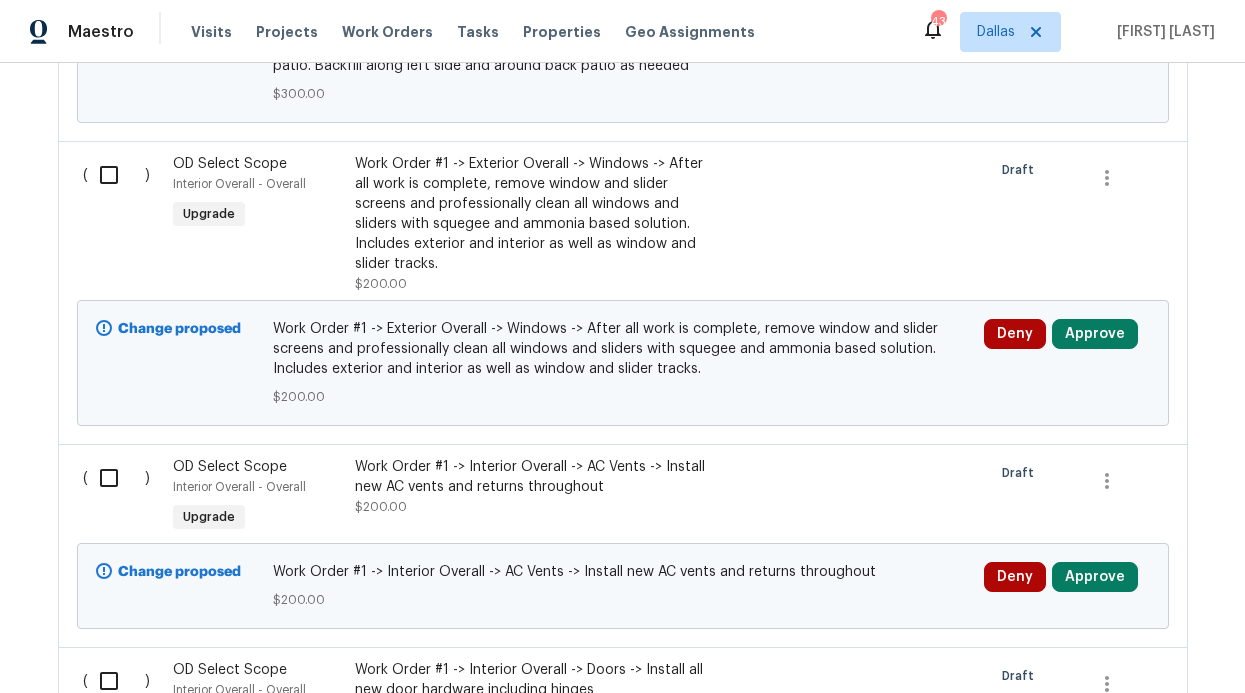 scroll, scrollTop: 8403, scrollLeft: 0, axis: vertical 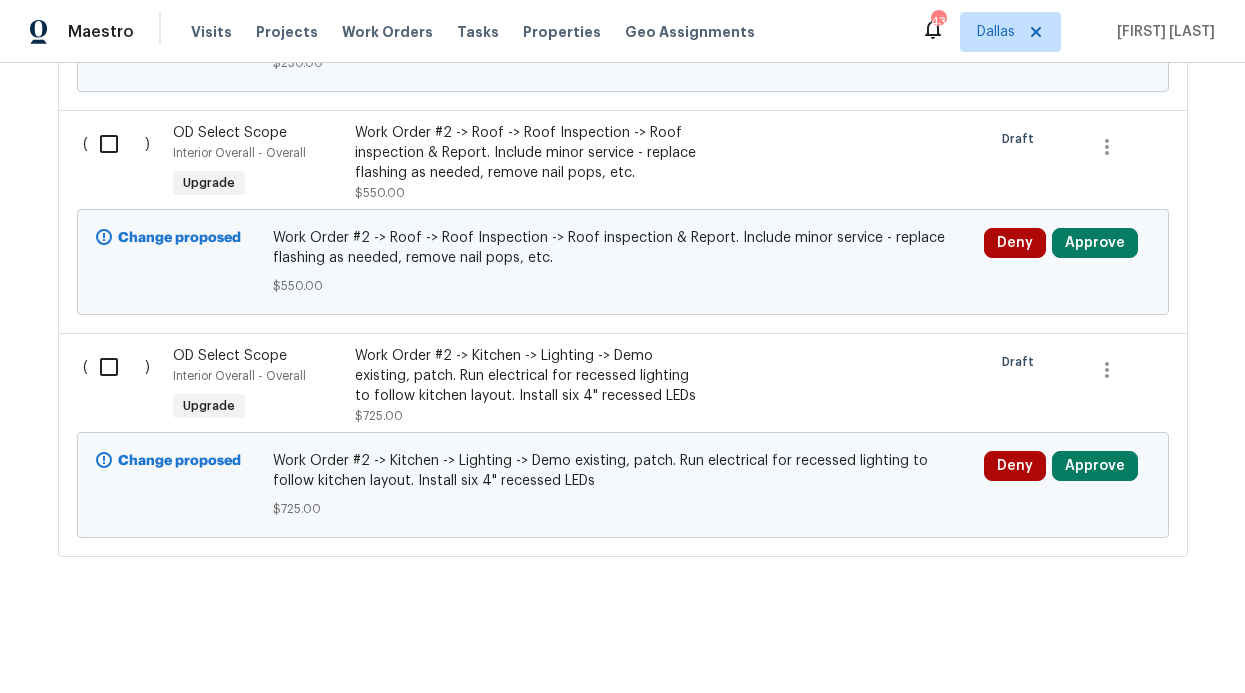 click at bounding box center [116, 367] 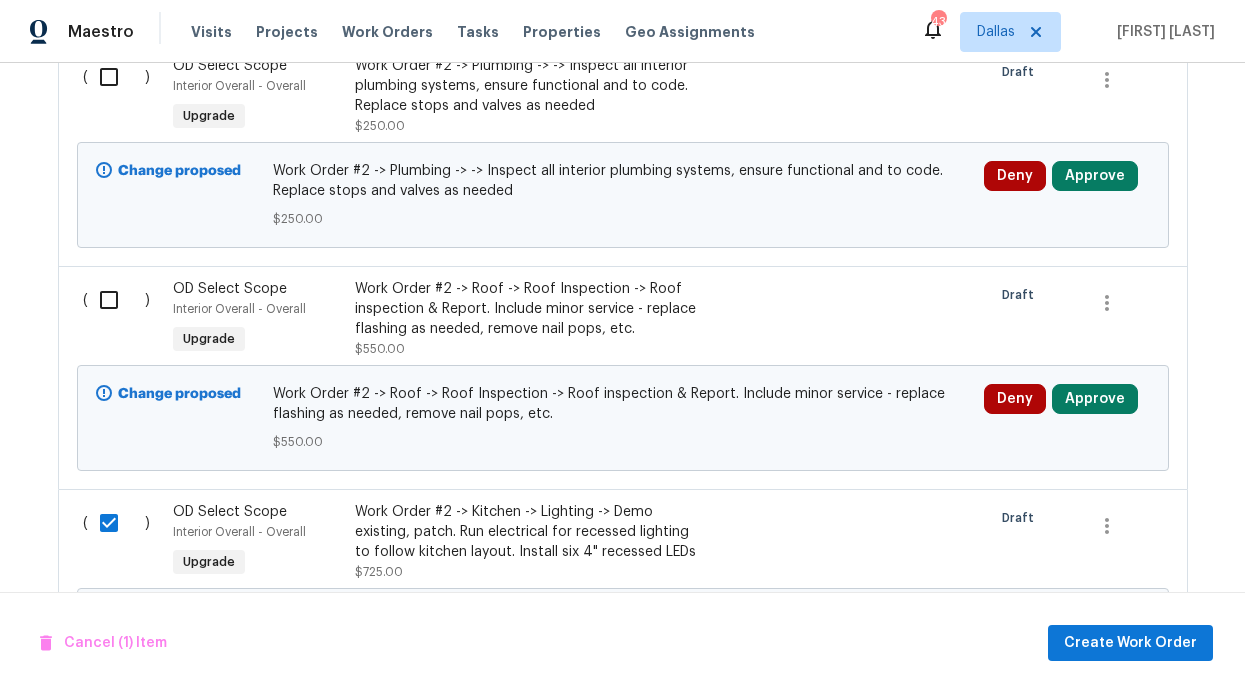 click at bounding box center (116, 300) 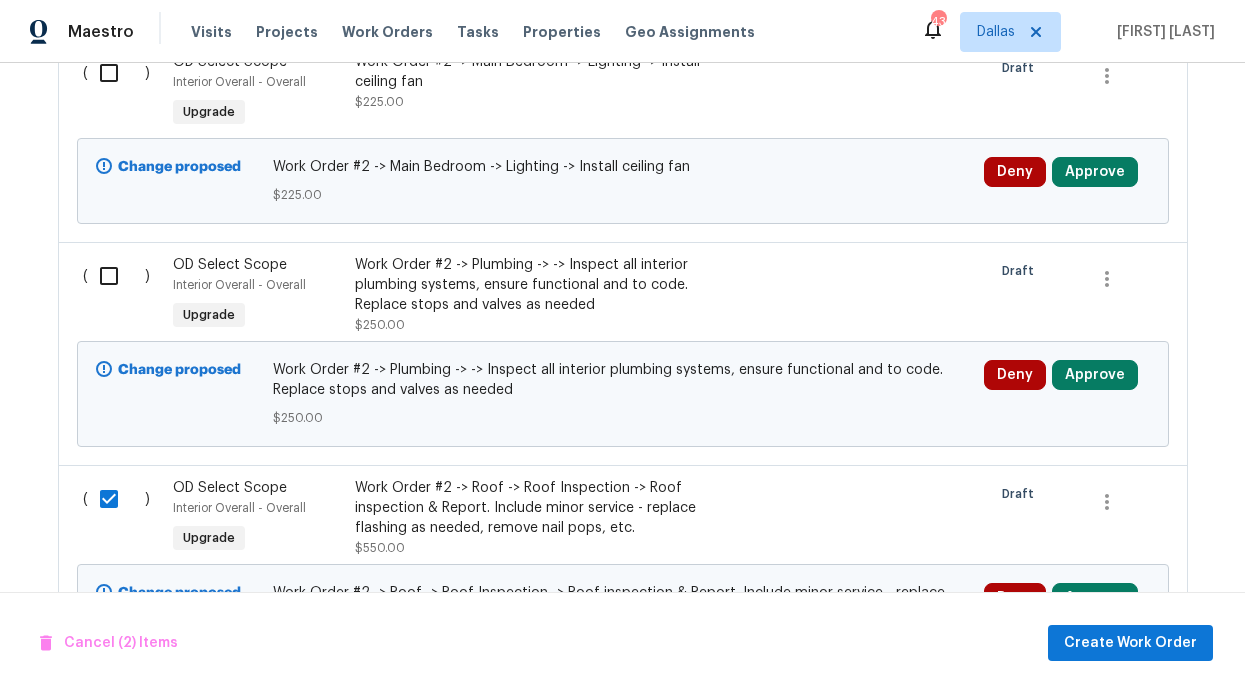 click at bounding box center [116, 276] 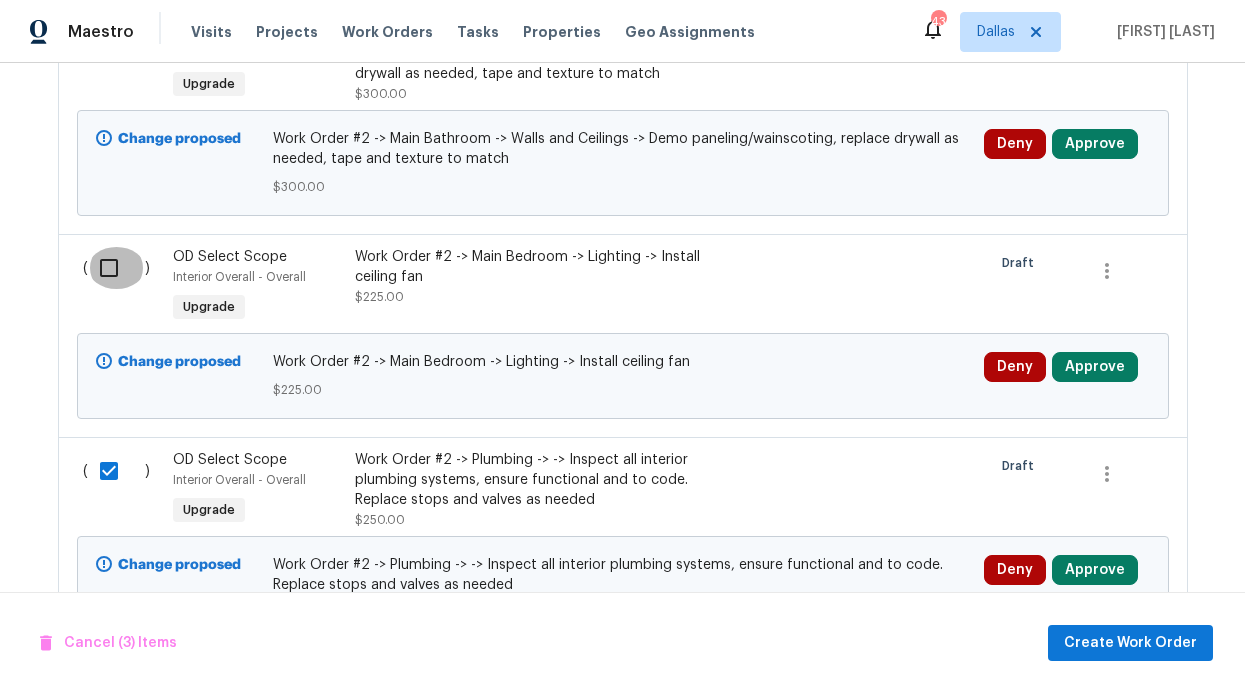 click at bounding box center (116, 268) 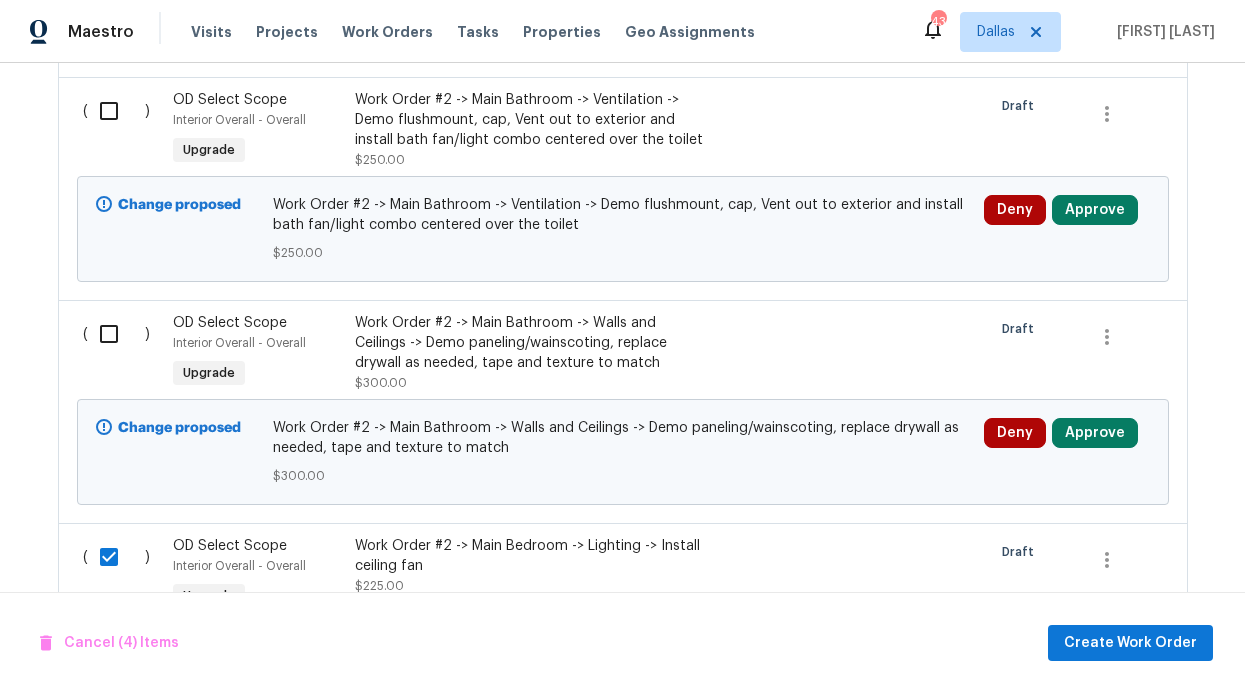 scroll, scrollTop: 20795, scrollLeft: 0, axis: vertical 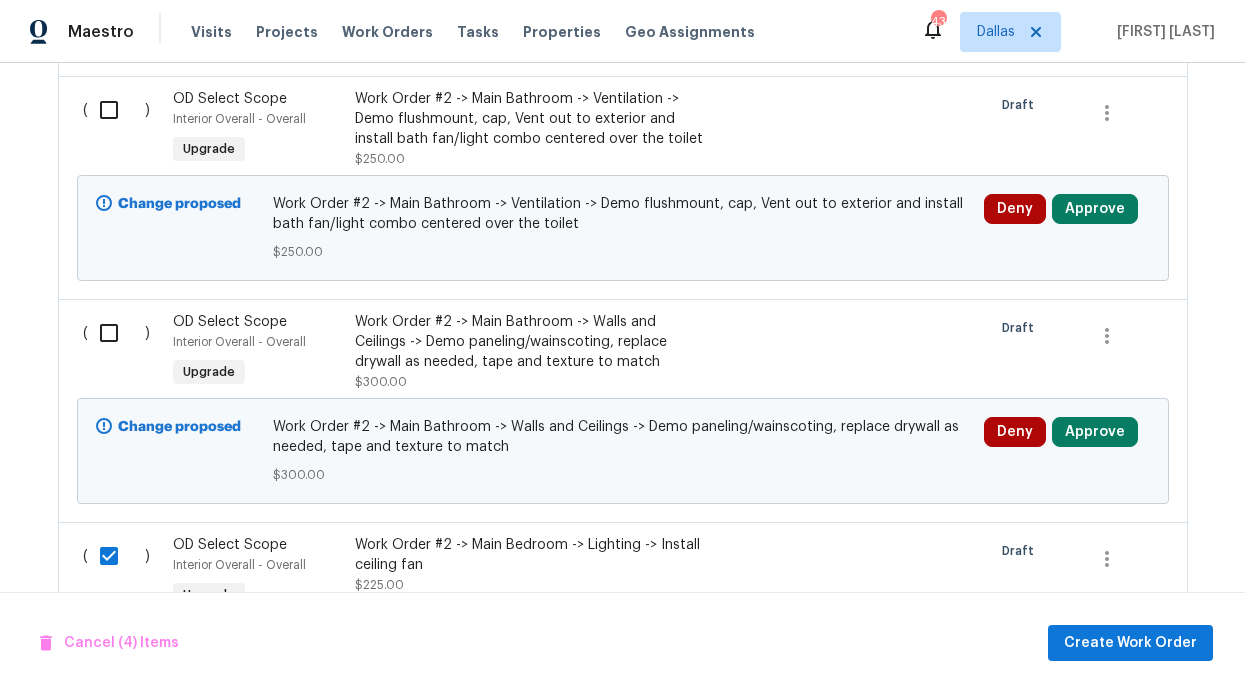 click at bounding box center [116, 333] 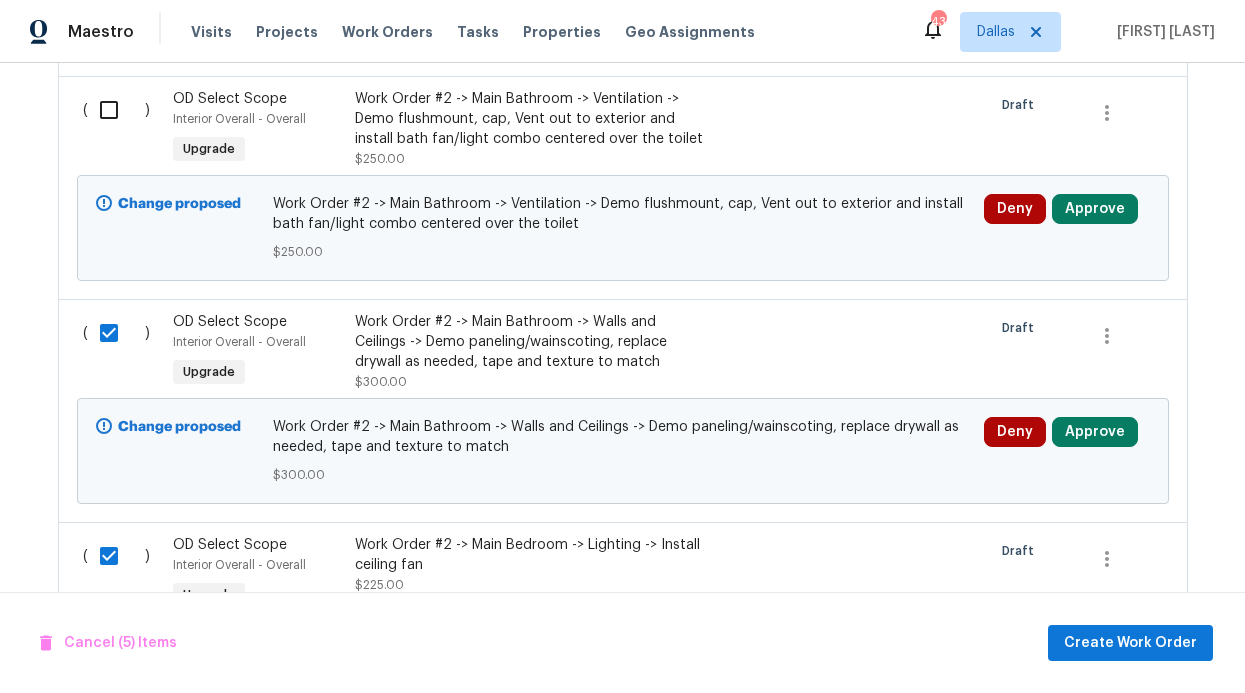 click at bounding box center (116, 110) 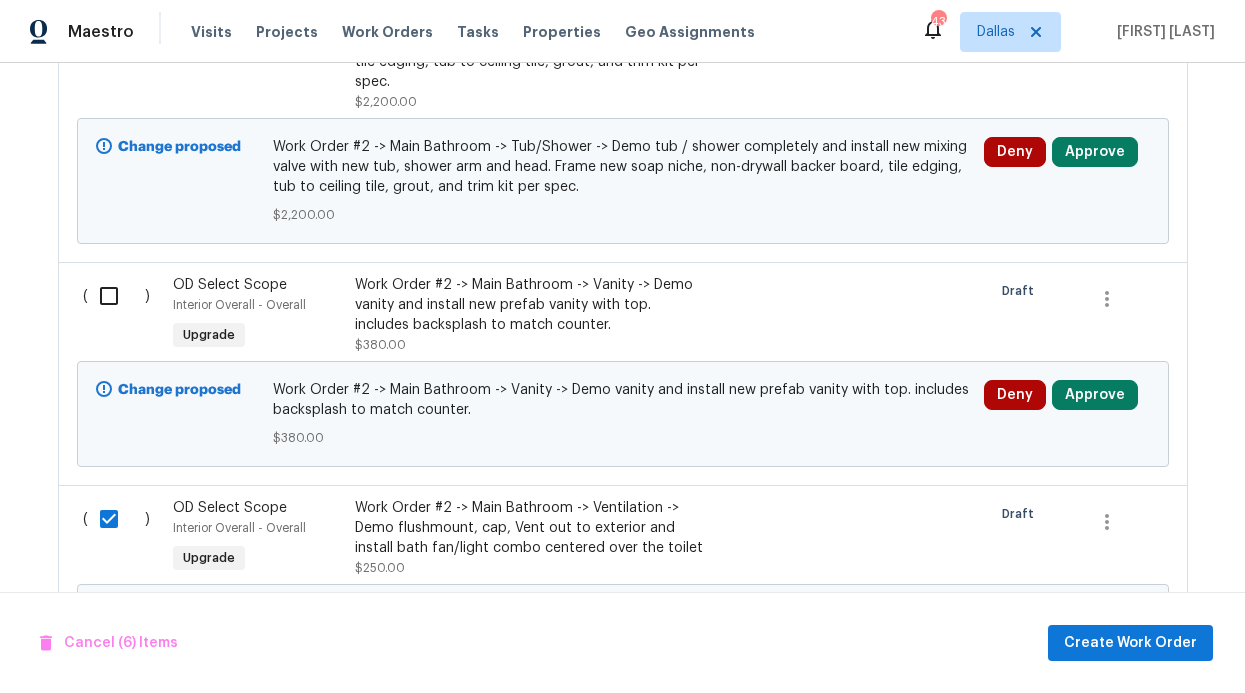 click at bounding box center [116, 296] 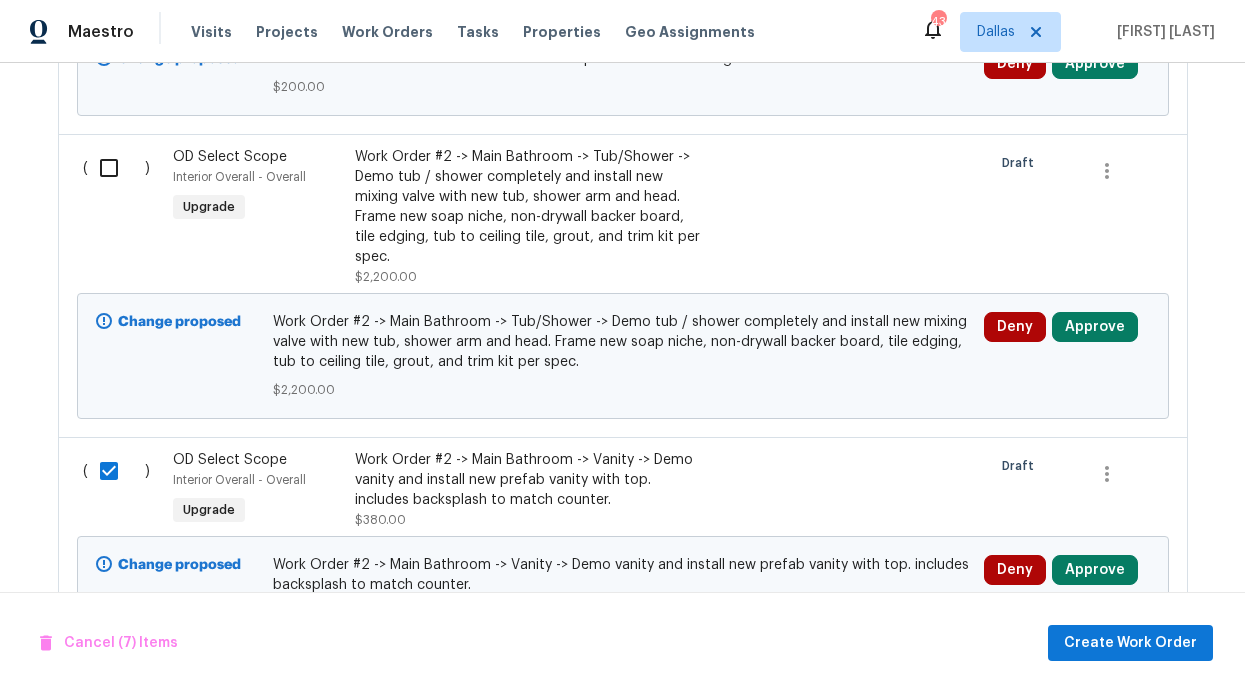 scroll, scrollTop: 20207, scrollLeft: 0, axis: vertical 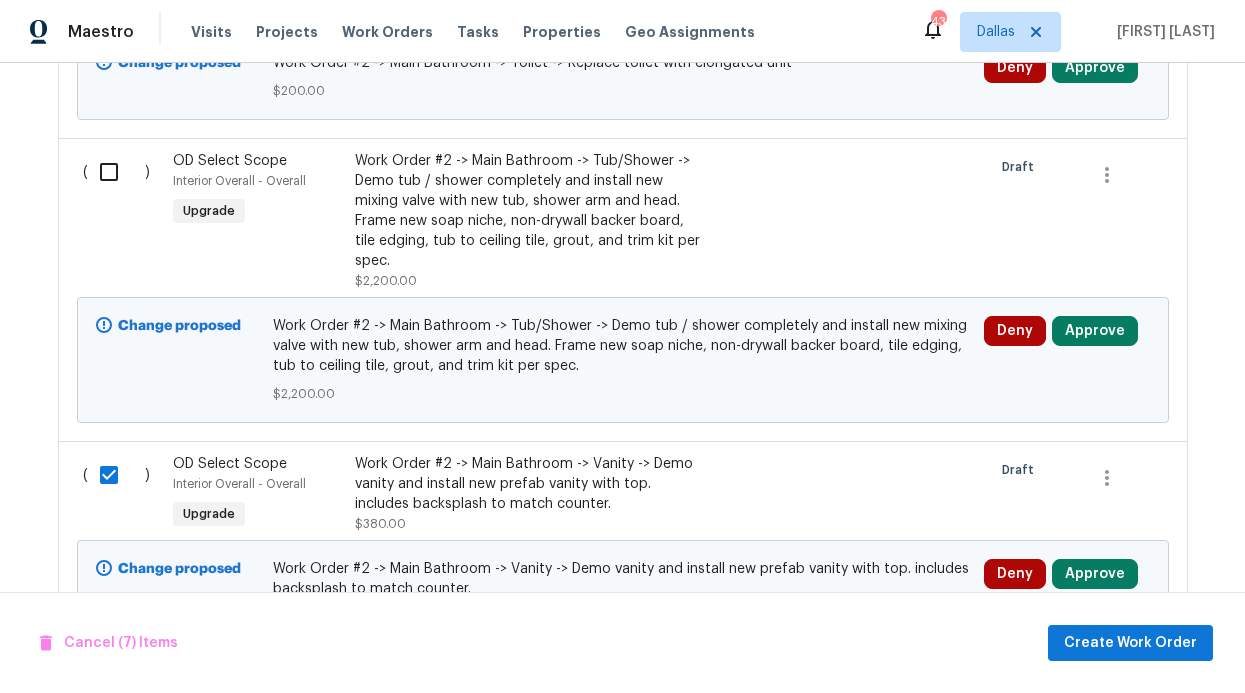 click at bounding box center (116, 172) 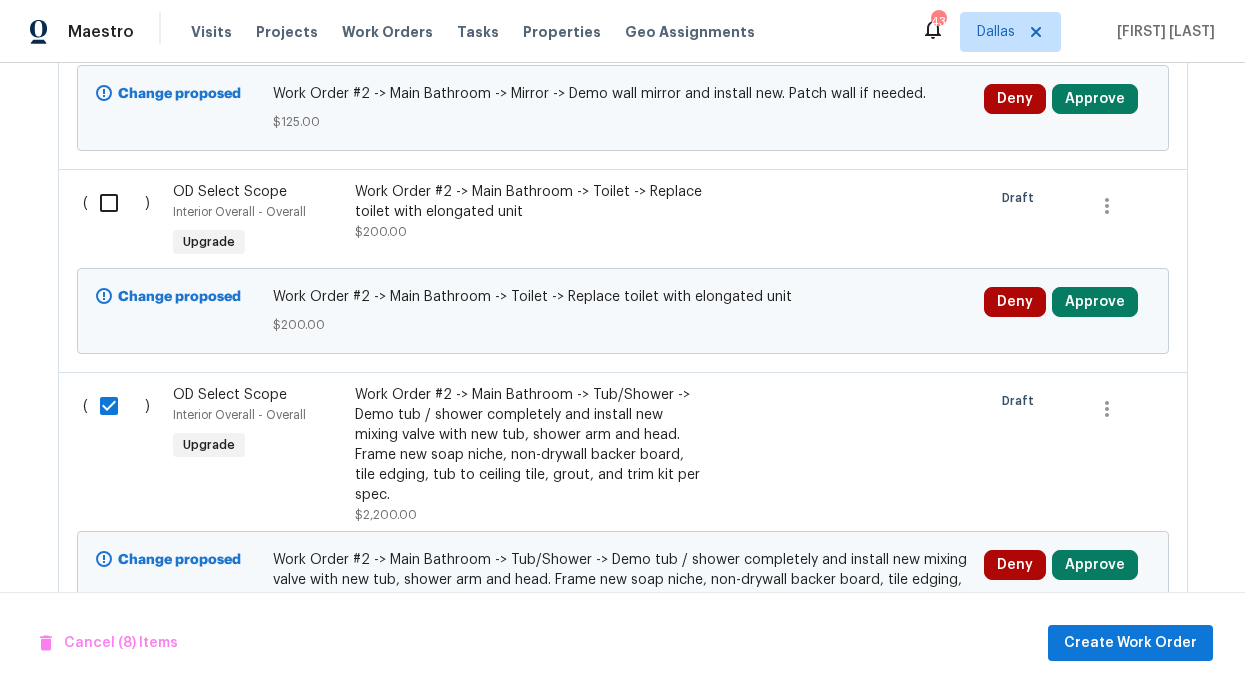 scroll, scrollTop: 19768, scrollLeft: 0, axis: vertical 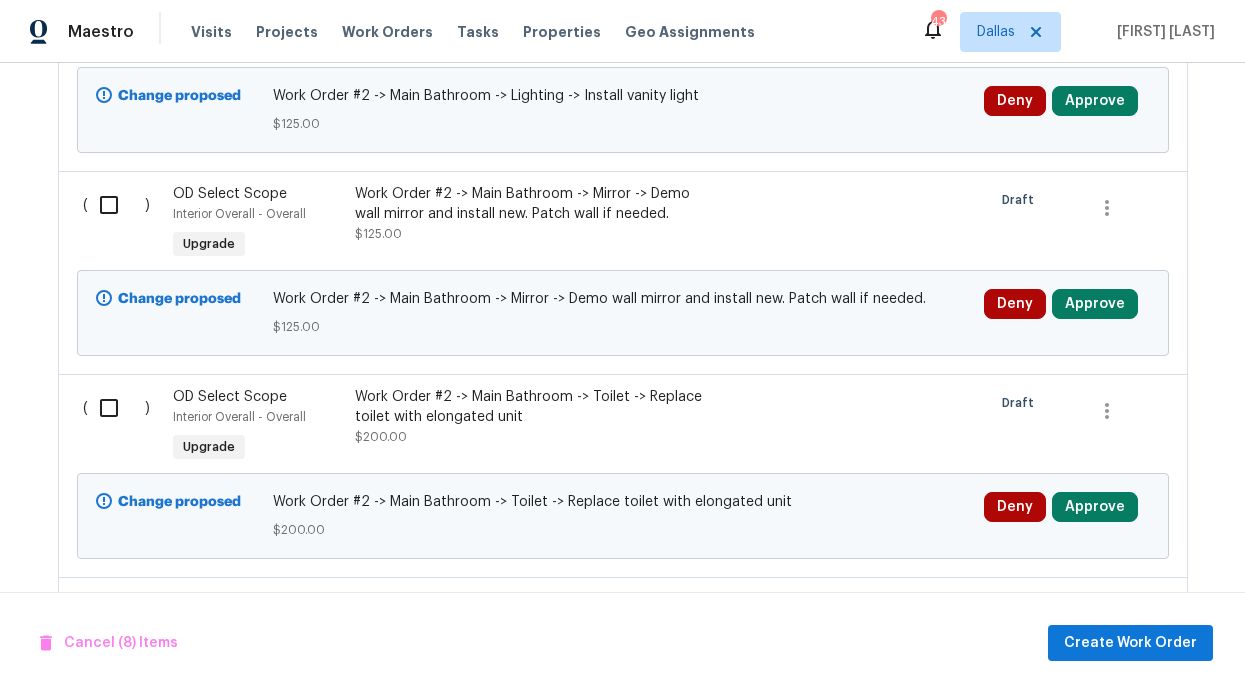 click at bounding box center [116, 408] 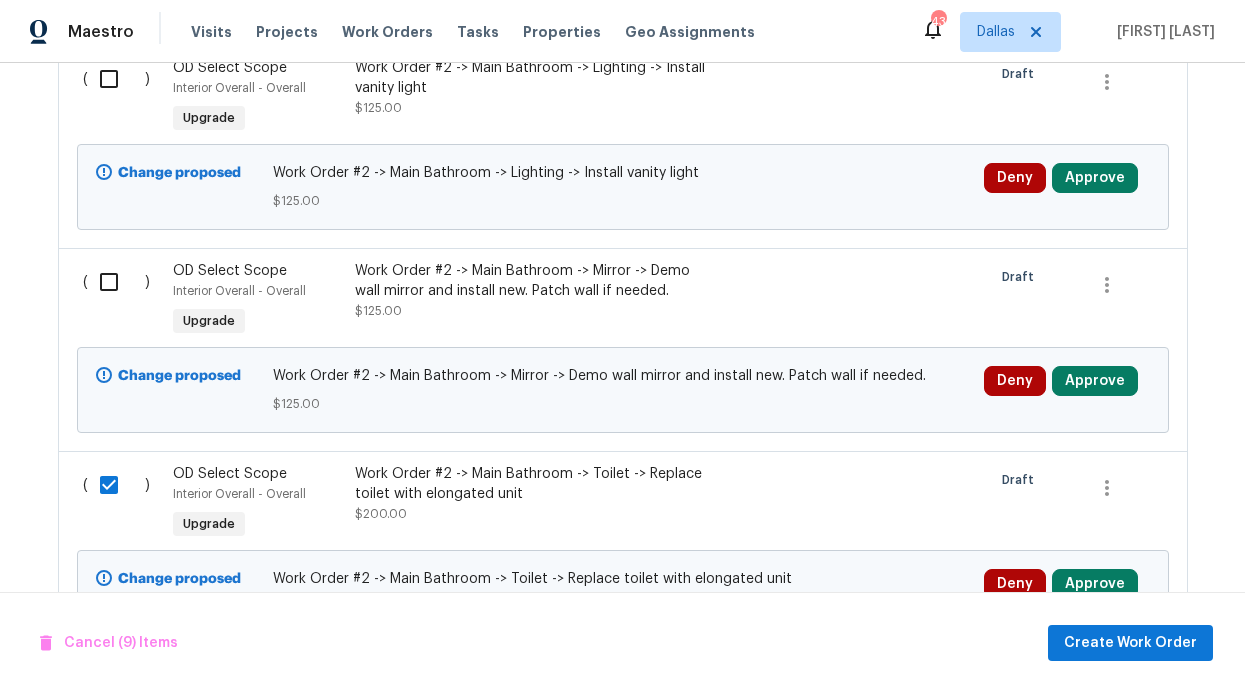 scroll, scrollTop: 19524, scrollLeft: 0, axis: vertical 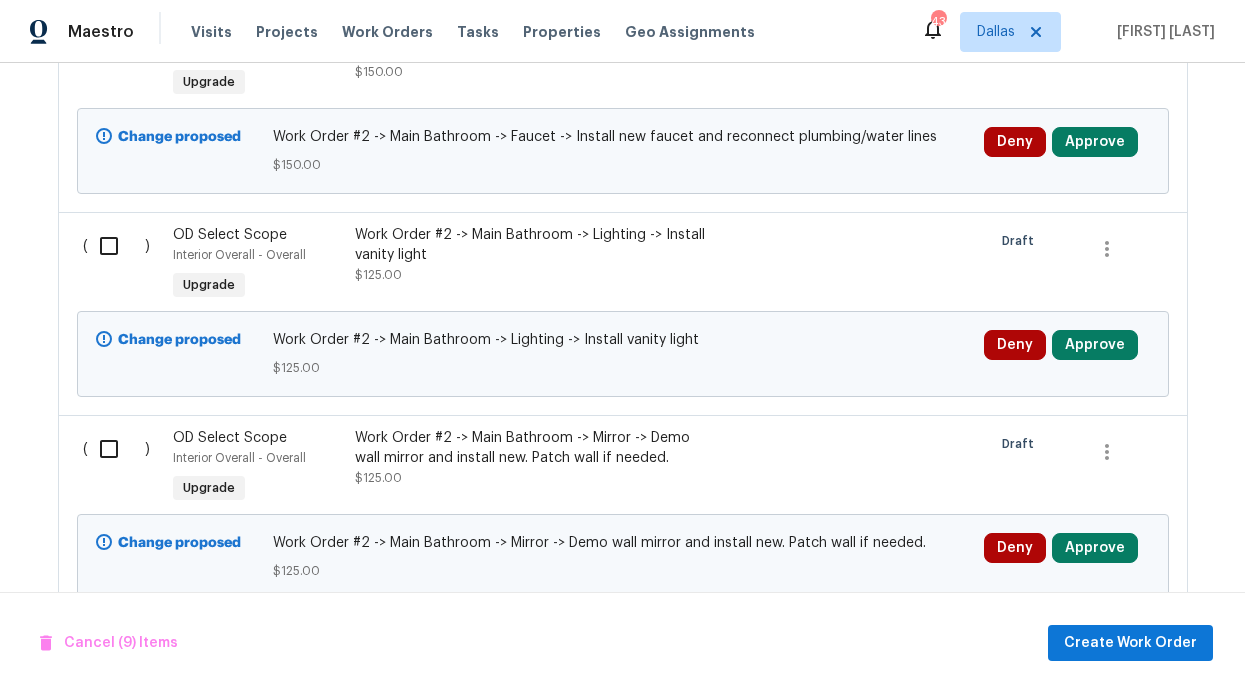 click at bounding box center (116, 449) 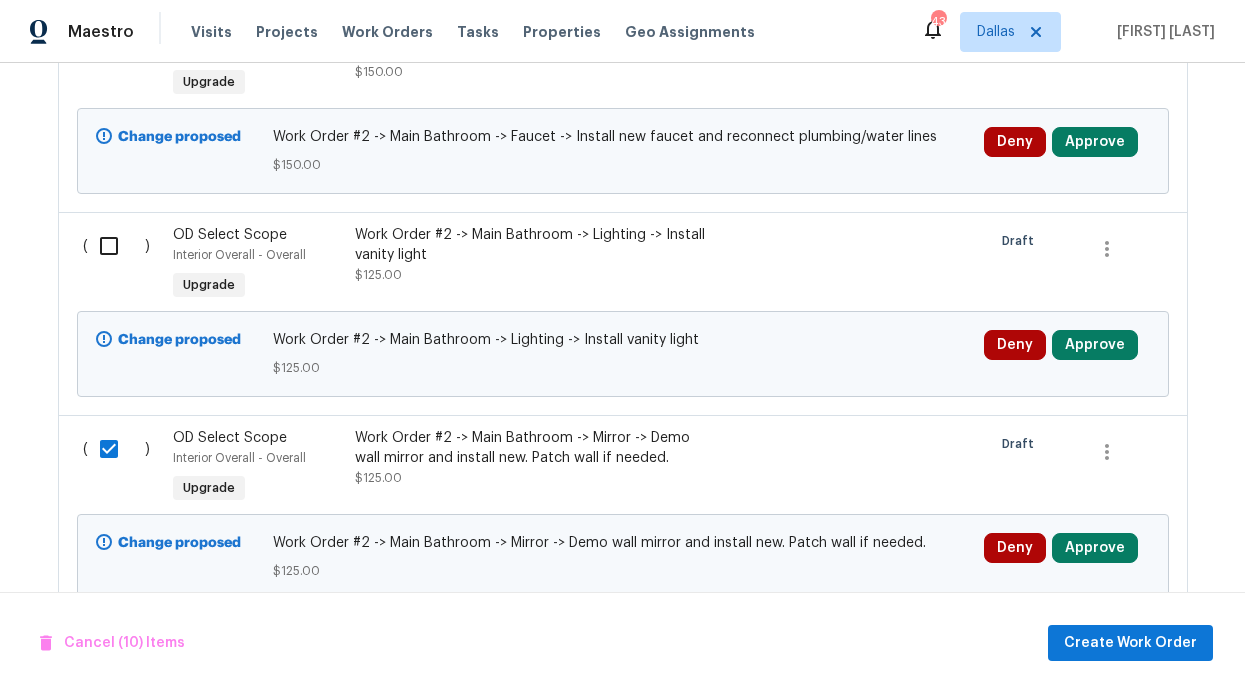 click at bounding box center [116, 246] 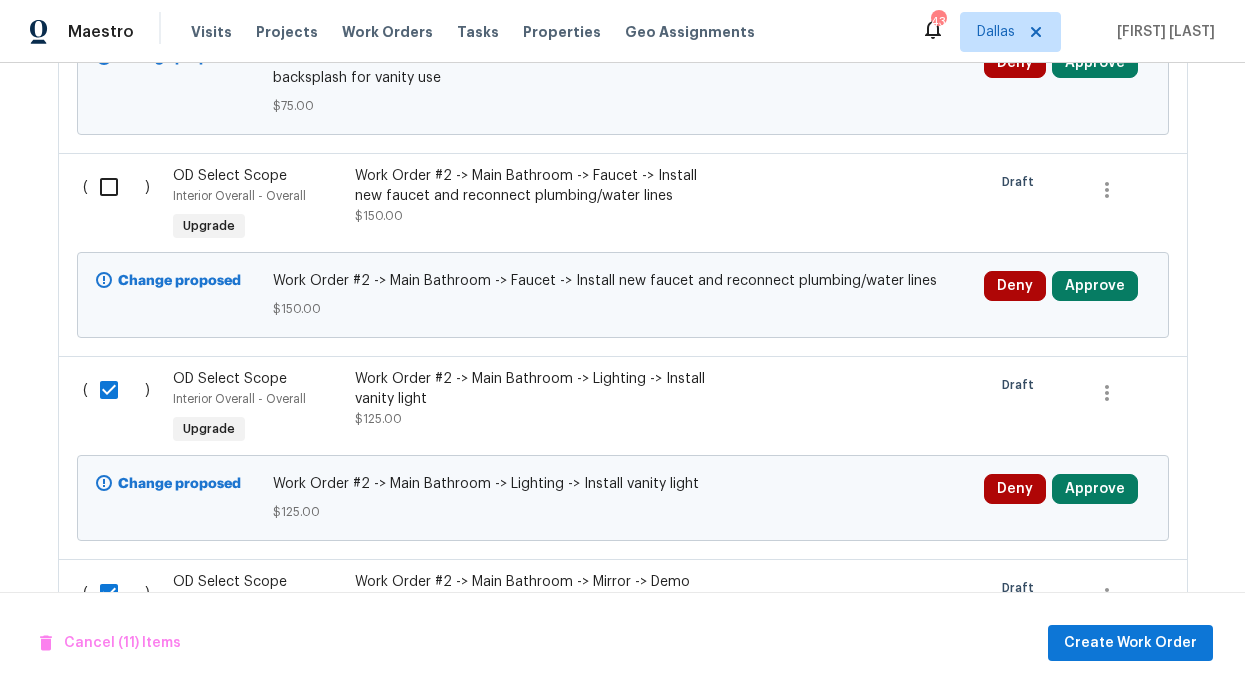 scroll, scrollTop: 19327, scrollLeft: 0, axis: vertical 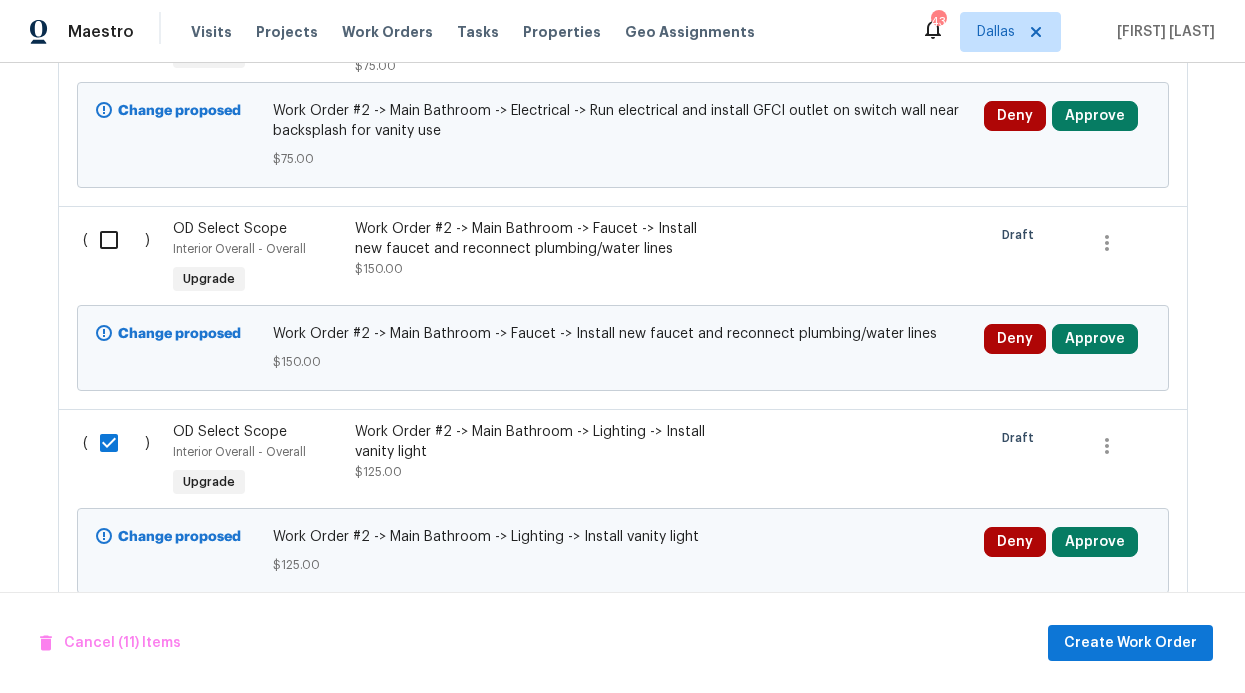 click at bounding box center [116, 240] 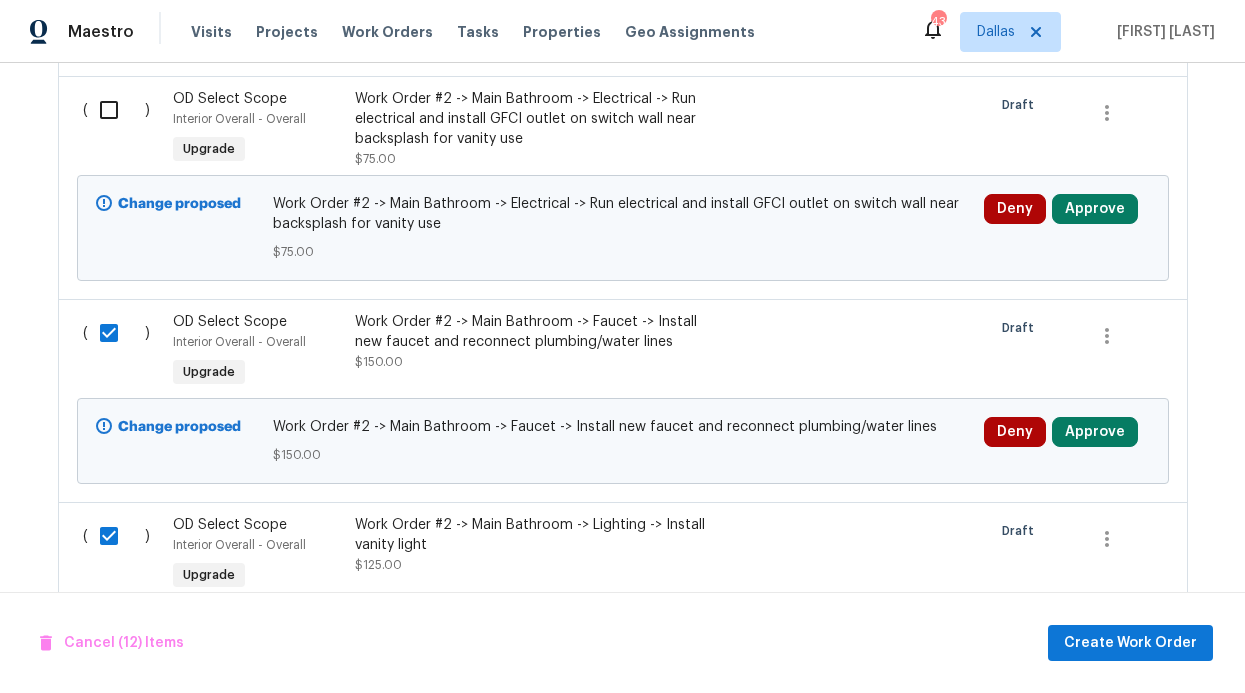 scroll, scrollTop: 19135, scrollLeft: 0, axis: vertical 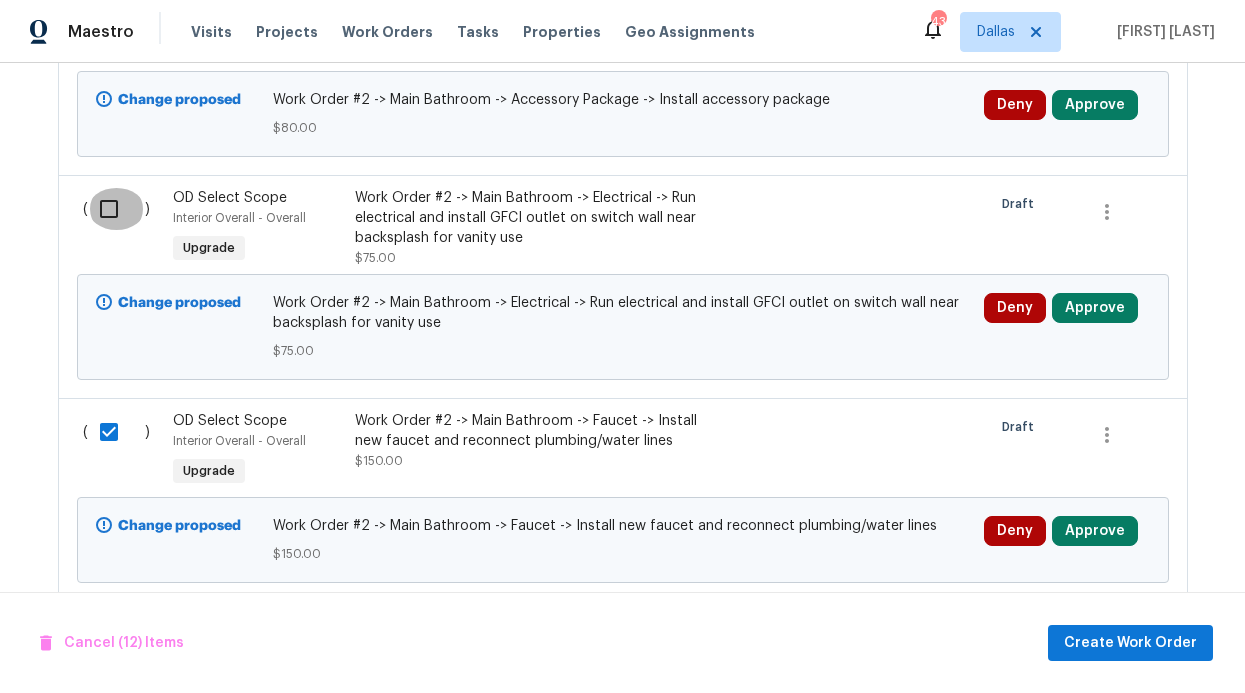 click at bounding box center [116, 209] 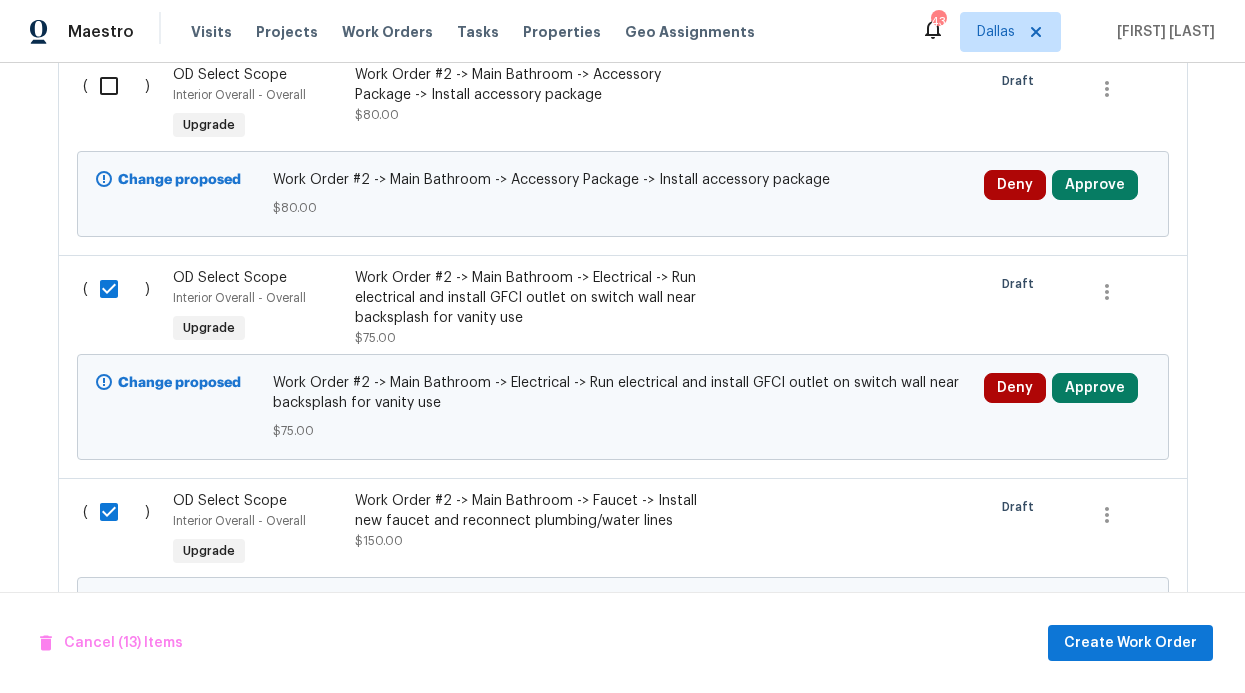 scroll, scrollTop: 18873, scrollLeft: 0, axis: vertical 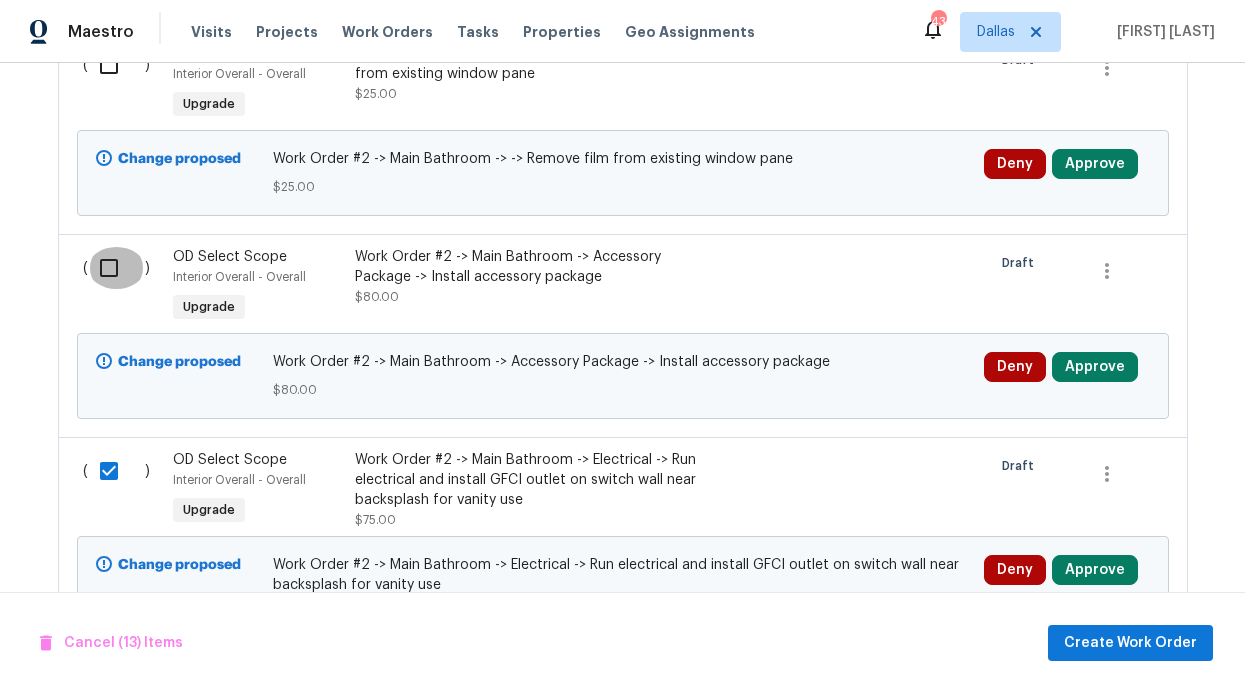 click at bounding box center (116, 268) 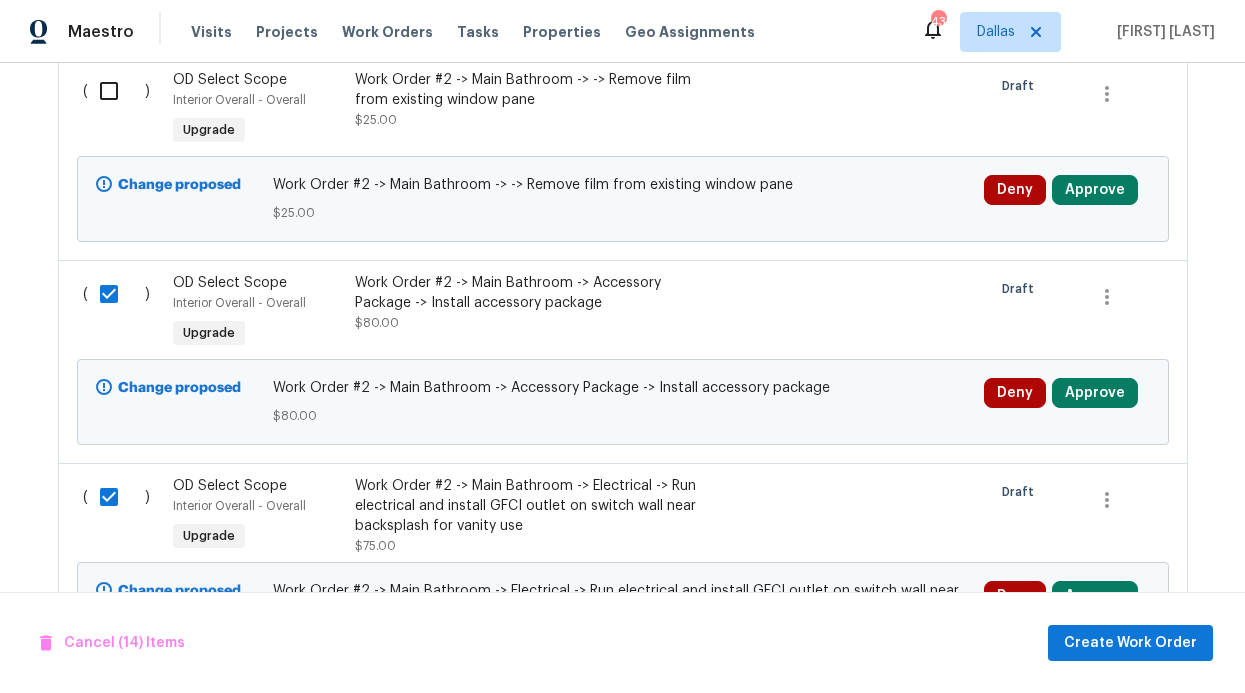 scroll, scrollTop: 18736, scrollLeft: 0, axis: vertical 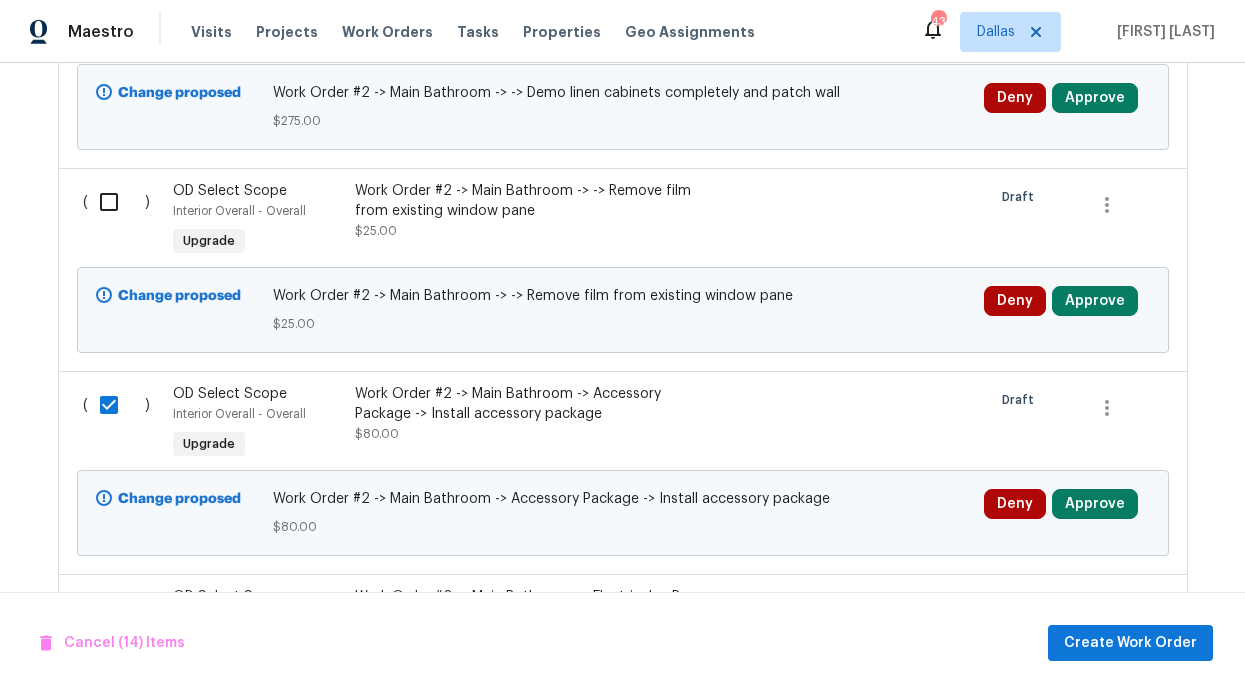 click on "( )" at bounding box center (122, 221) 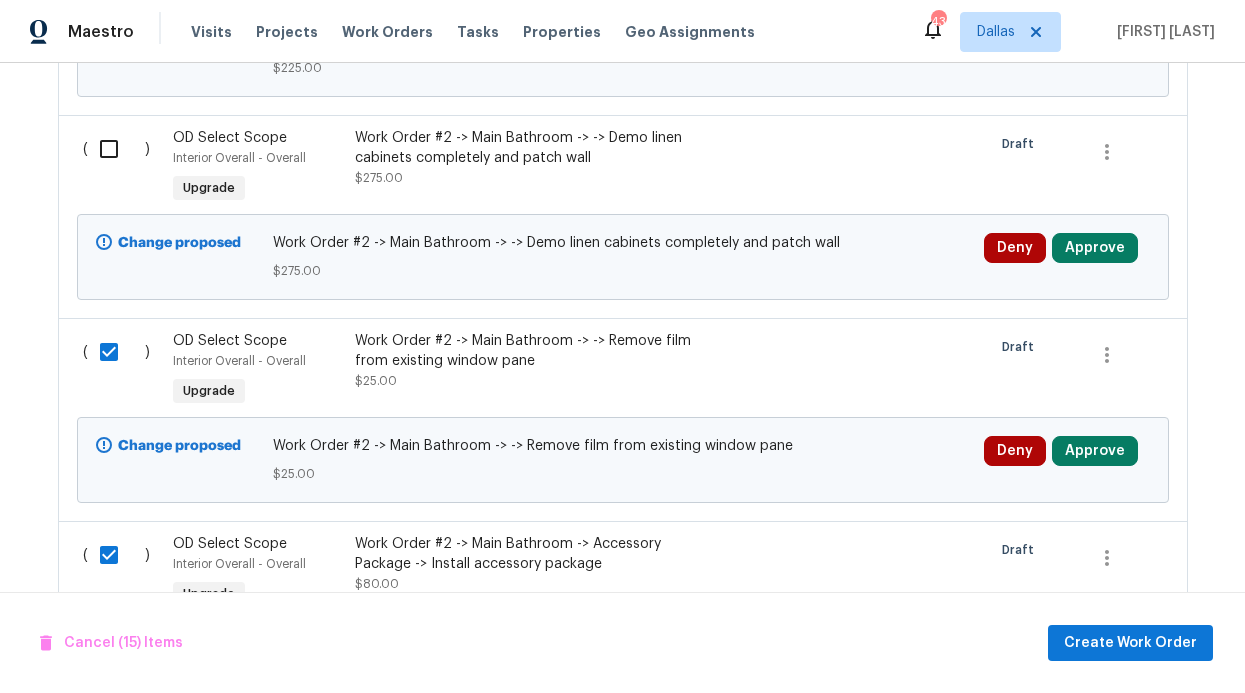 scroll, scrollTop: 18502, scrollLeft: 0, axis: vertical 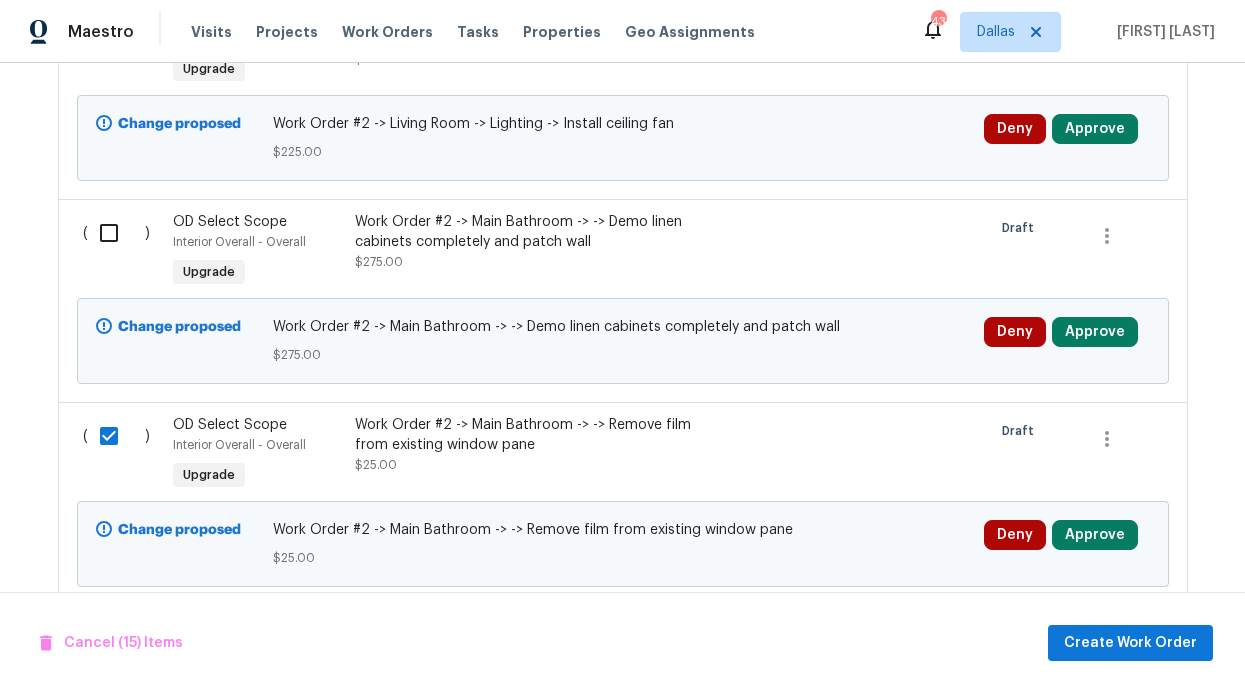 click at bounding box center [116, 233] 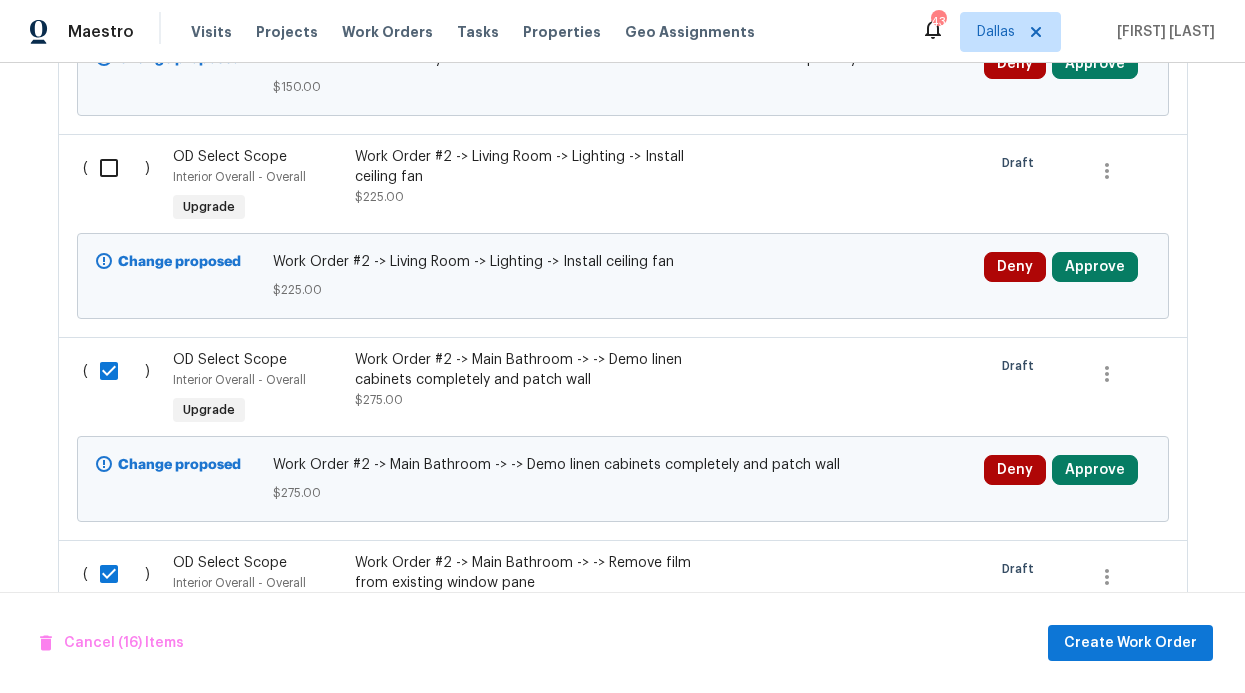 scroll, scrollTop: 18323, scrollLeft: 0, axis: vertical 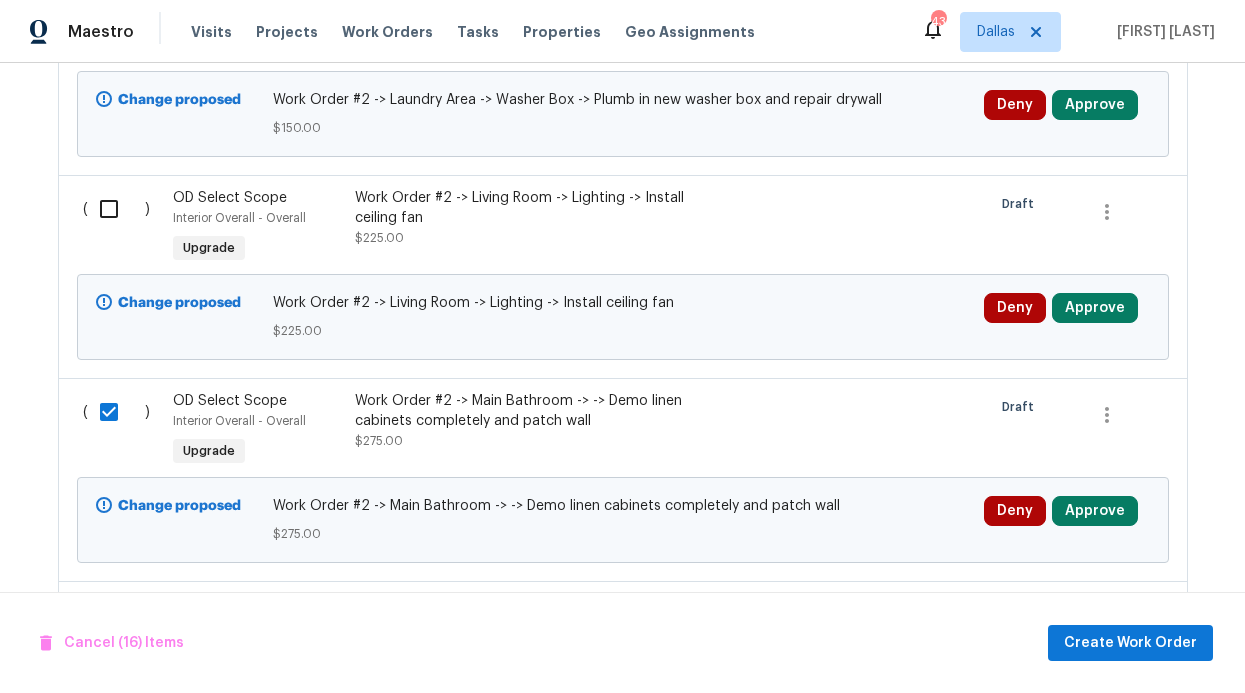click at bounding box center [116, 209] 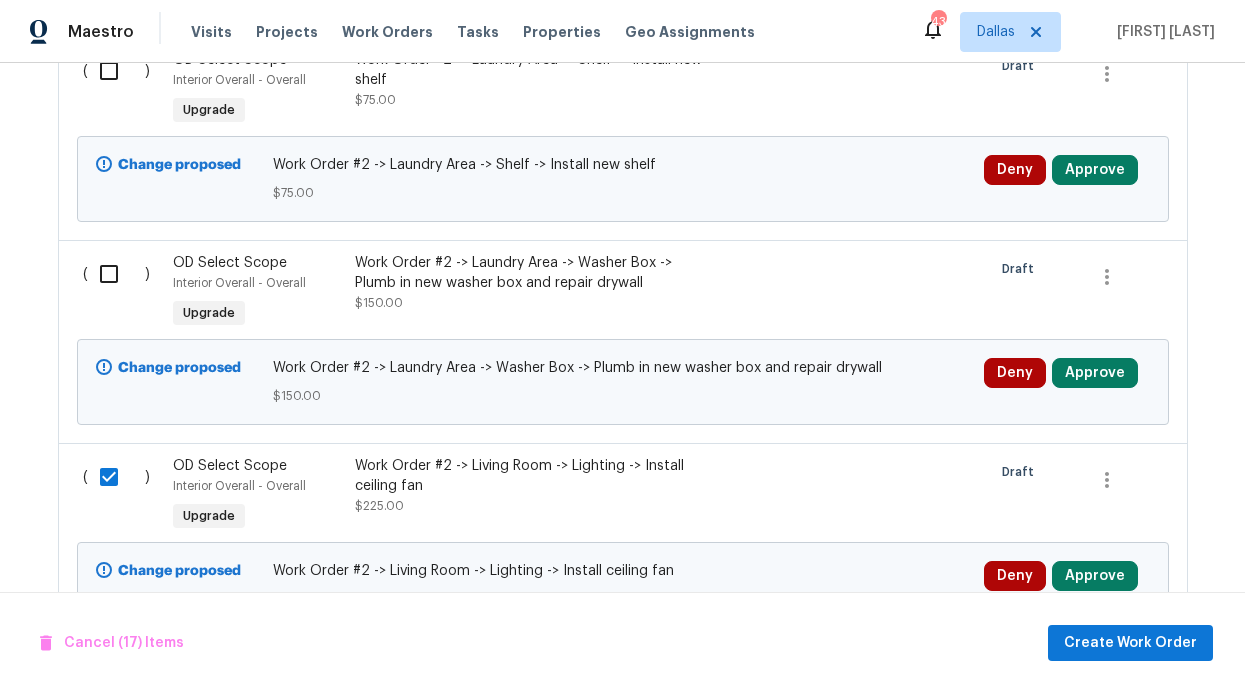 click at bounding box center (116, 274) 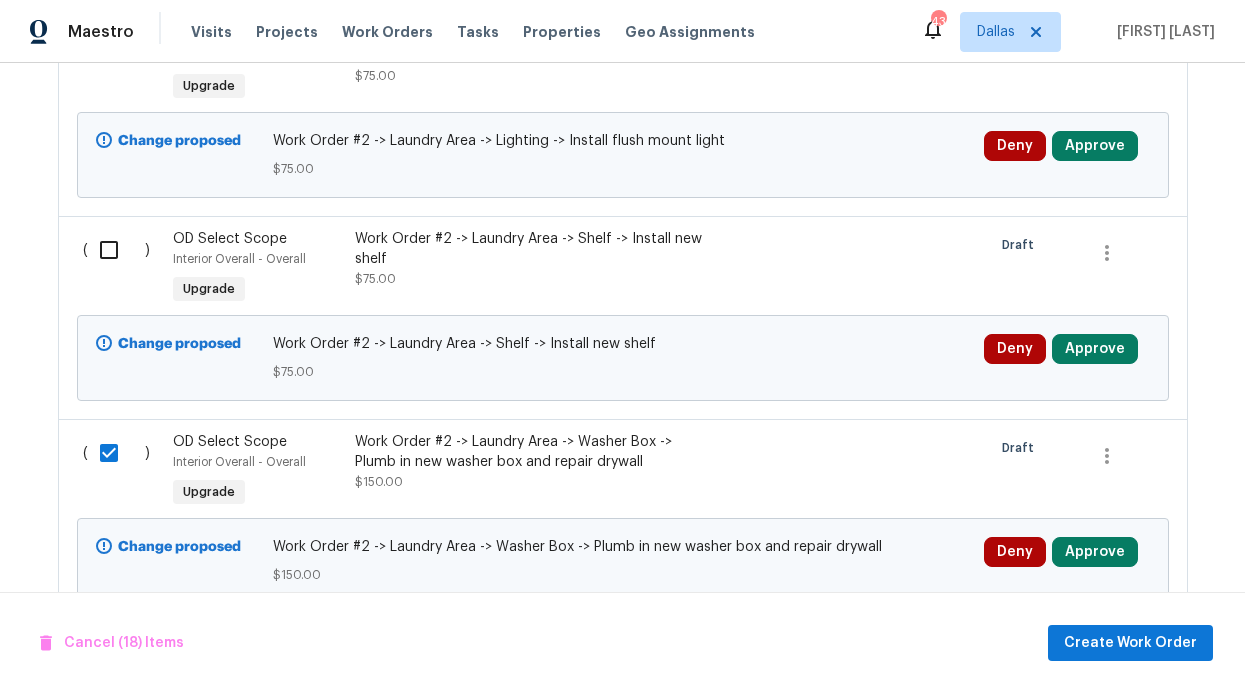 click at bounding box center [116, 250] 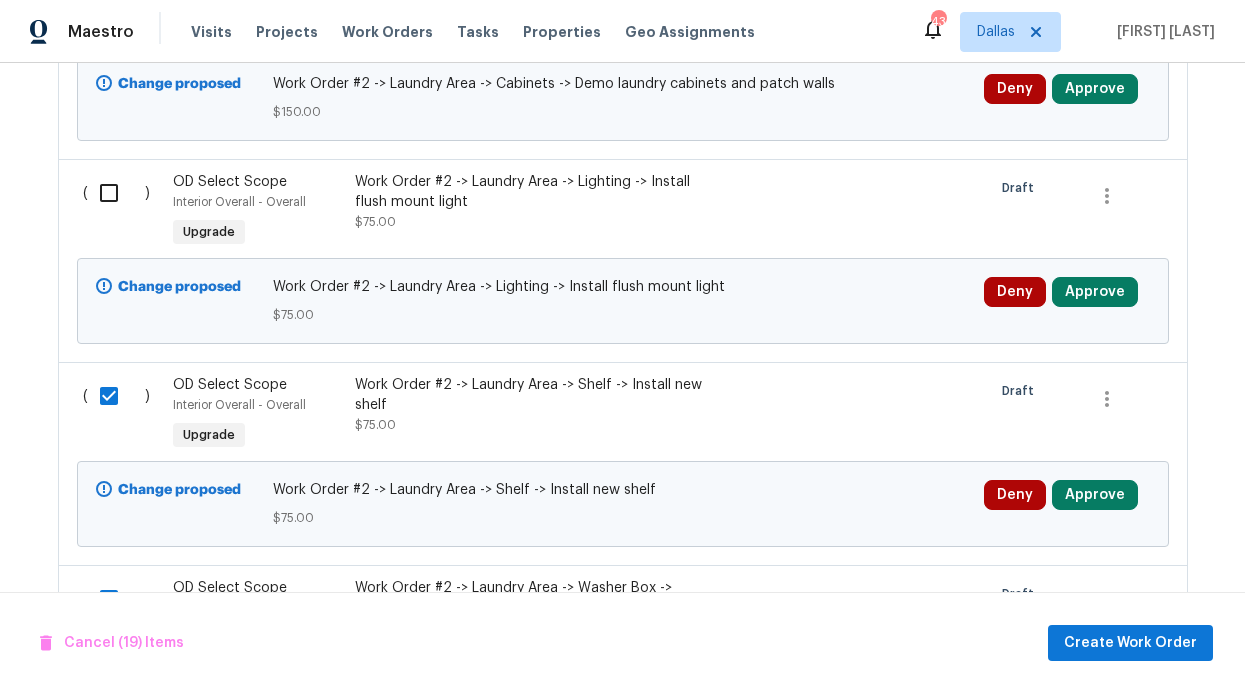 scroll, scrollTop: 17686, scrollLeft: 0, axis: vertical 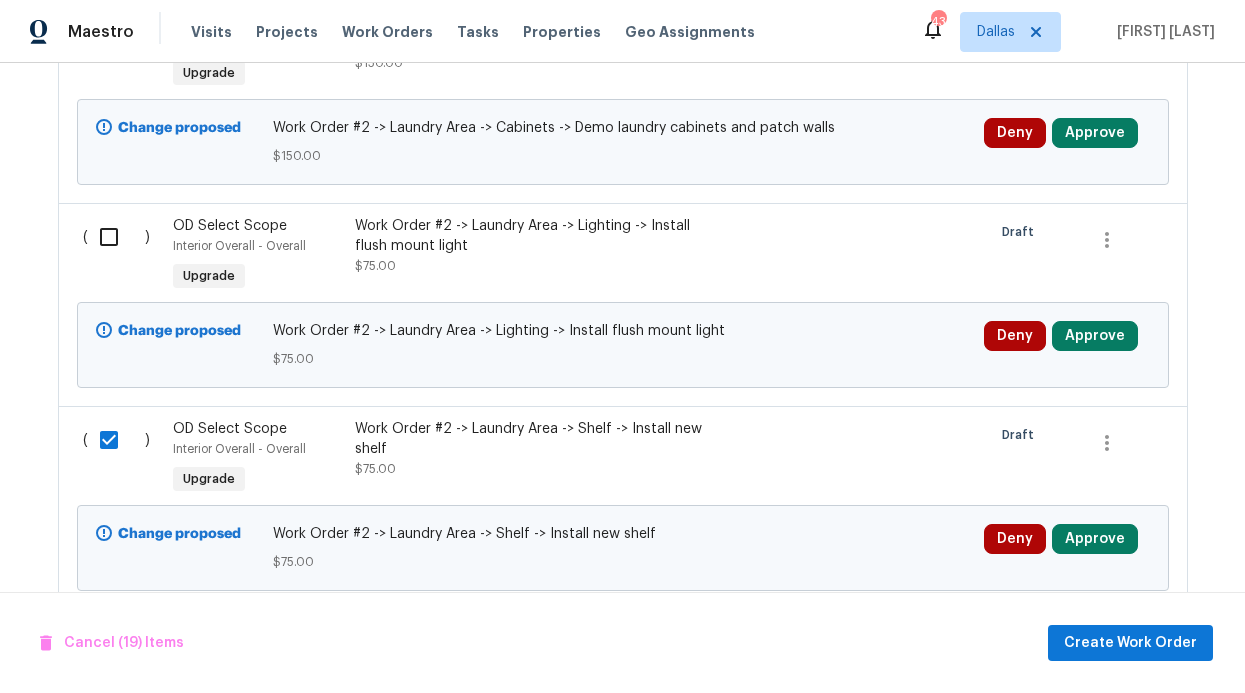 click at bounding box center (116, 237) 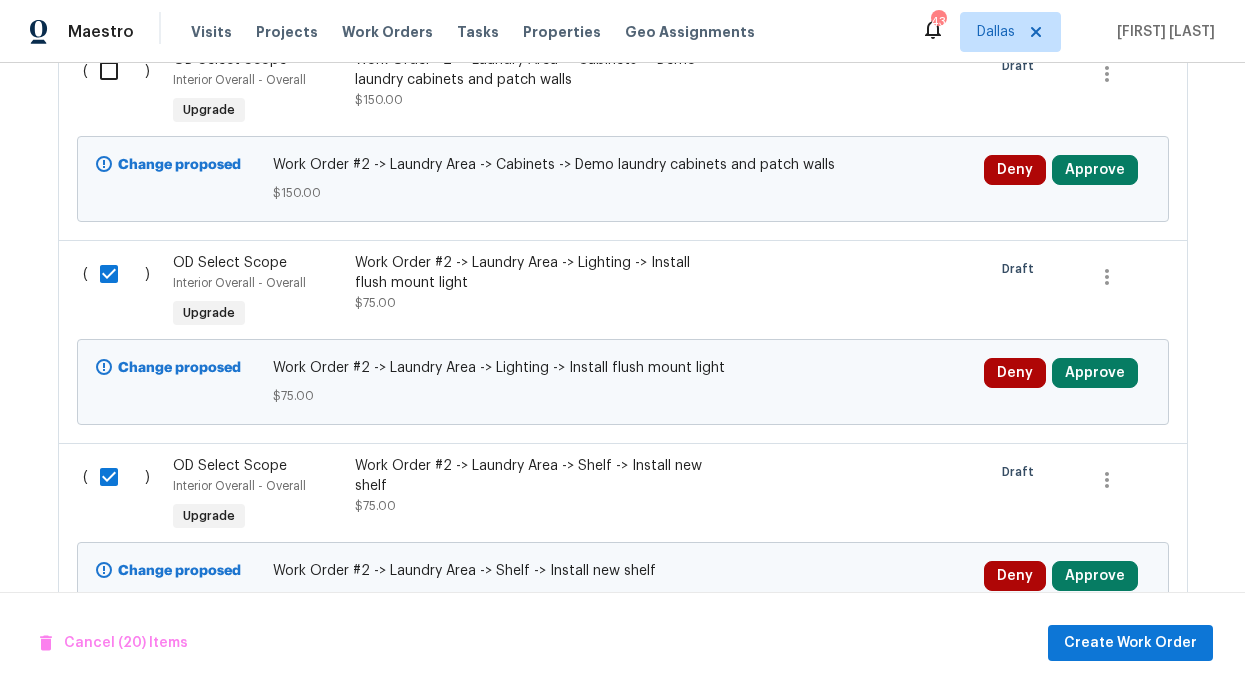 scroll, scrollTop: 17251, scrollLeft: 0, axis: vertical 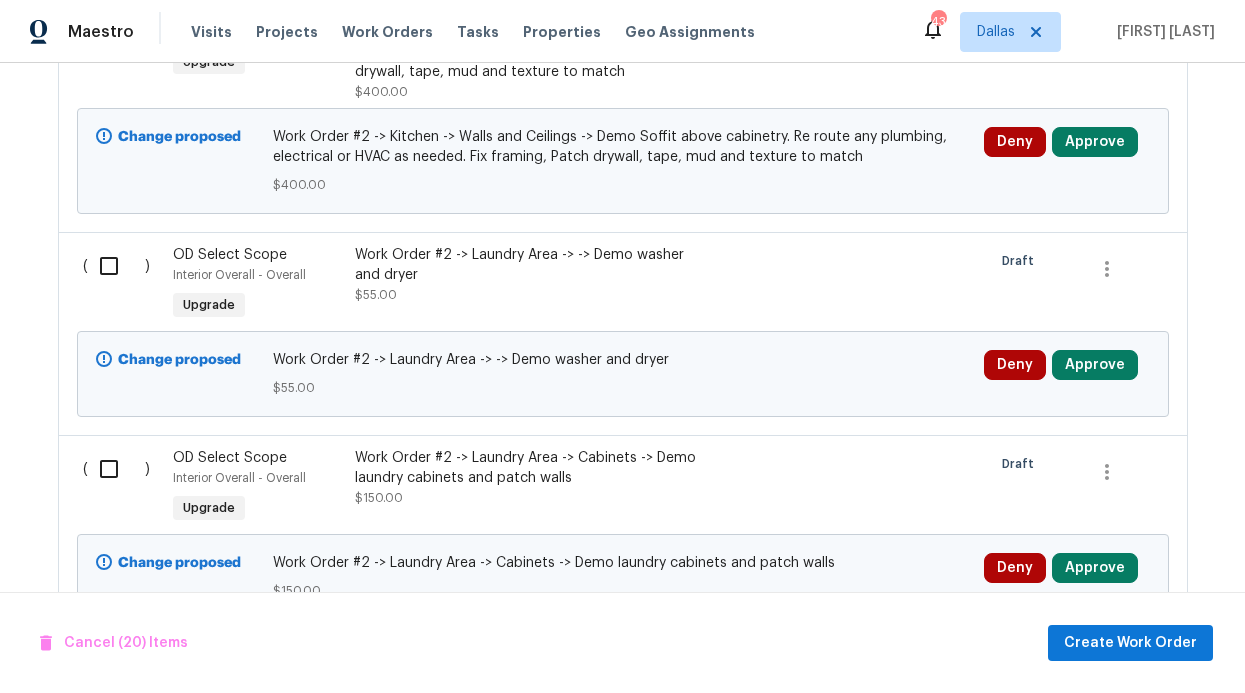 click at bounding box center [116, 469] 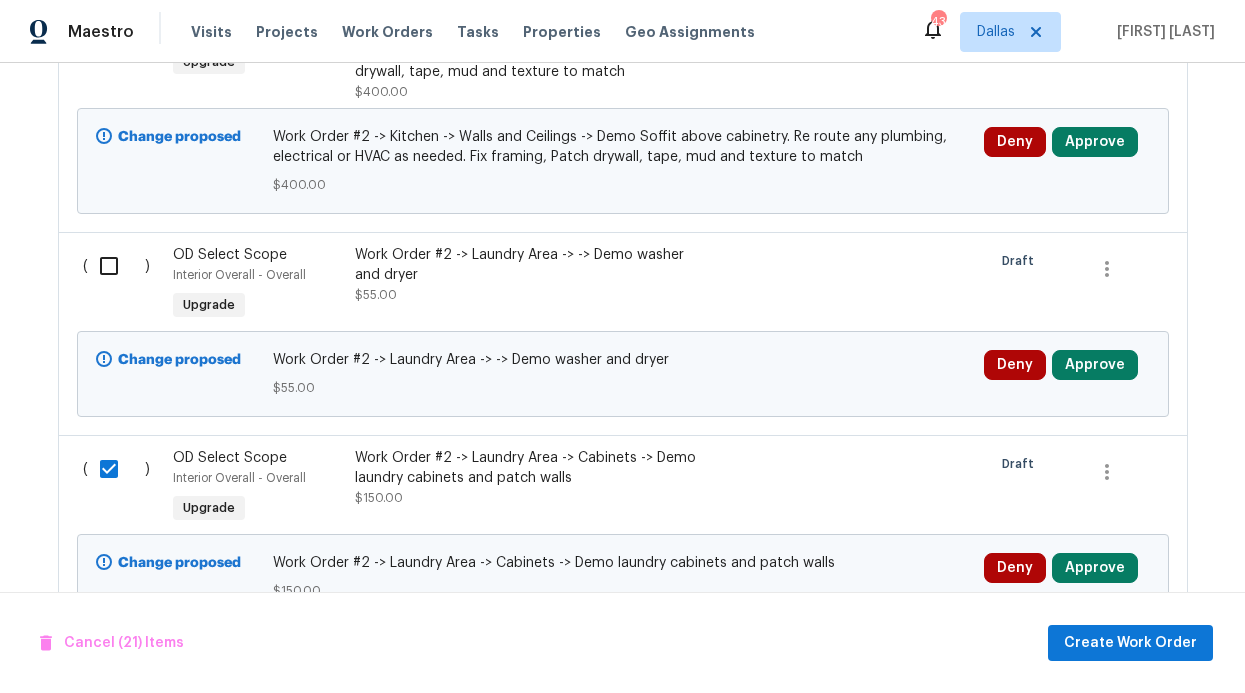 click at bounding box center [116, 266] 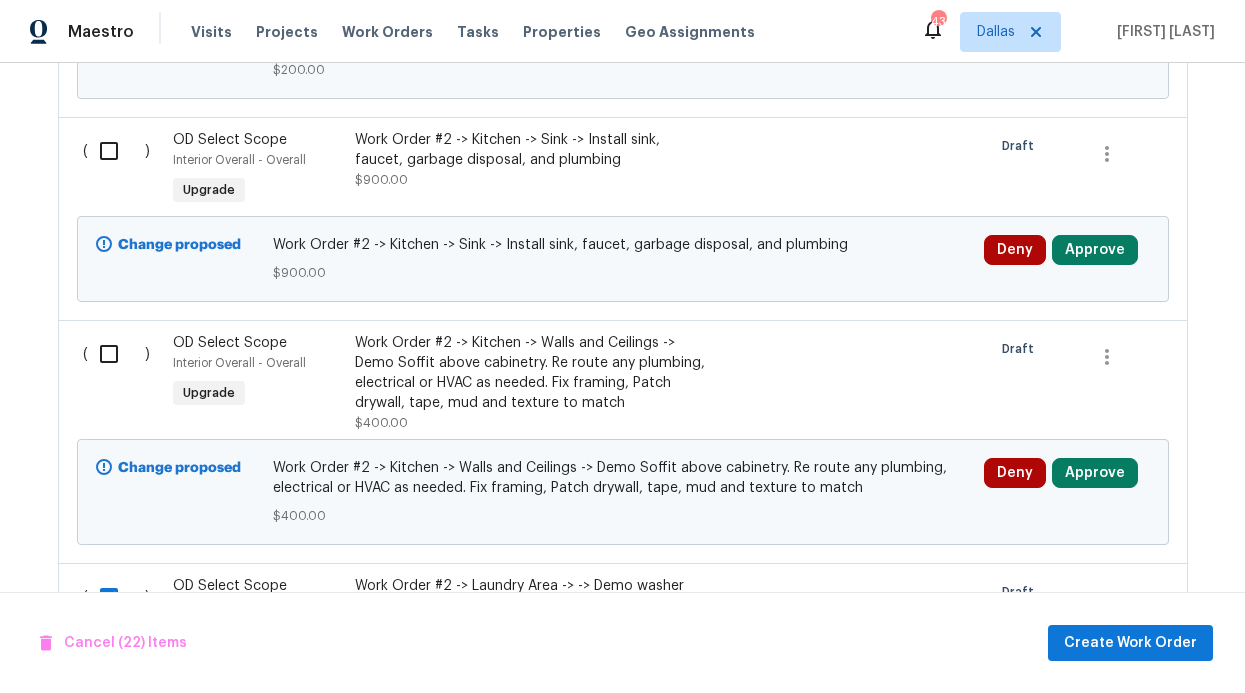 scroll, scrollTop: 16845, scrollLeft: 0, axis: vertical 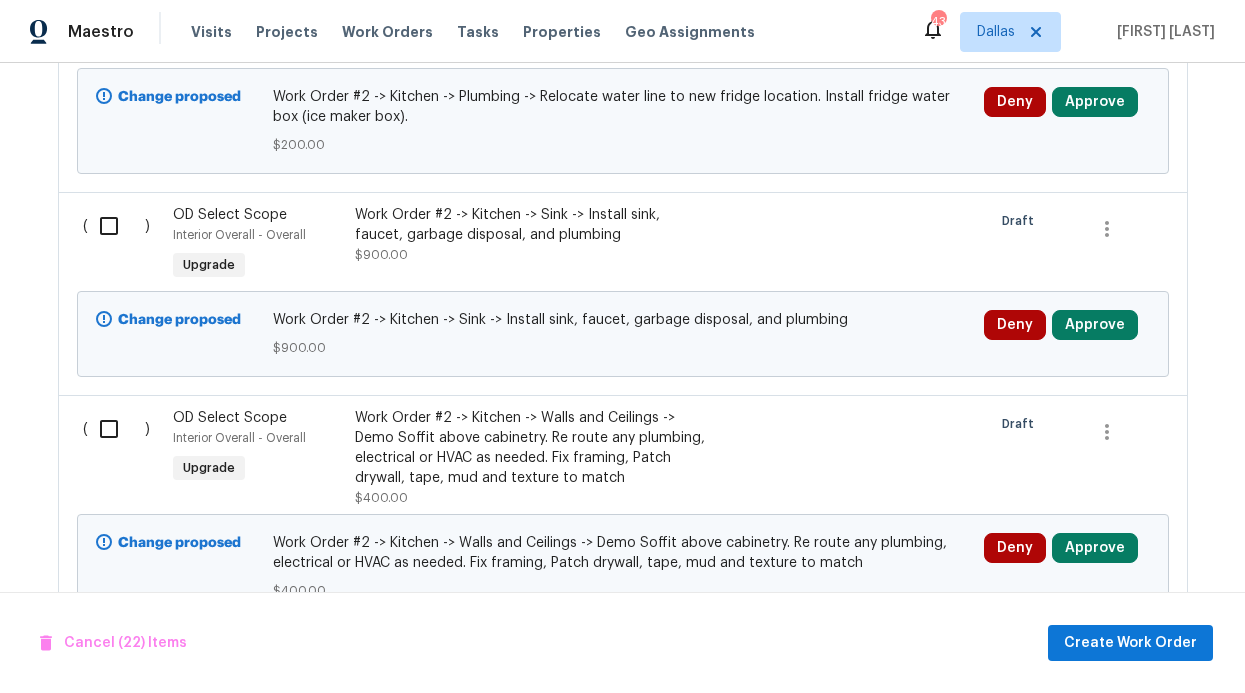 click at bounding box center (116, 429) 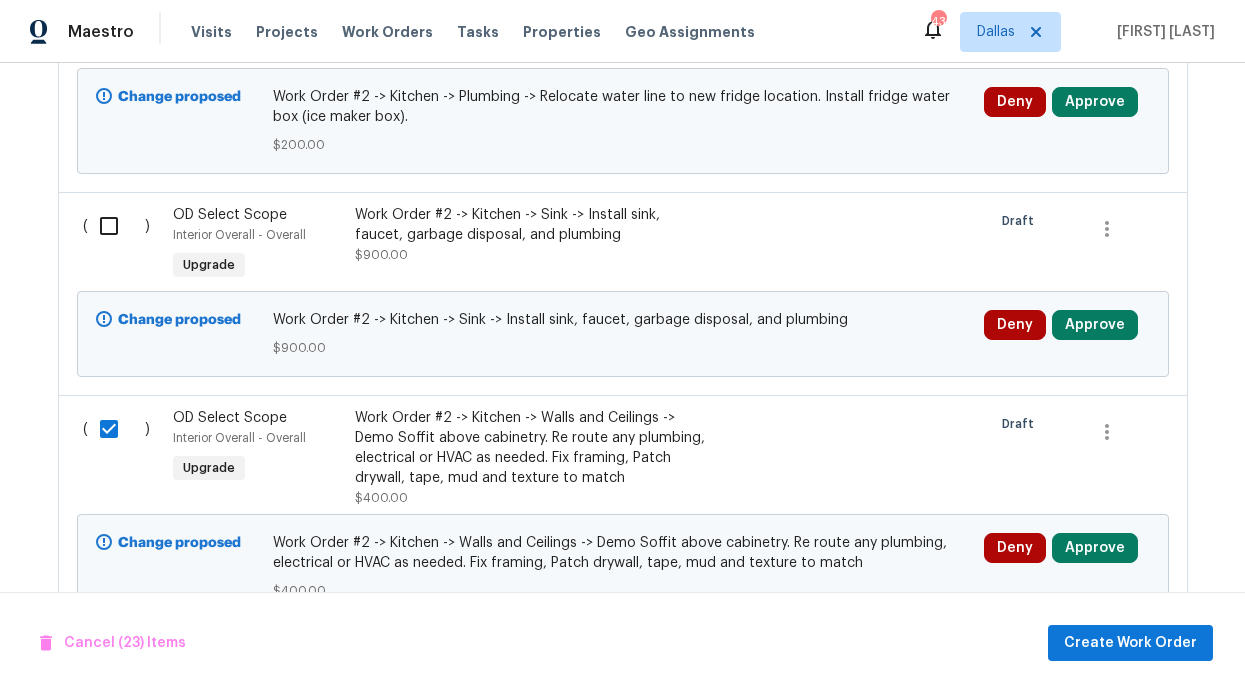 click on "( )" at bounding box center [122, 245] 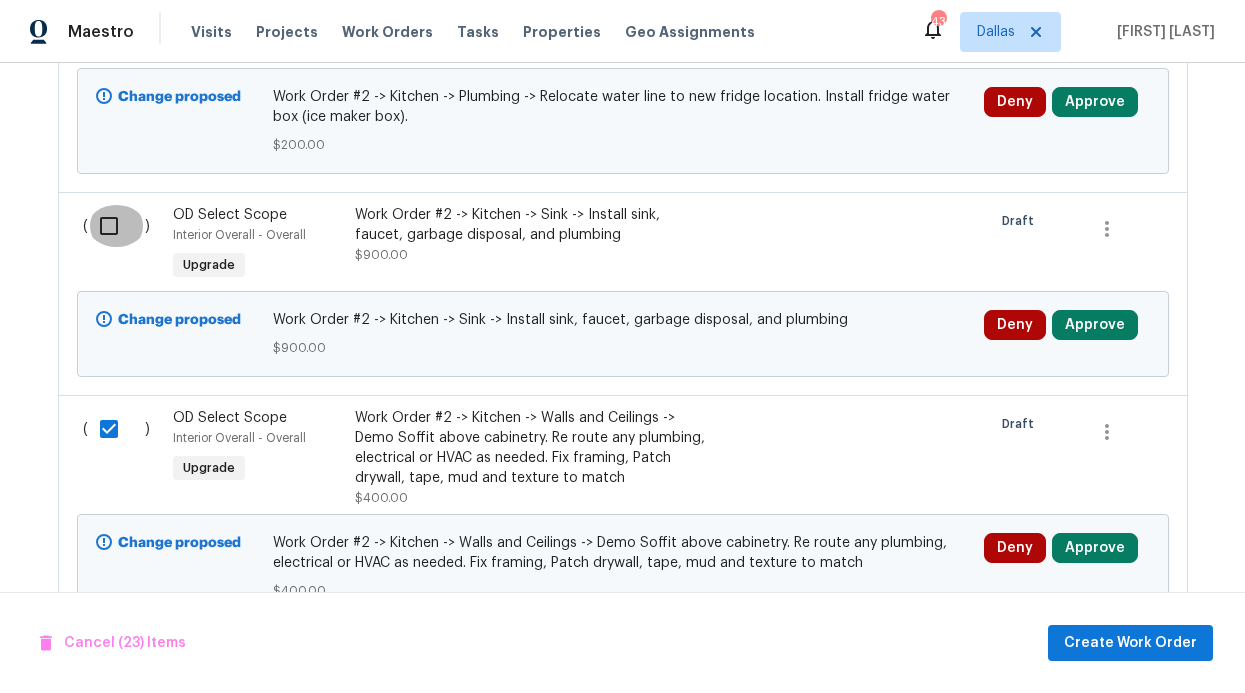 click at bounding box center [116, 226] 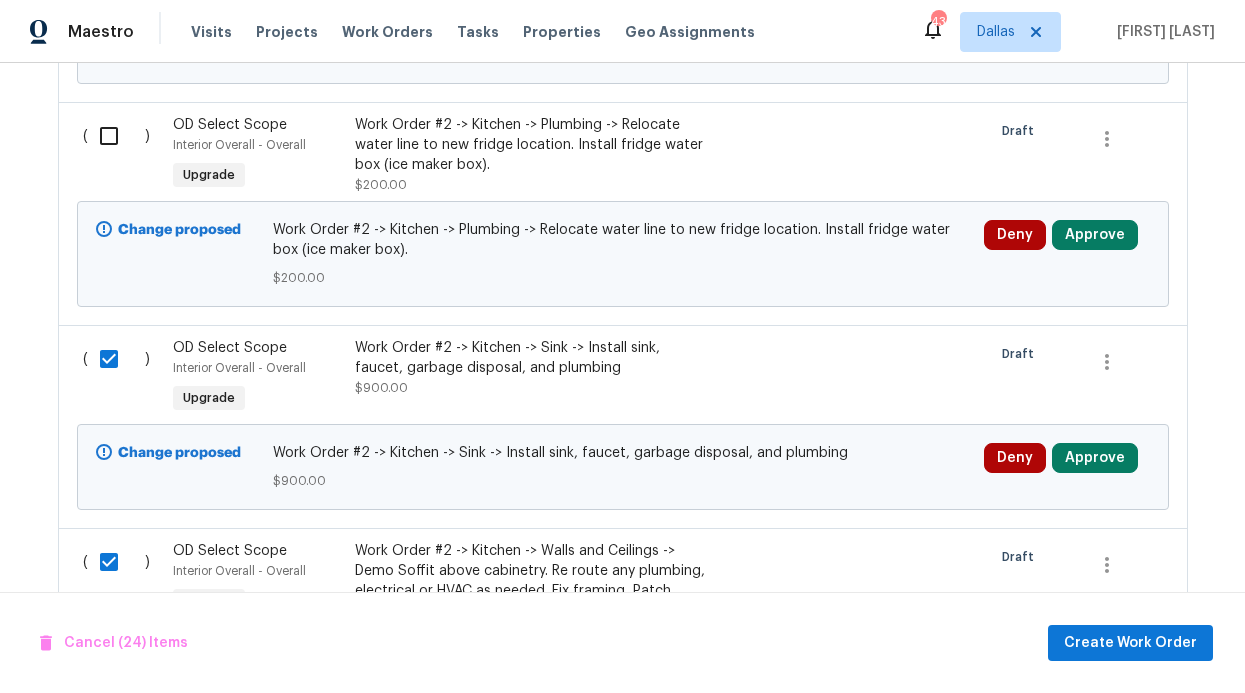 scroll, scrollTop: 16662, scrollLeft: 0, axis: vertical 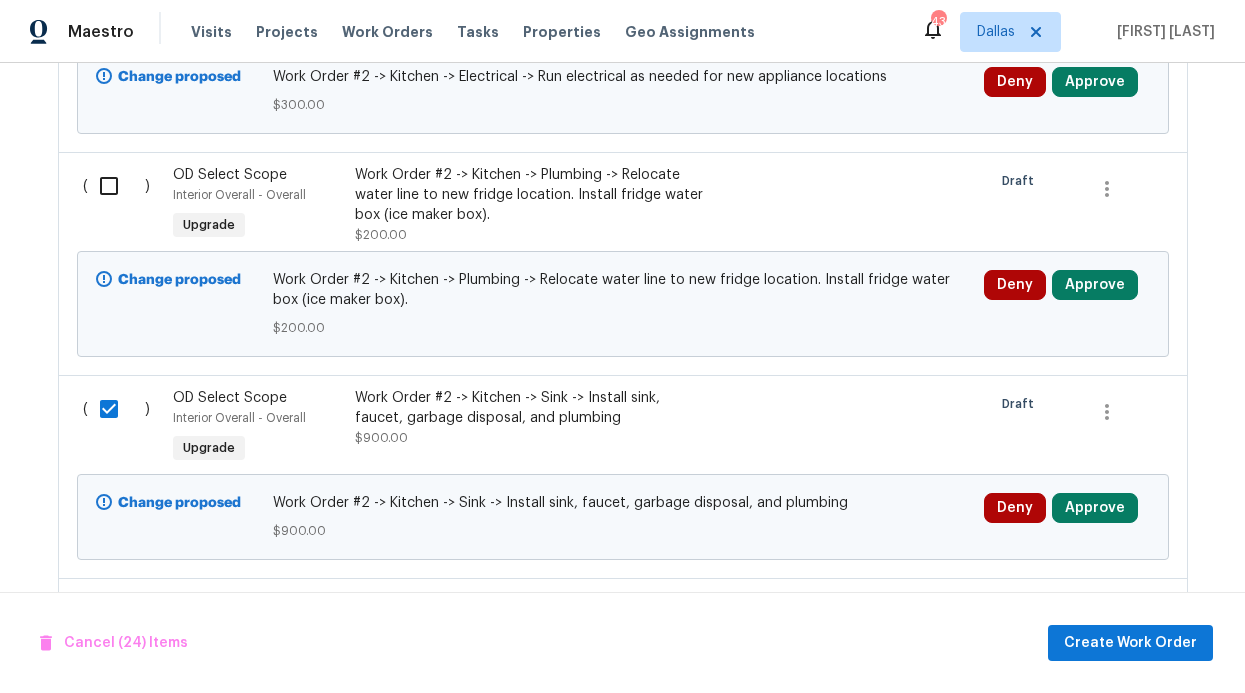 click at bounding box center (116, 186) 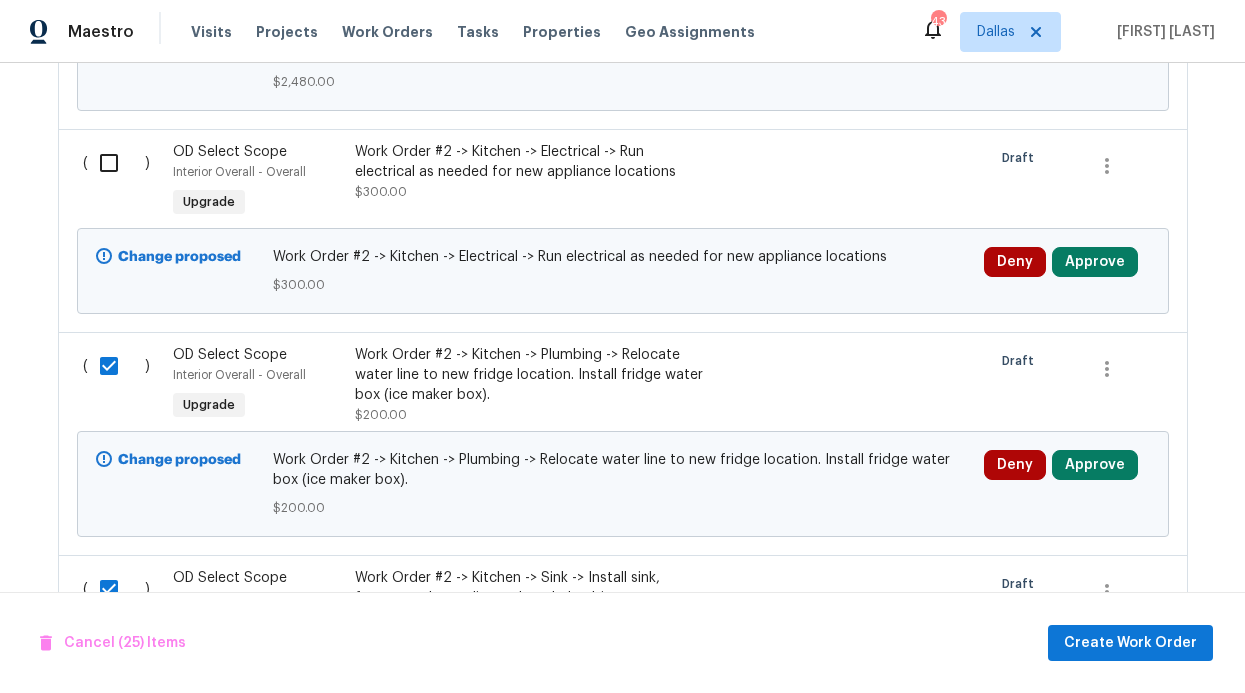 scroll, scrollTop: 16449, scrollLeft: 0, axis: vertical 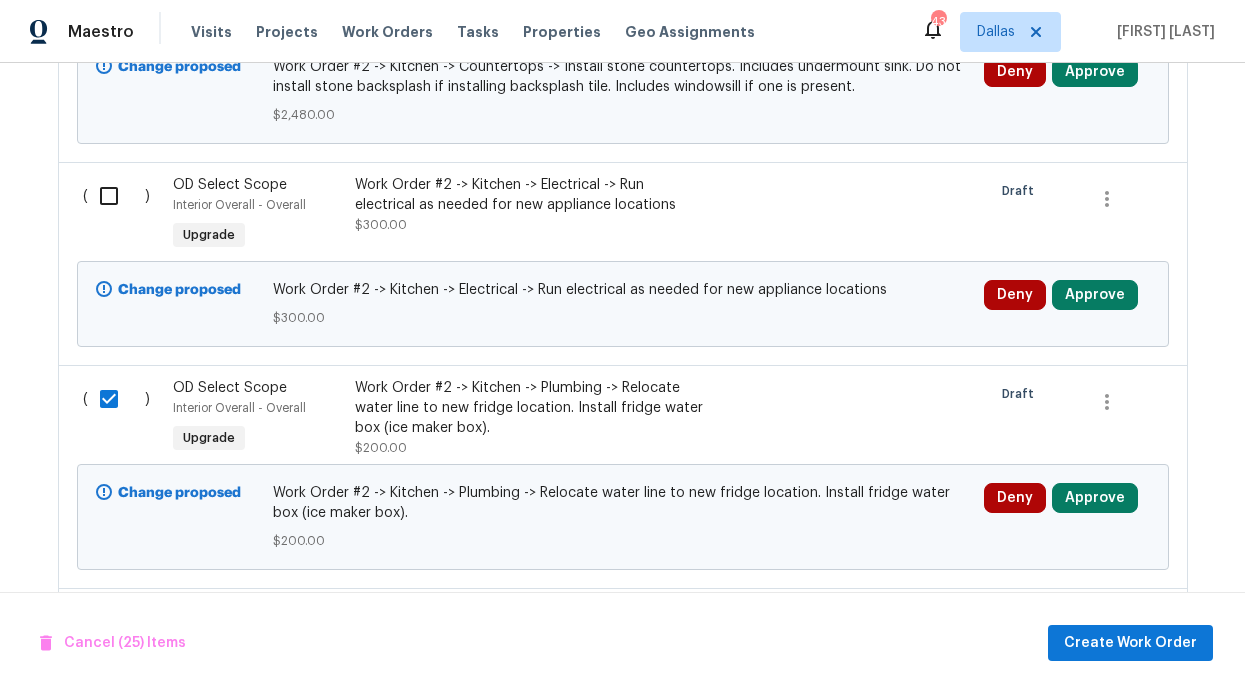 click at bounding box center [116, 196] 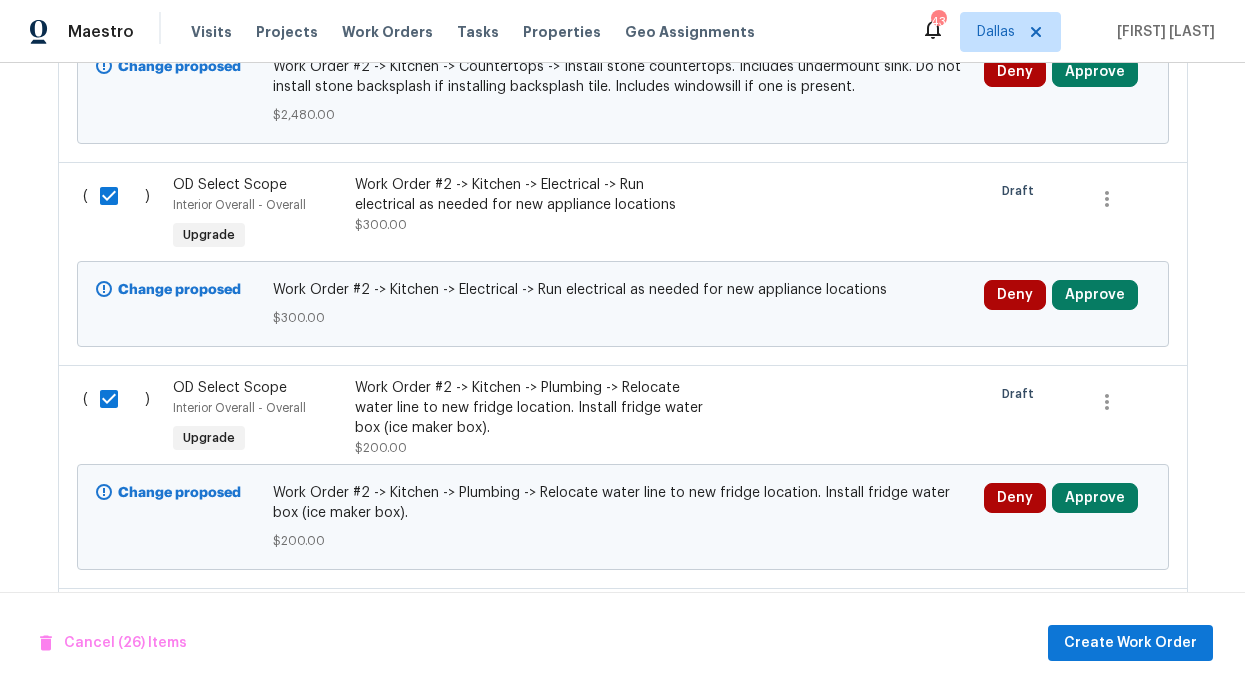 scroll, scrollTop: 16249, scrollLeft: 0, axis: vertical 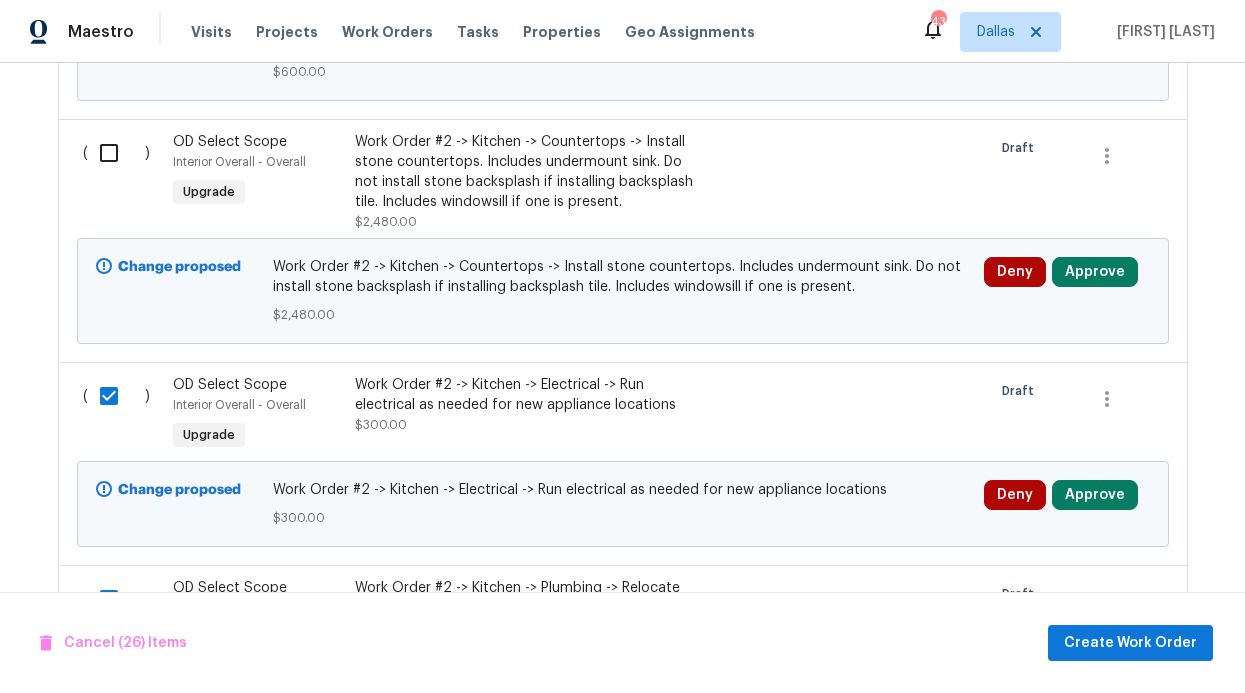 click at bounding box center (116, 153) 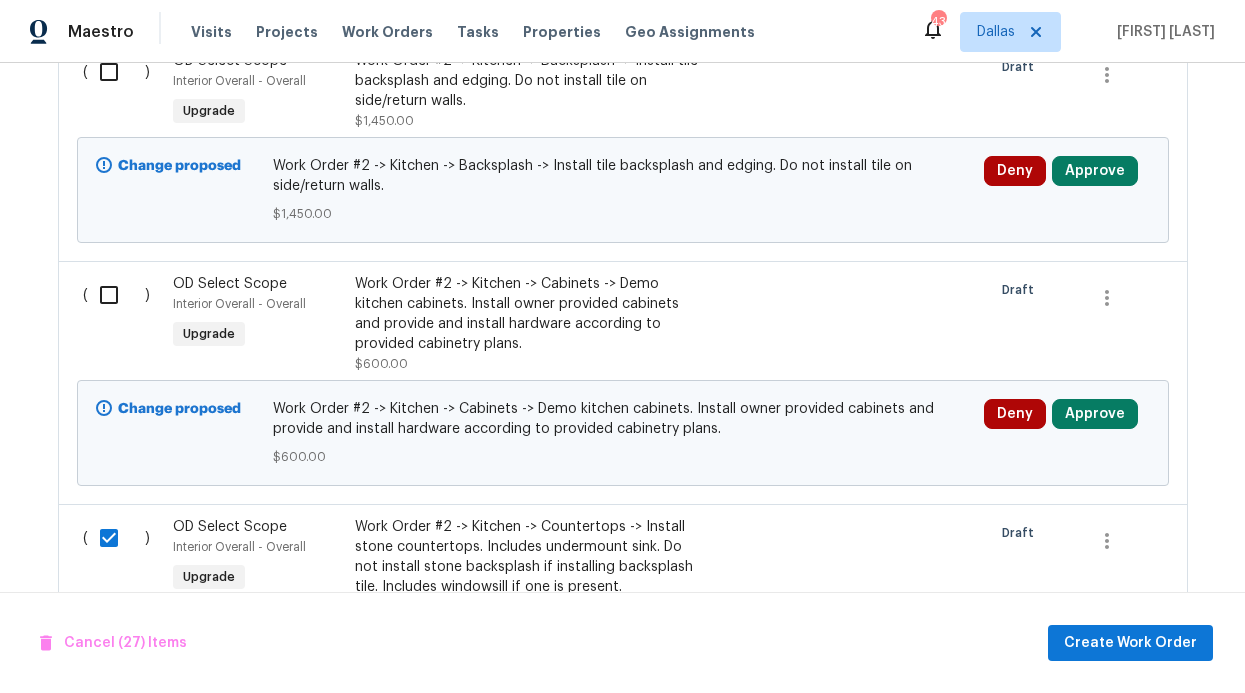click at bounding box center [116, 295] 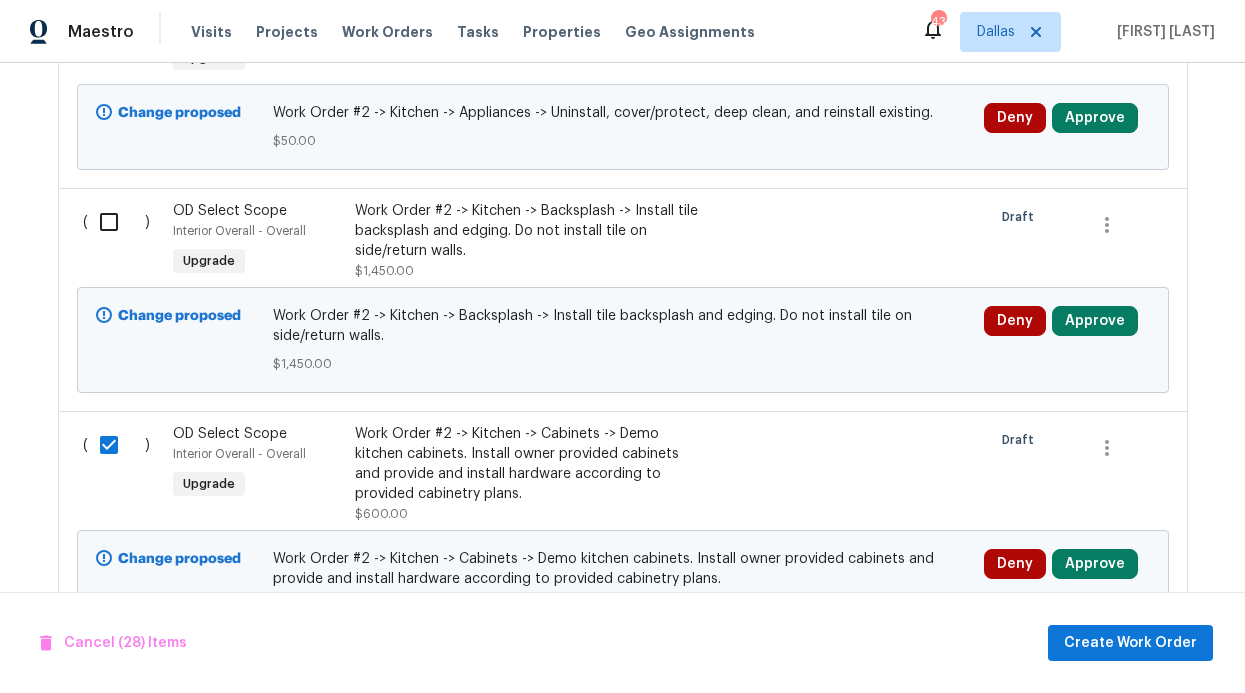 click at bounding box center [116, 222] 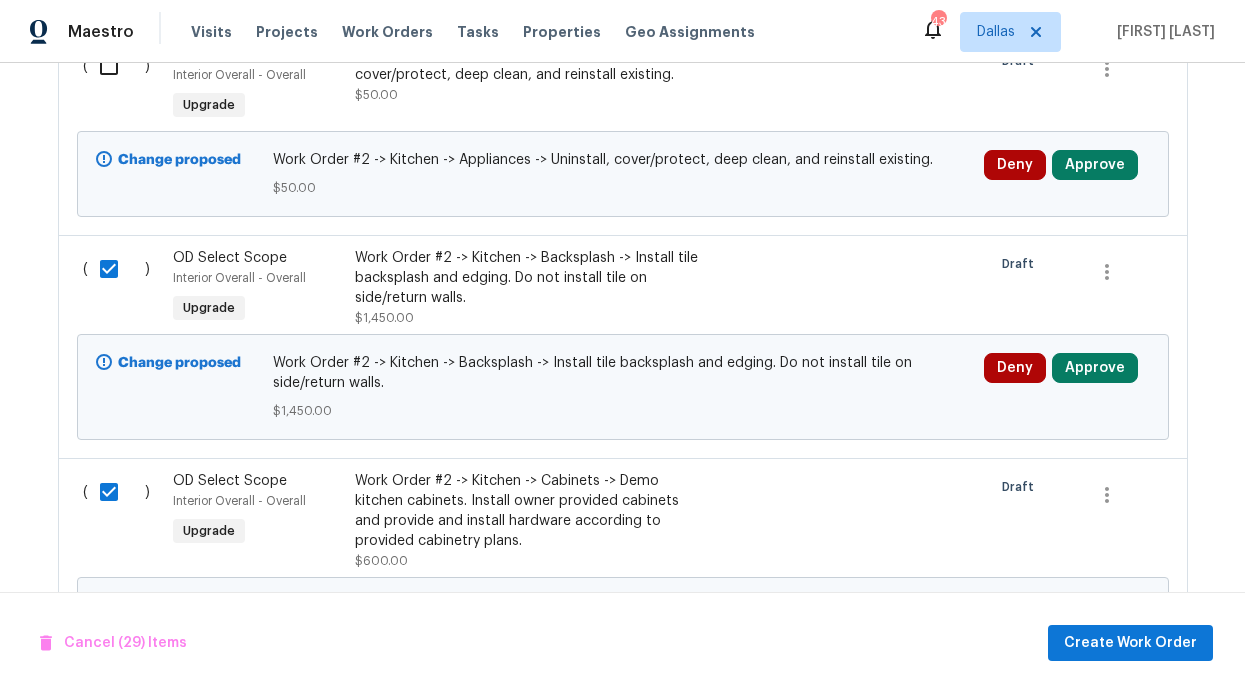 scroll, scrollTop: 15247, scrollLeft: 0, axis: vertical 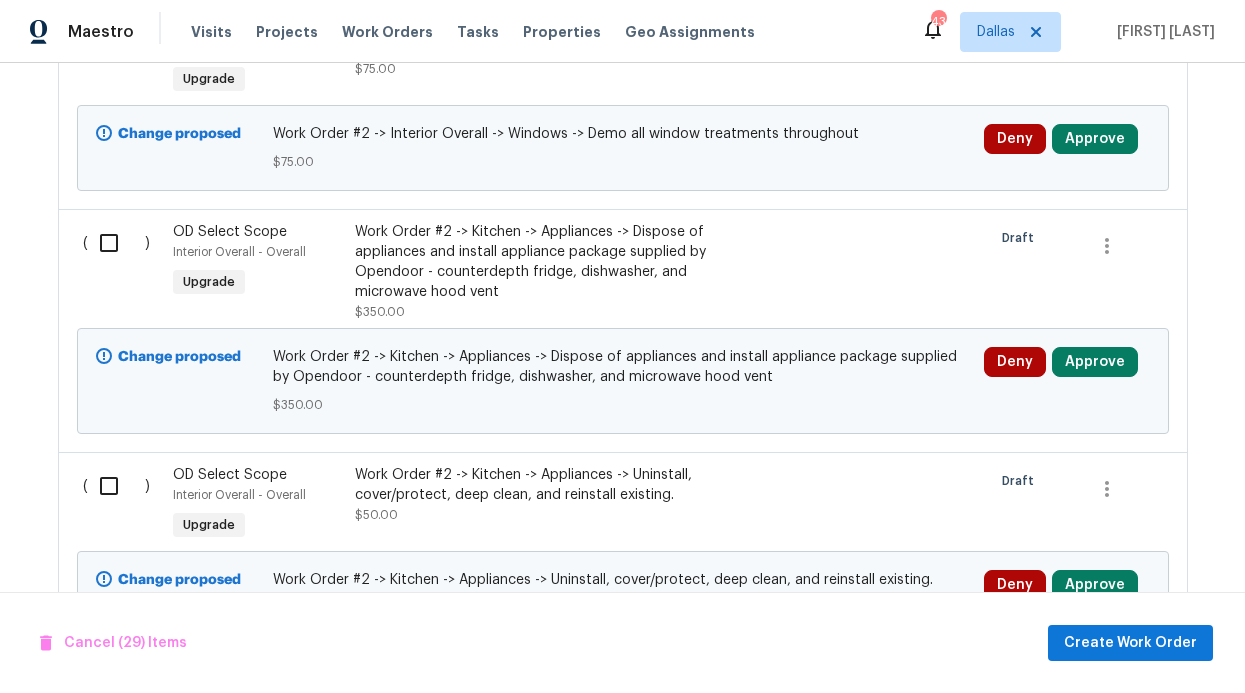 click at bounding box center (116, 486) 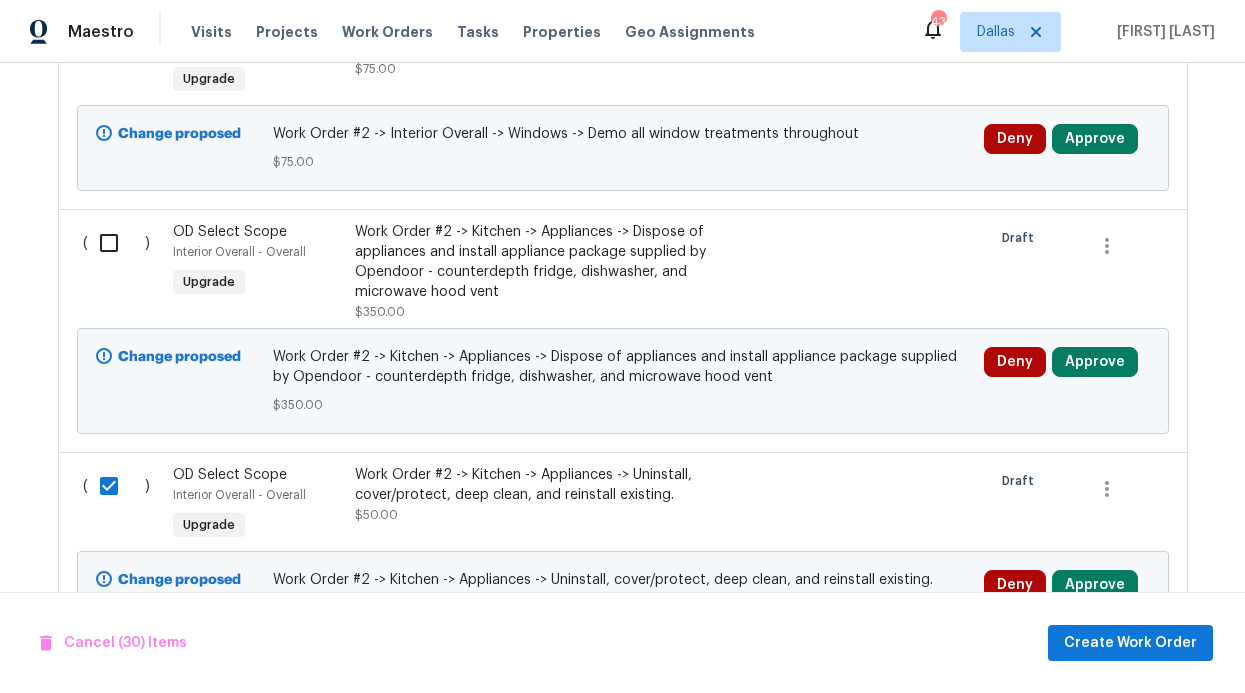 click at bounding box center [116, 243] 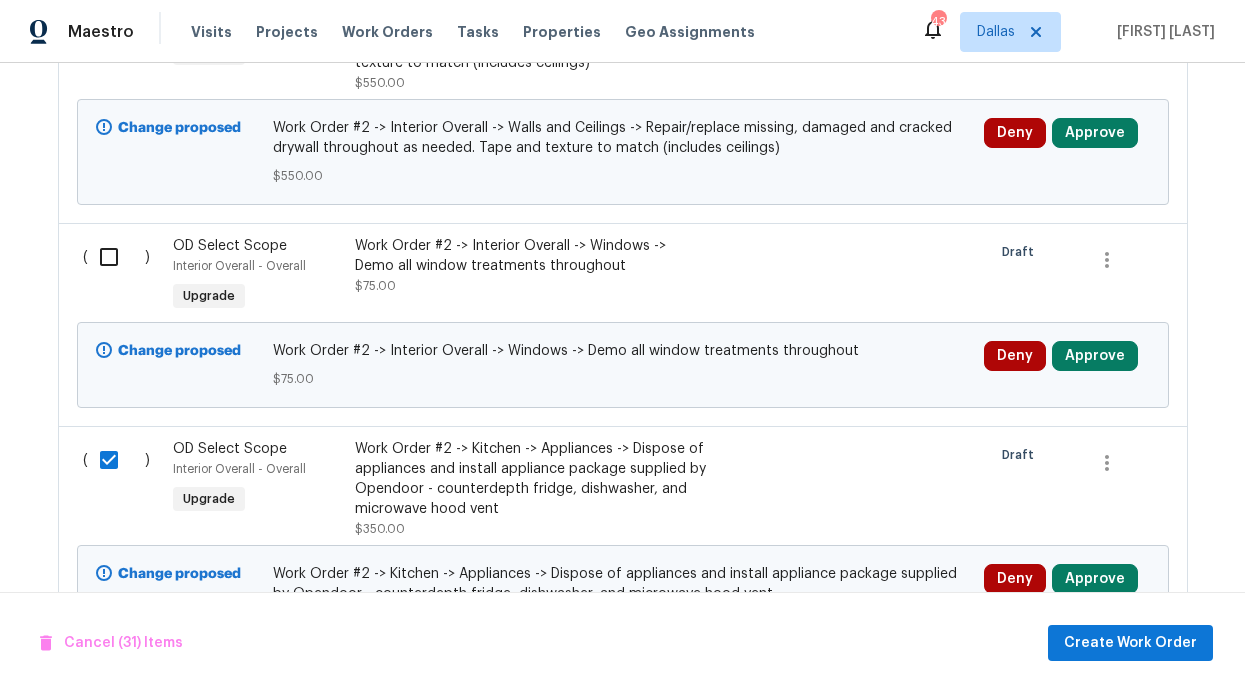 click at bounding box center (116, 257) 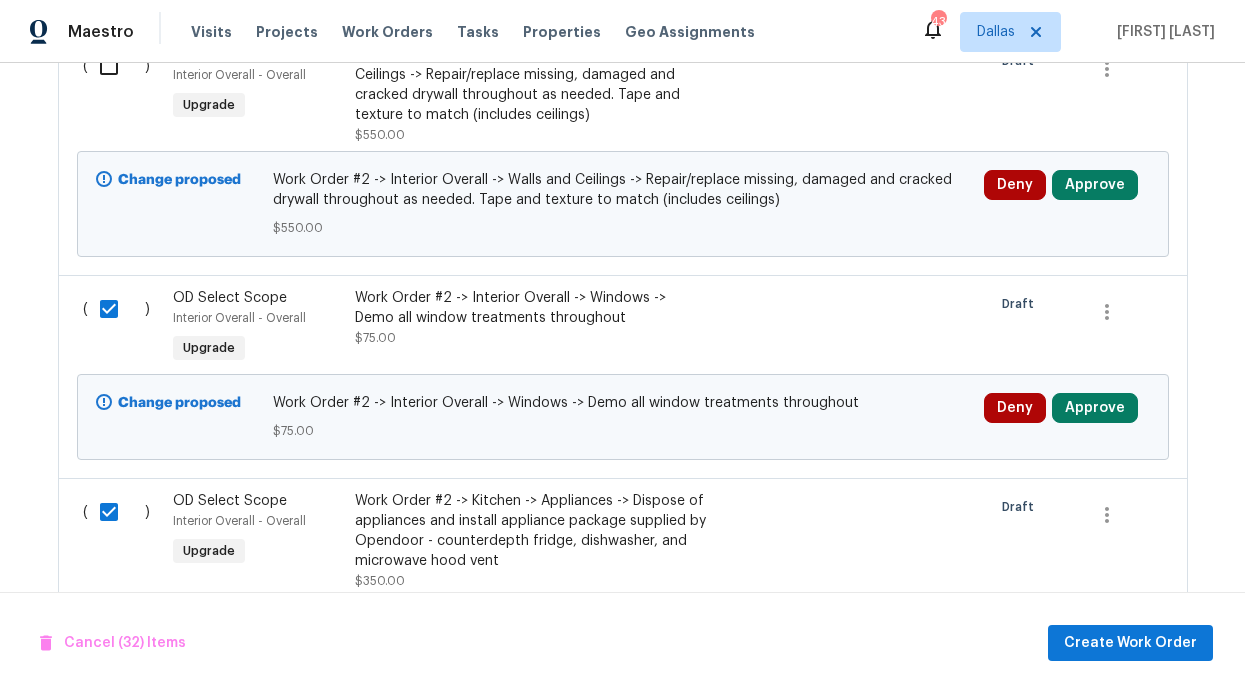 scroll, scrollTop: 14860, scrollLeft: 0, axis: vertical 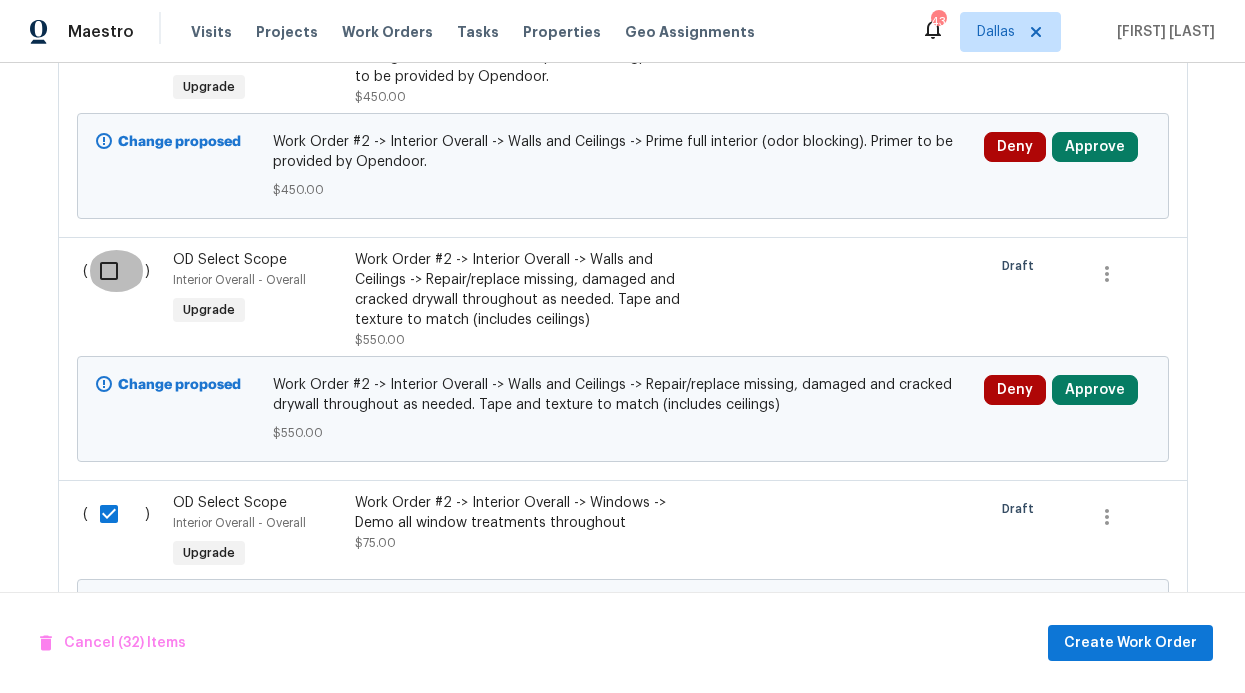 click at bounding box center [116, 271] 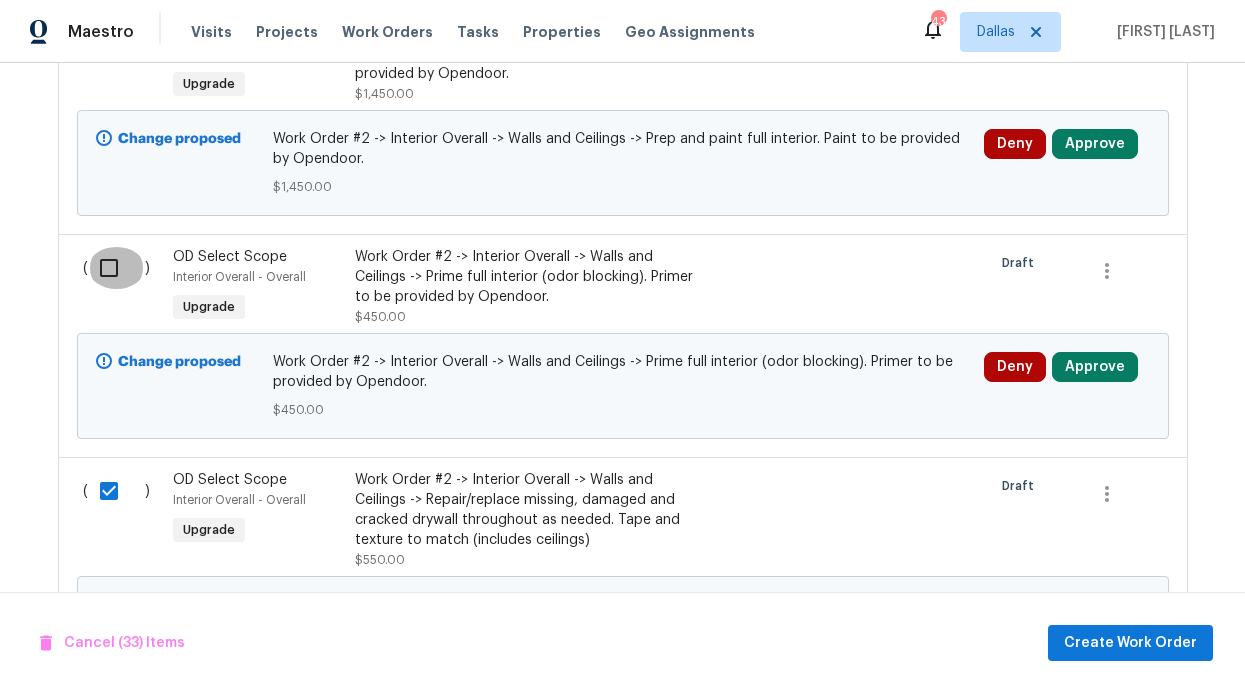 click at bounding box center [116, 268] 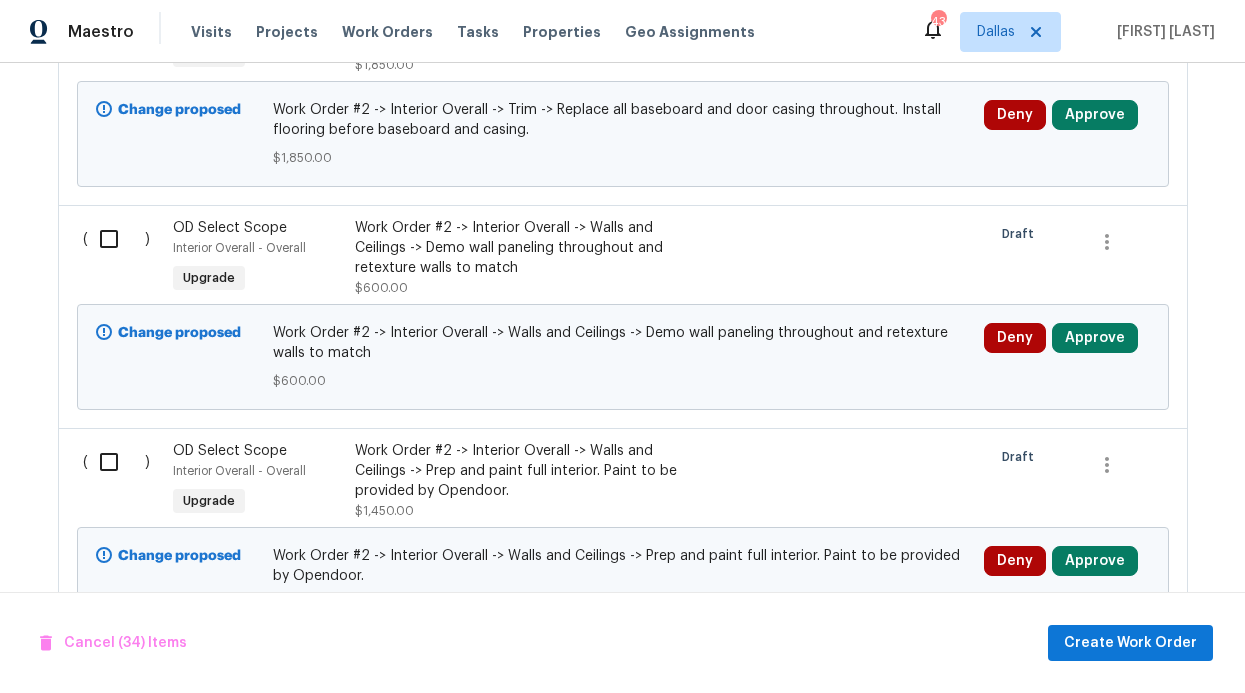 scroll, scrollTop: 14136, scrollLeft: 0, axis: vertical 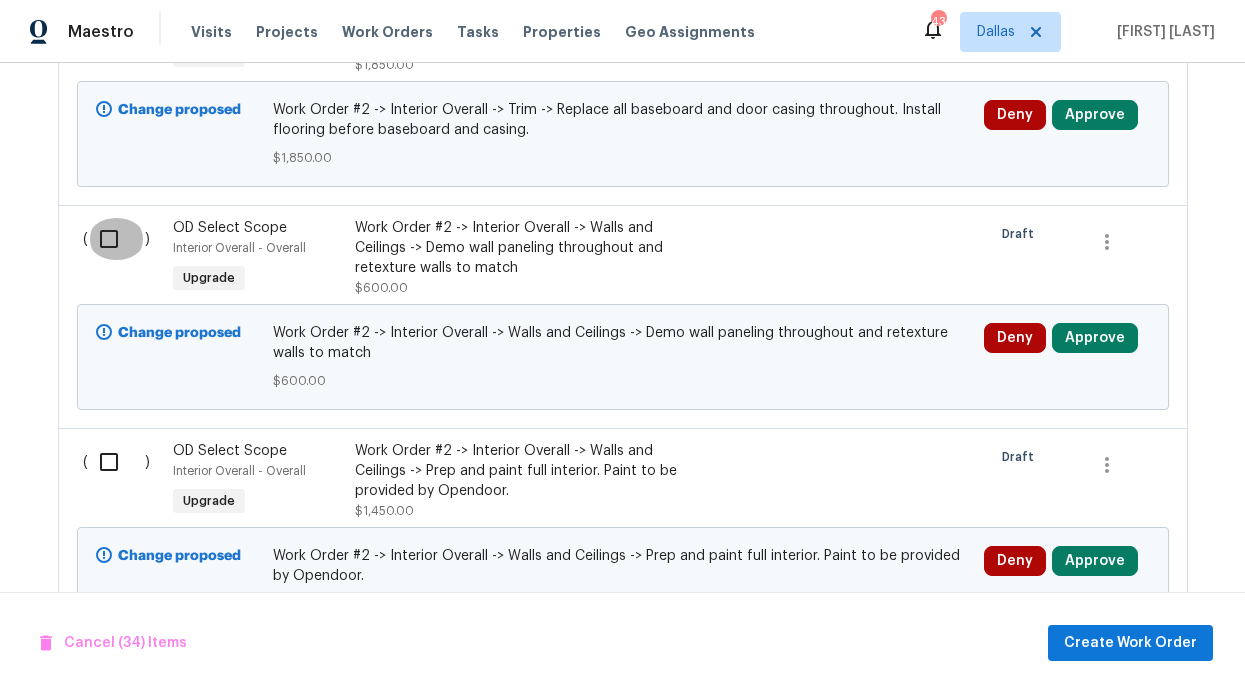 click at bounding box center [116, 239] 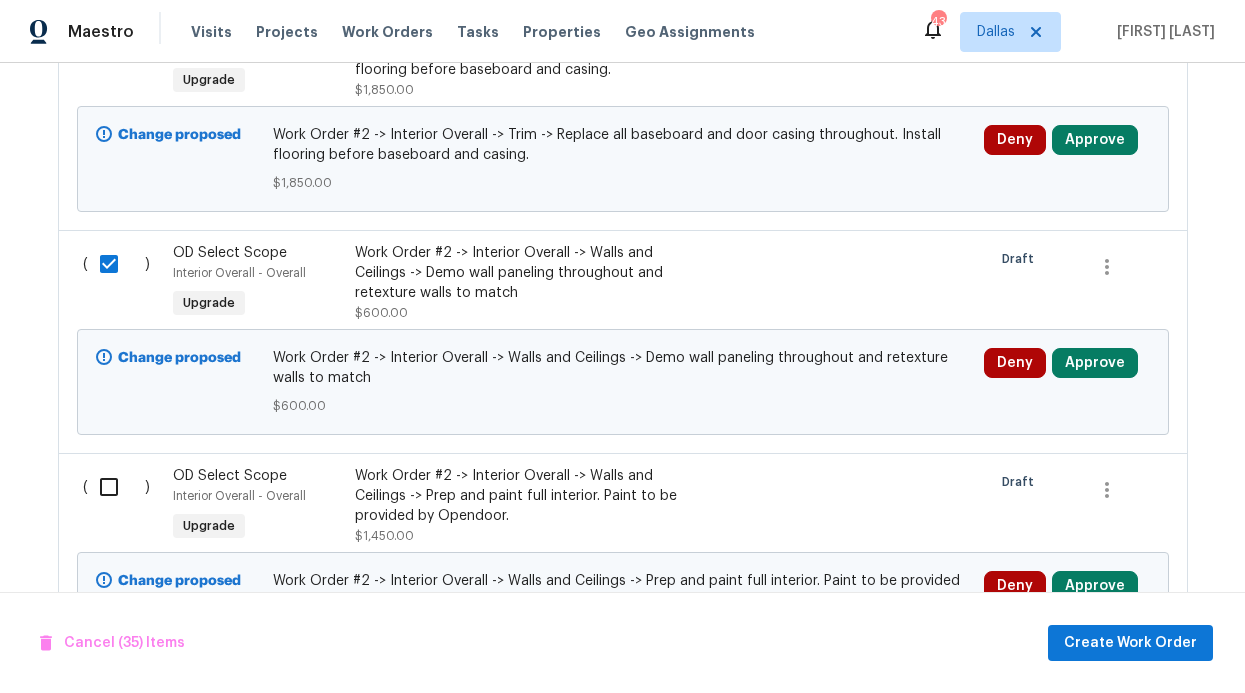 click at bounding box center [116, 487] 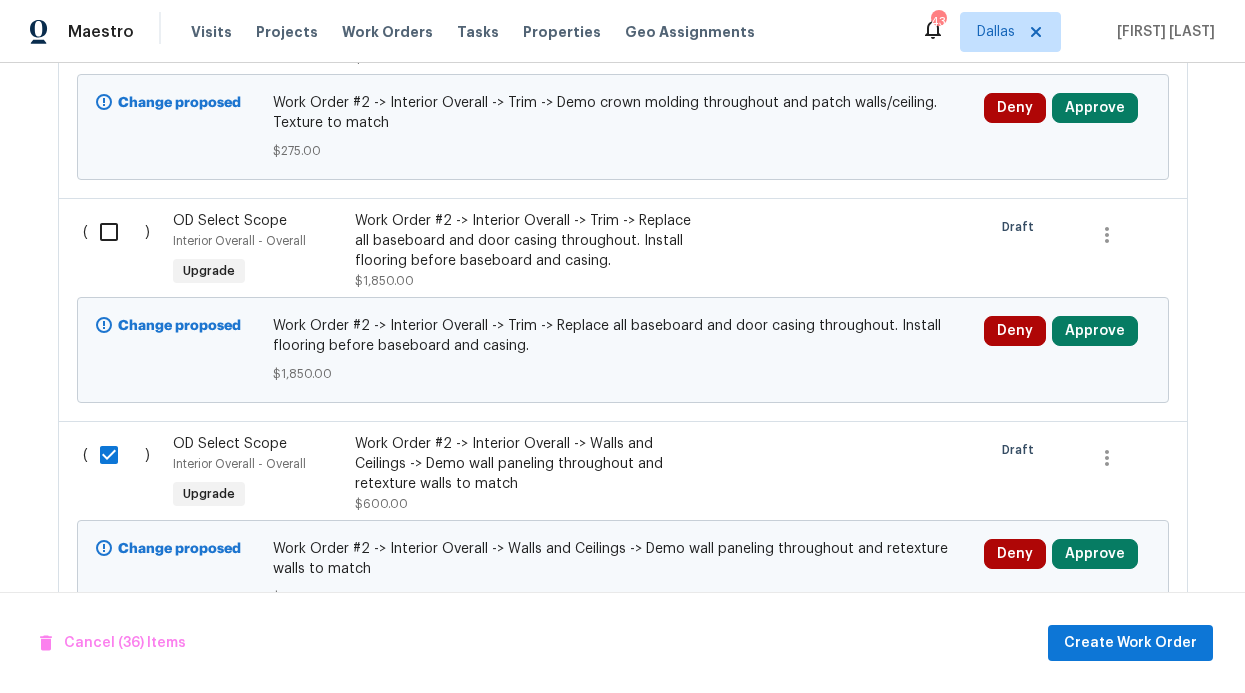 click at bounding box center [116, 232] 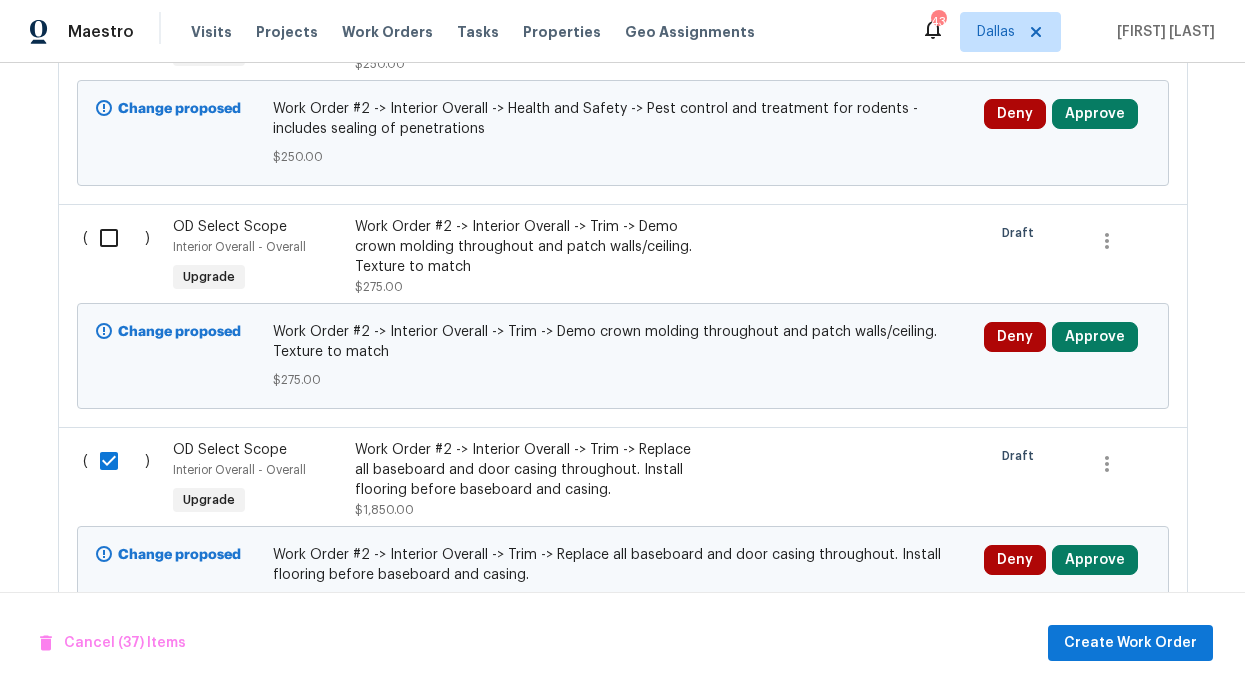 click at bounding box center (116, 238) 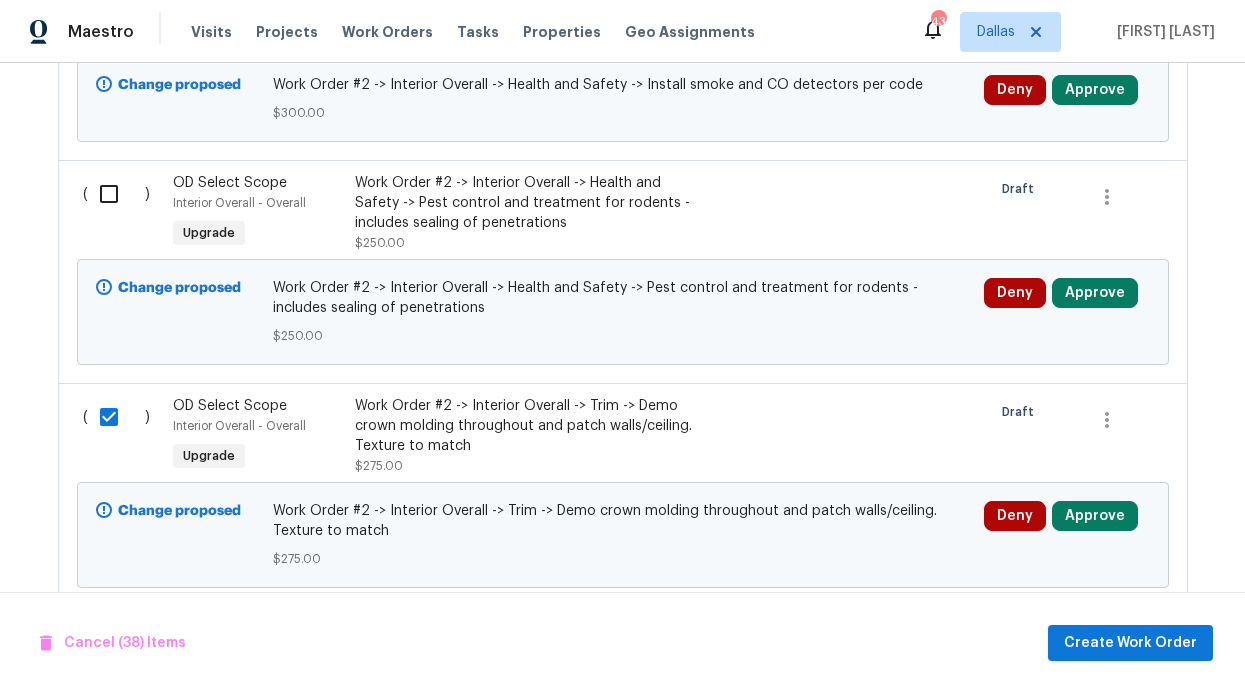 scroll, scrollTop: 13494, scrollLeft: 0, axis: vertical 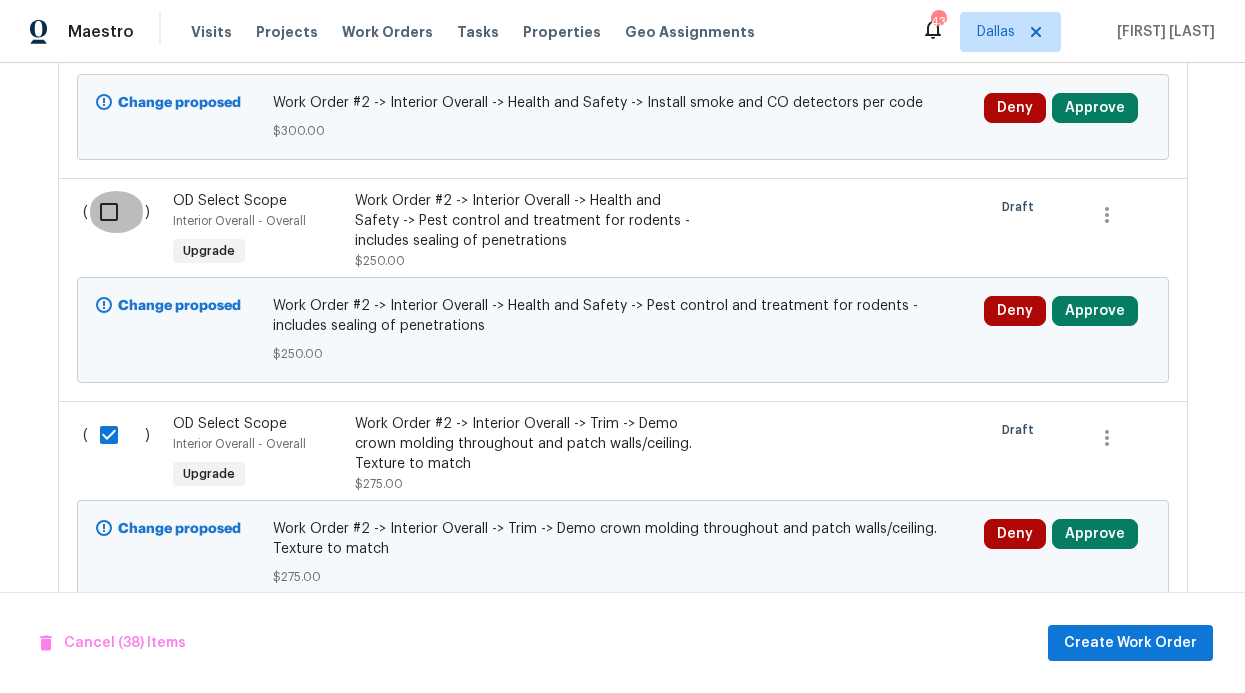 click at bounding box center [116, 212] 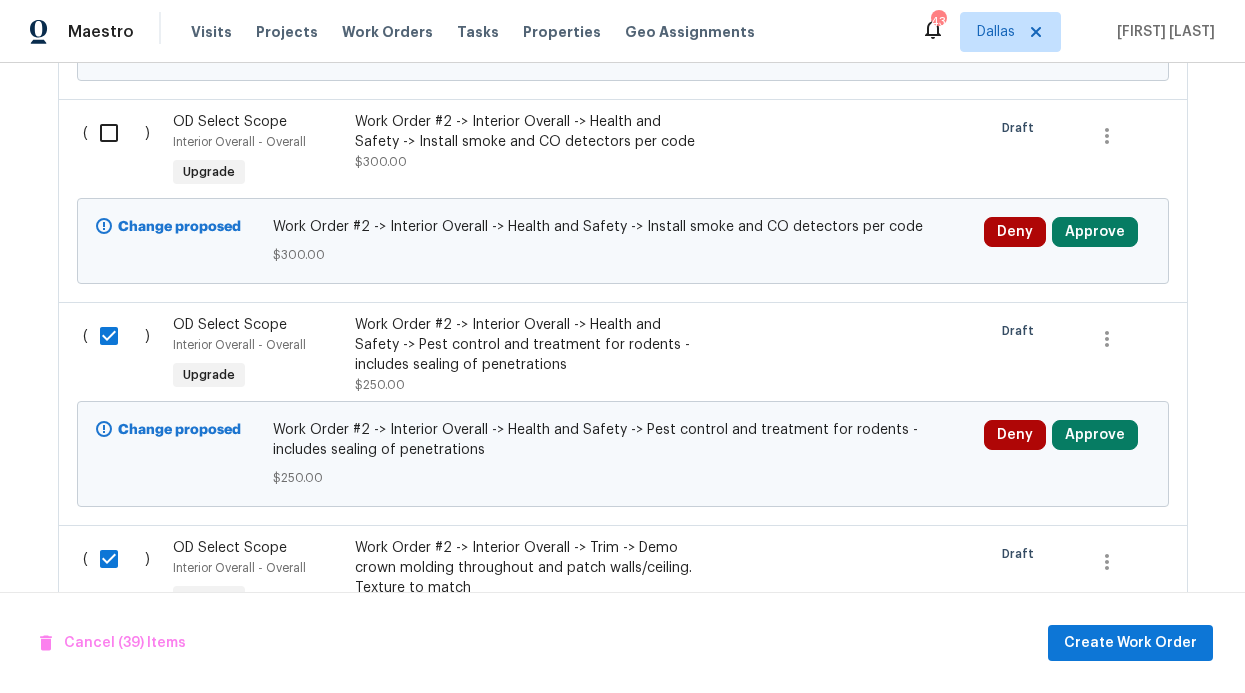 scroll, scrollTop: 13298, scrollLeft: 0, axis: vertical 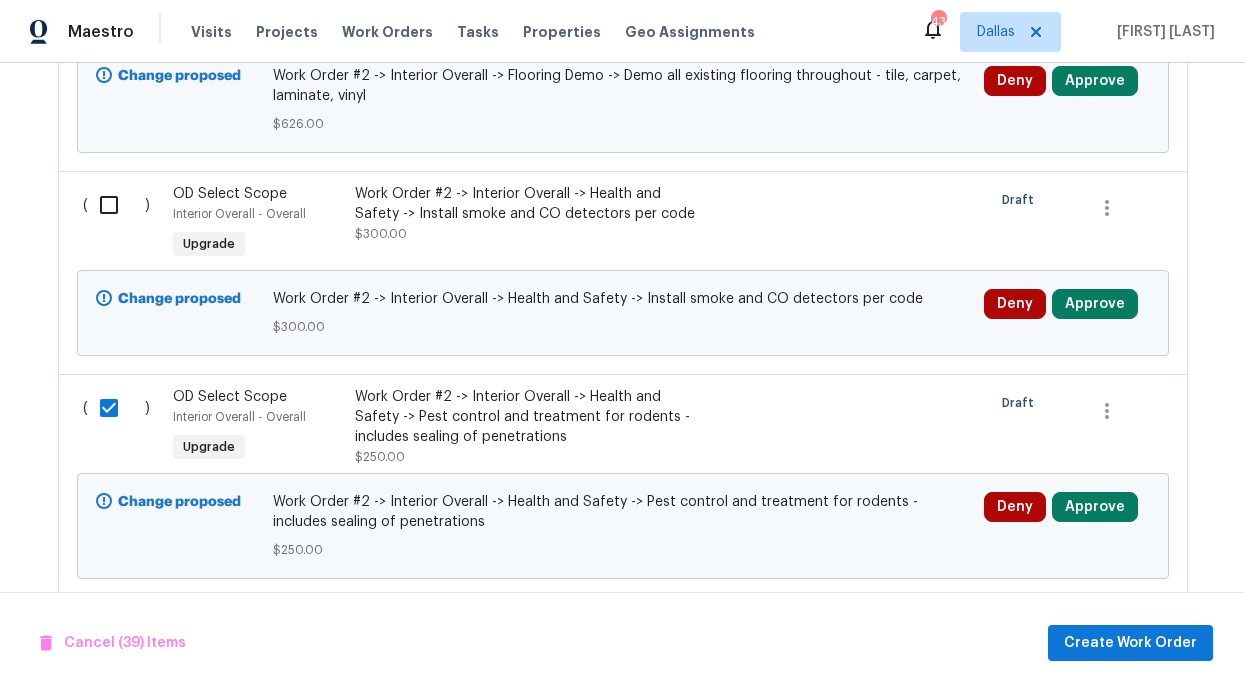 click at bounding box center [116, 205] 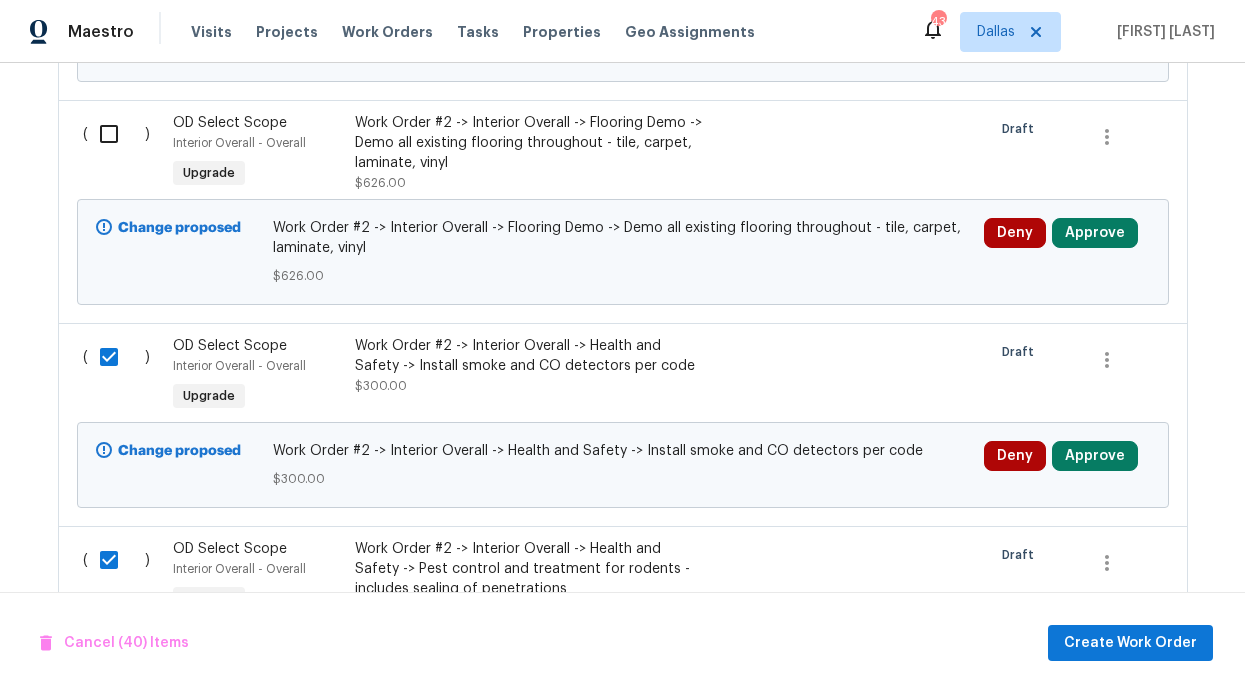 scroll, scrollTop: 13067, scrollLeft: 0, axis: vertical 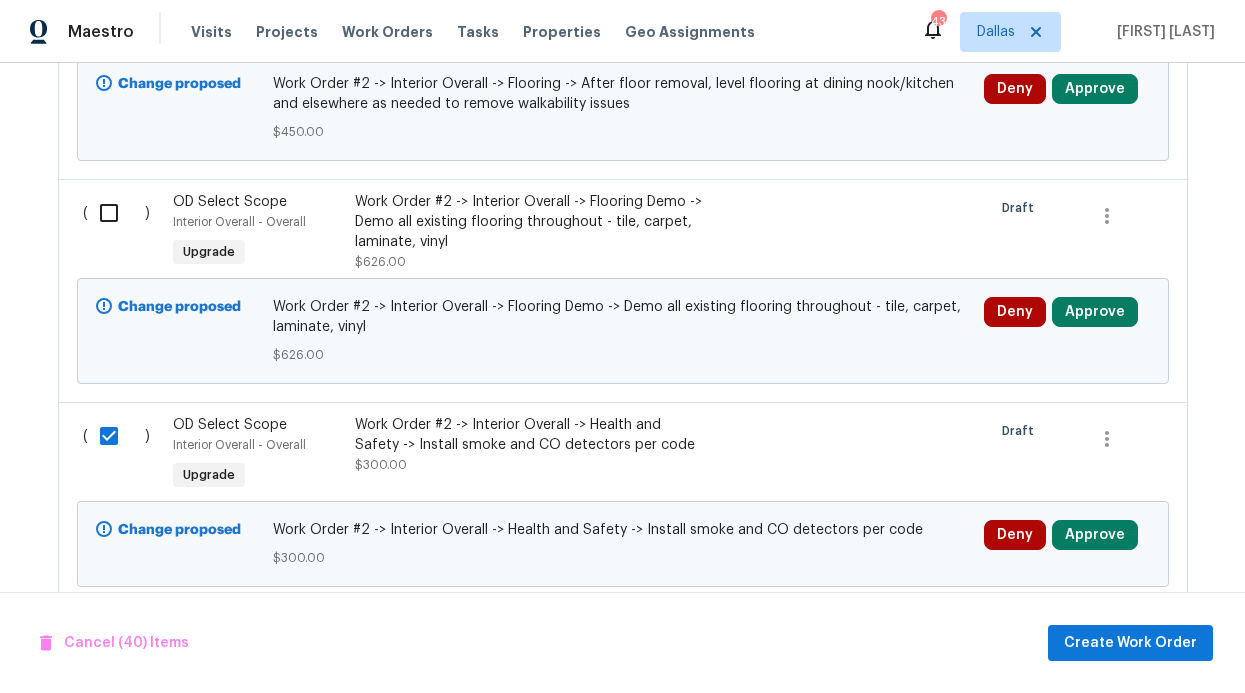 click at bounding box center (116, 213) 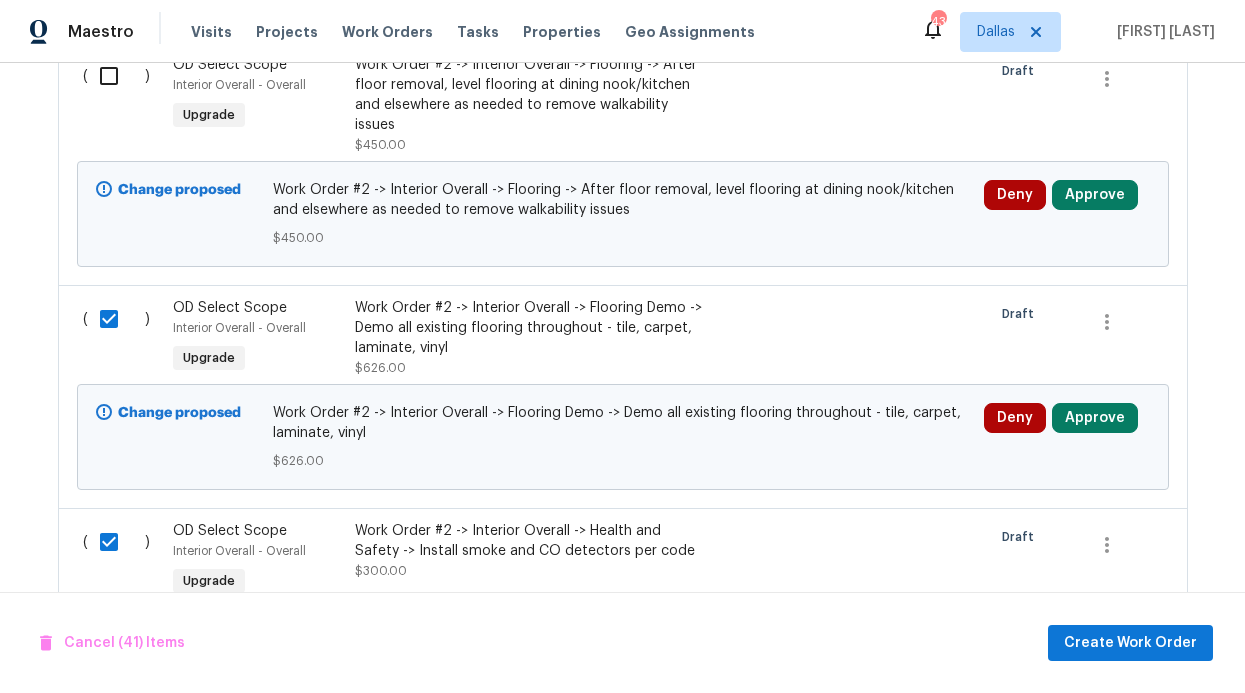 scroll, scrollTop: 12891, scrollLeft: 0, axis: vertical 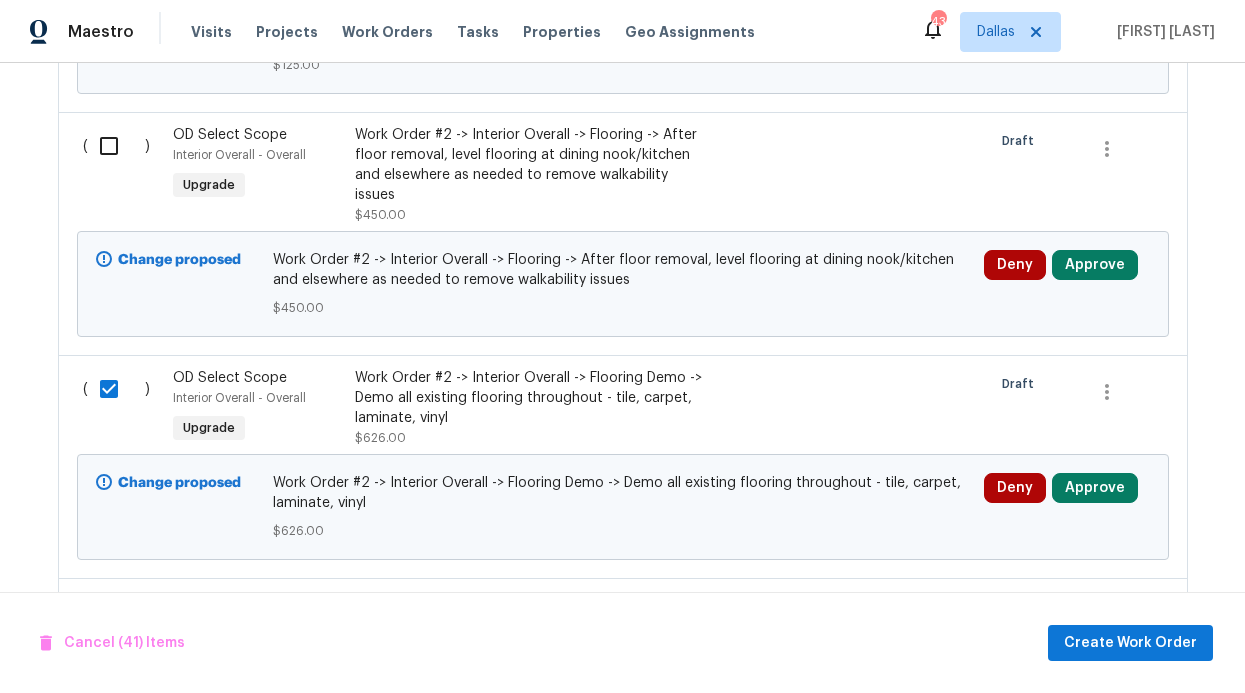 click at bounding box center (116, 146) 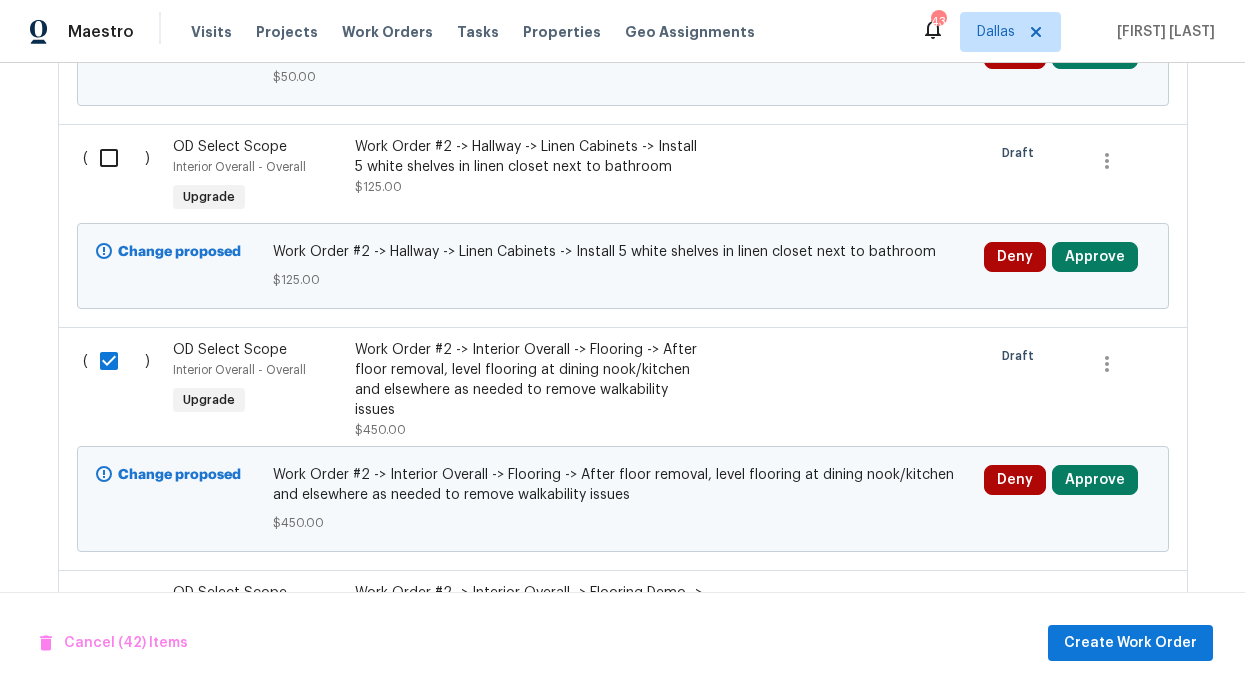 scroll, scrollTop: 12676, scrollLeft: 0, axis: vertical 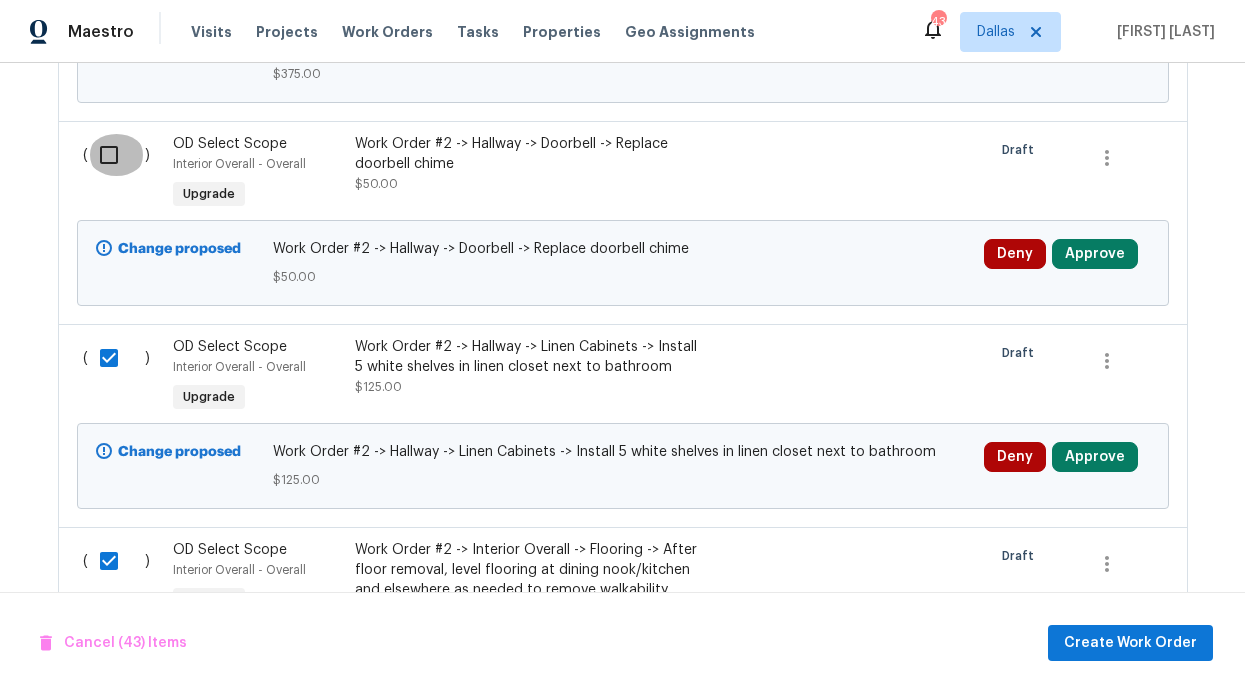 click at bounding box center (116, 155) 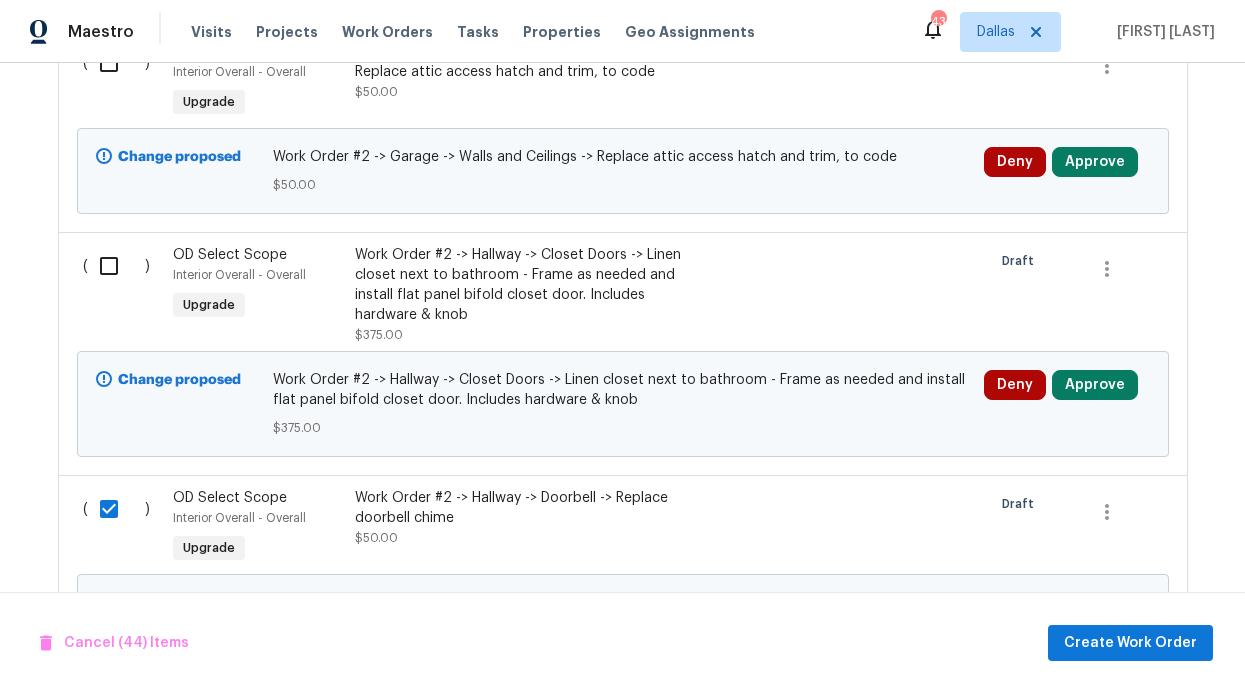 scroll, scrollTop: 12110, scrollLeft: 0, axis: vertical 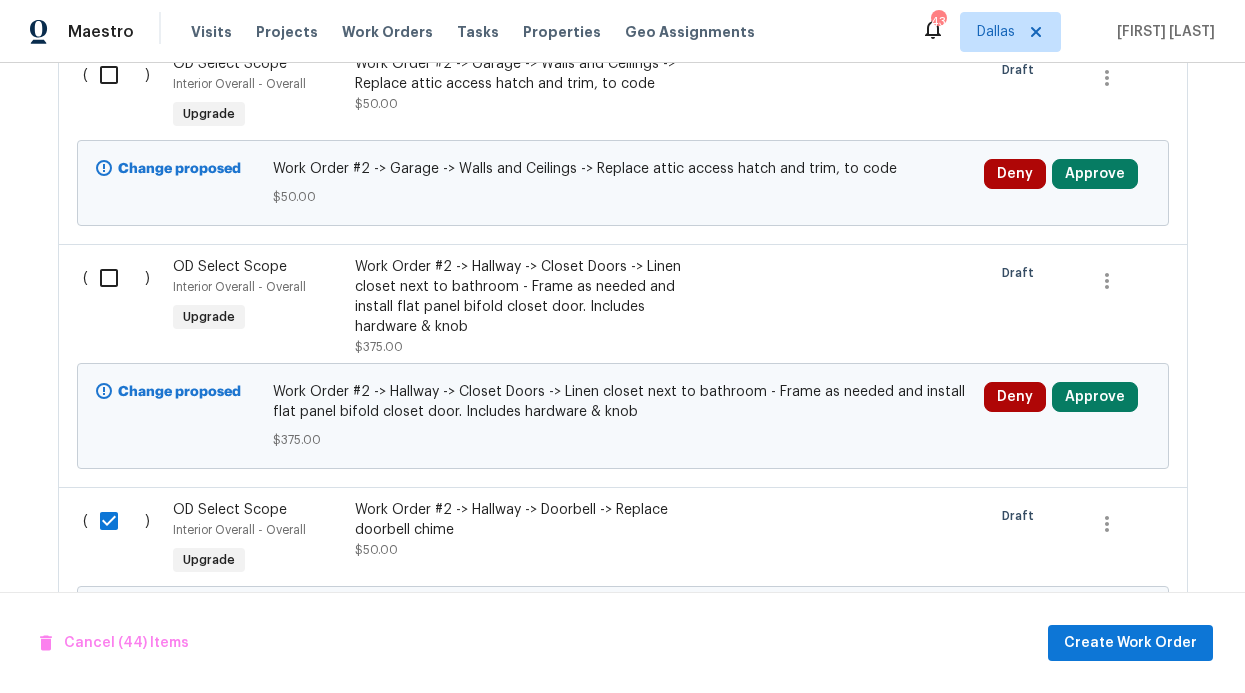 click at bounding box center [116, 278] 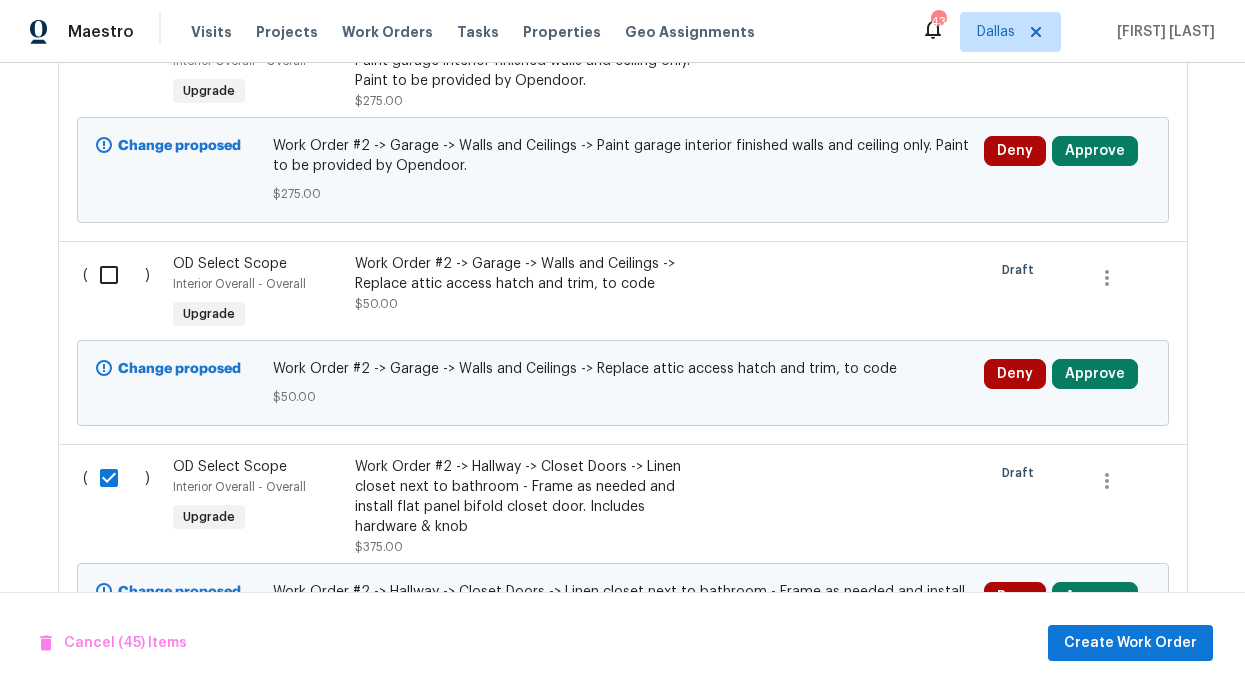 click at bounding box center (116, 275) 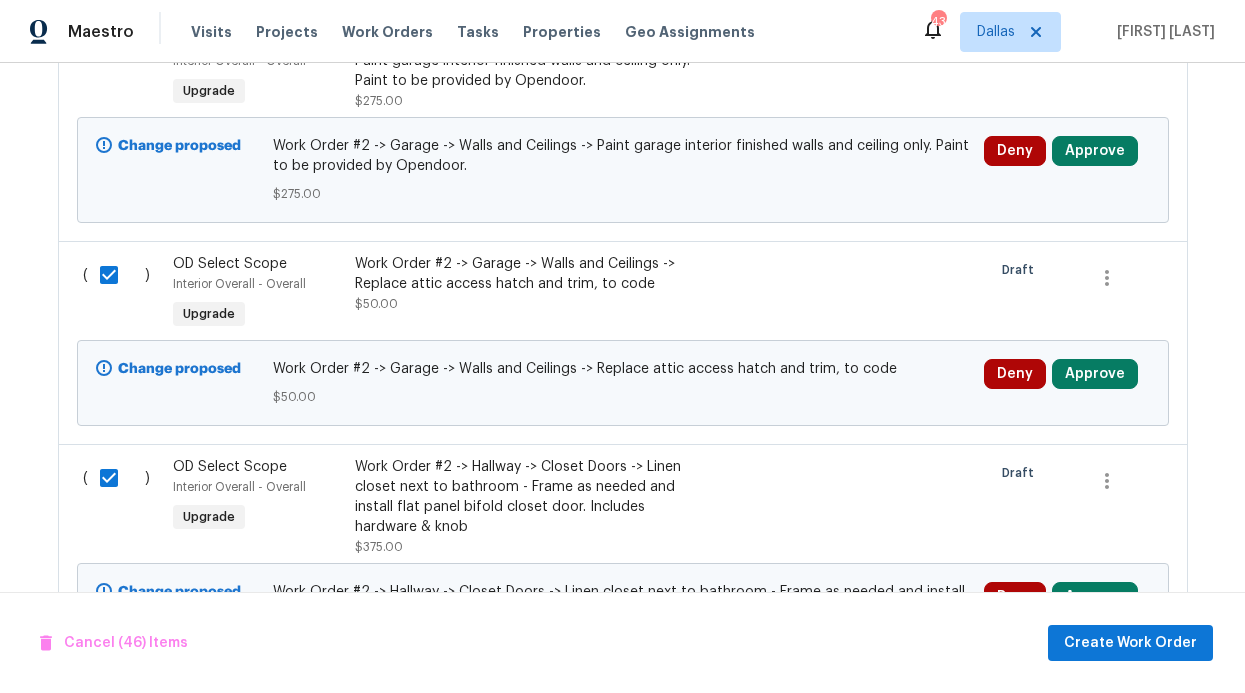 scroll, scrollTop: 11722, scrollLeft: 0, axis: vertical 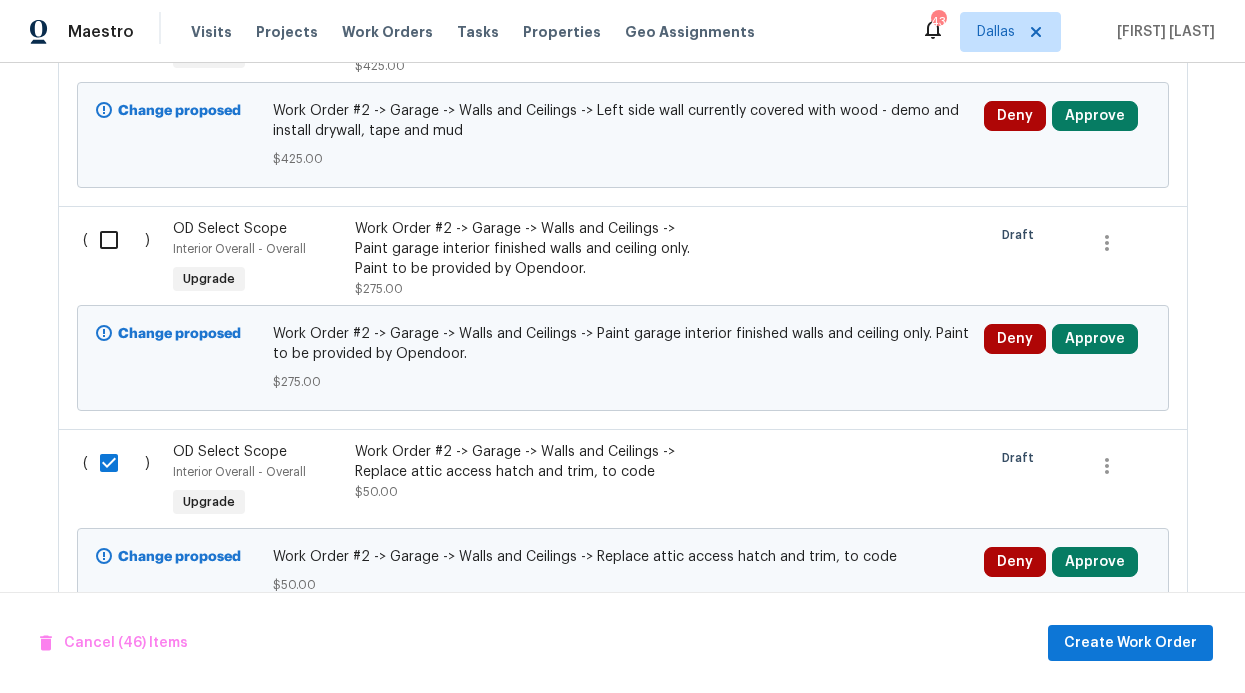 click on "( )" at bounding box center (122, 259) 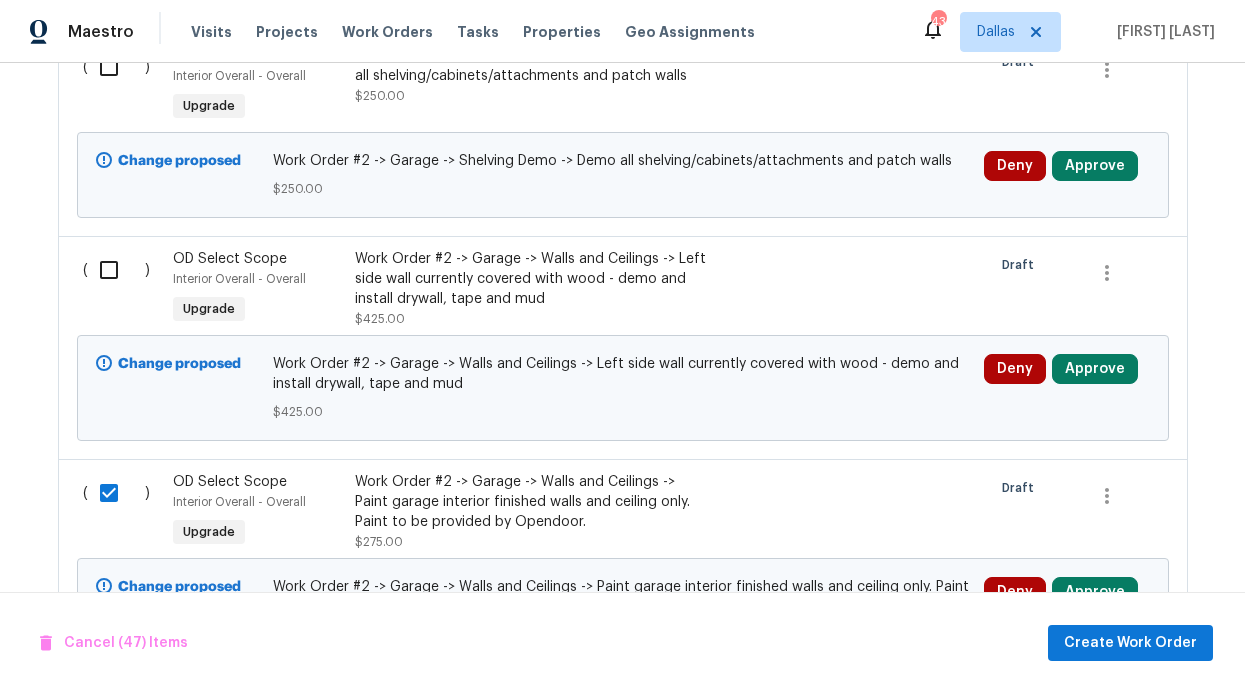 scroll, scrollTop: 11282, scrollLeft: 0, axis: vertical 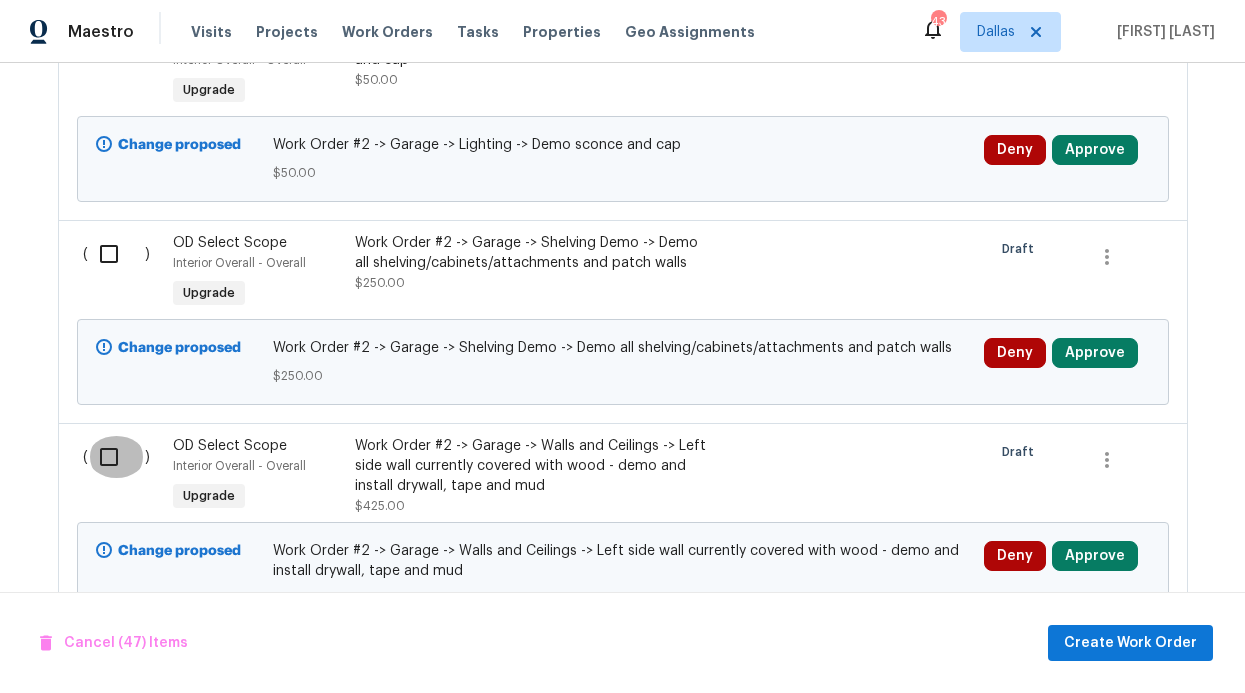 click at bounding box center (116, 457) 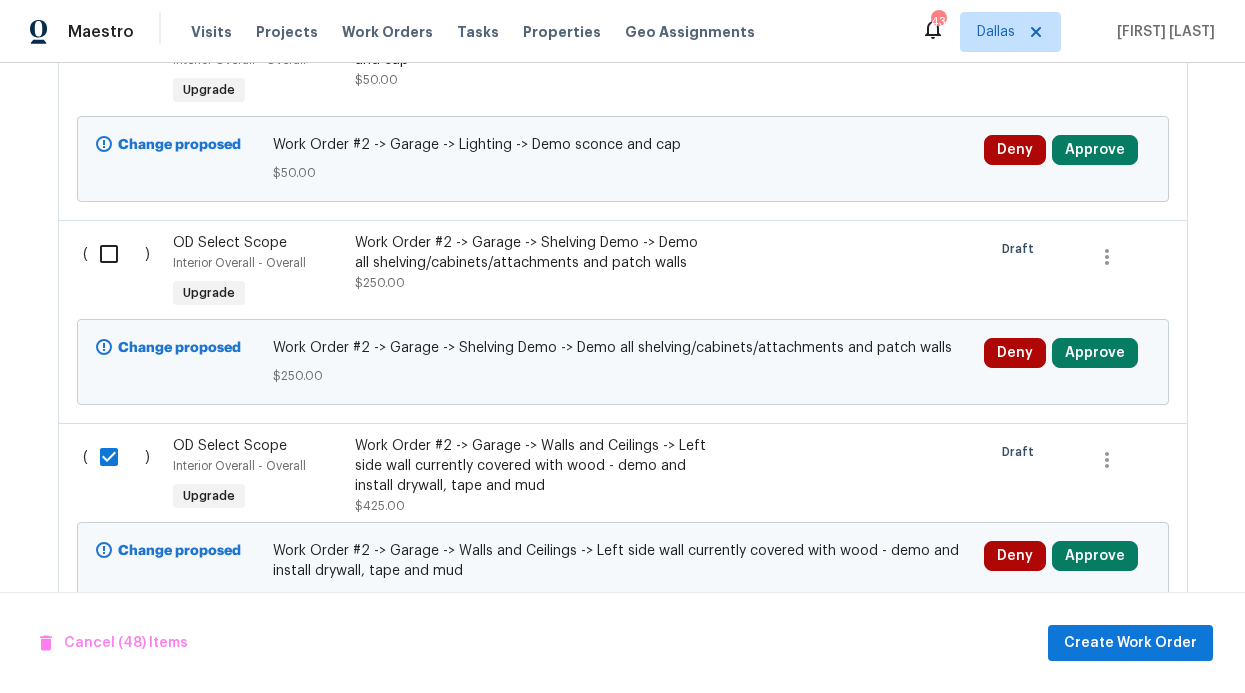 click on "( )" at bounding box center [122, 273] 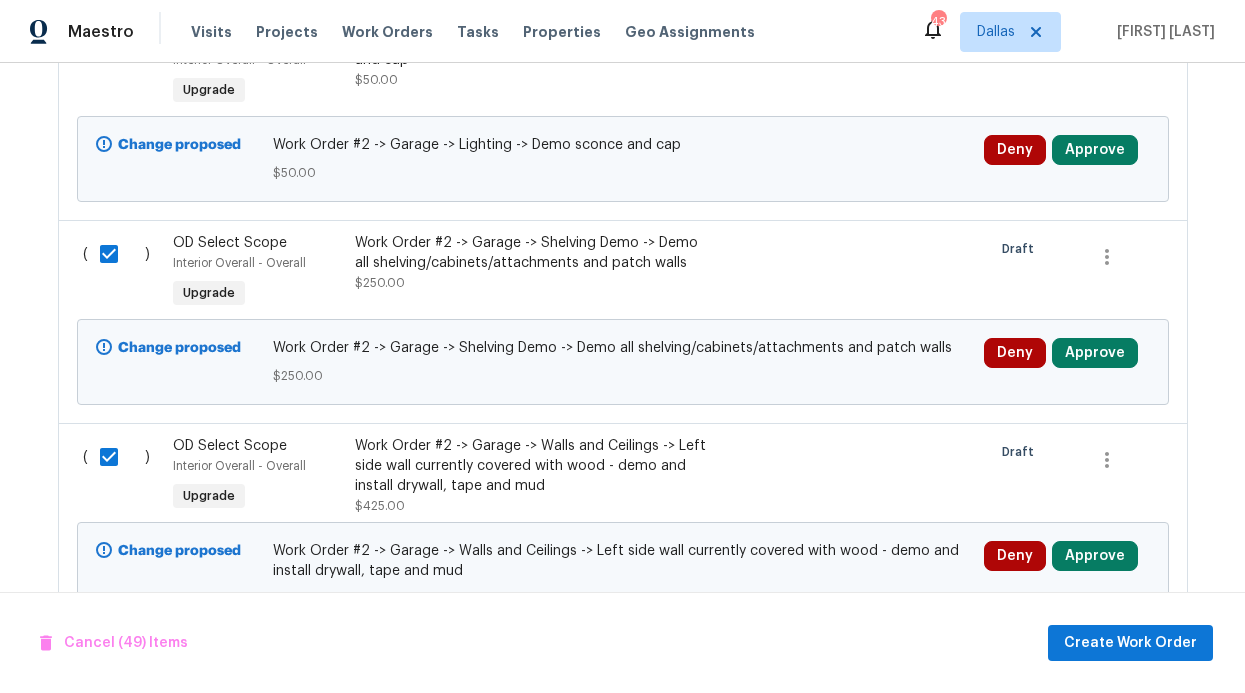 scroll, scrollTop: 11082, scrollLeft: 0, axis: vertical 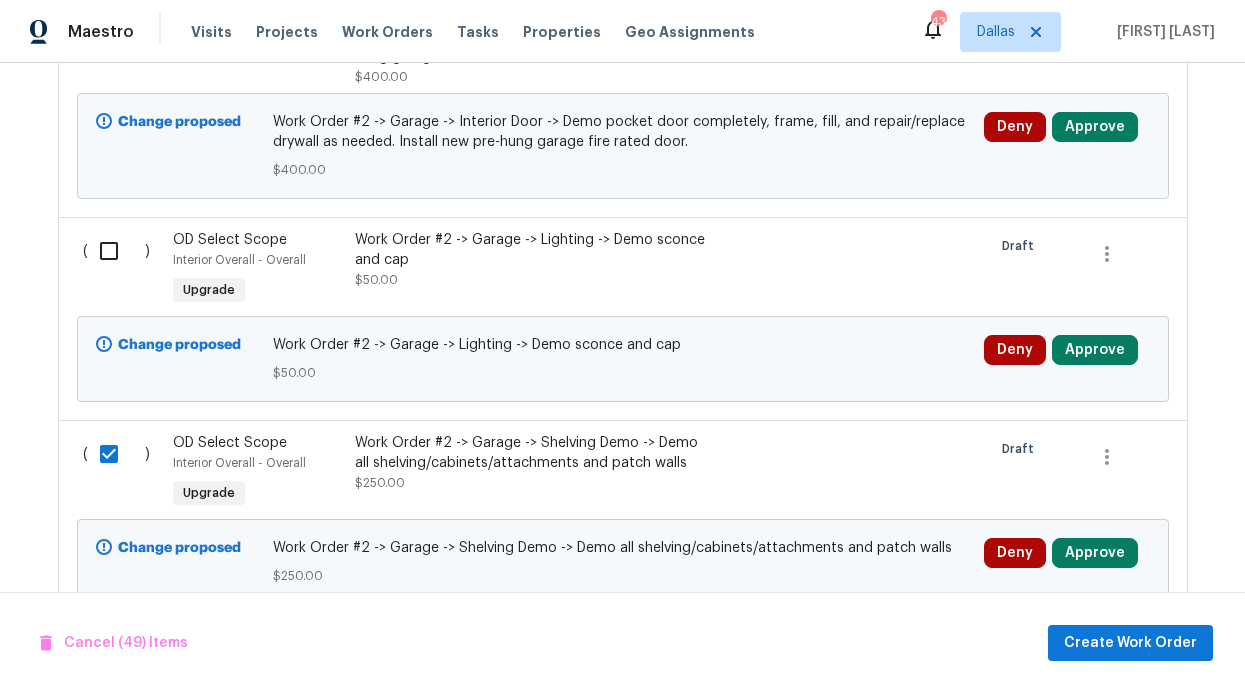 click at bounding box center (116, 251) 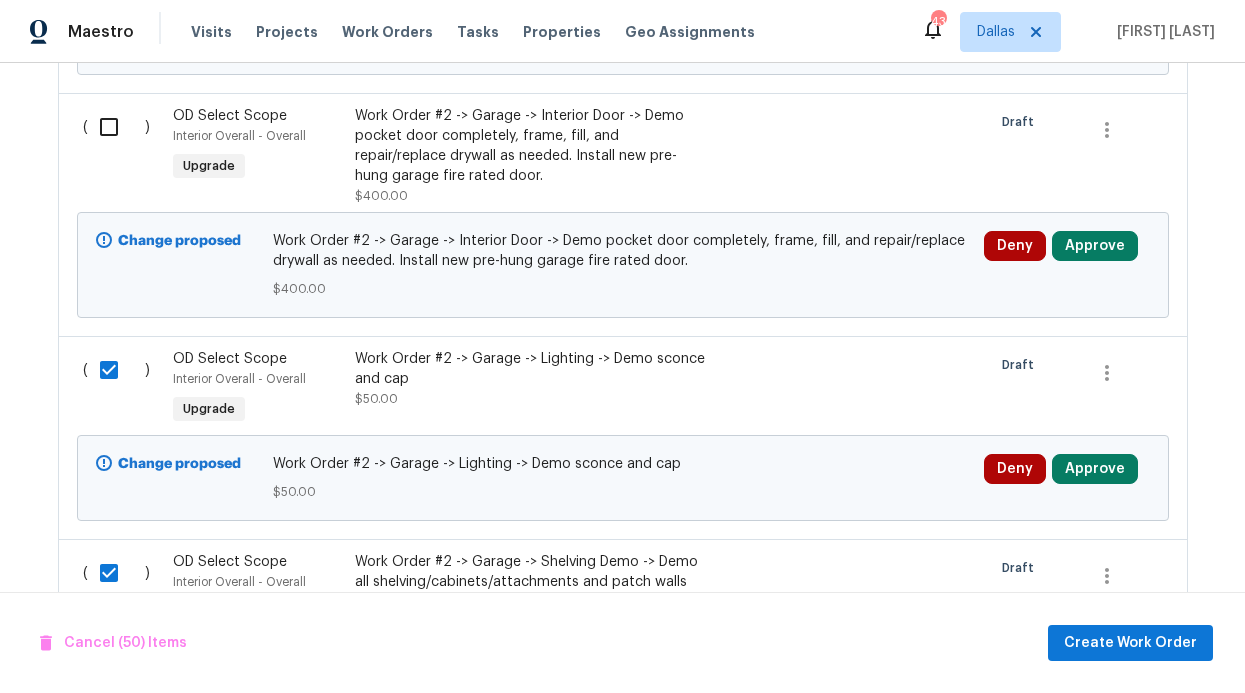 scroll, scrollTop: 10897, scrollLeft: 0, axis: vertical 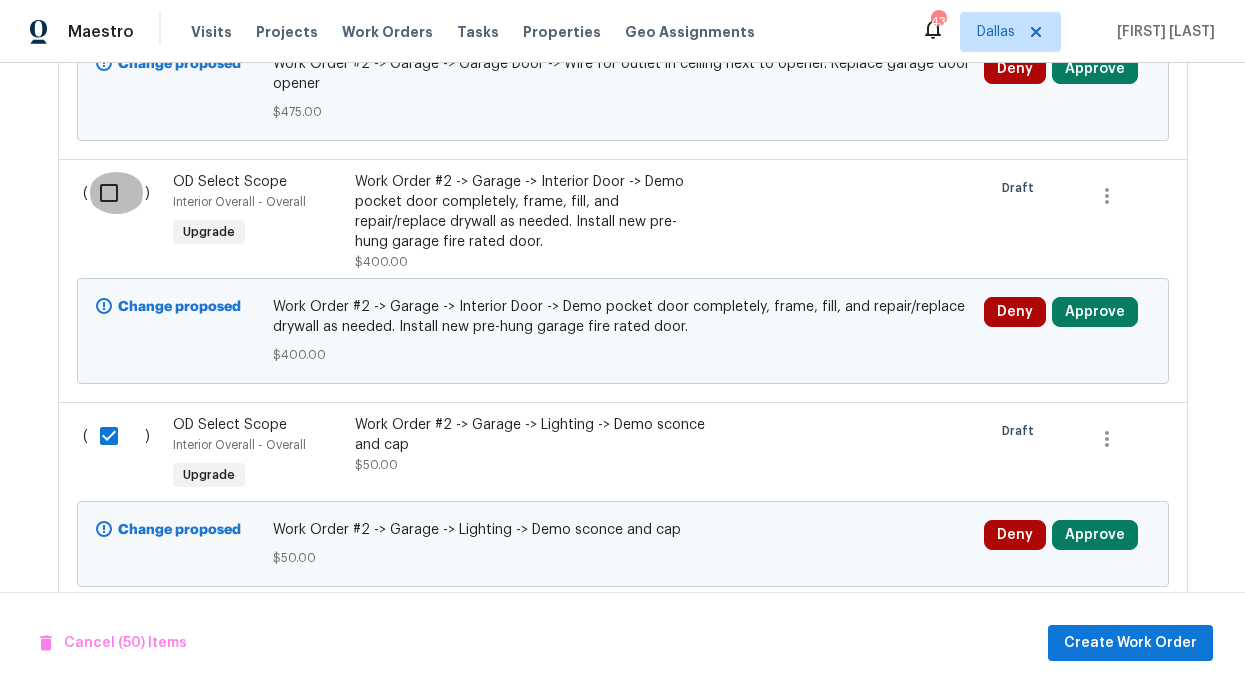 click at bounding box center [116, 193] 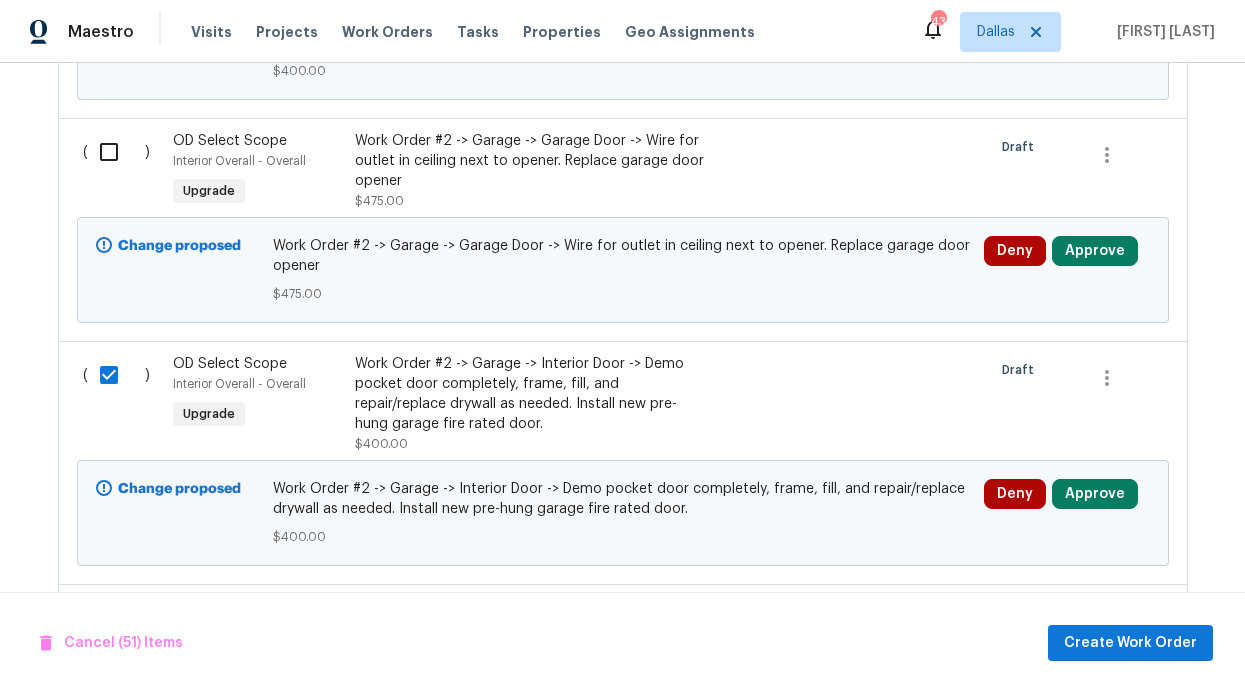 scroll, scrollTop: 10679, scrollLeft: 0, axis: vertical 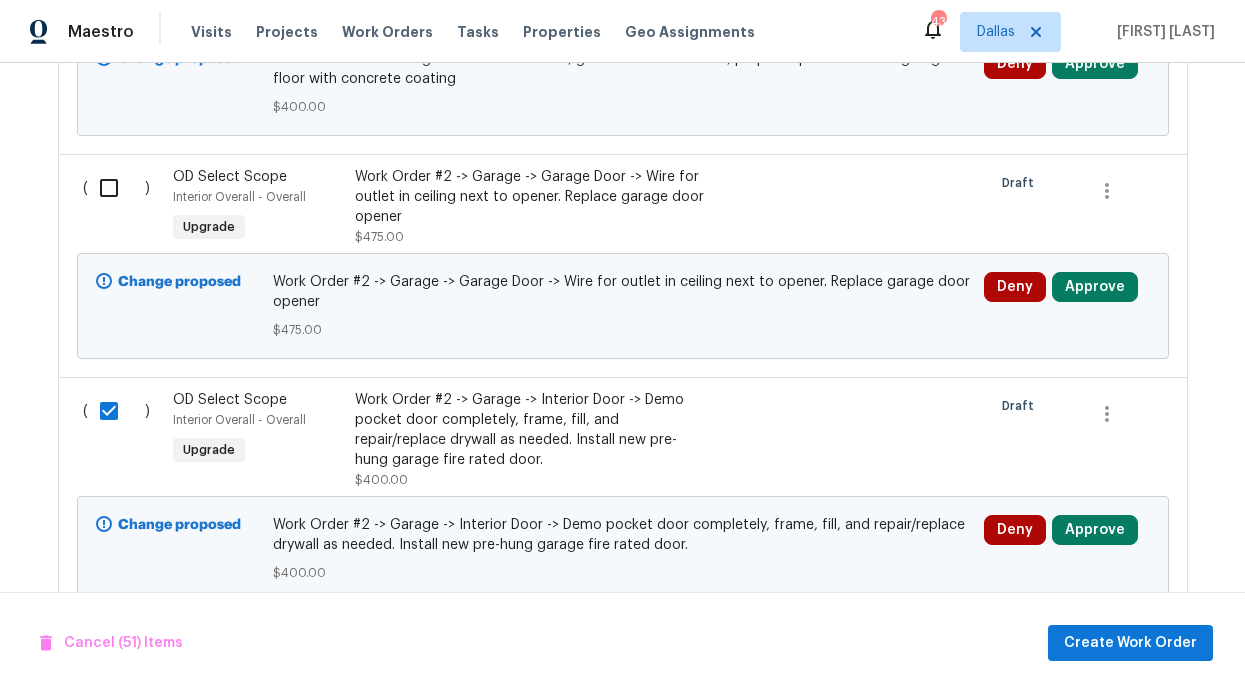 click at bounding box center (116, 188) 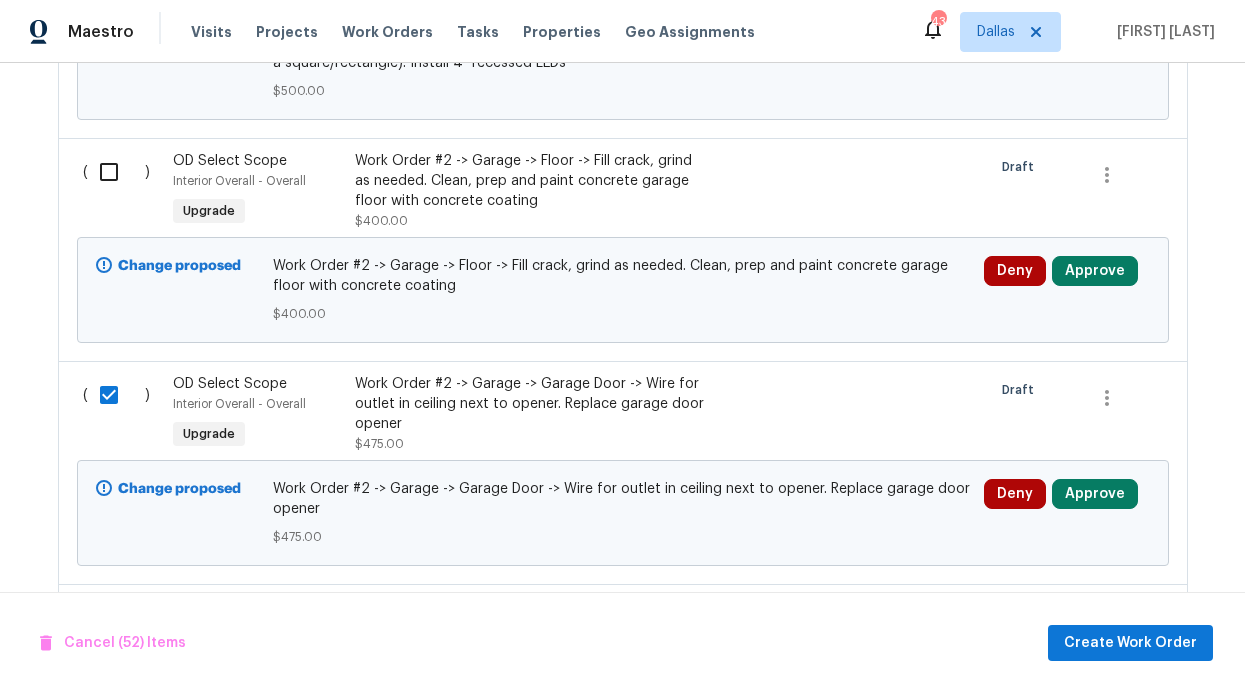 scroll, scrollTop: 10470, scrollLeft: 0, axis: vertical 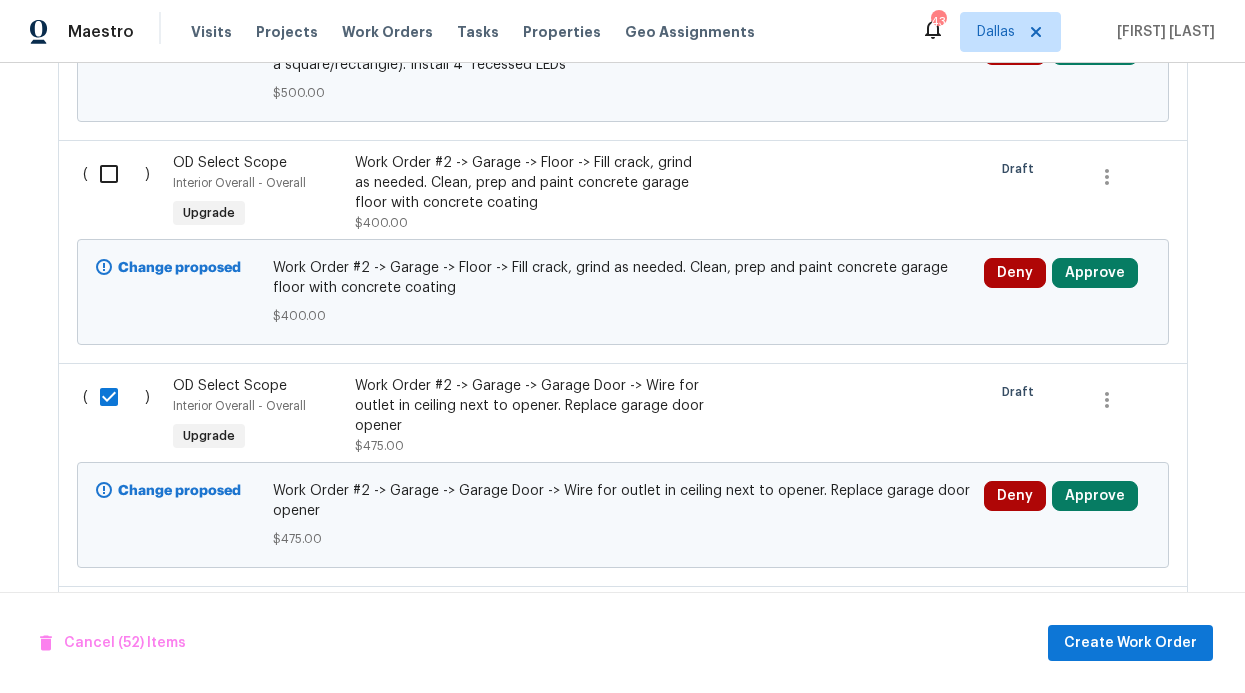 click at bounding box center (116, 174) 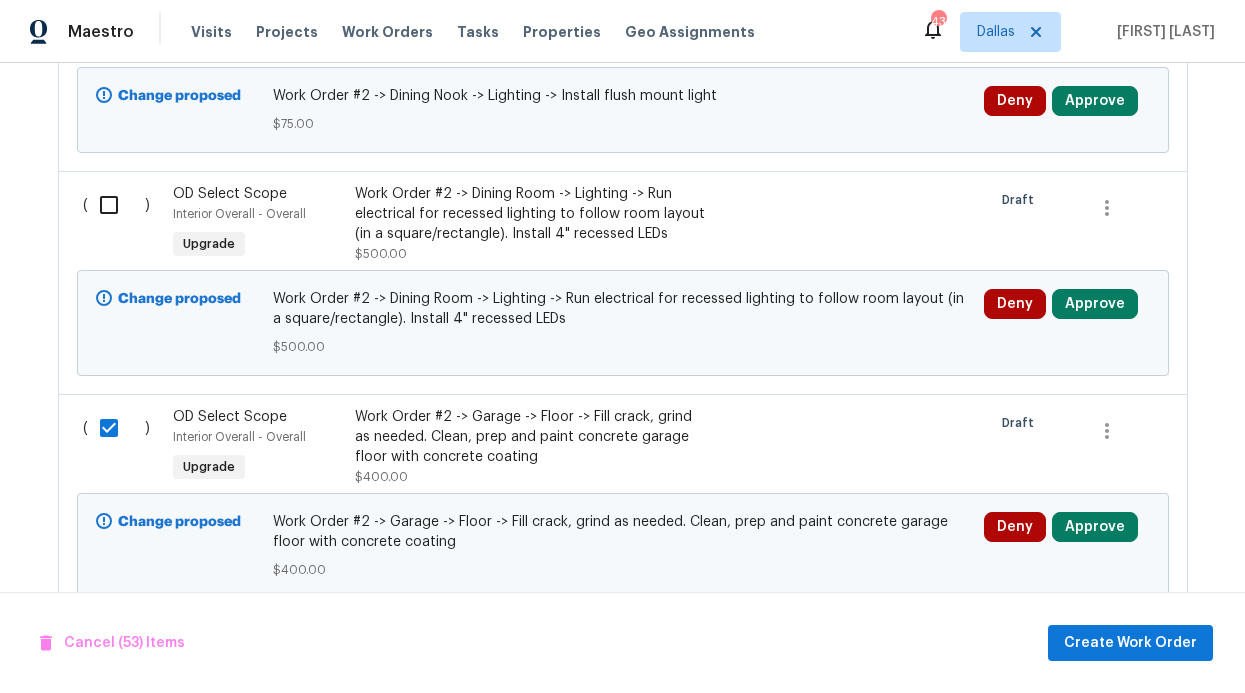 scroll, scrollTop: 10059, scrollLeft: 0, axis: vertical 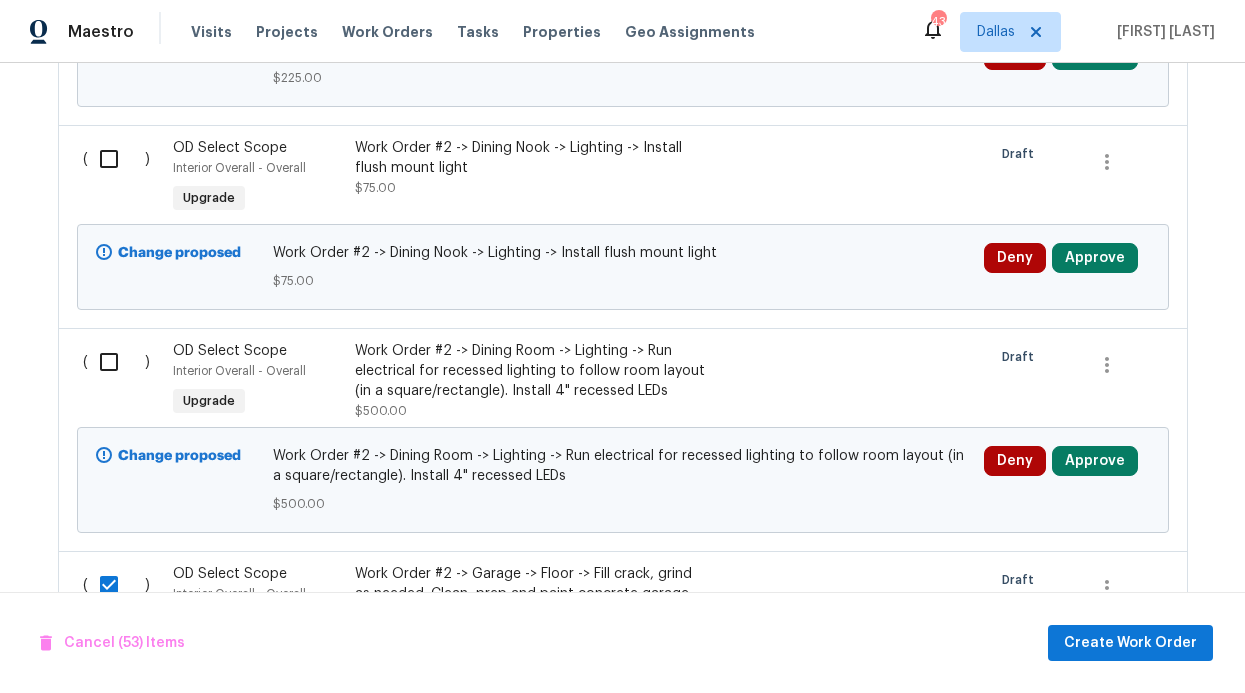click at bounding box center [116, 362] 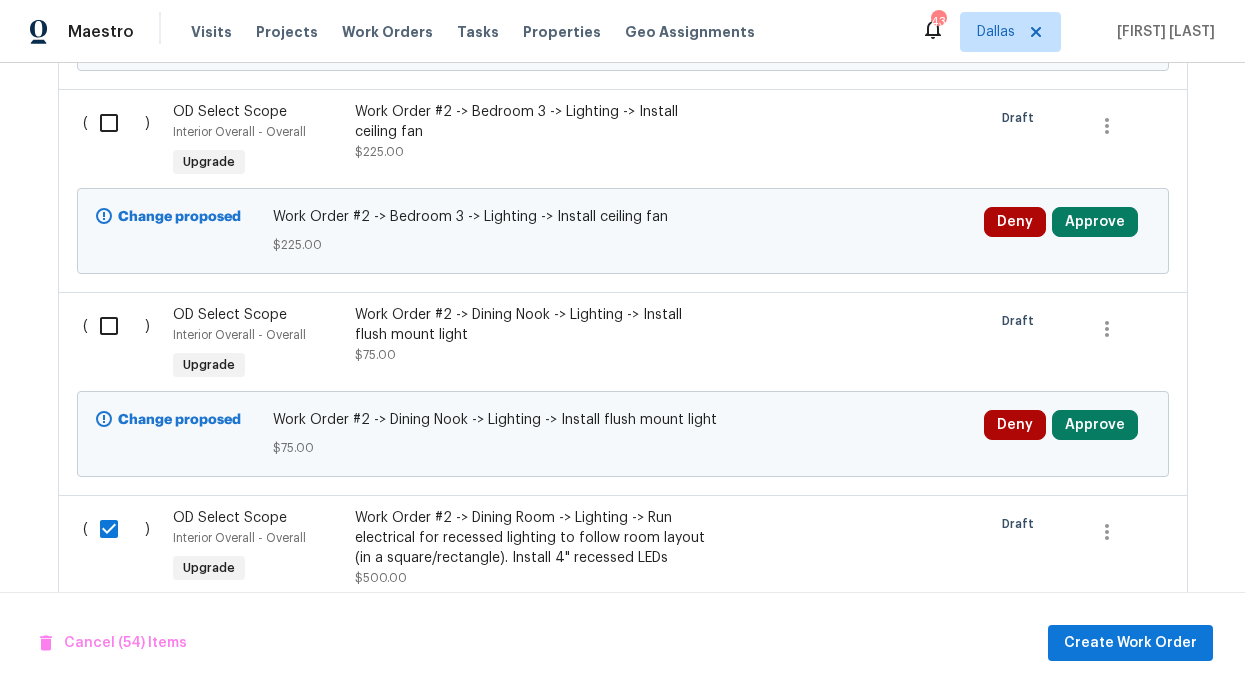 scroll, scrollTop: 9892, scrollLeft: 0, axis: vertical 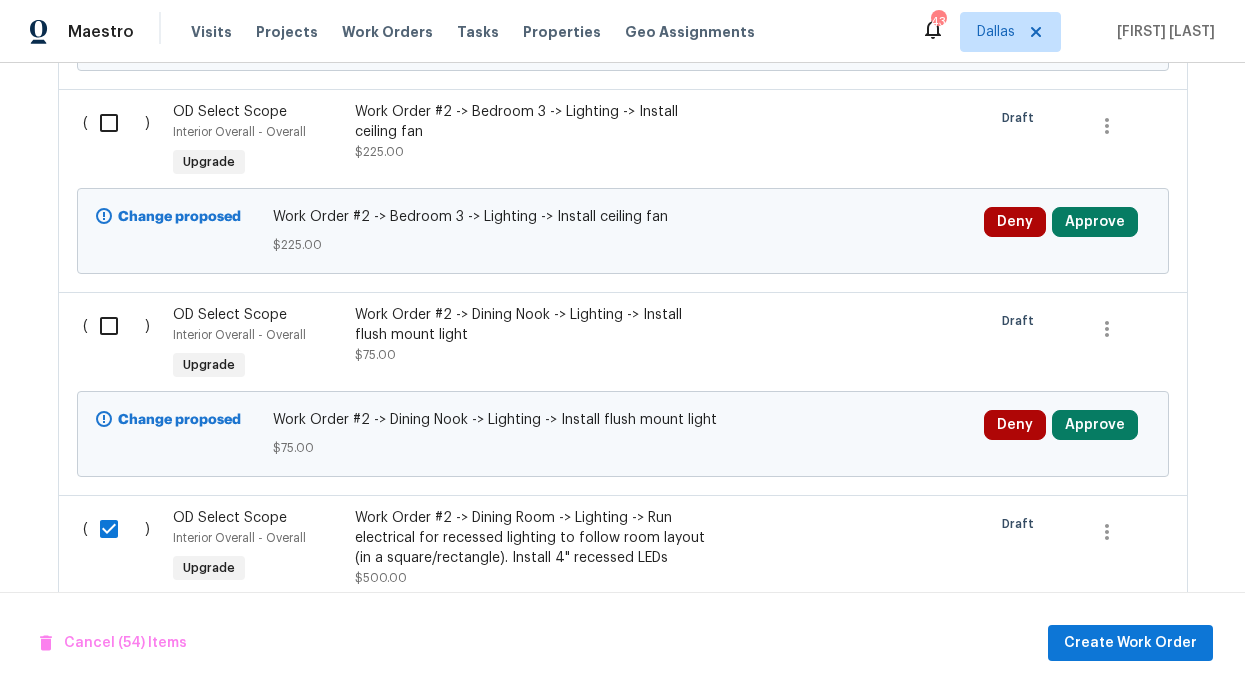 click at bounding box center [116, 326] 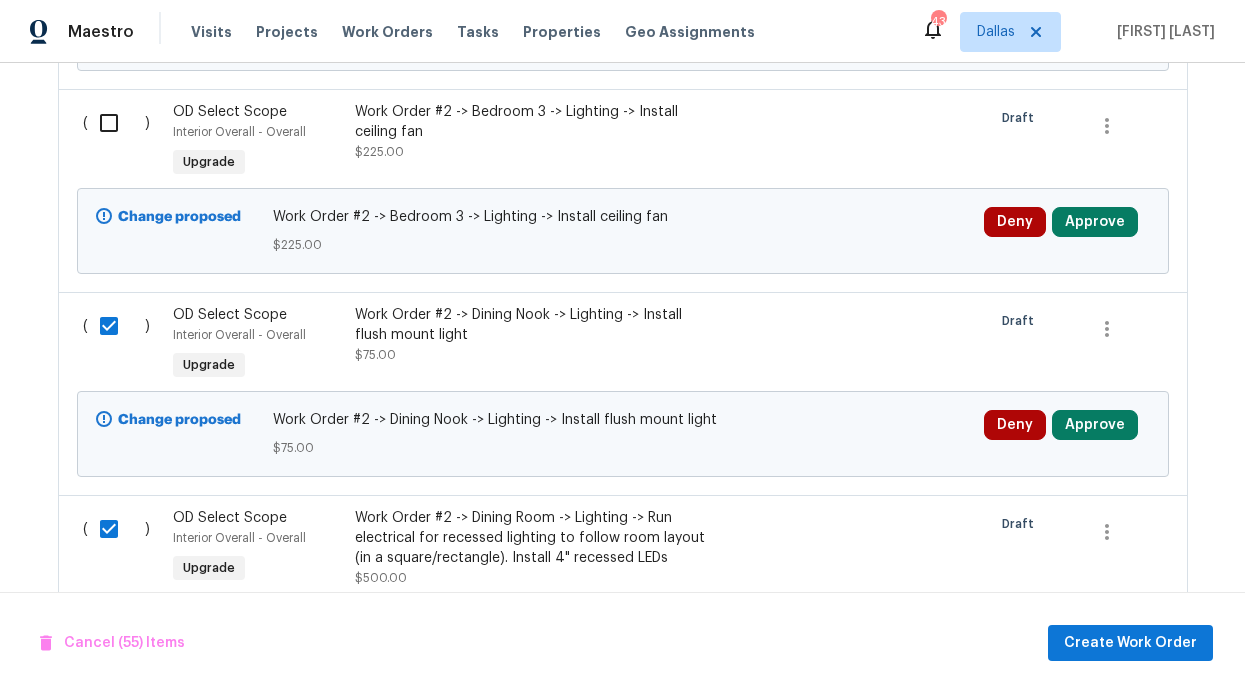 click at bounding box center (116, 326) 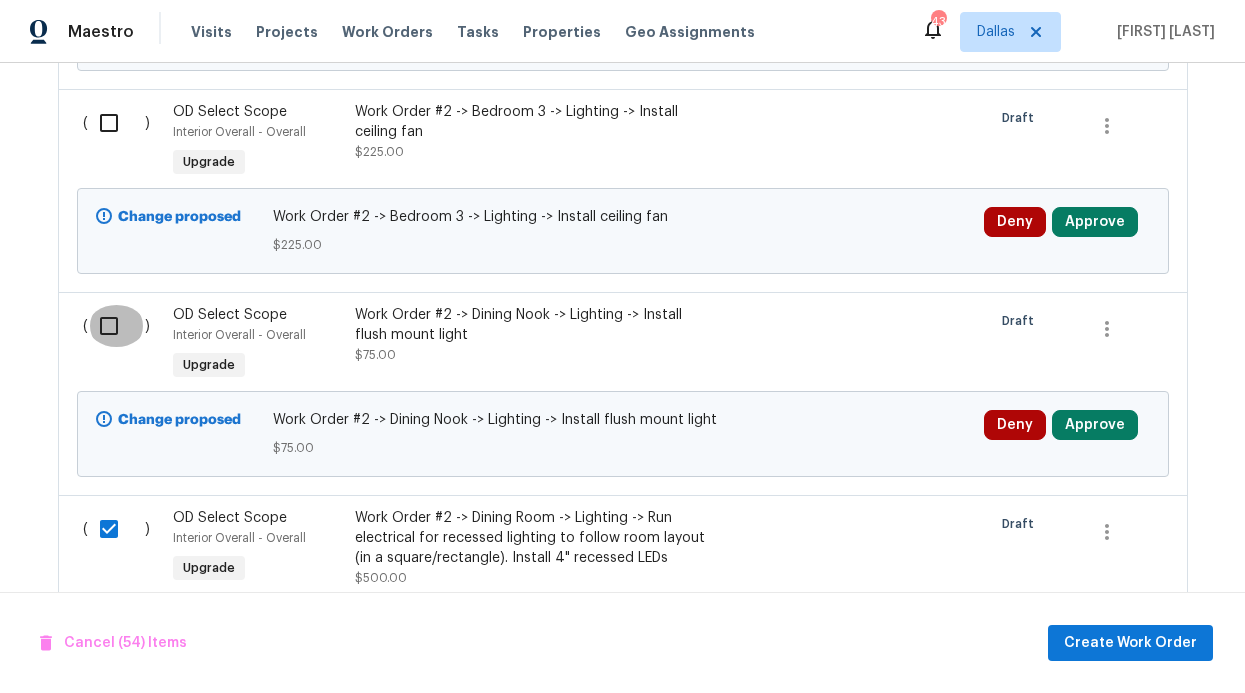 click at bounding box center (116, 326) 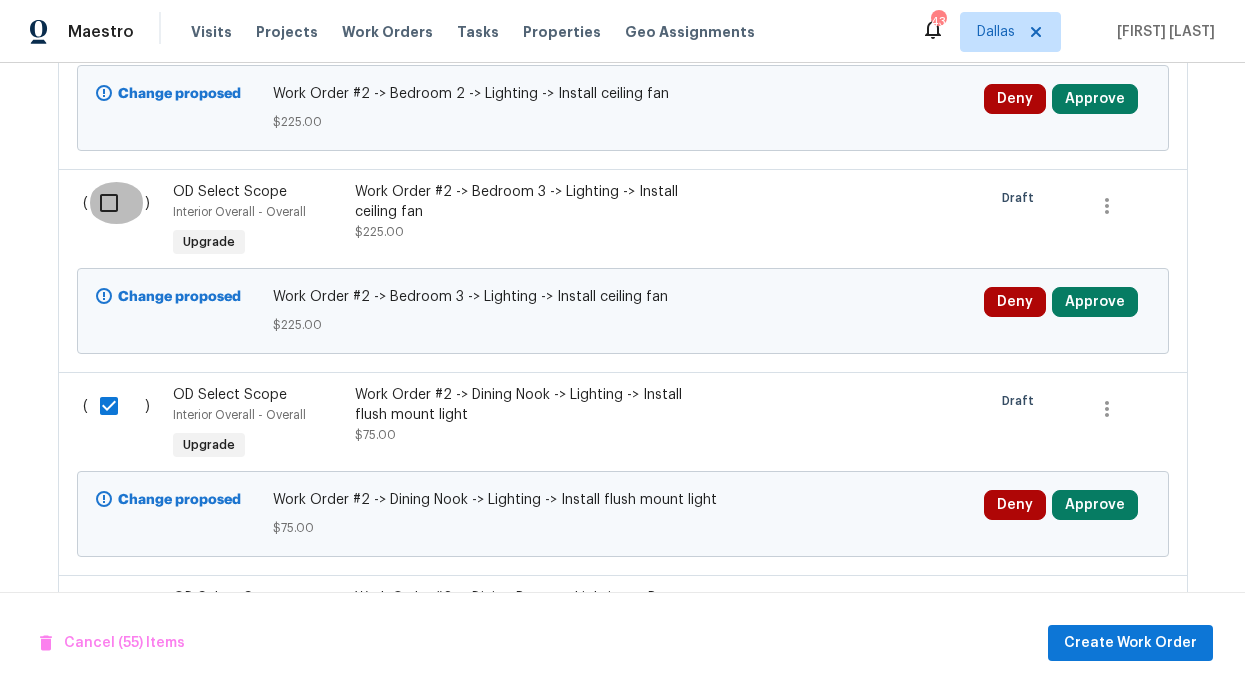 click at bounding box center [116, 203] 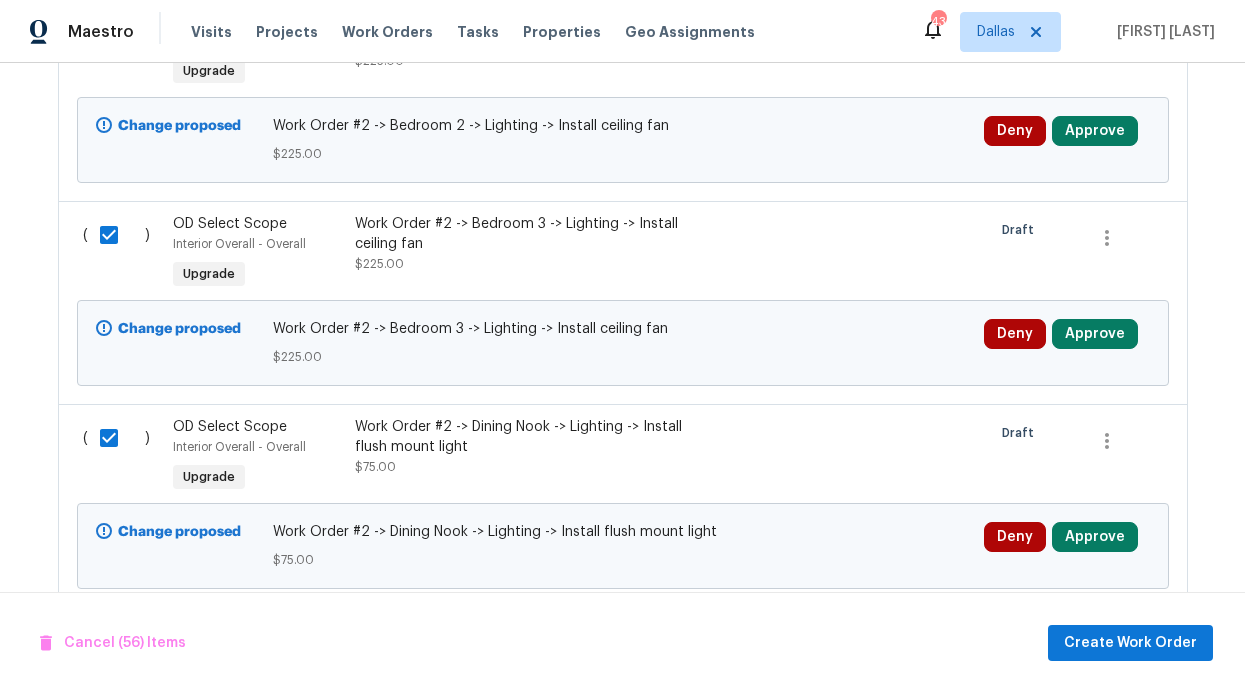 scroll, scrollTop: 9637, scrollLeft: 0, axis: vertical 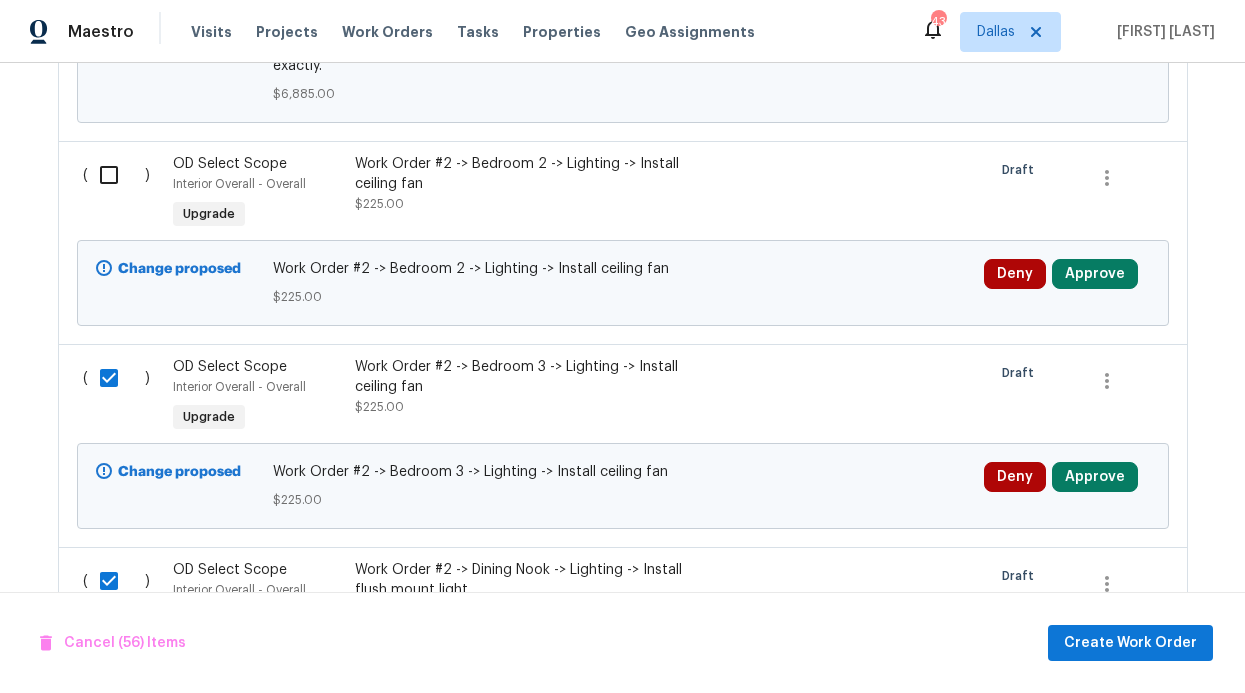 click at bounding box center (116, 175) 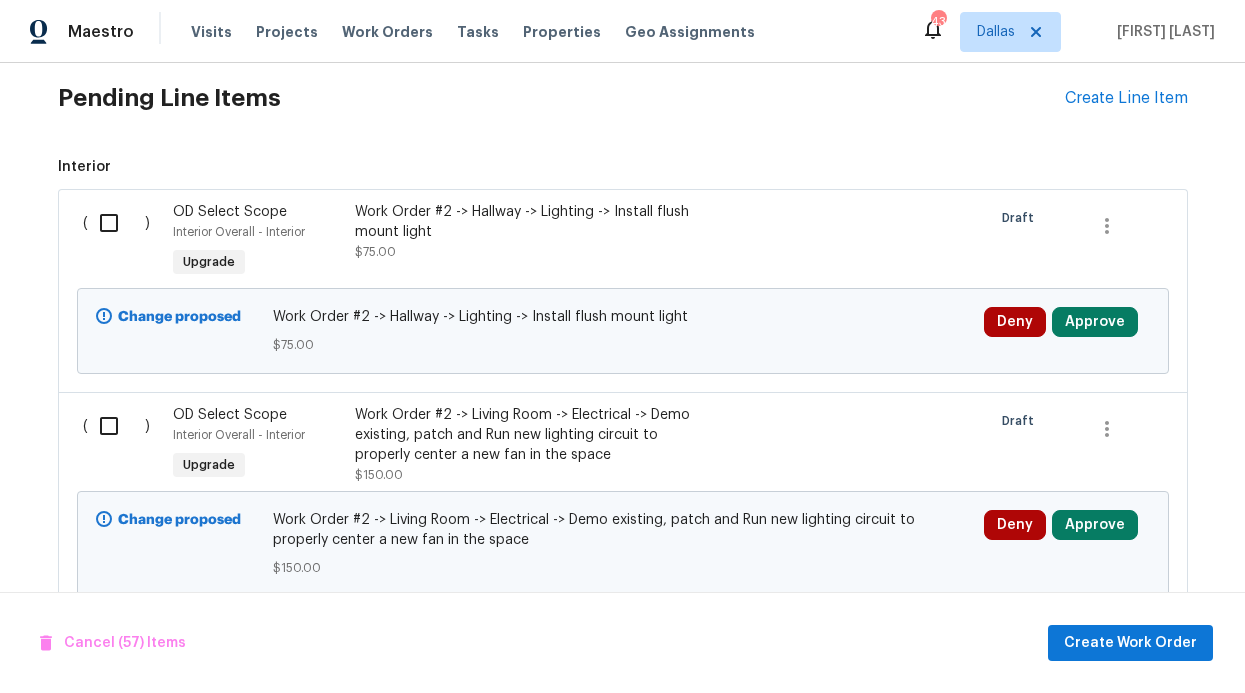scroll, scrollTop: 521, scrollLeft: 0, axis: vertical 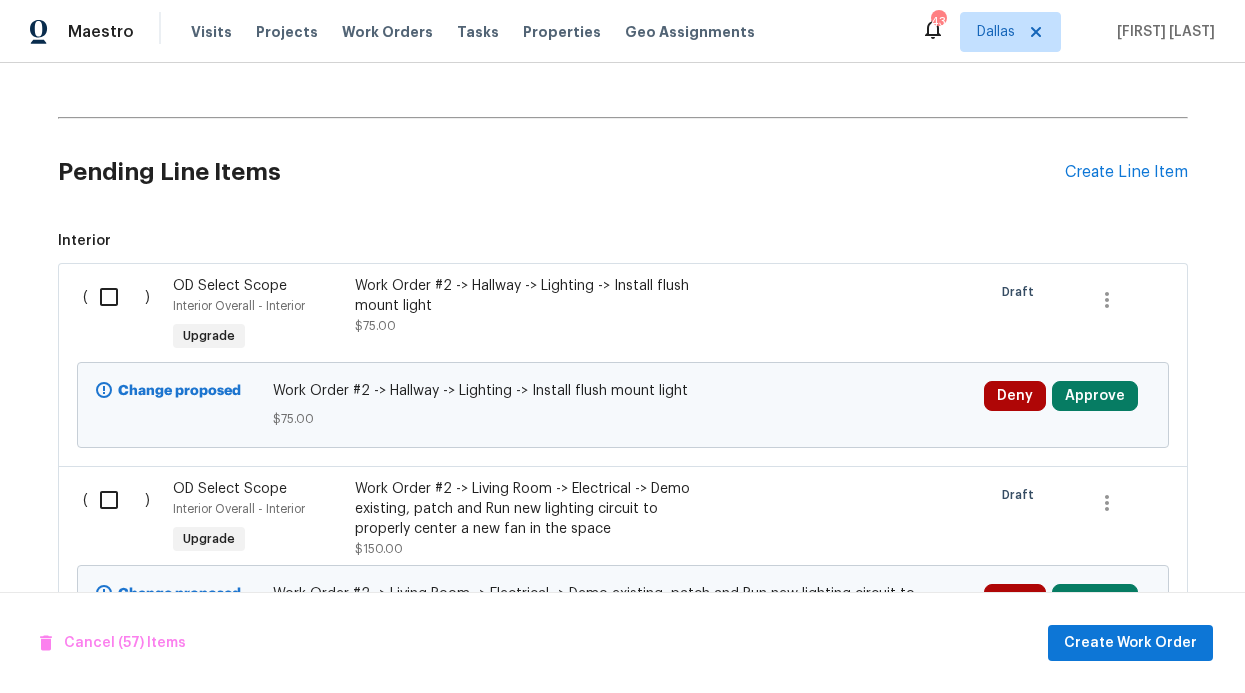 click at bounding box center [116, 297] 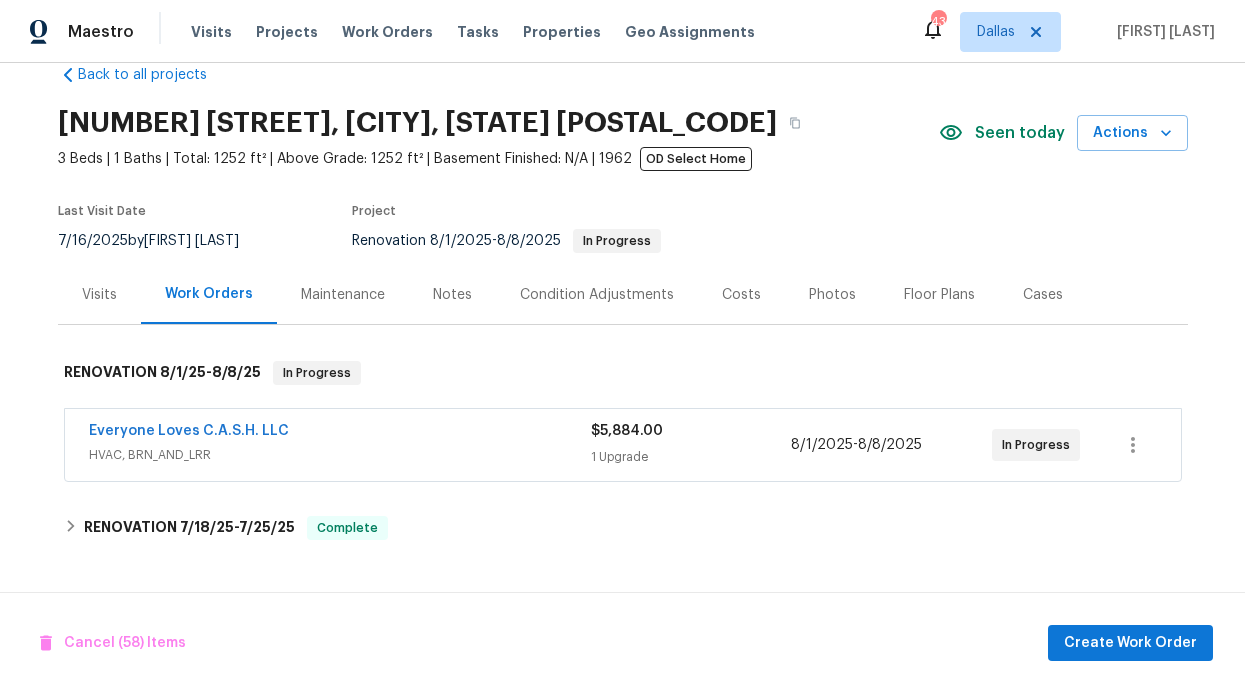 scroll, scrollTop: 0, scrollLeft: 0, axis: both 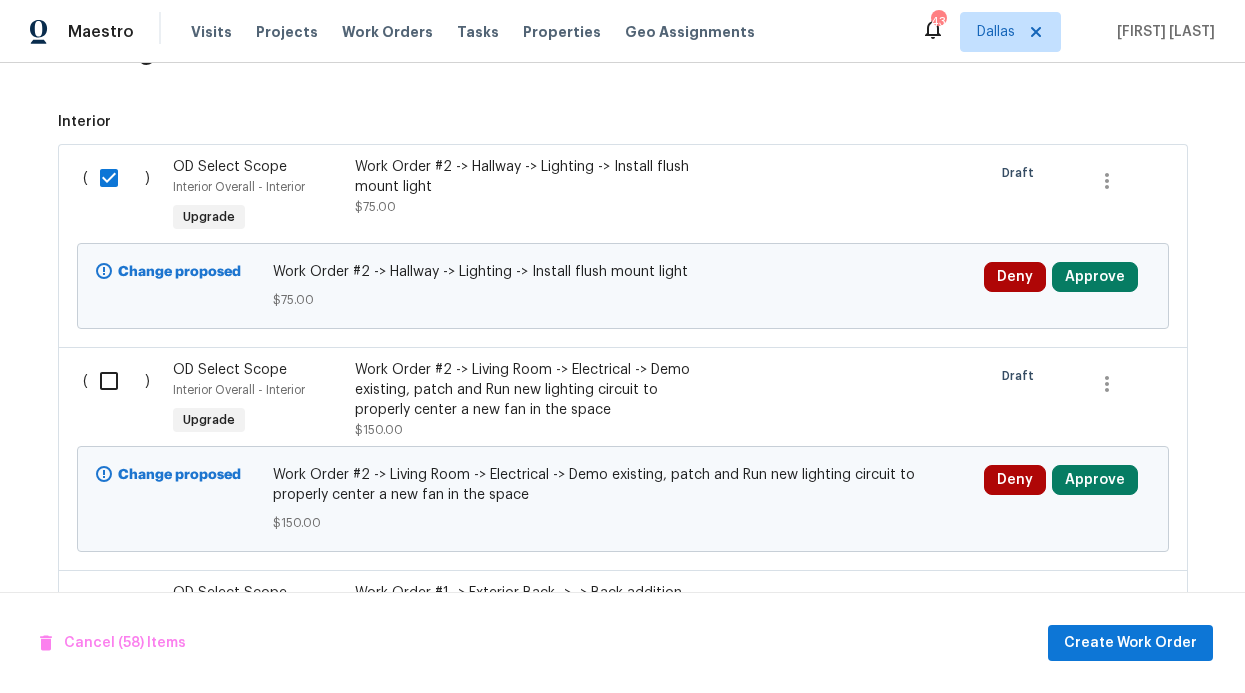 click at bounding box center (116, 381) 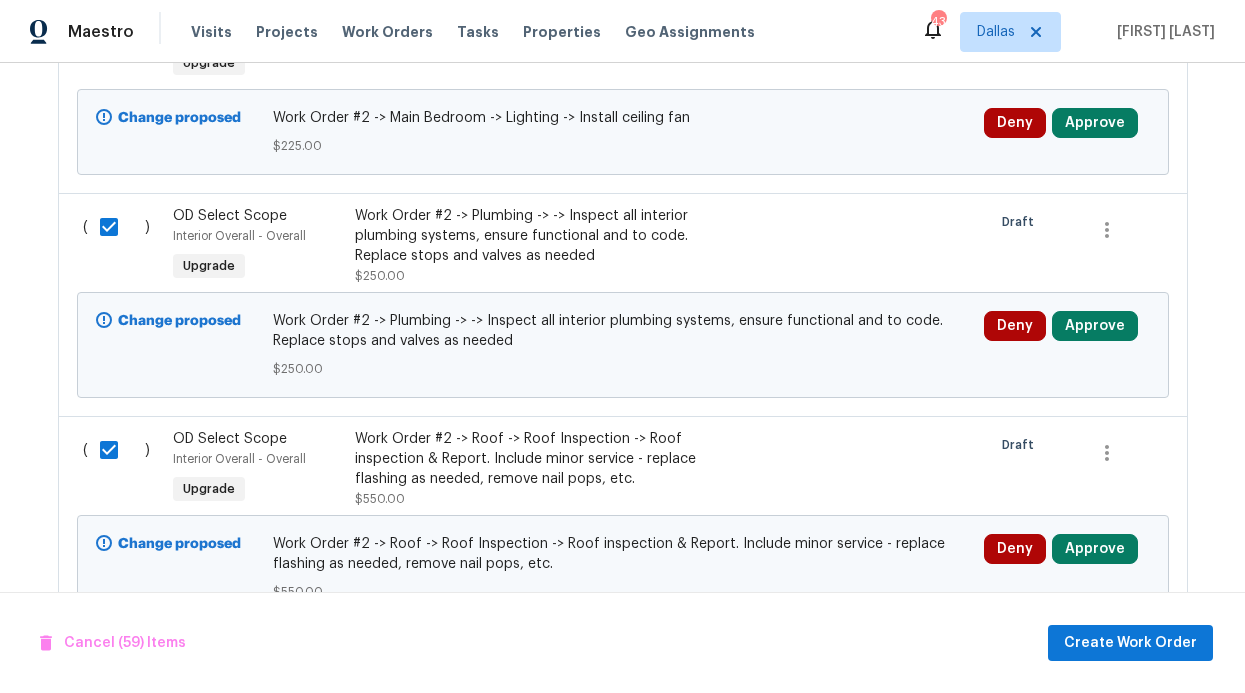 scroll, scrollTop: 21656, scrollLeft: 0, axis: vertical 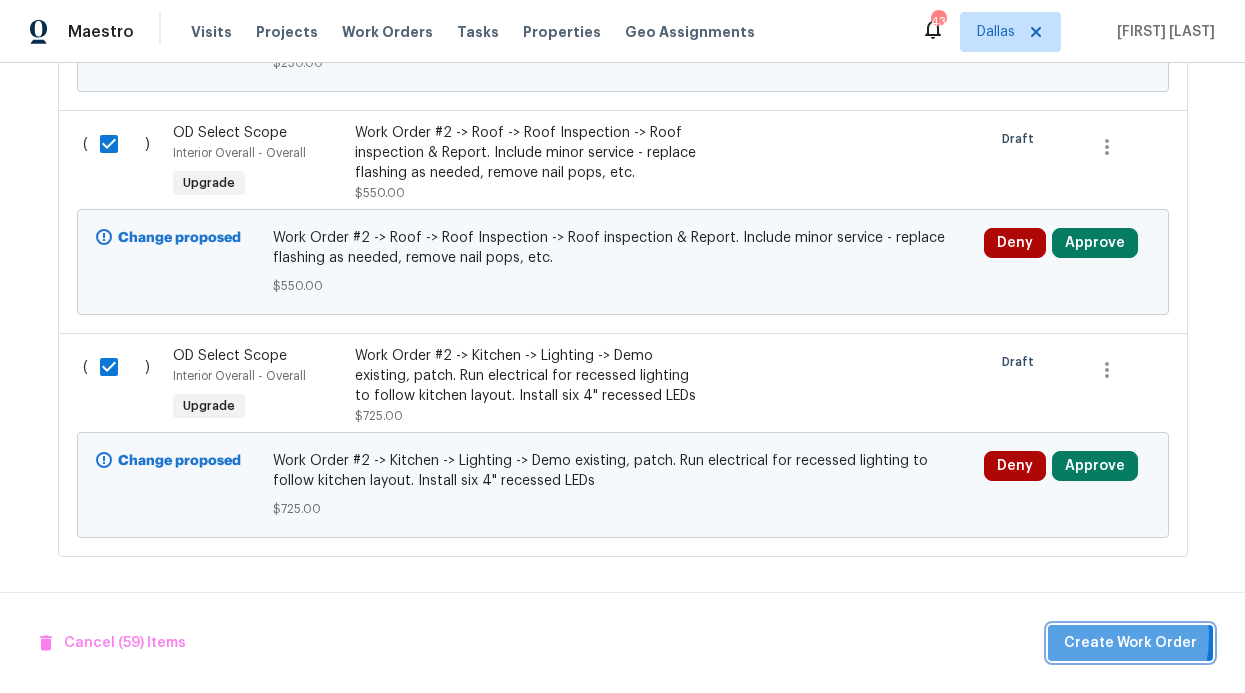 click on "Create Work Order" at bounding box center [1130, 643] 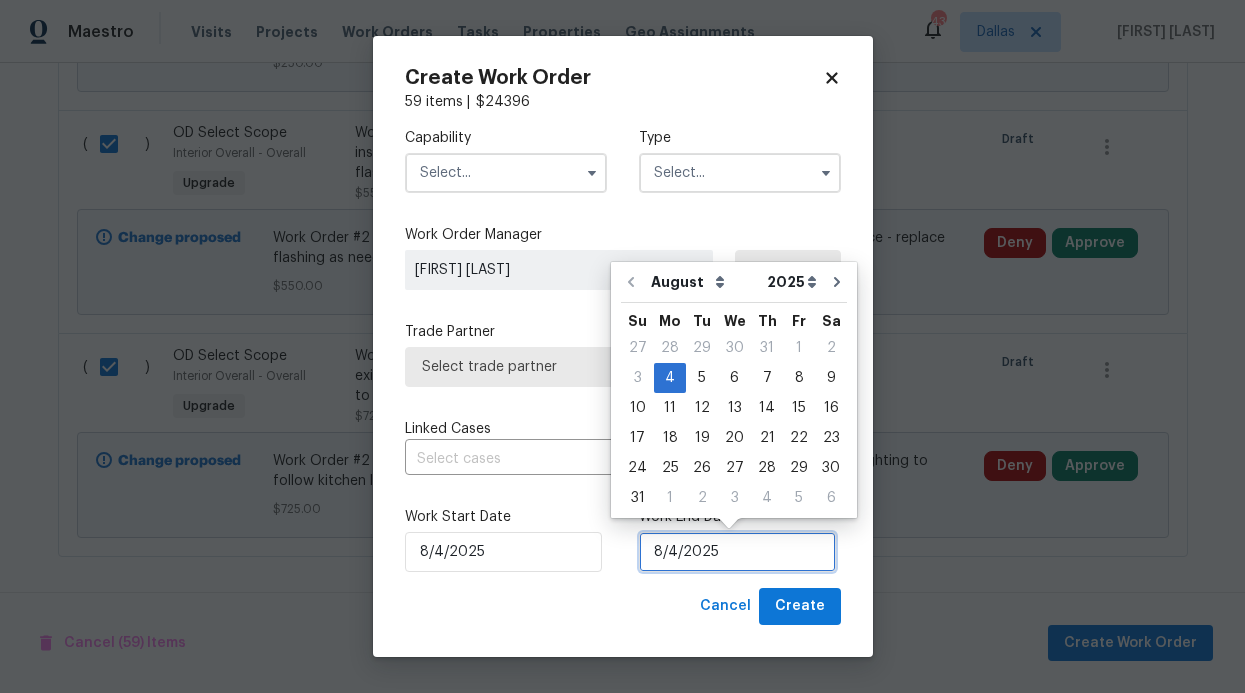 click on "8/4/2025" at bounding box center (737, 552) 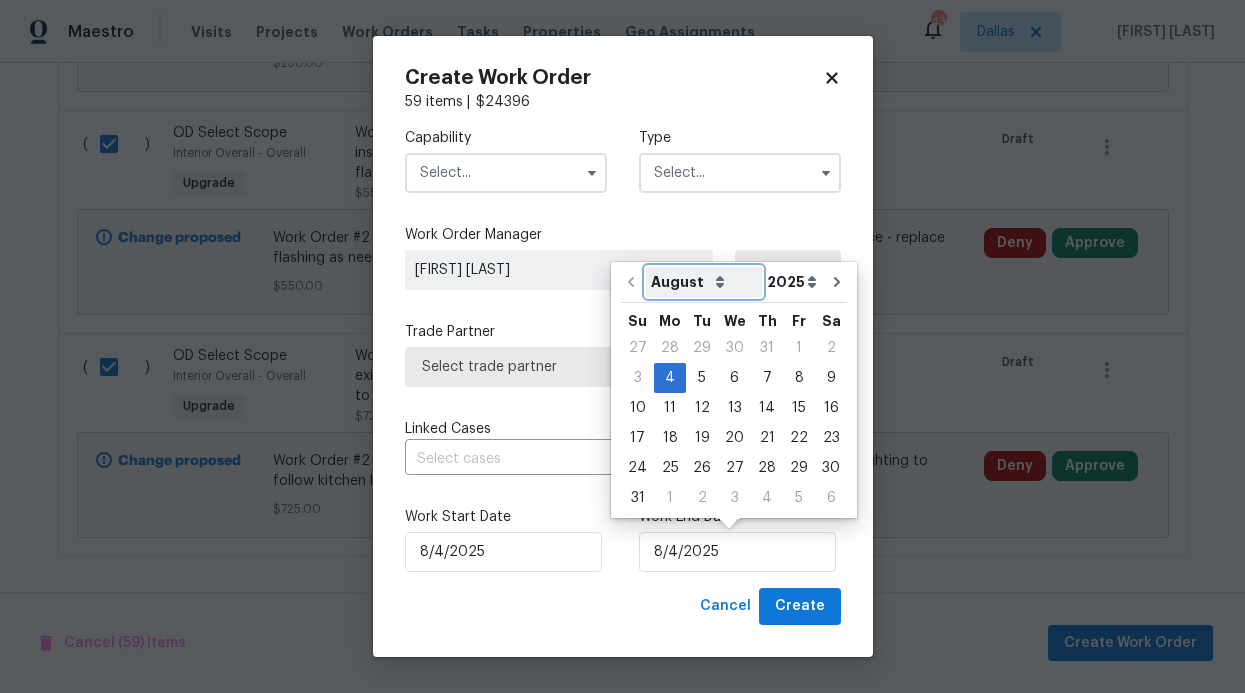 click on "August September October November December" at bounding box center (704, 282) 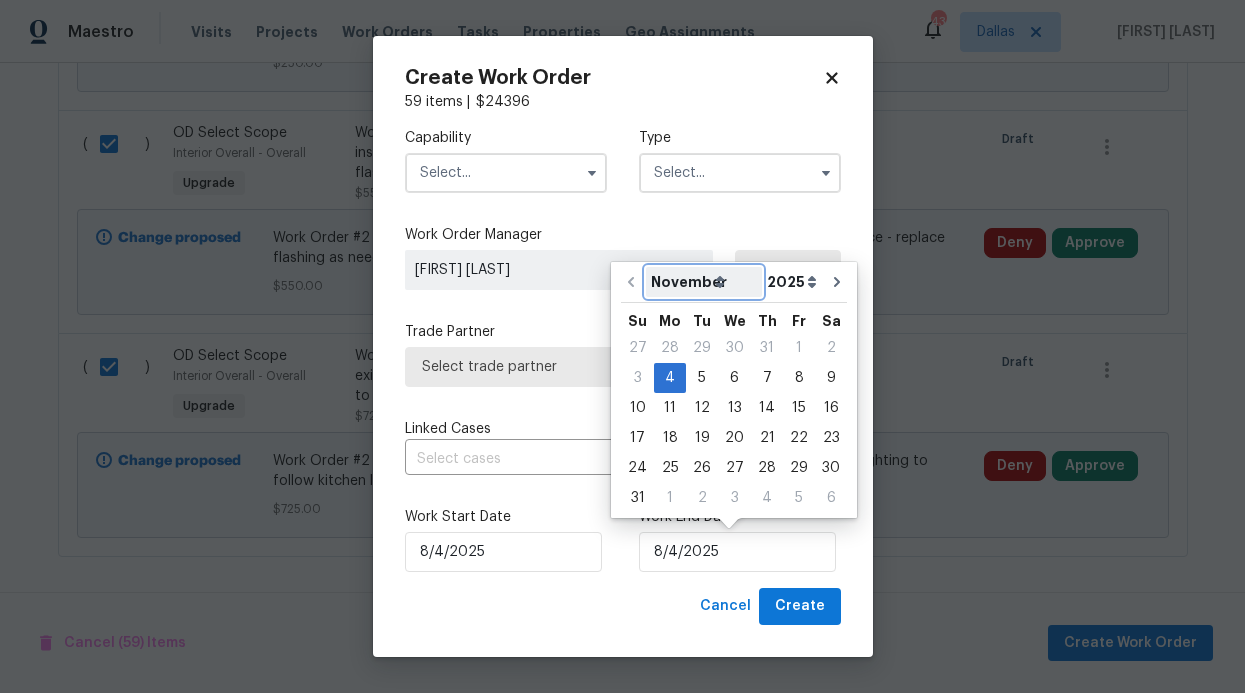 type on "11/4/2025" 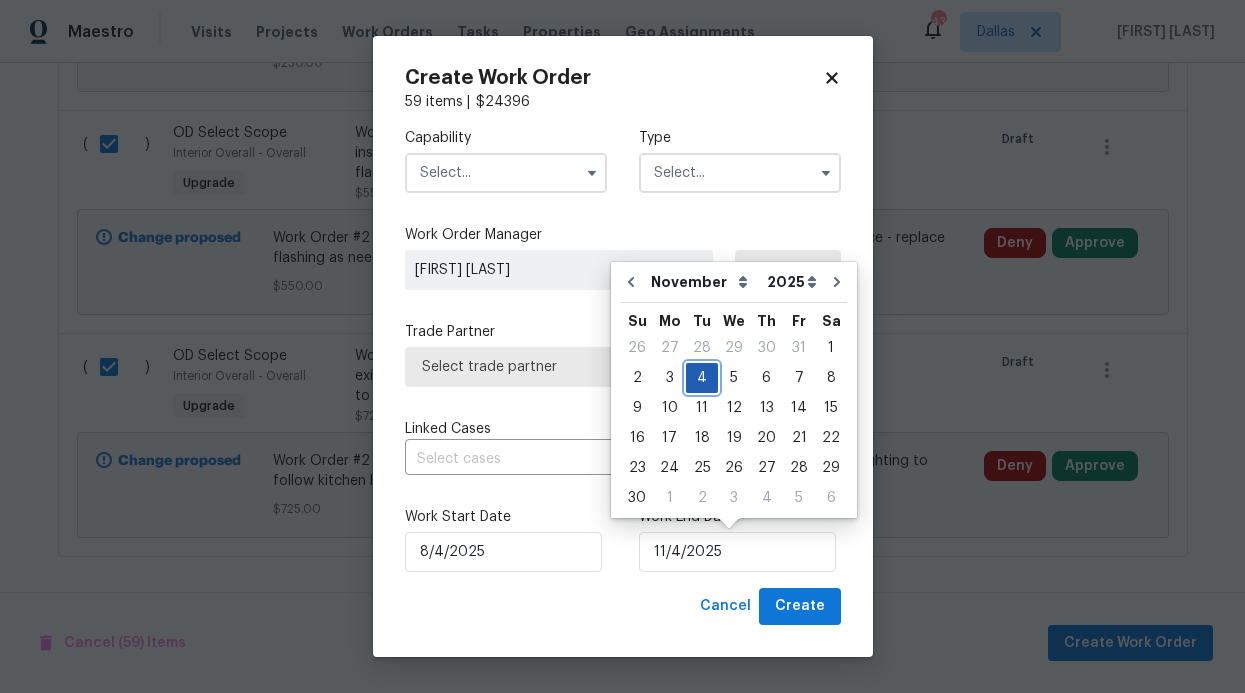 click on "4" at bounding box center [702, 378] 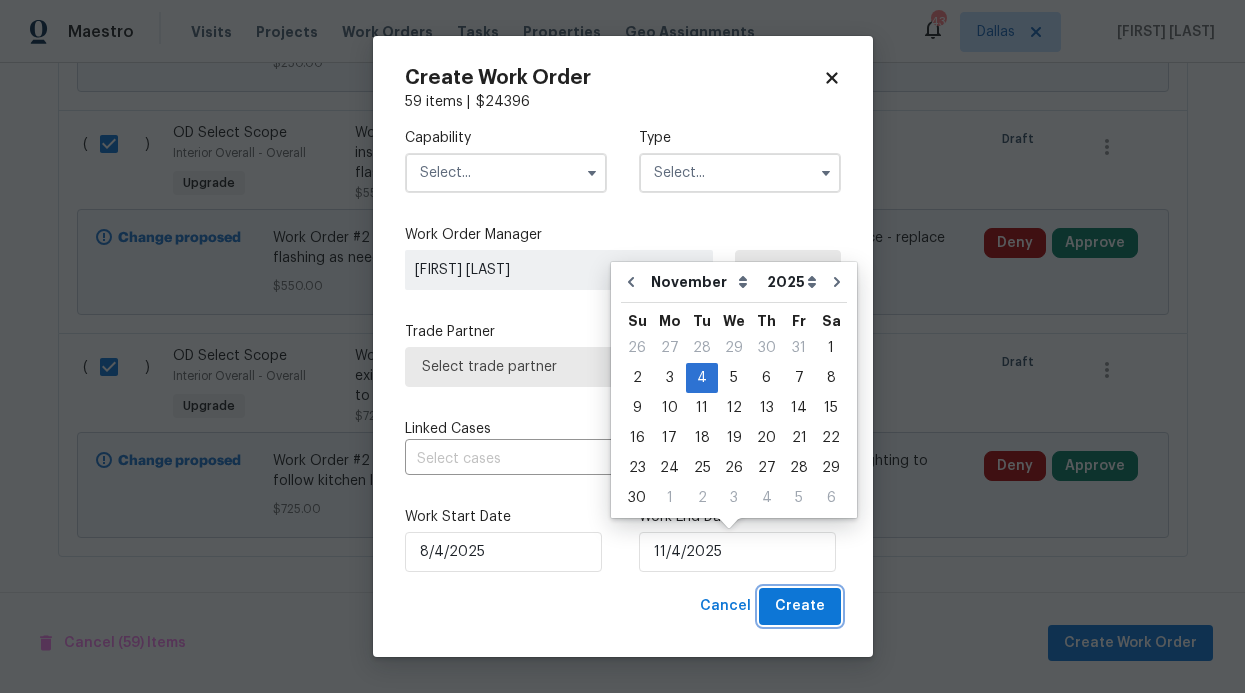 click on "Create" at bounding box center [800, 606] 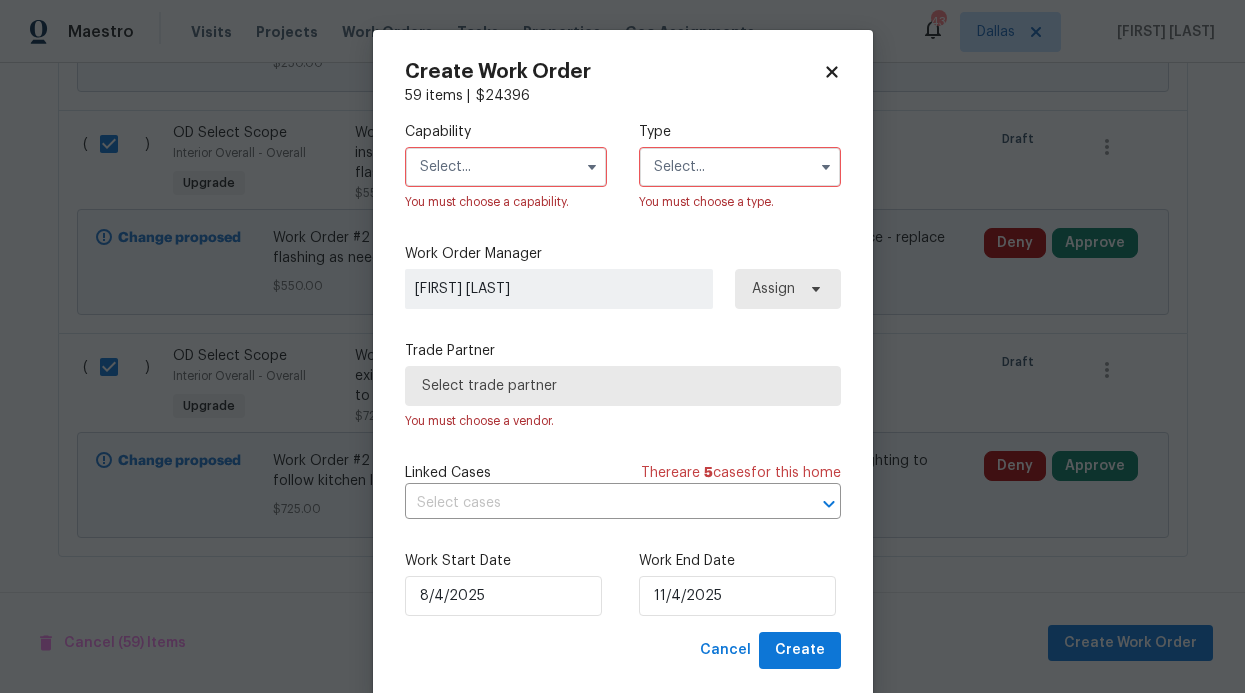 click on "You must choose a capability." at bounding box center [506, 179] 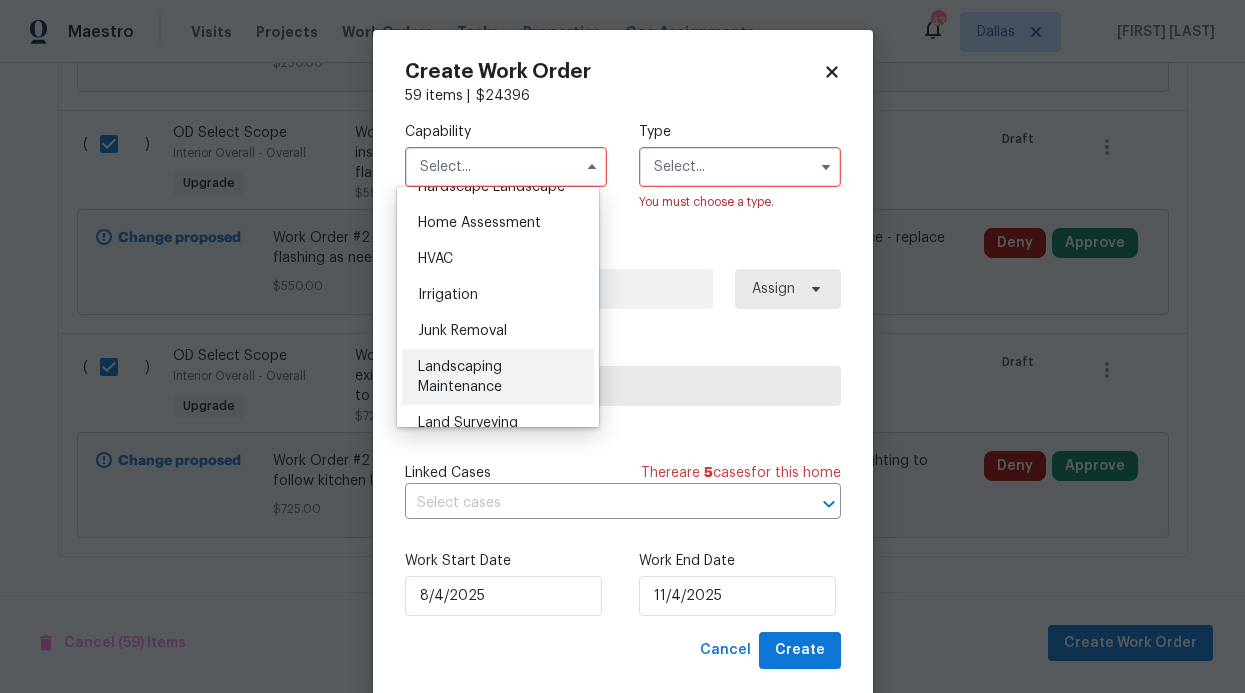 scroll, scrollTop: 961, scrollLeft: 0, axis: vertical 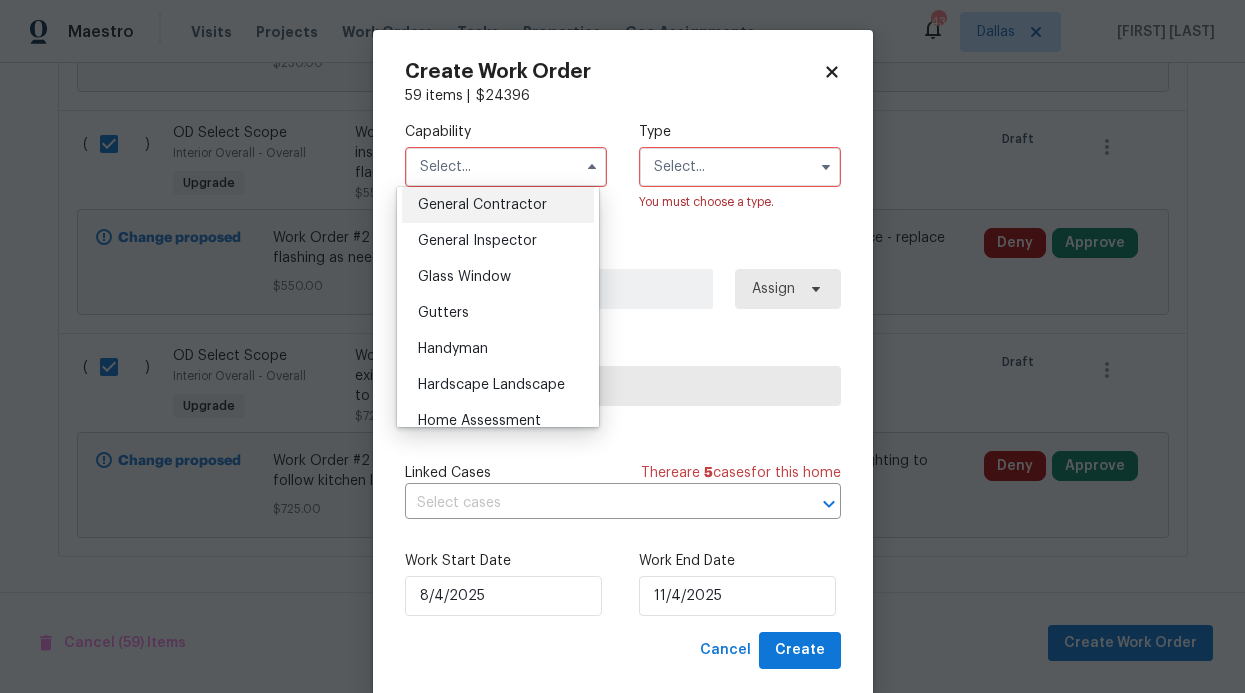 click on "General Contractor" at bounding box center [498, 205] 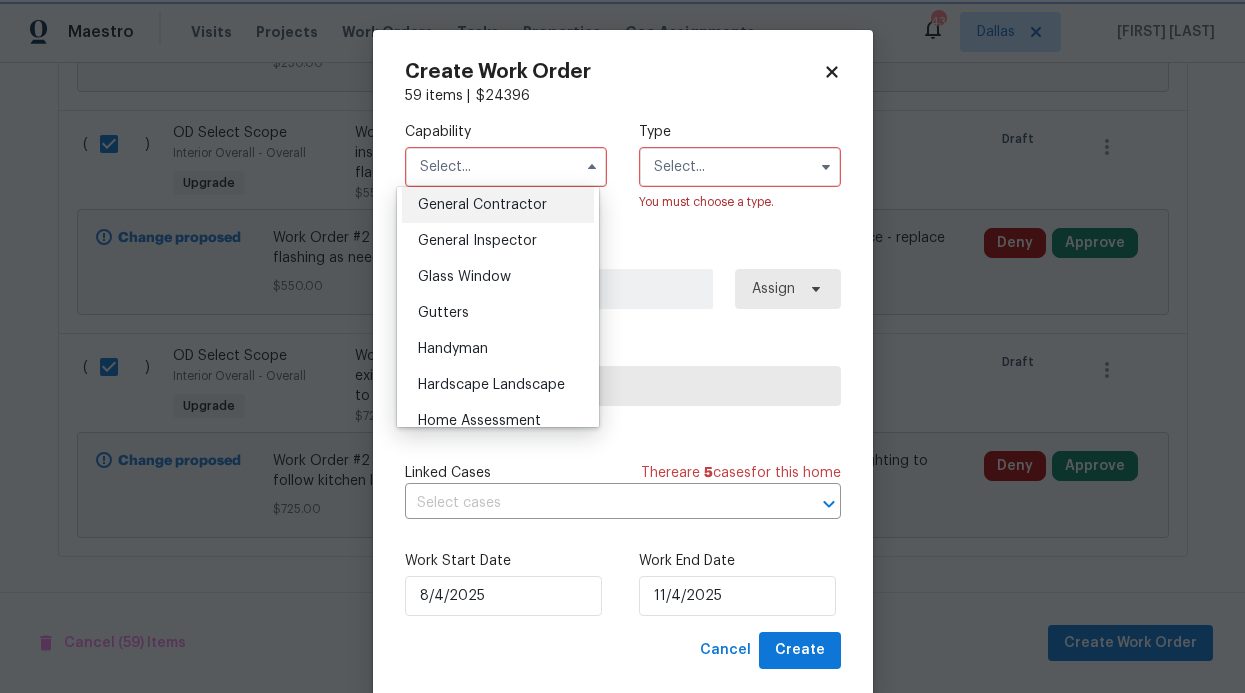 type on "General Contractor" 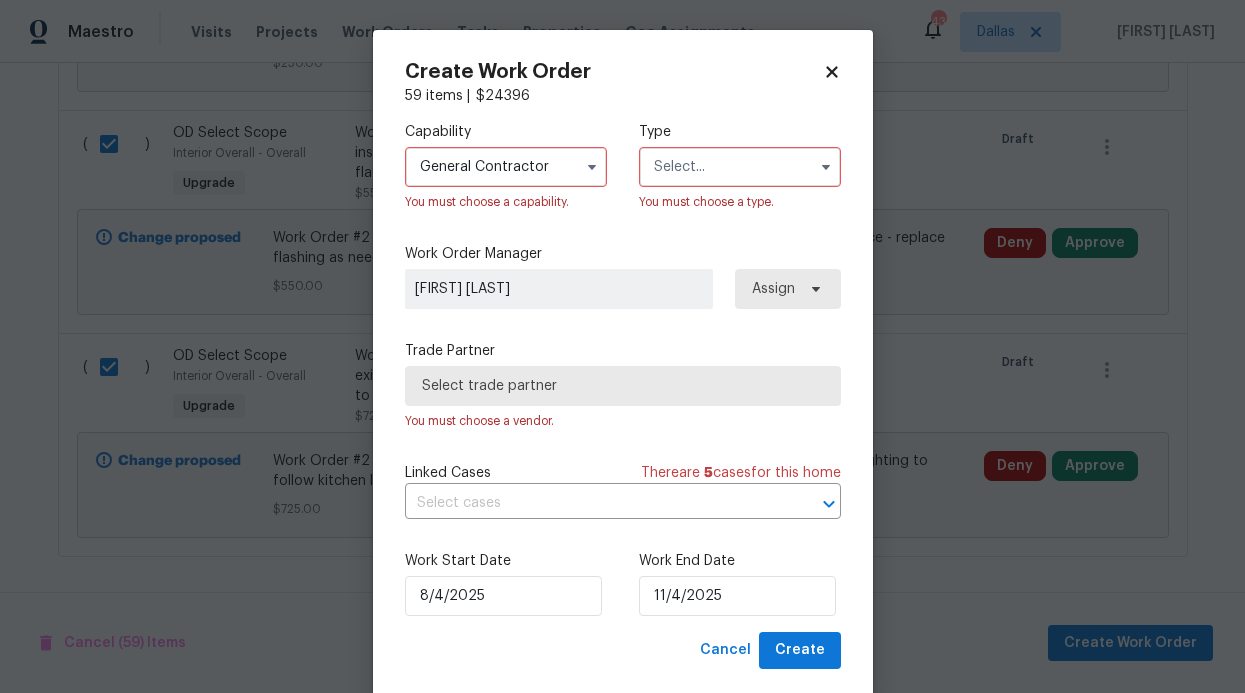 click at bounding box center [740, 167] 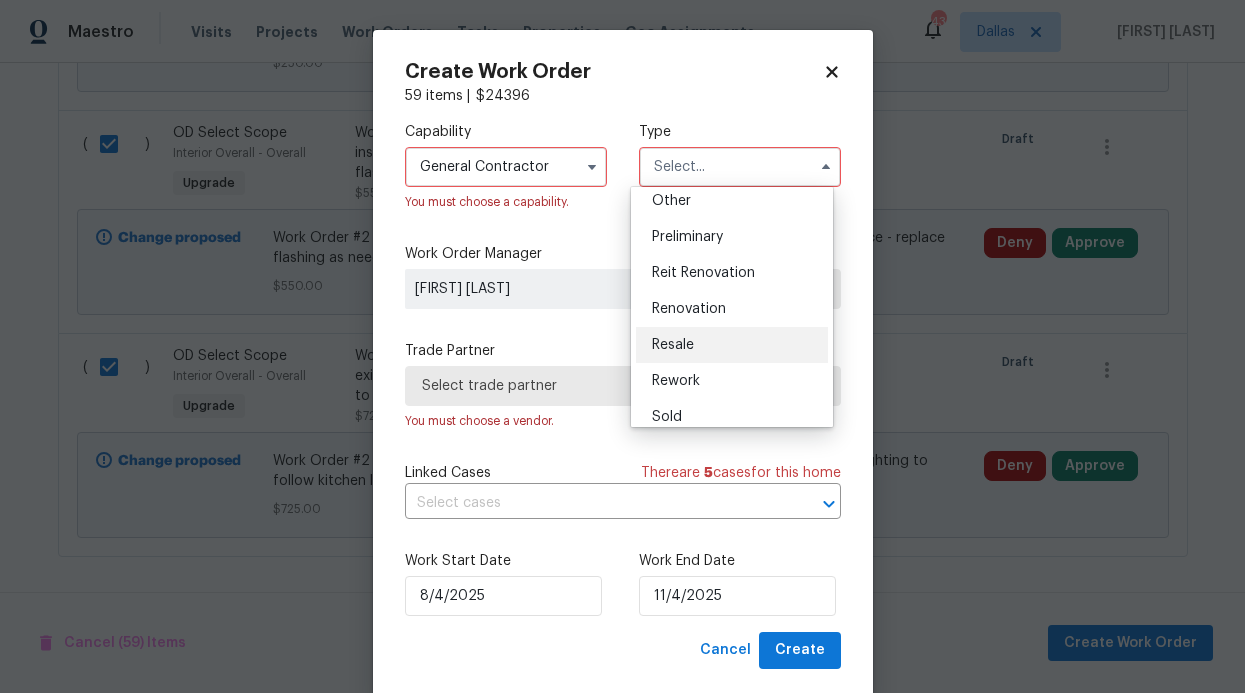 scroll, scrollTop: 454, scrollLeft: 0, axis: vertical 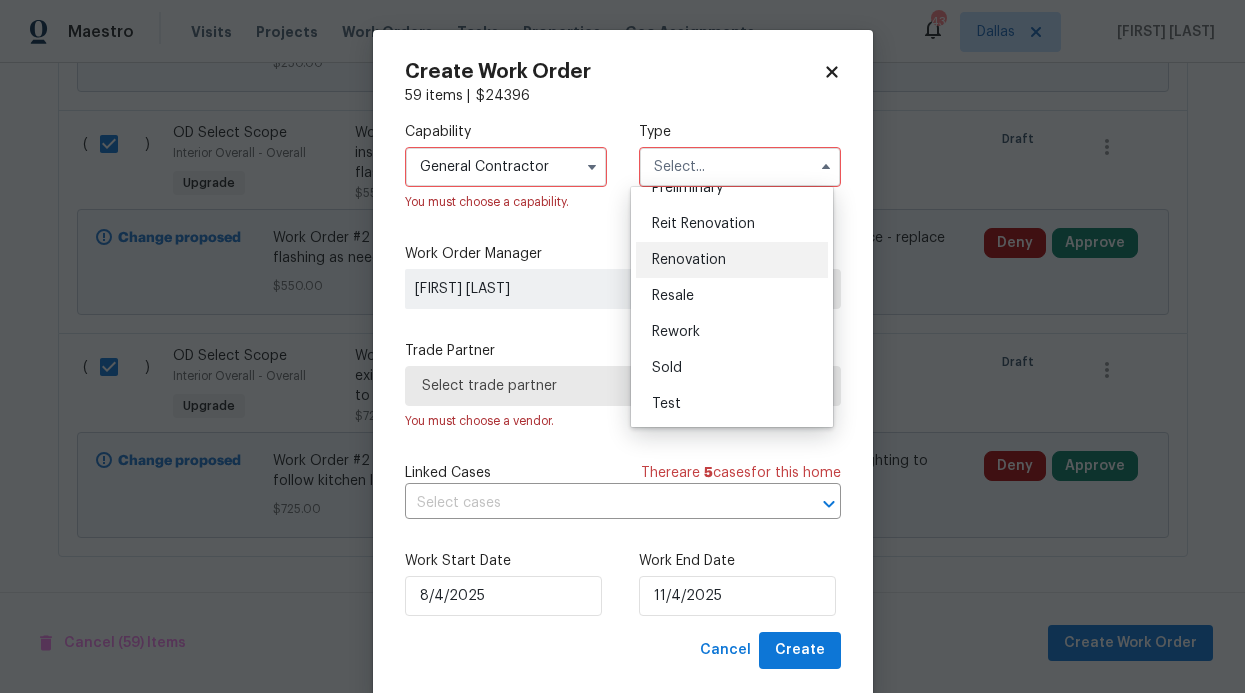click on "Renovation" at bounding box center (732, 260) 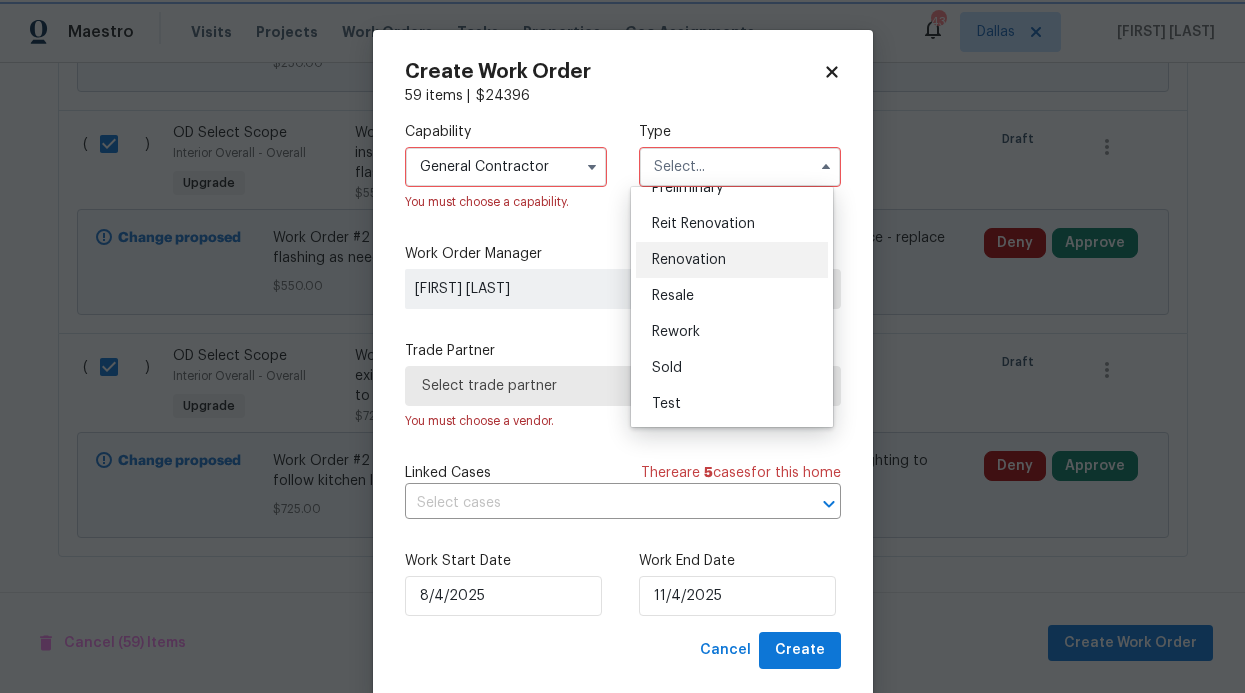 type on "Renovation" 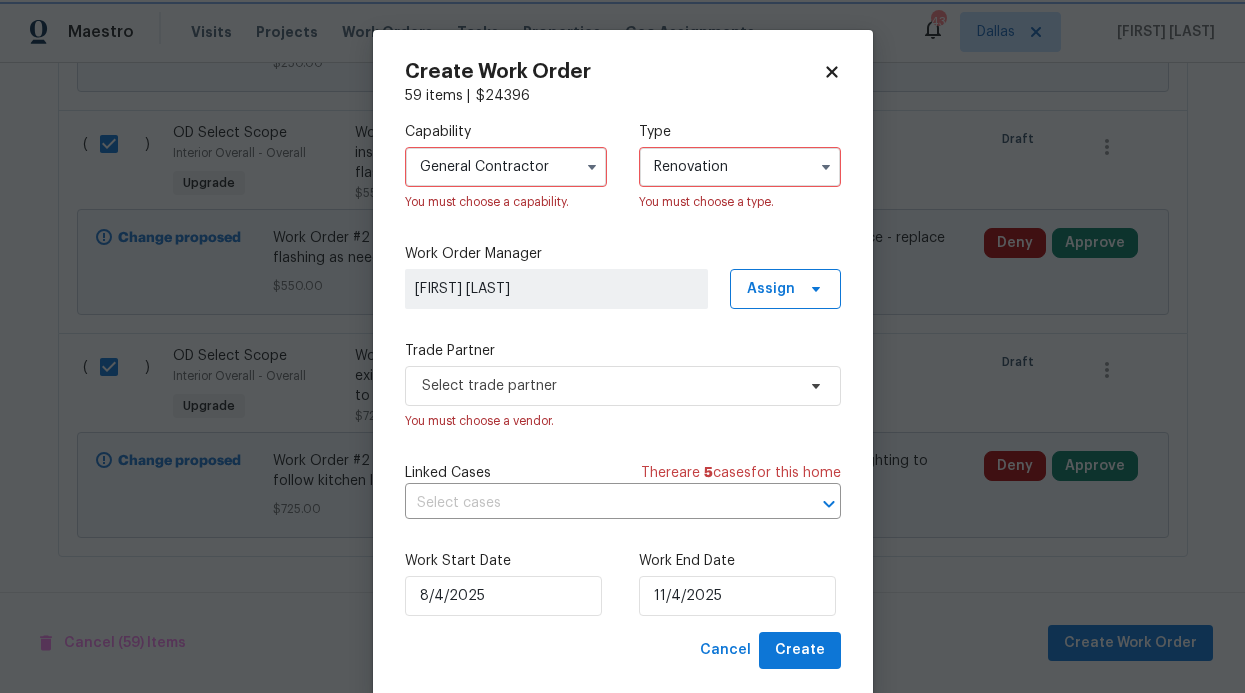 scroll, scrollTop: 0, scrollLeft: 0, axis: both 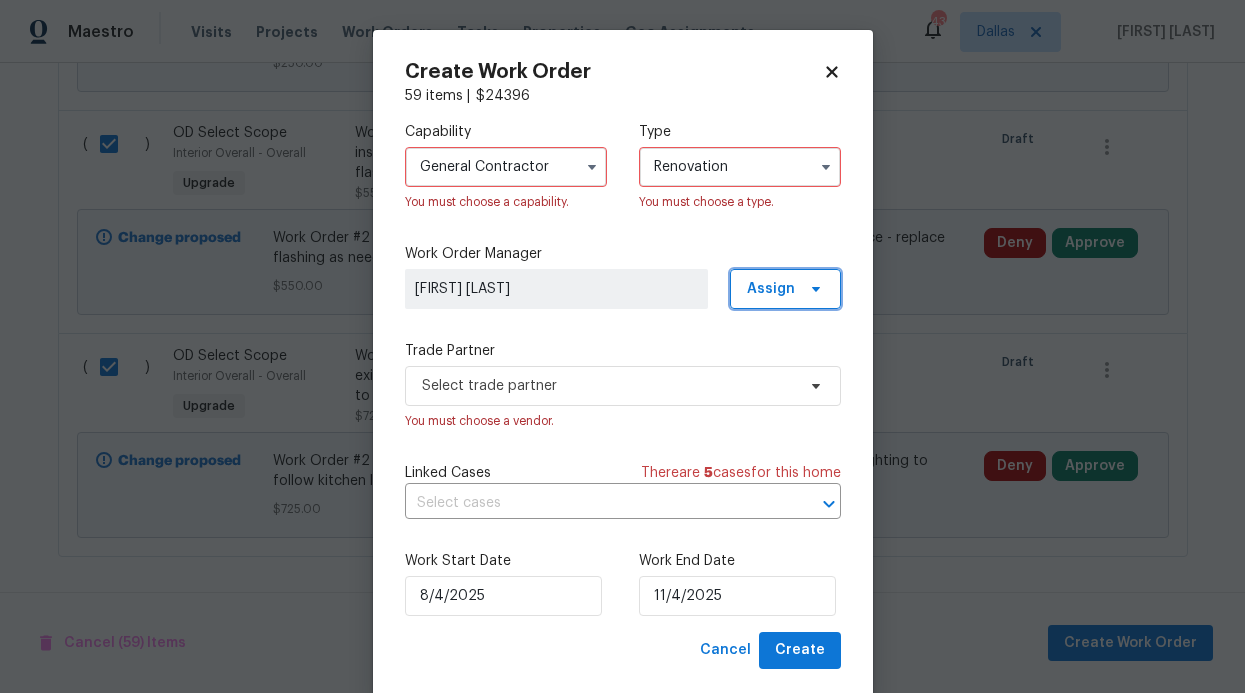 click on "Assign" at bounding box center (785, 289) 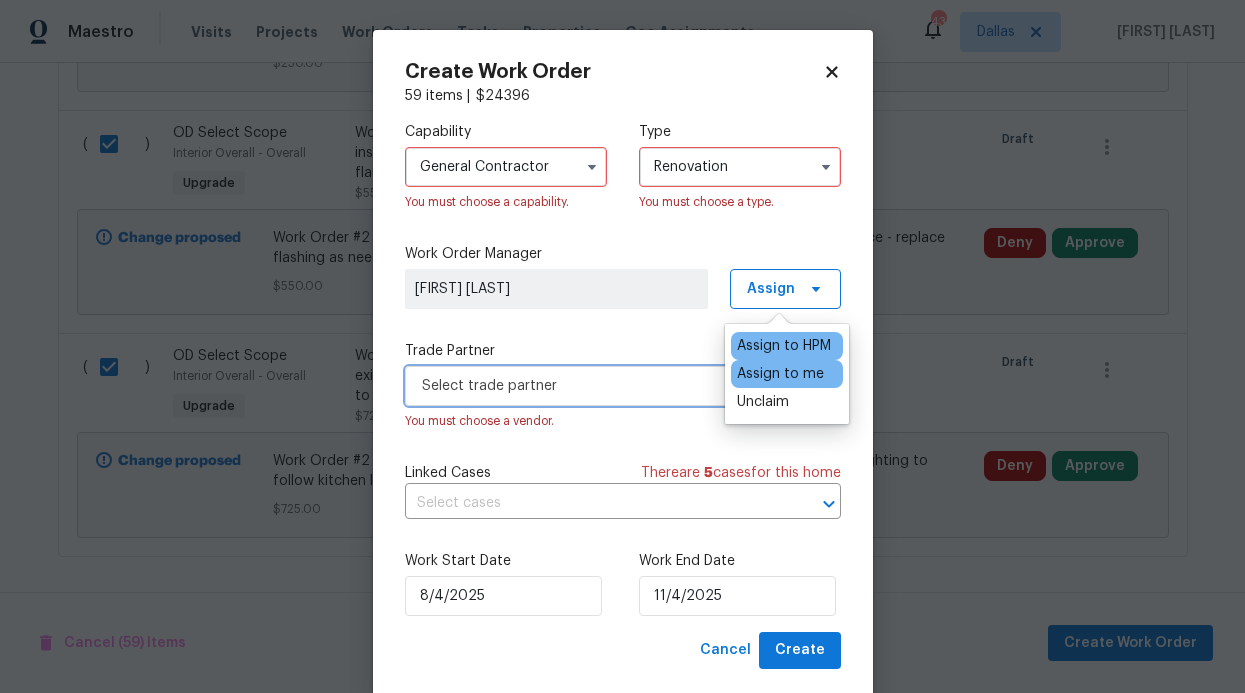 click on "Select trade partner" at bounding box center [608, 386] 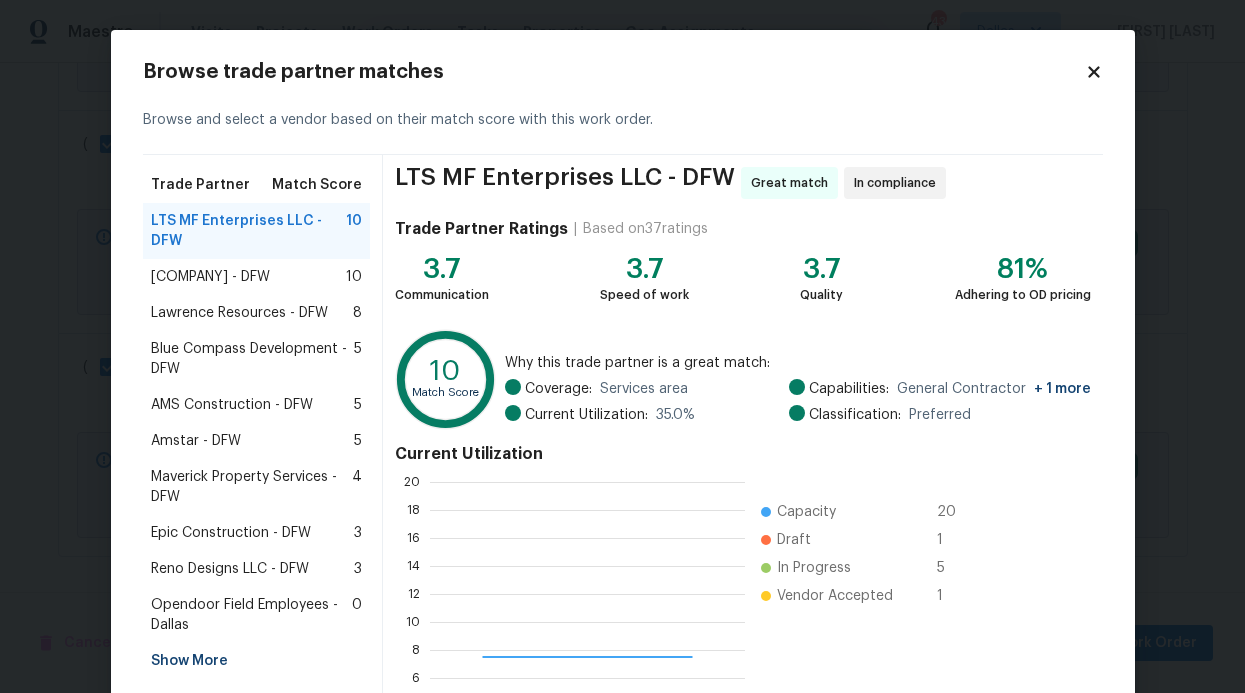 scroll, scrollTop: 2, scrollLeft: 2, axis: both 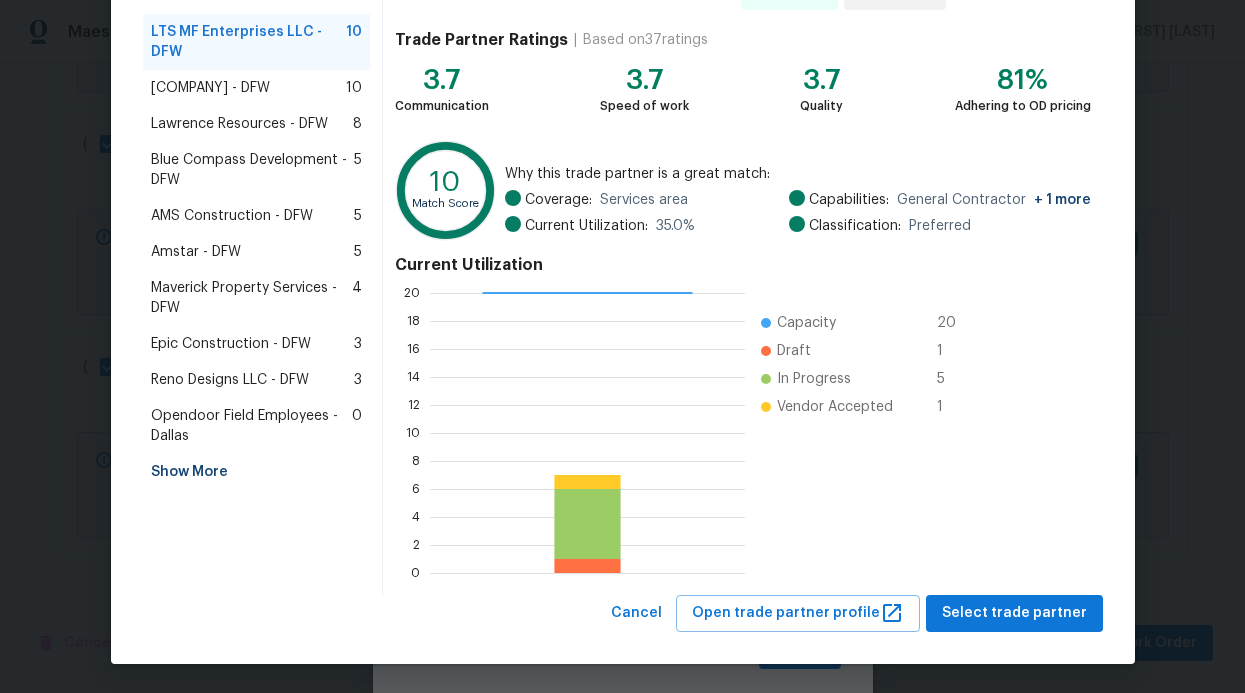 click on "Show More" at bounding box center [257, 472] 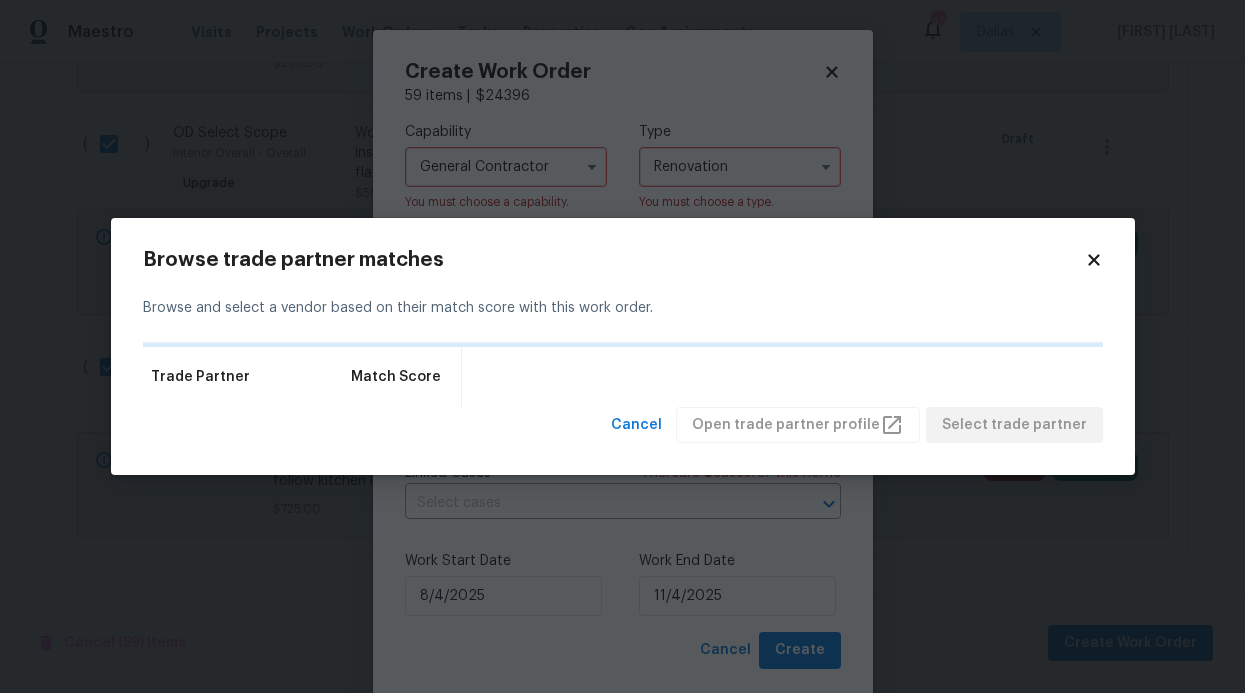 scroll, scrollTop: 0, scrollLeft: 0, axis: both 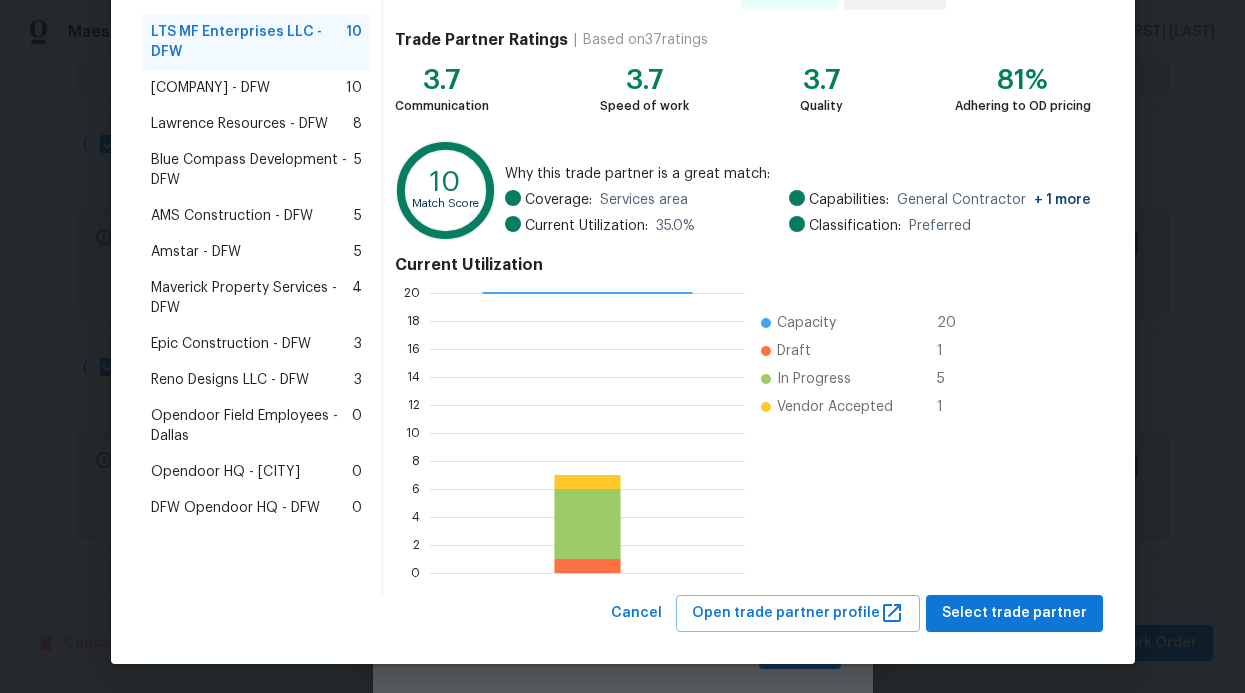 click on "Amstar - DFW" at bounding box center (196, 252) 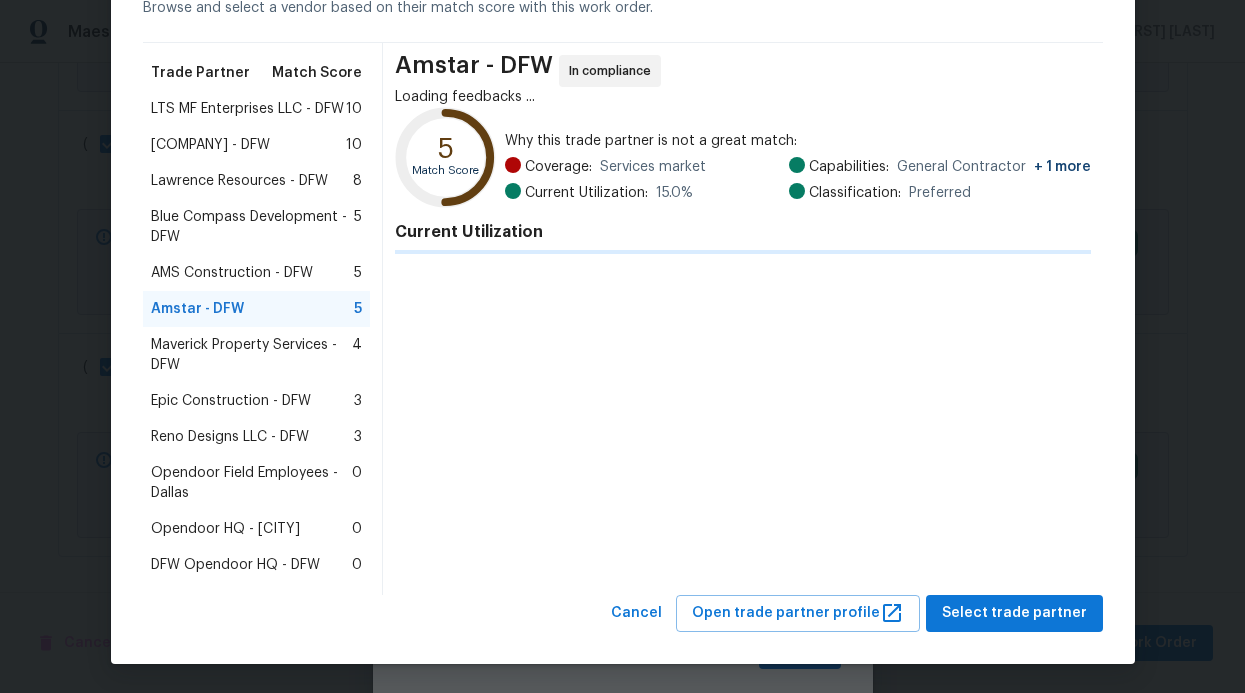 scroll, scrollTop: 189, scrollLeft: 0, axis: vertical 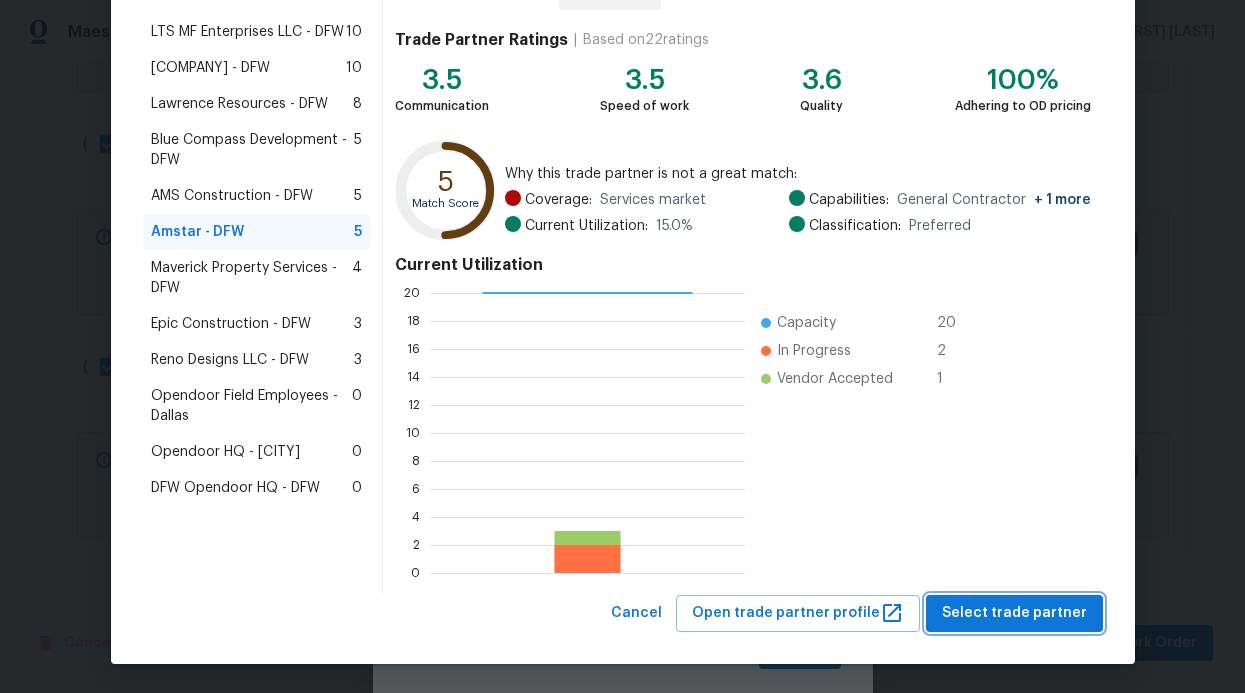 click on "Select trade partner" at bounding box center [1014, 613] 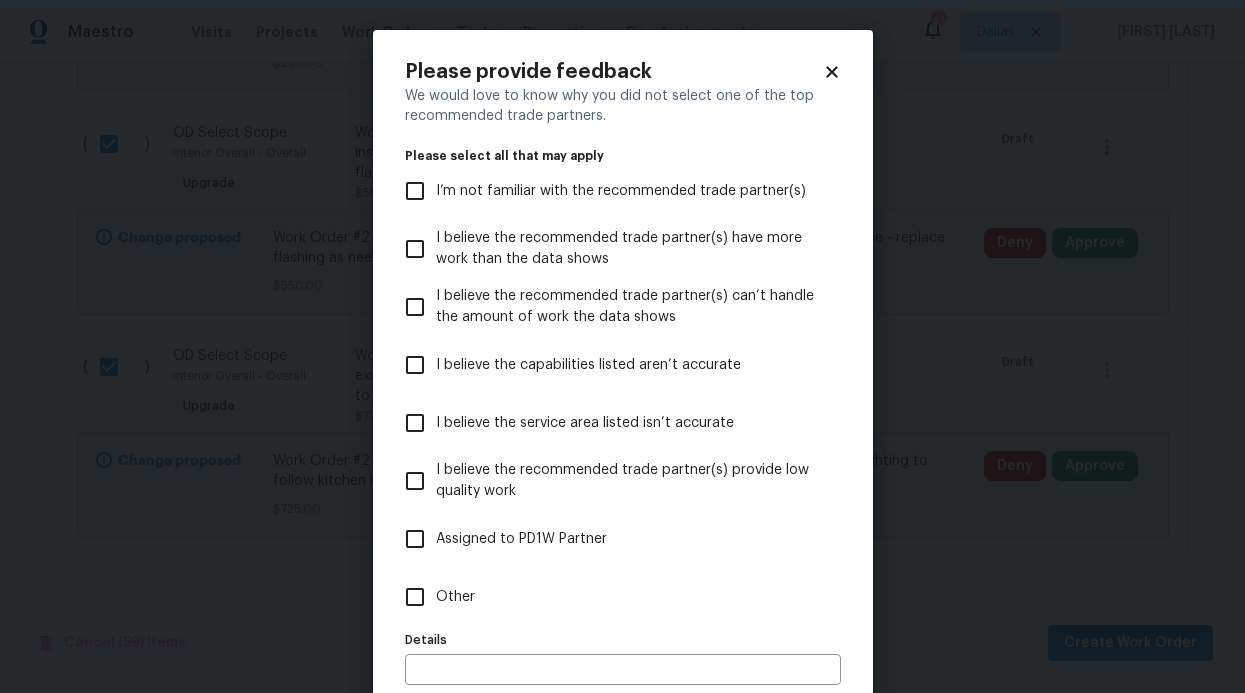 scroll, scrollTop: 0, scrollLeft: 0, axis: both 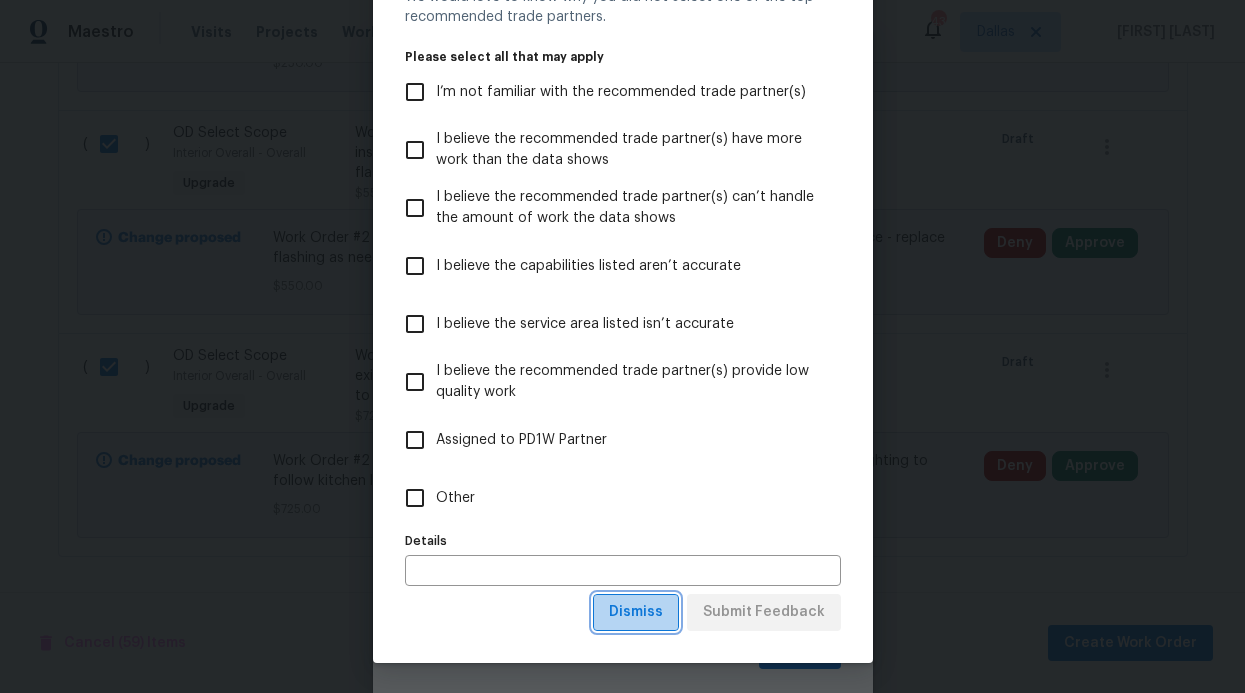 click on "Dismiss" at bounding box center [636, 612] 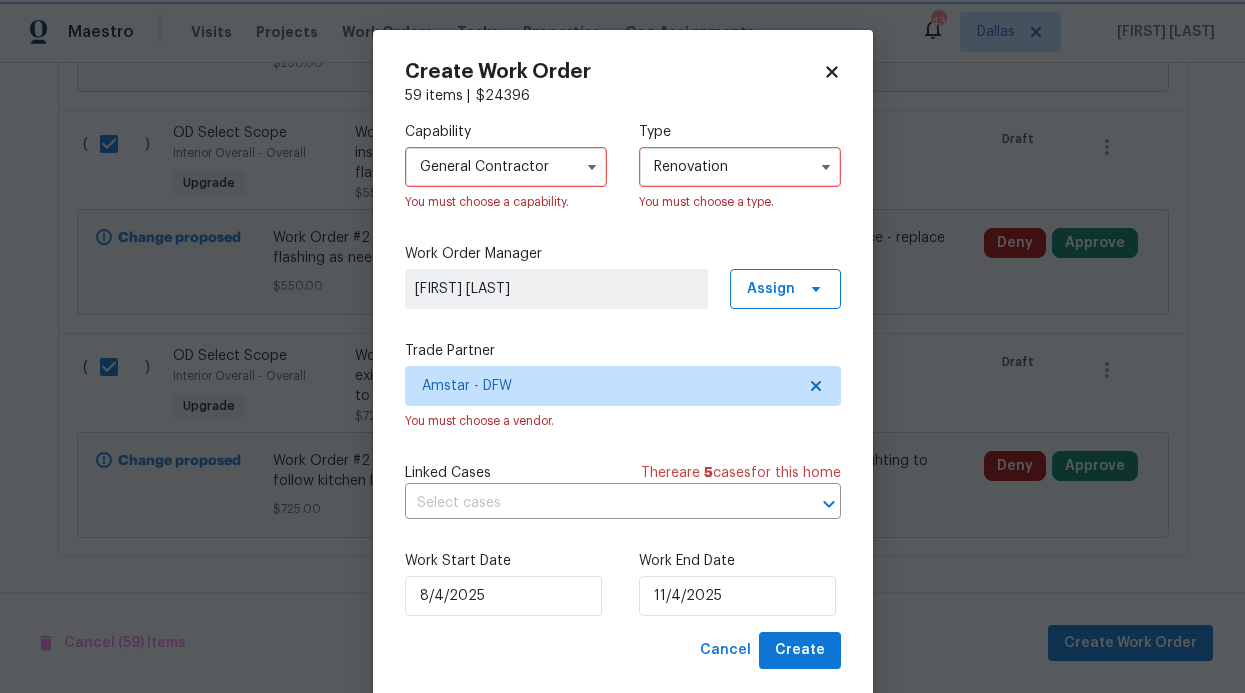 scroll, scrollTop: 0, scrollLeft: 0, axis: both 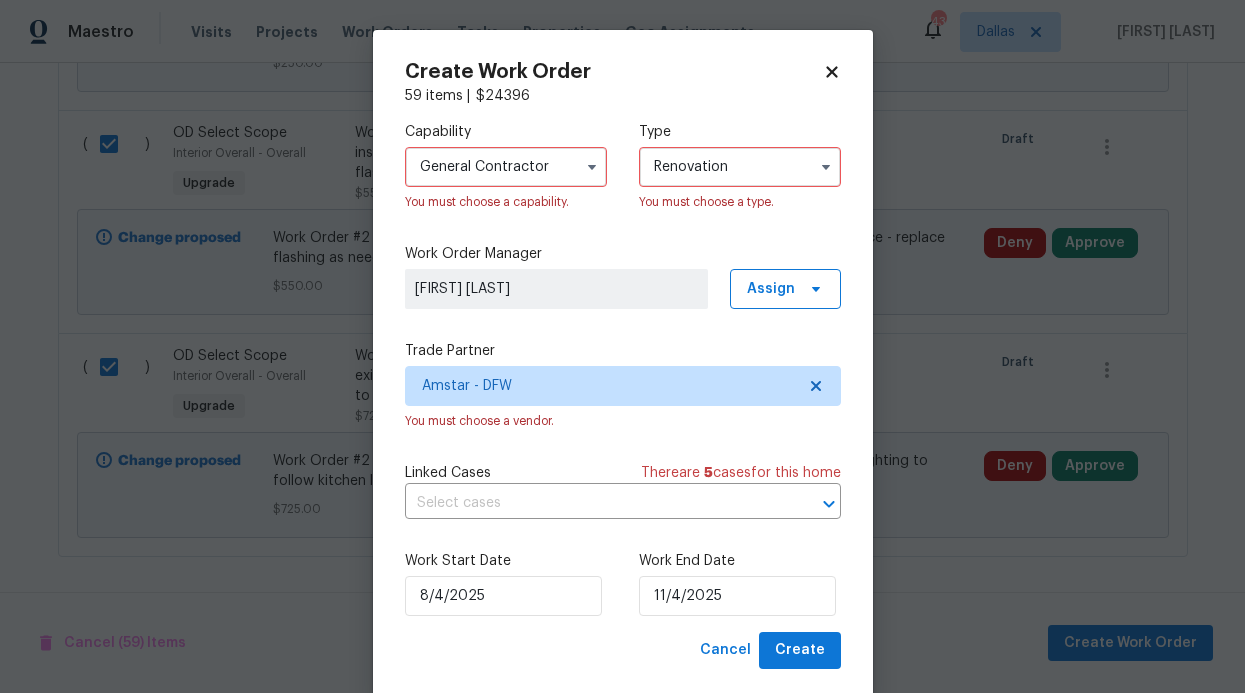 click on "Renovation" at bounding box center (740, 167) 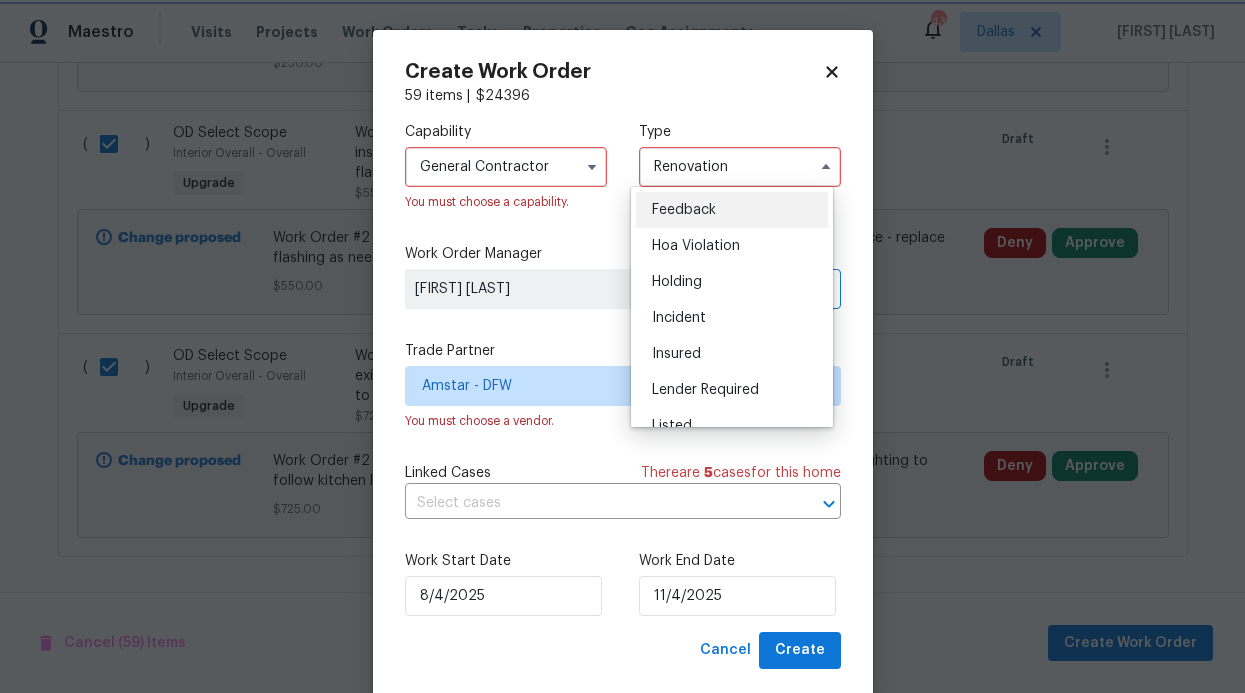 click on "Work Order Manager" at bounding box center [623, 254] 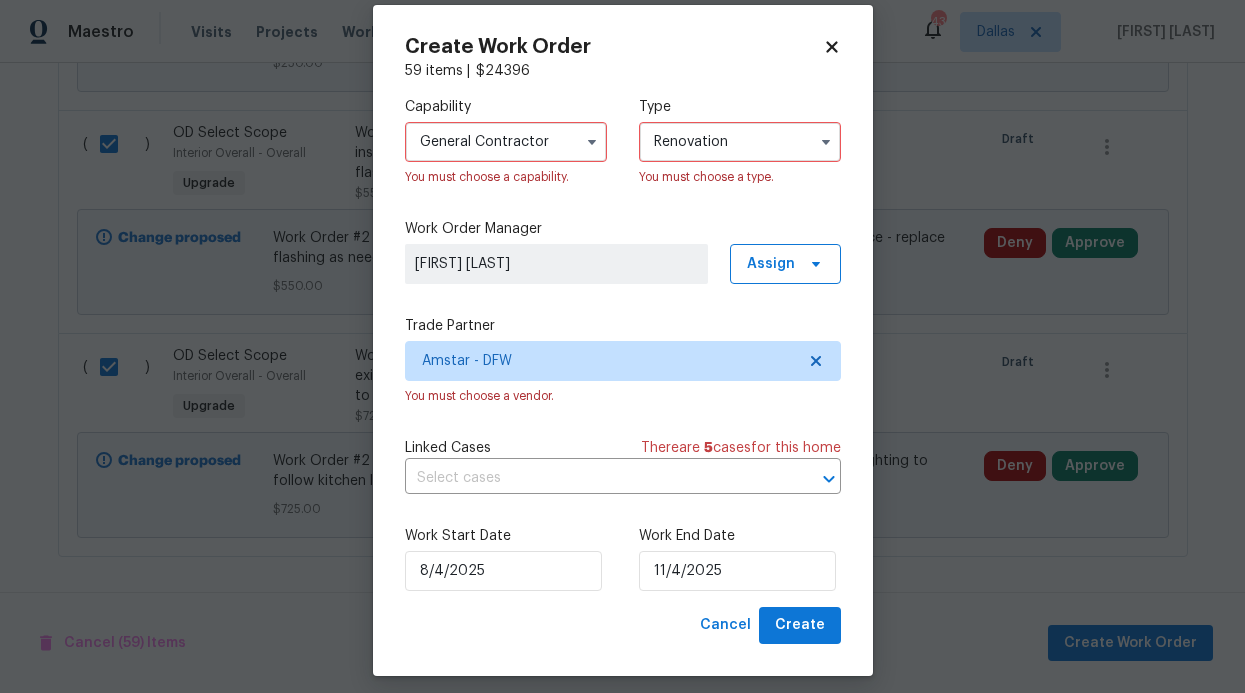scroll, scrollTop: 38, scrollLeft: 0, axis: vertical 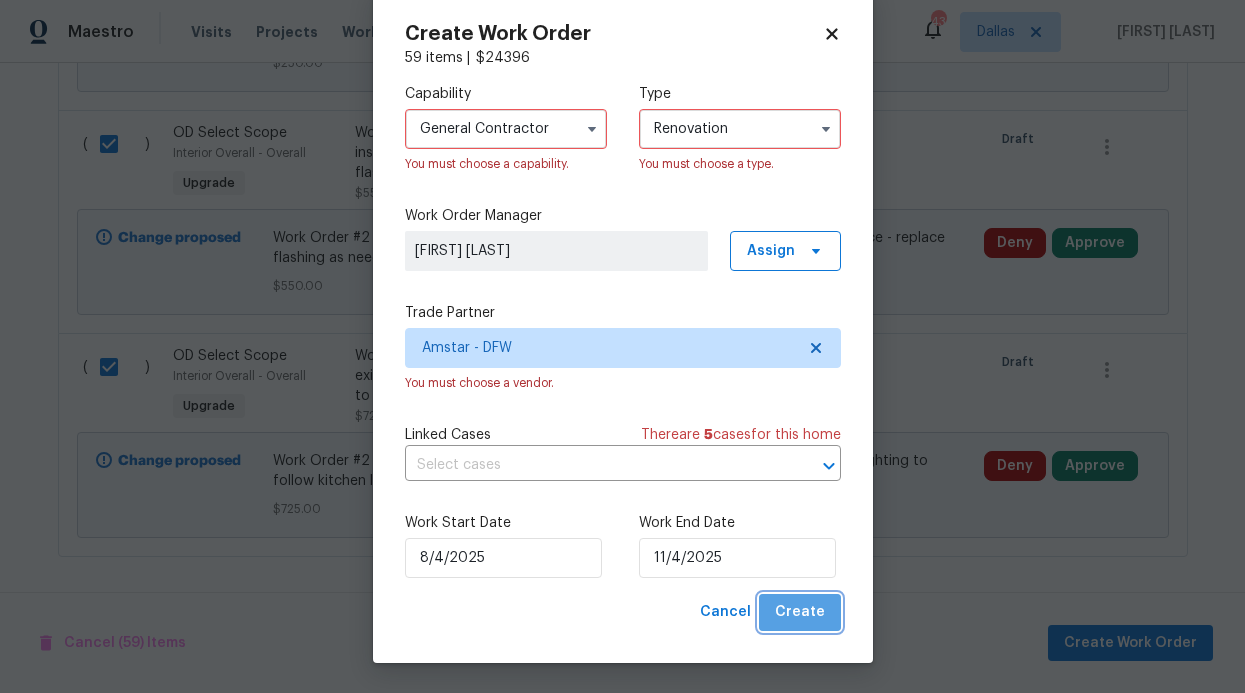 click on "Create" at bounding box center (800, 612) 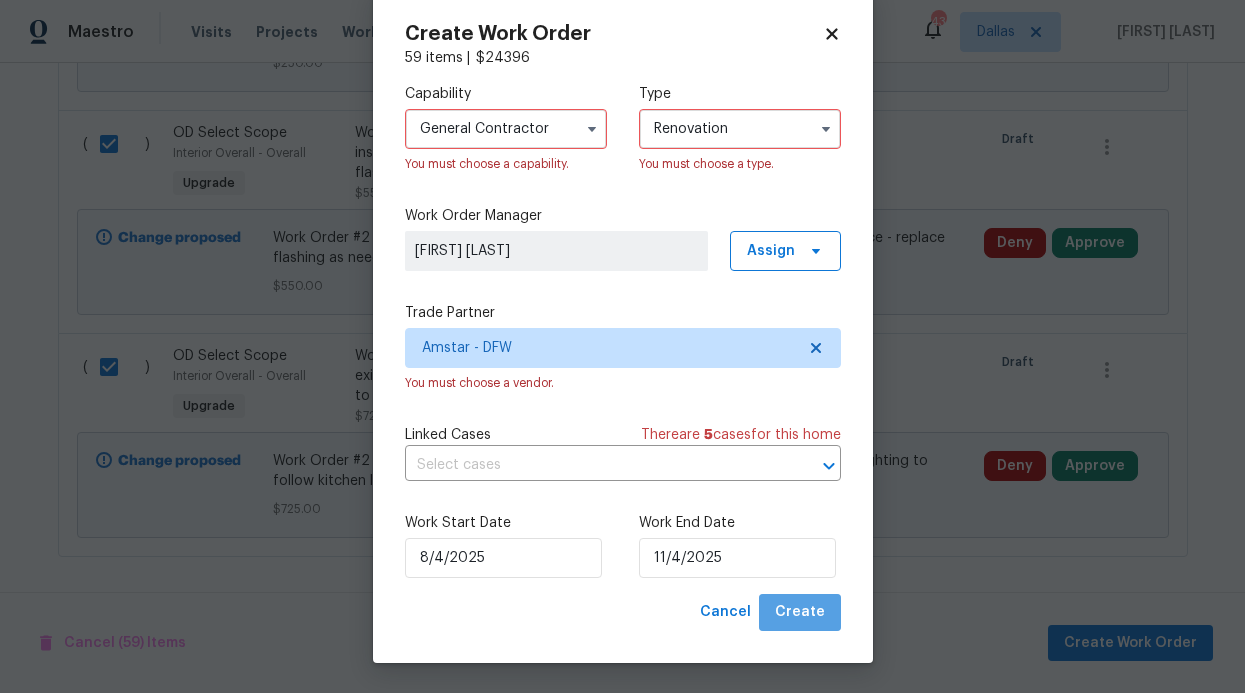 scroll, scrollTop: 0, scrollLeft: 0, axis: both 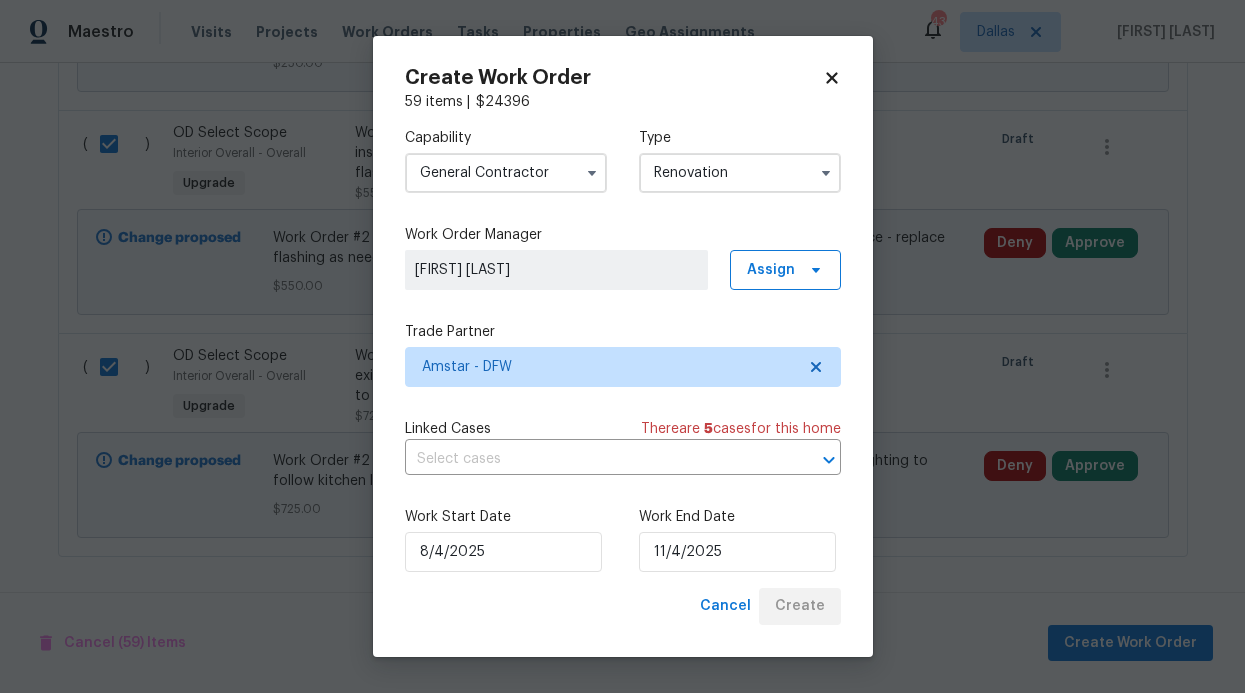 checkbox on "false" 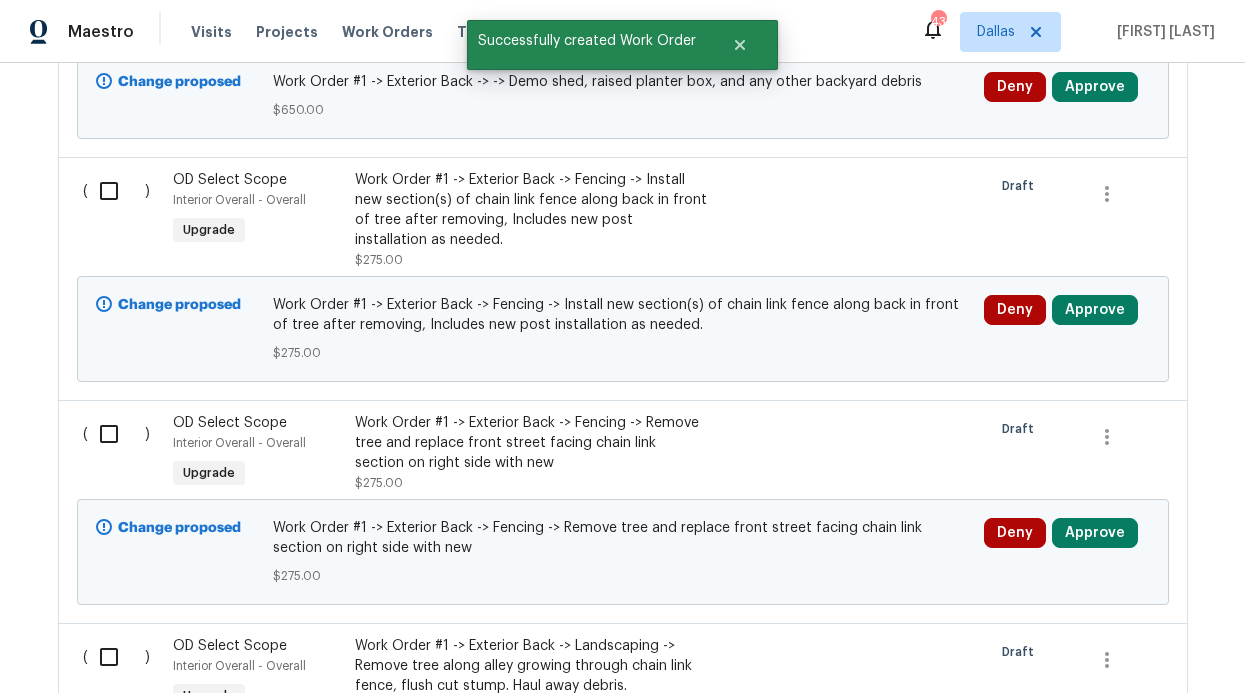 scroll, scrollTop: 657, scrollLeft: 0, axis: vertical 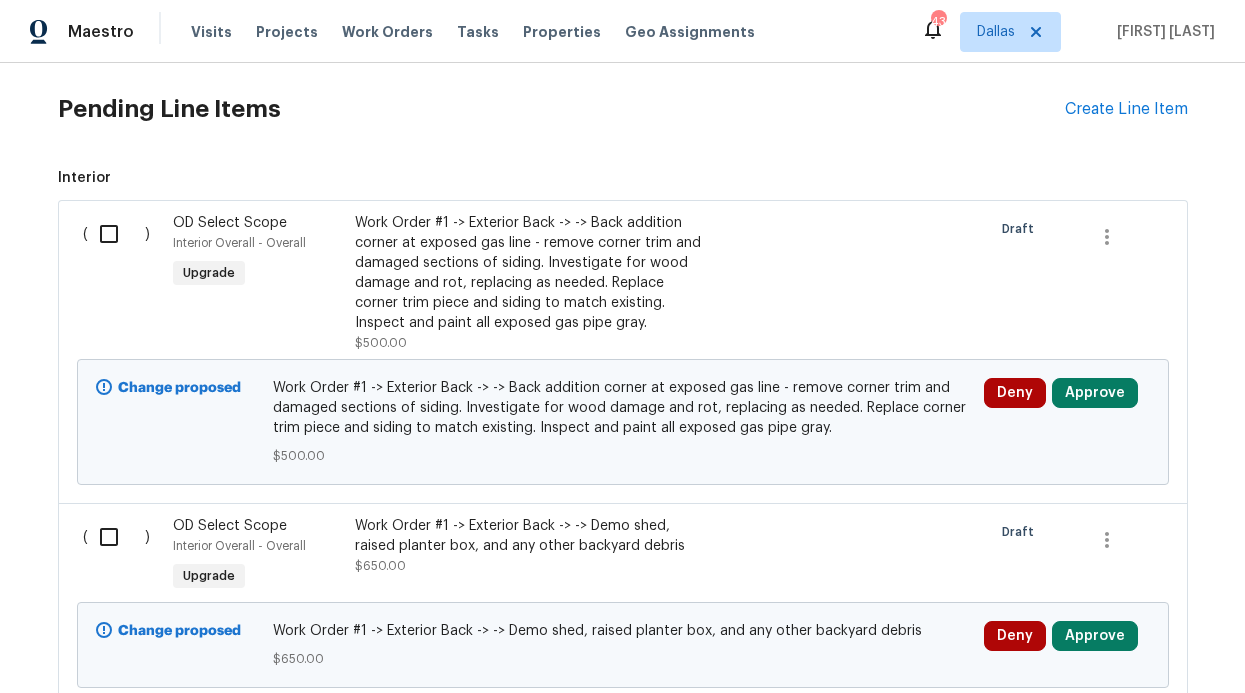 click at bounding box center [116, 234] 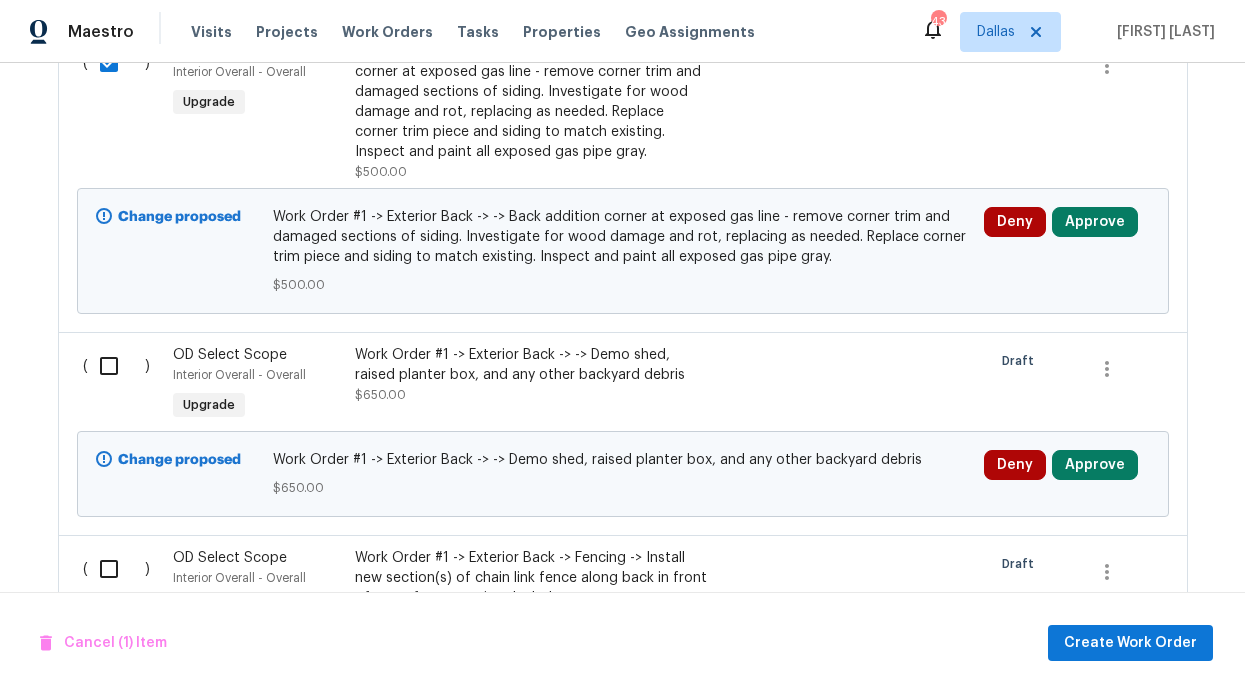 click at bounding box center [116, 366] 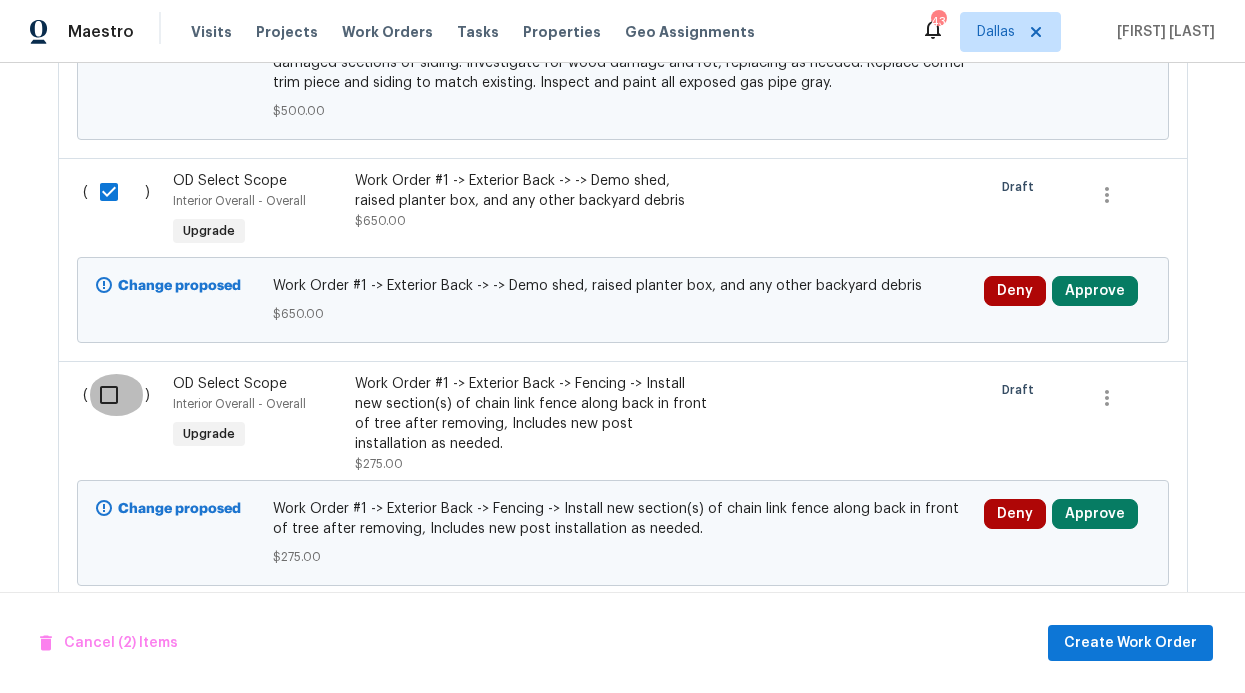 drag, startPoint x: 101, startPoint y: 385, endPoint x: 105, endPoint y: 414, distance: 29.274563 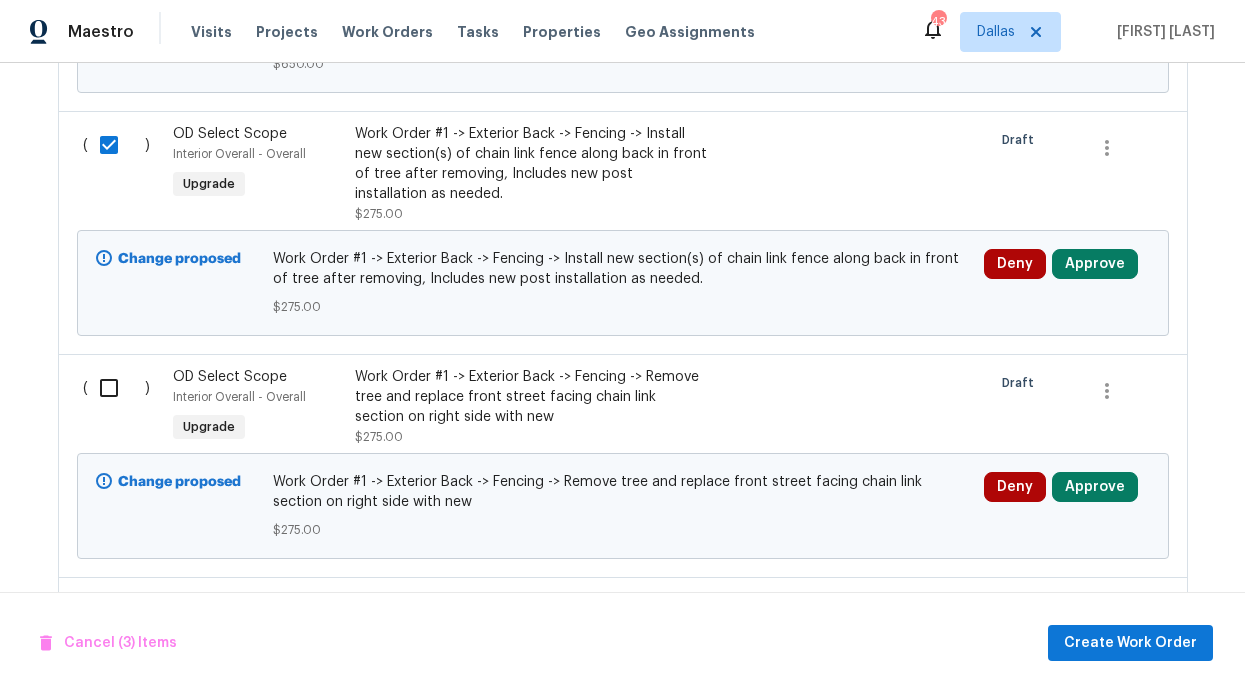 scroll, scrollTop: 1386, scrollLeft: 0, axis: vertical 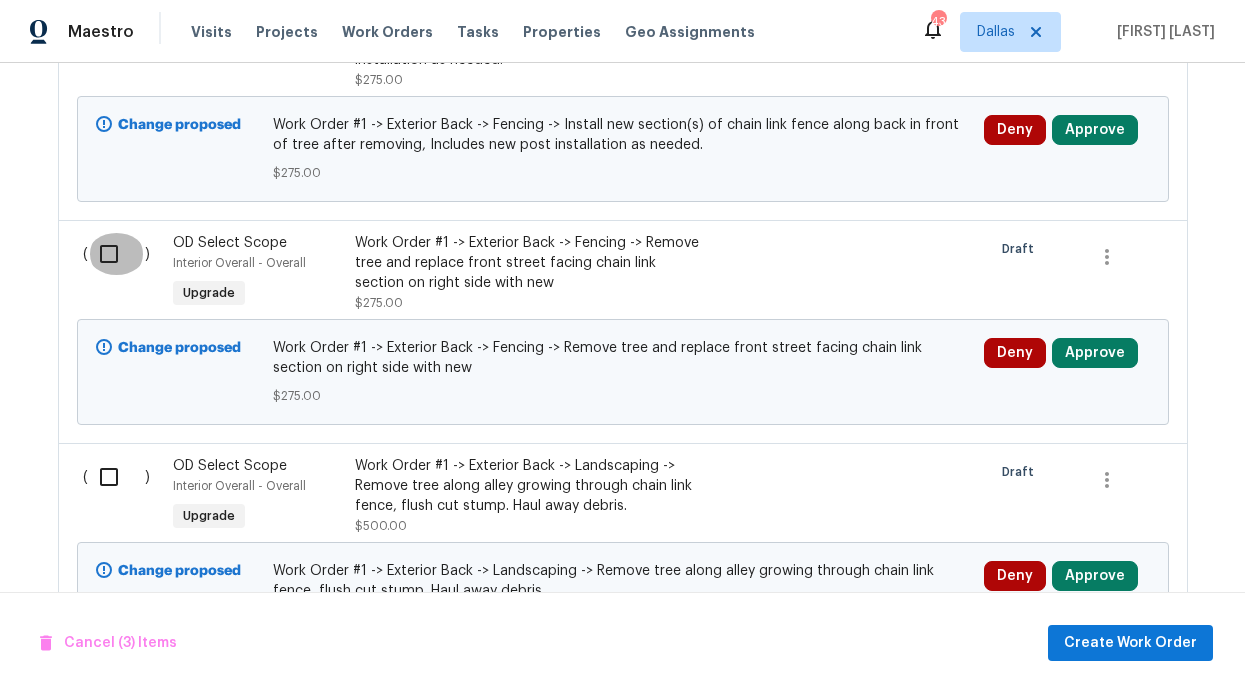 click at bounding box center [116, 254] 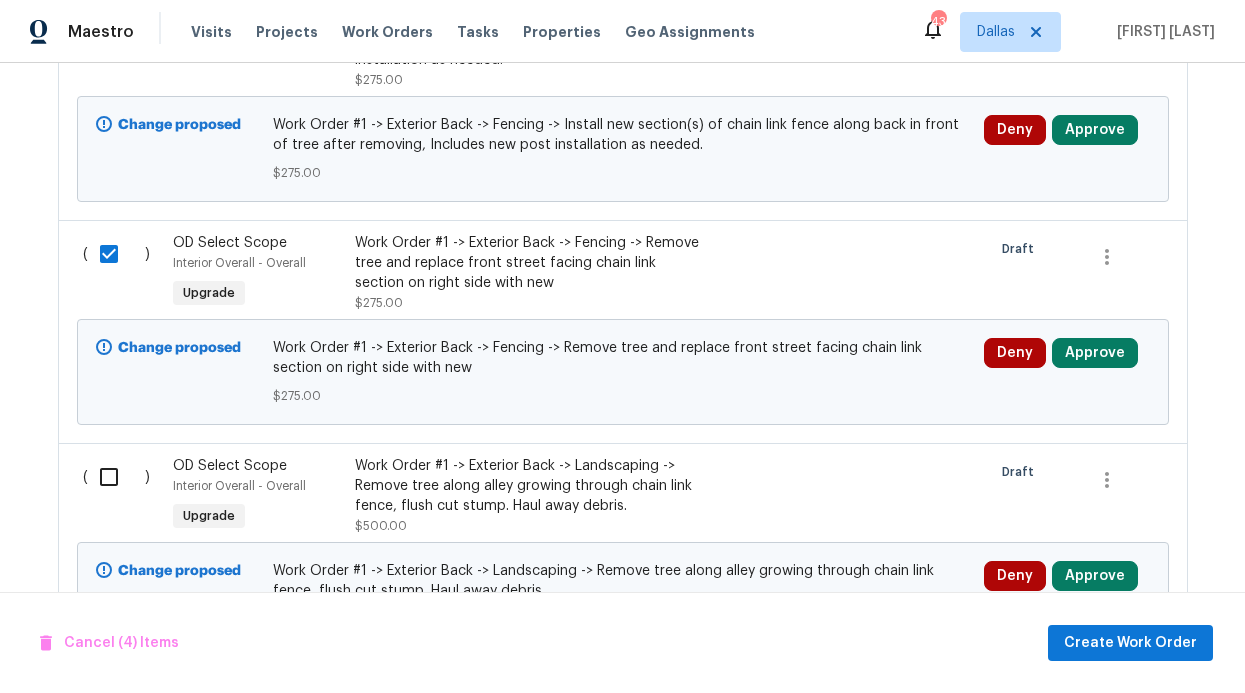 click at bounding box center (116, 477) 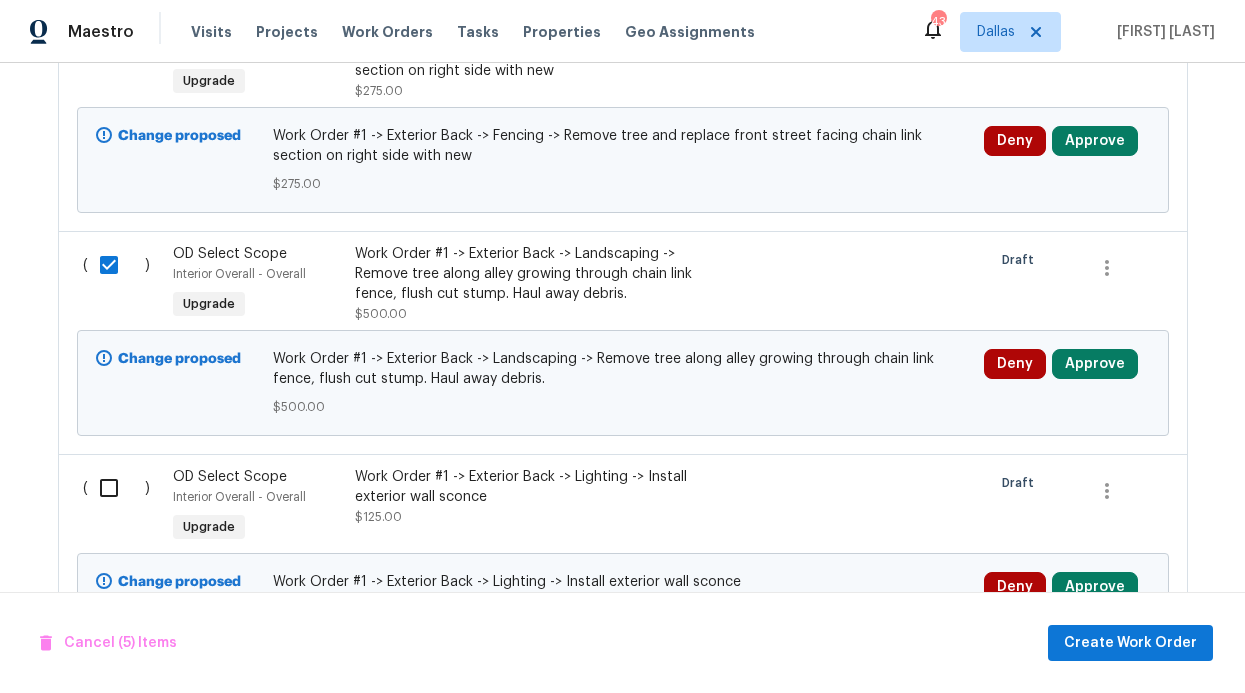 scroll, scrollTop: 1816, scrollLeft: 0, axis: vertical 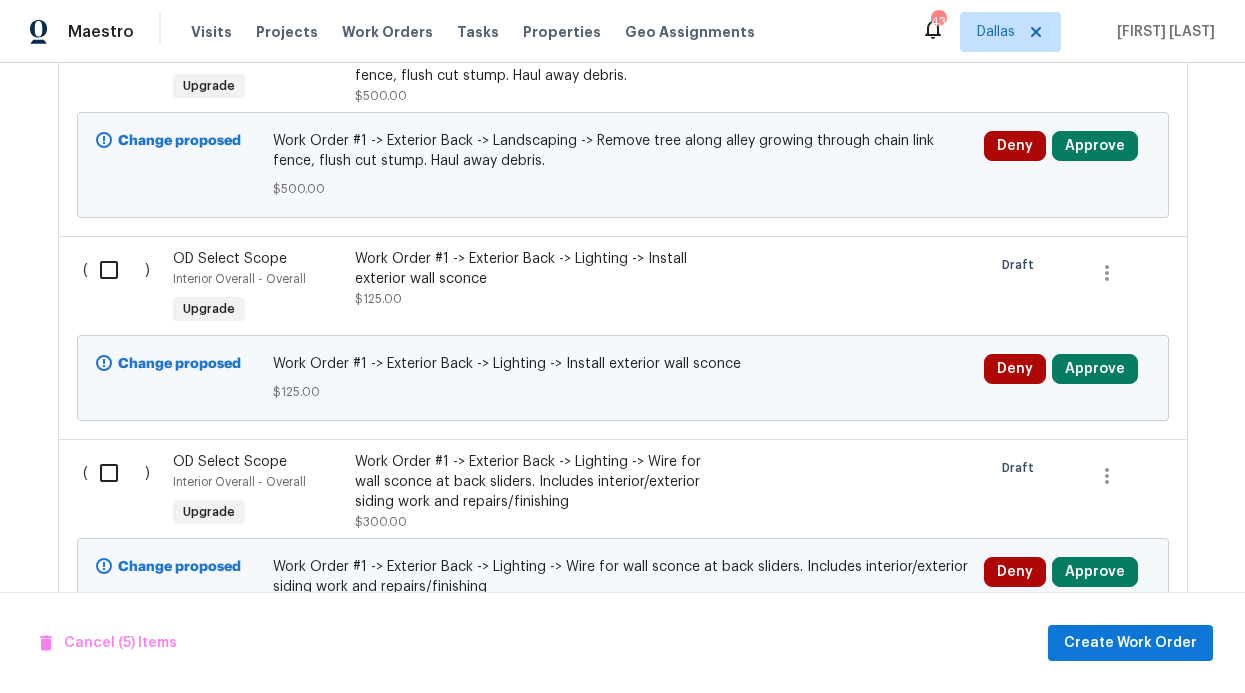 click on "( ) OD Select Scope Interior Overall - Overall Upgrade Work Order #1 -> Exterior Back -> Lighting -> Install exterior wall sconce $125.00 Draft Change proposed Work Order #1 -> Exterior Back -> Lighting -> Install exterior wall sconce $125.00 Deny Approve" at bounding box center (623, 337) 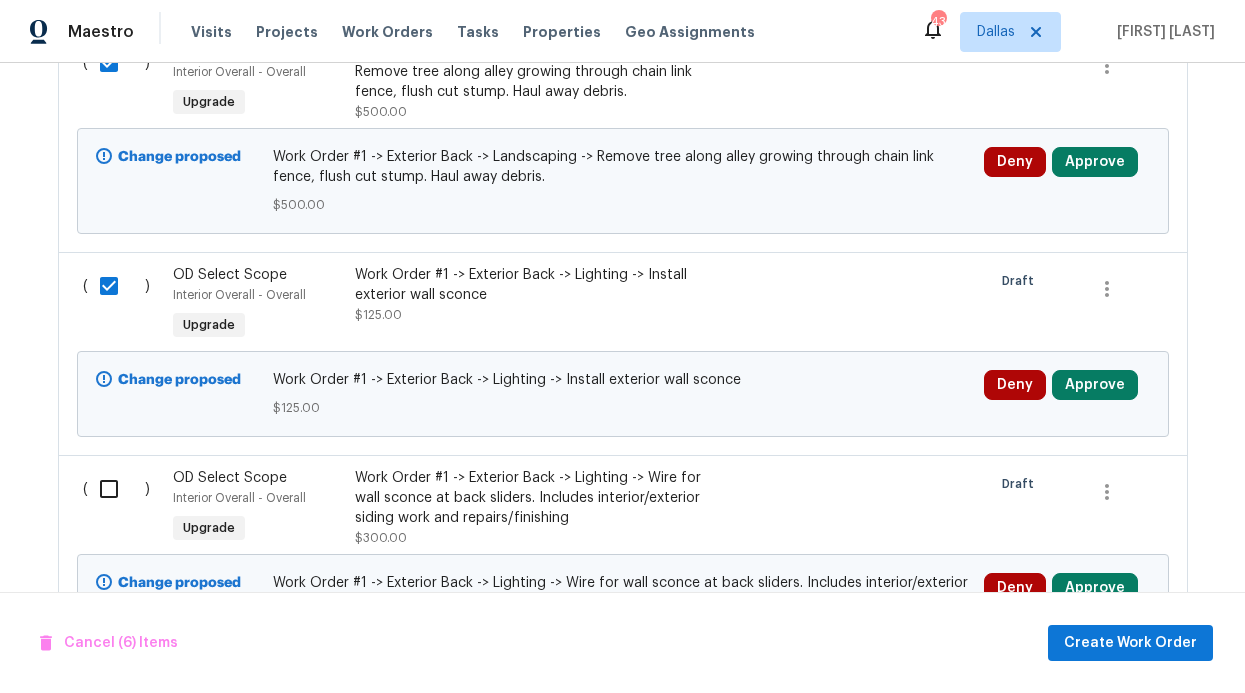 scroll, scrollTop: 1812, scrollLeft: 0, axis: vertical 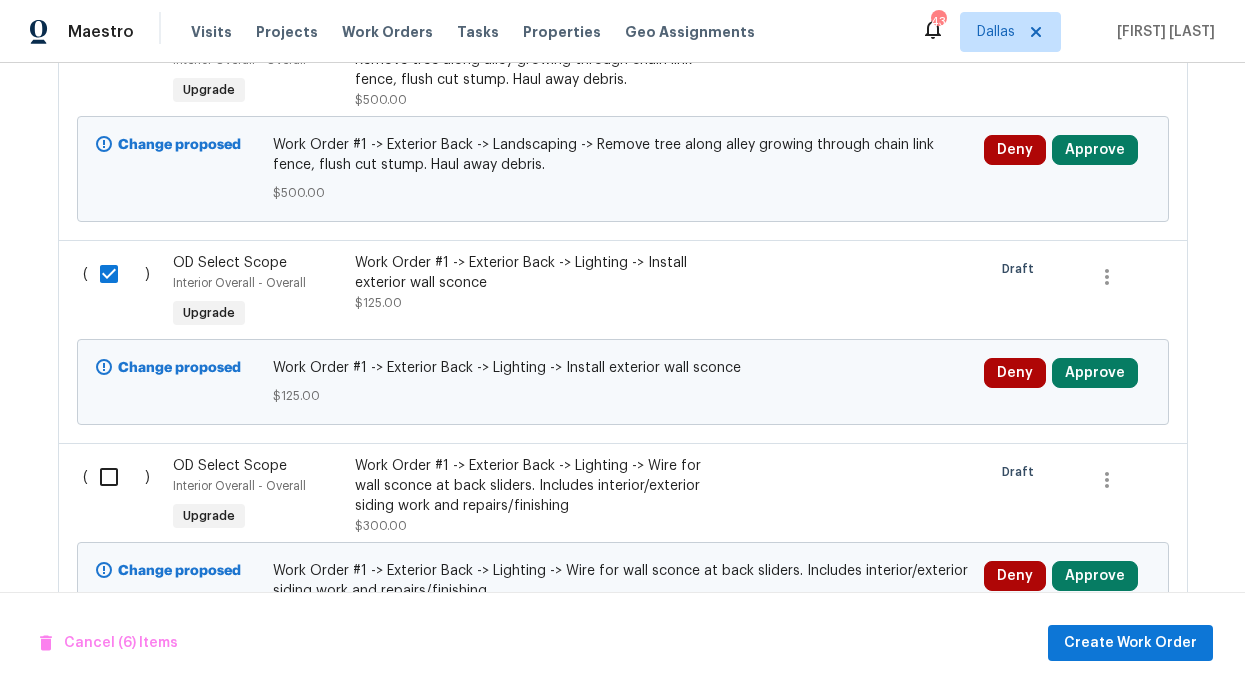 click at bounding box center [116, 477] 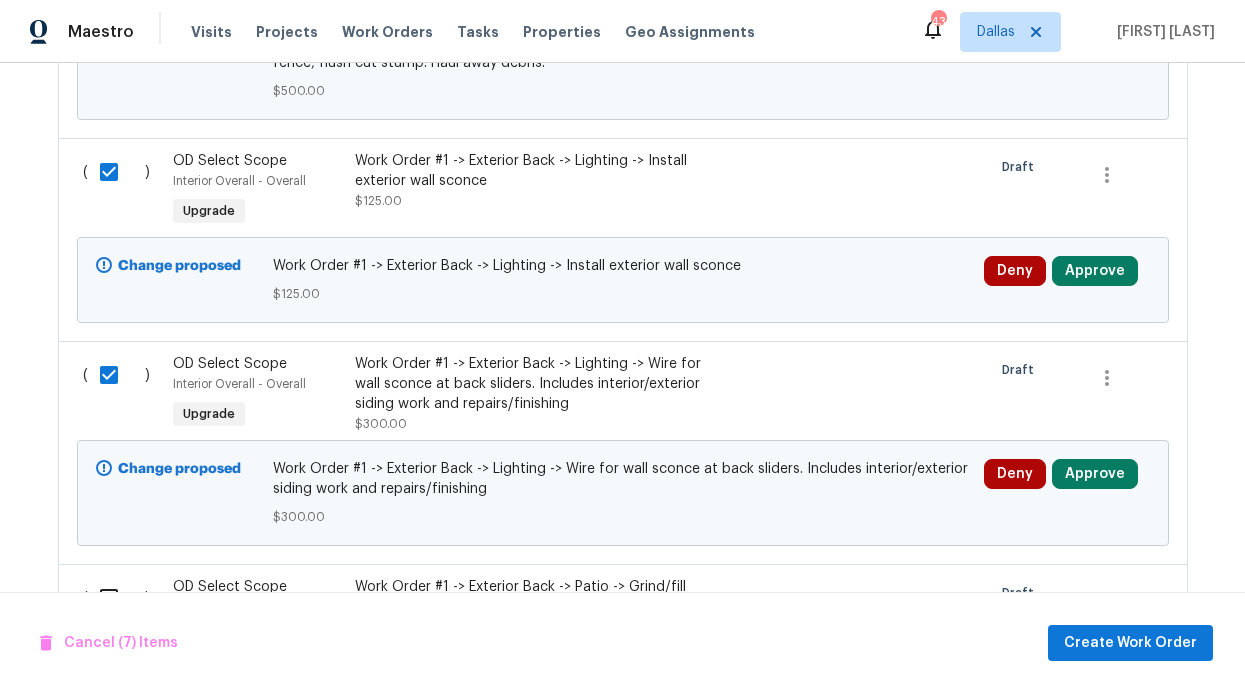 scroll, scrollTop: 1999, scrollLeft: 0, axis: vertical 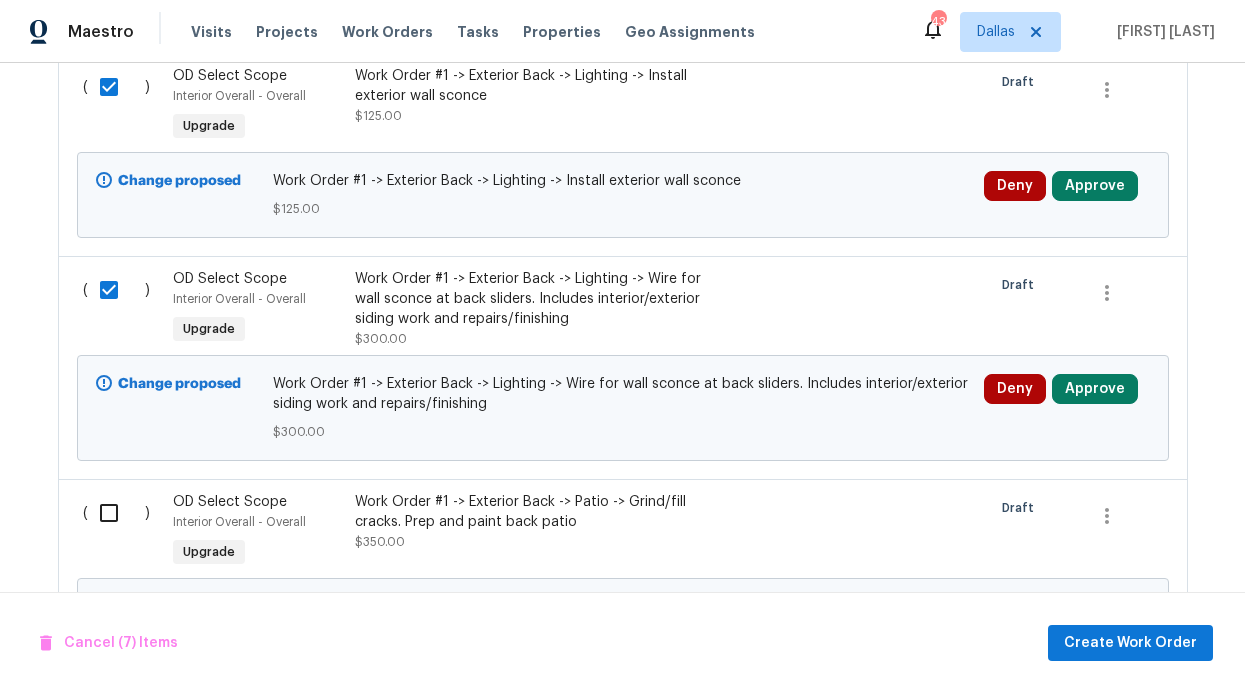 click at bounding box center (116, 513) 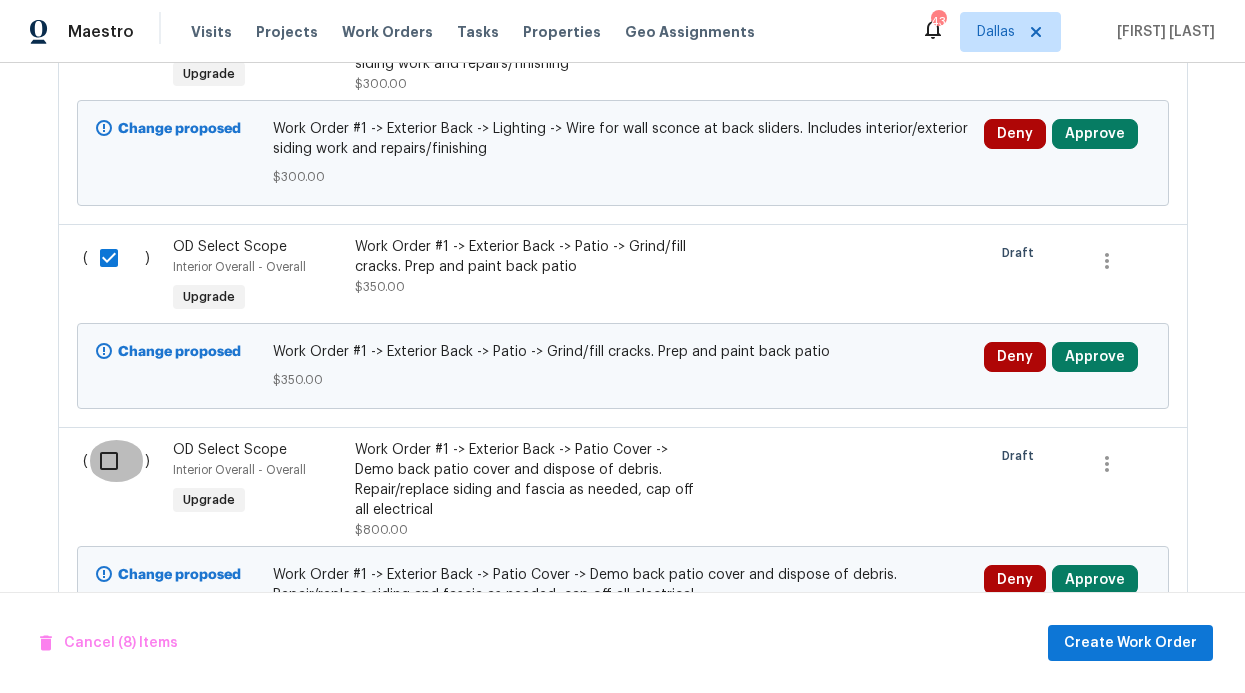click at bounding box center (116, 461) 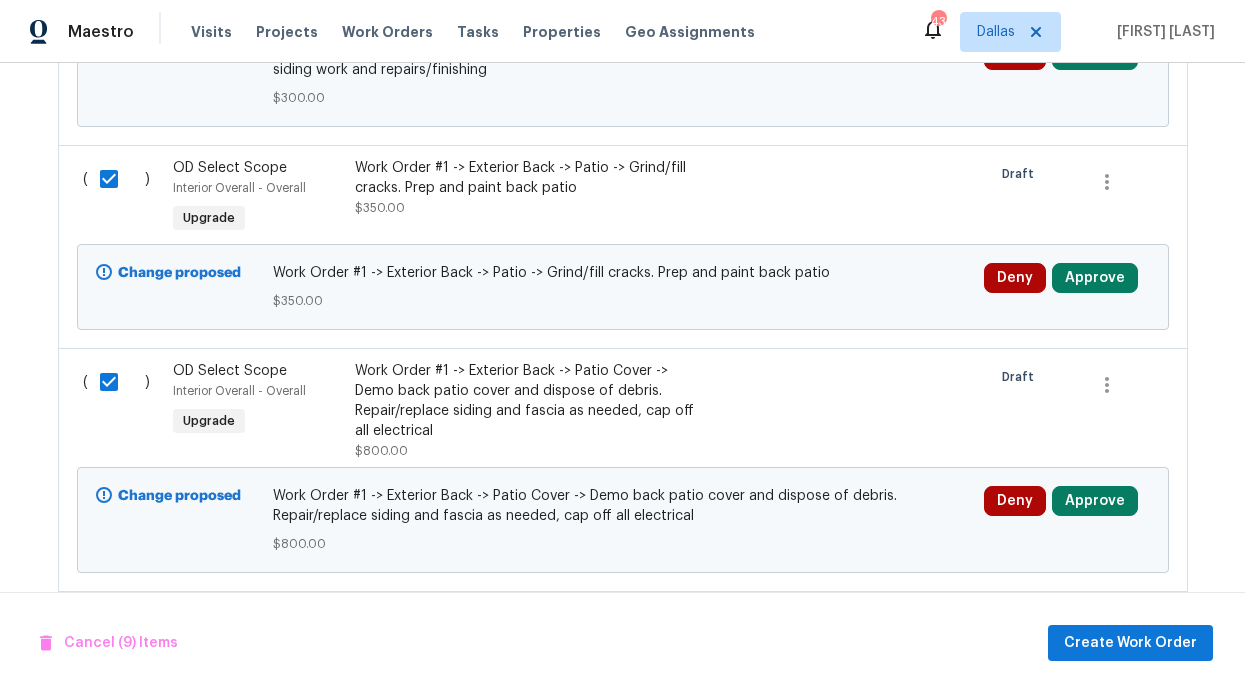 scroll, scrollTop: 2631, scrollLeft: 0, axis: vertical 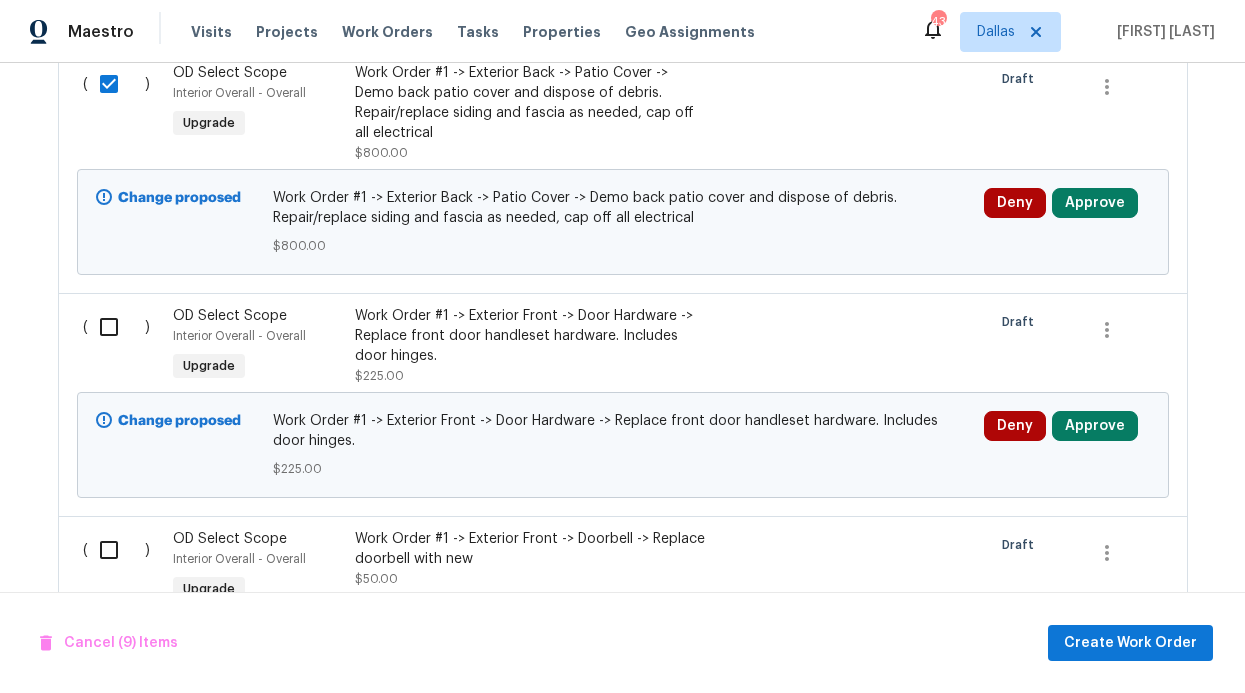 click at bounding box center [116, 327] 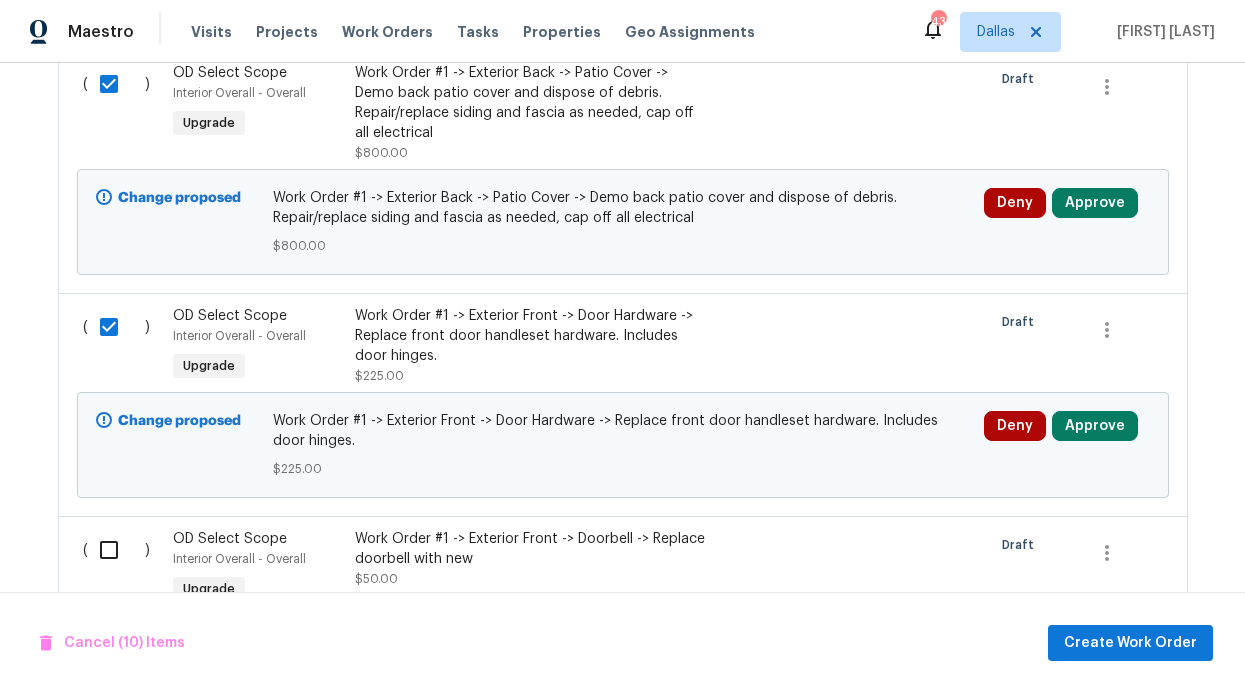 click at bounding box center (116, 550) 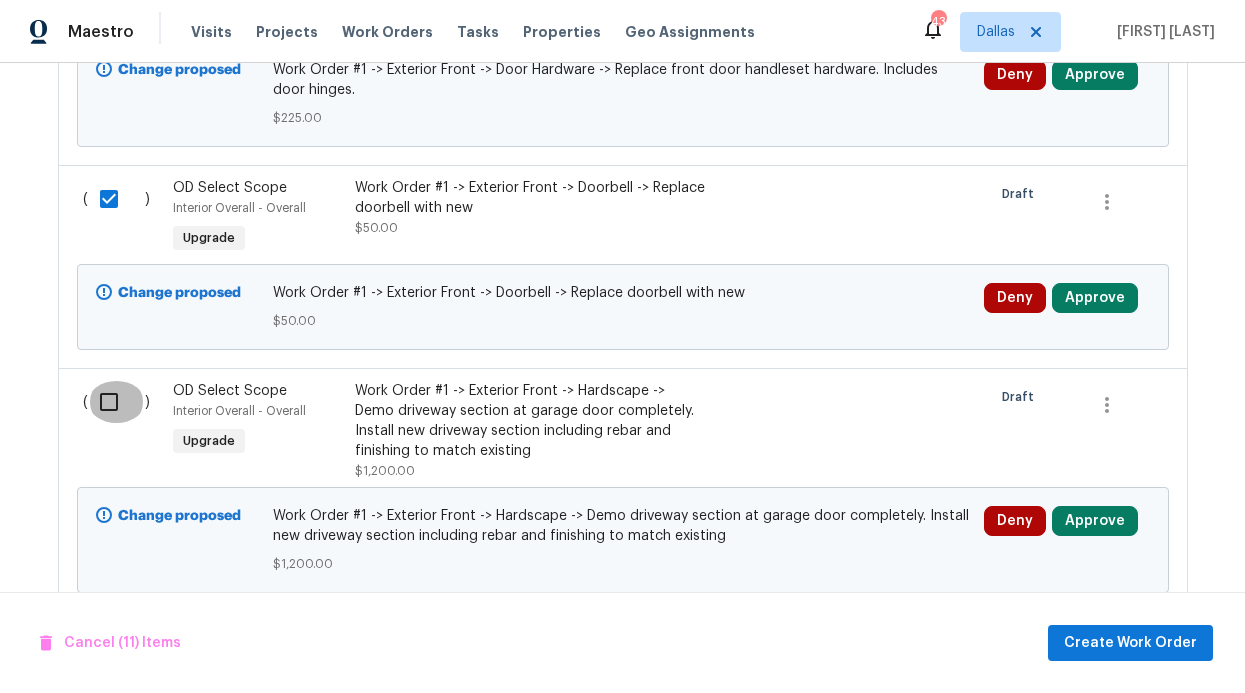 click at bounding box center (116, 402) 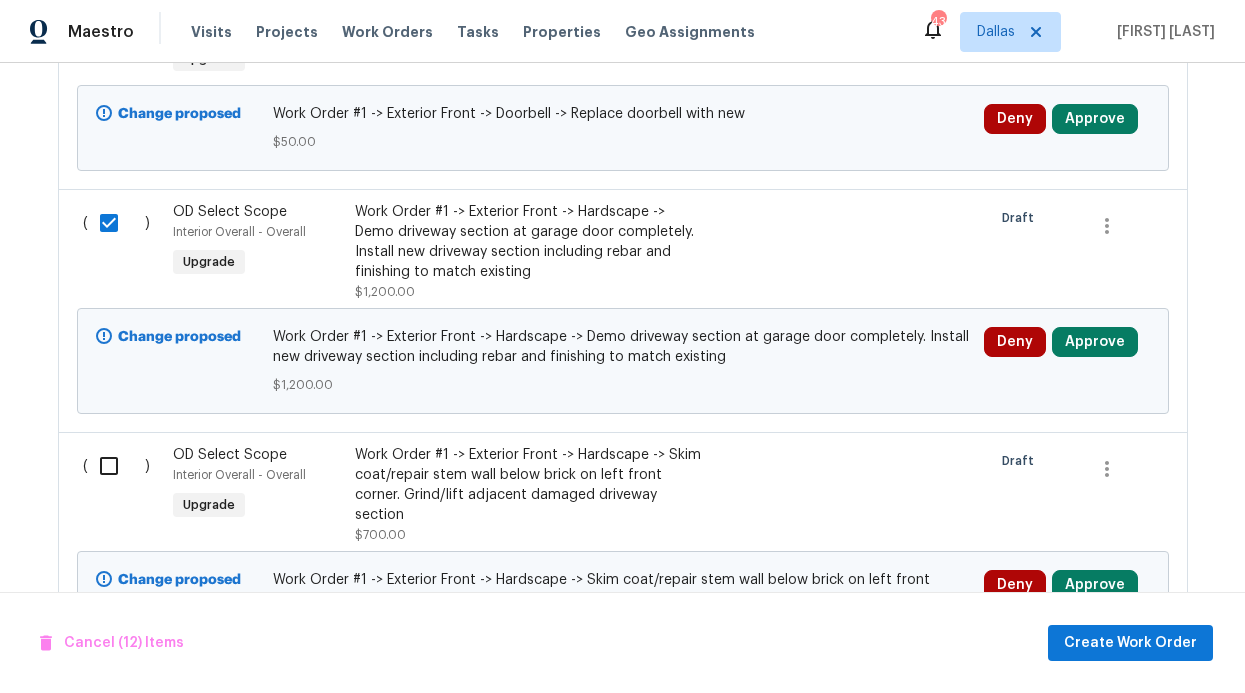 click at bounding box center [116, 466] 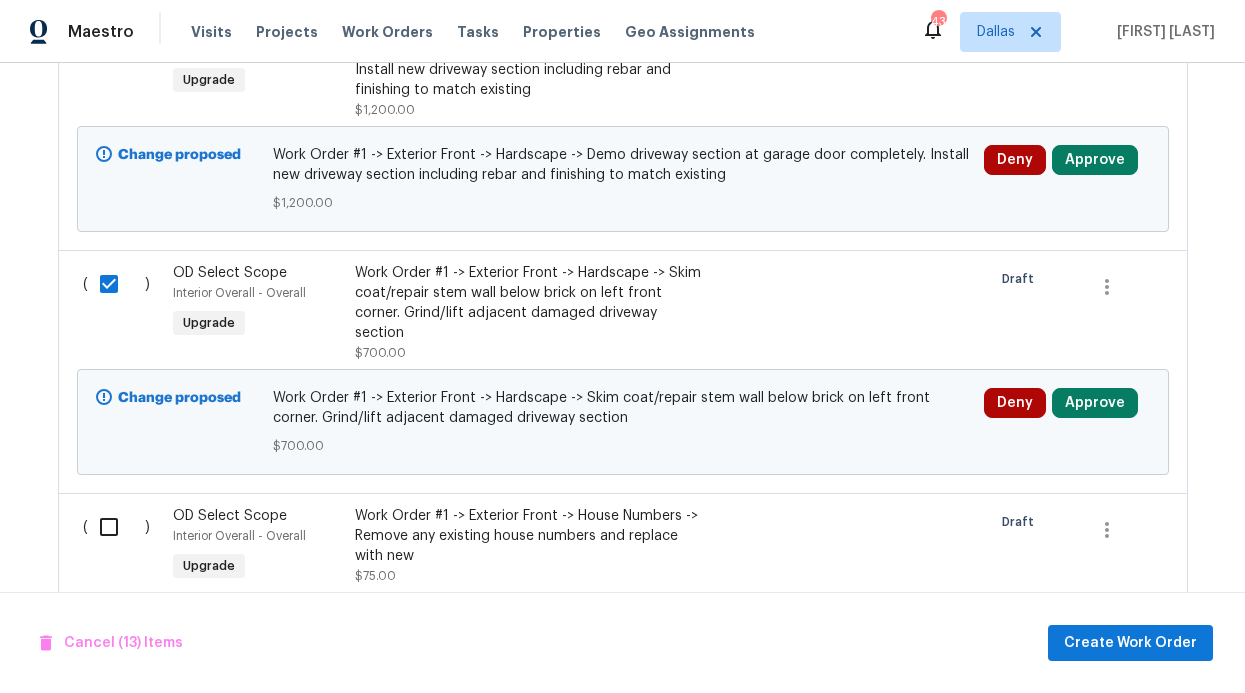 scroll, scrollTop: 3514, scrollLeft: 0, axis: vertical 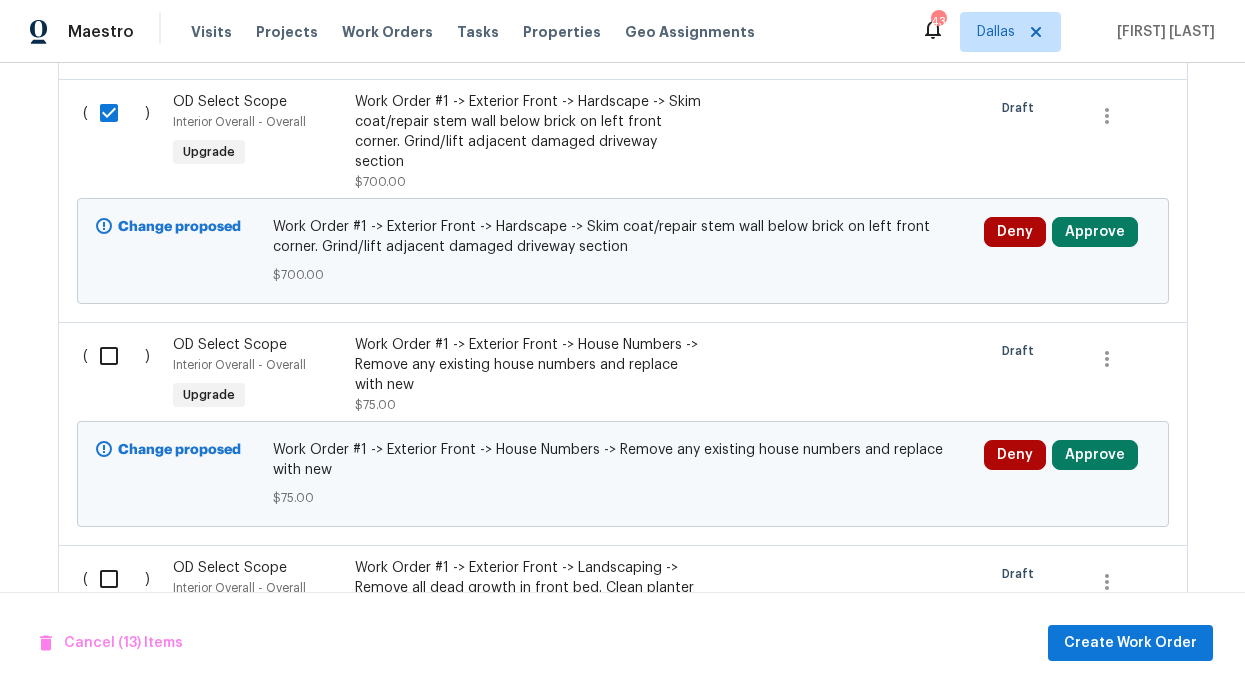 click at bounding box center (116, 356) 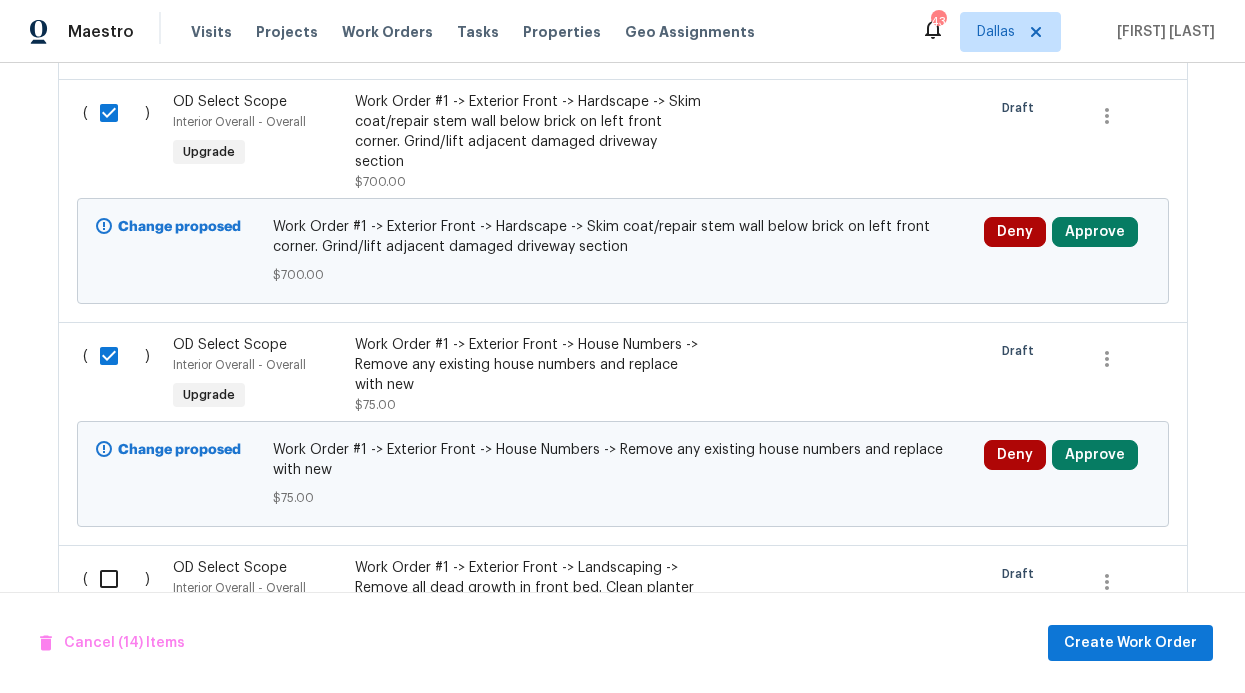 click at bounding box center [116, 579] 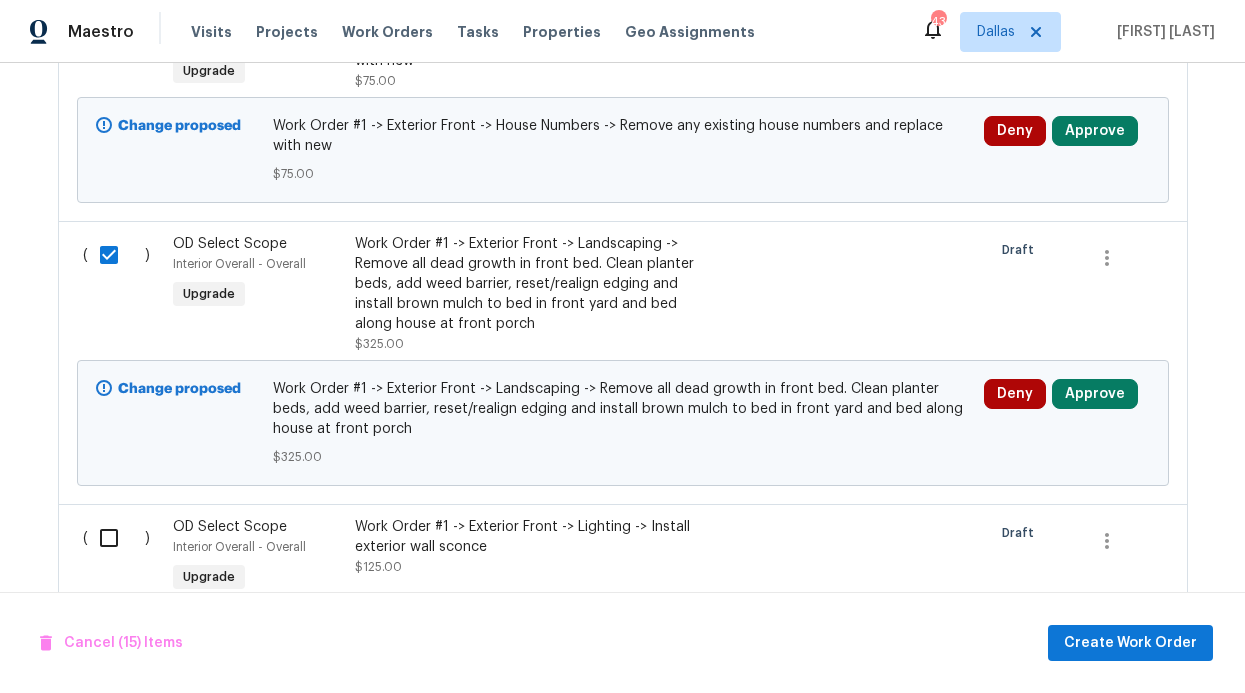 click at bounding box center [116, 538] 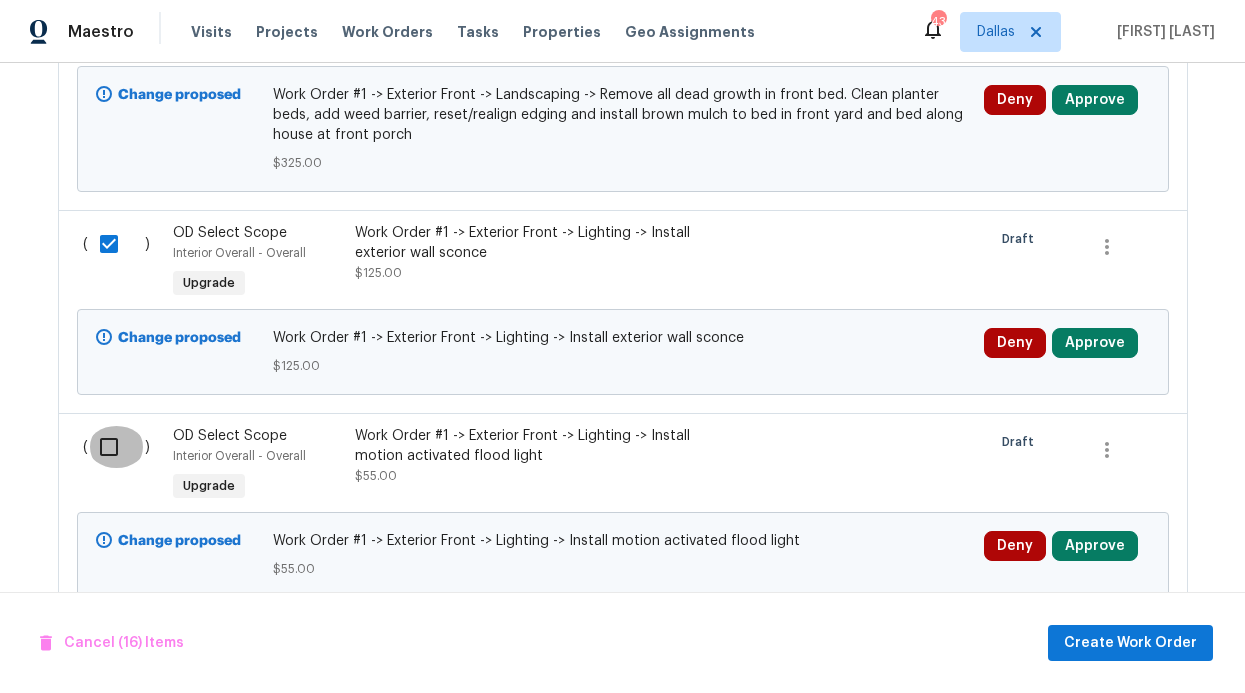 click at bounding box center [116, 447] 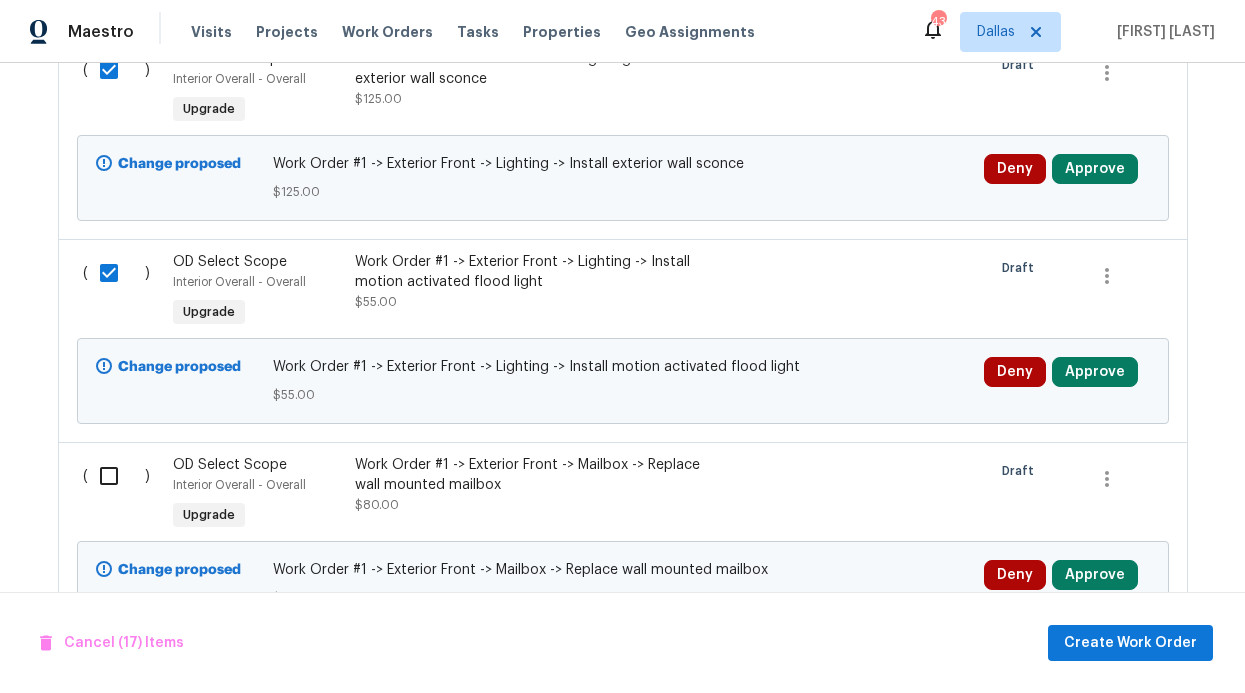 click at bounding box center [116, 476] 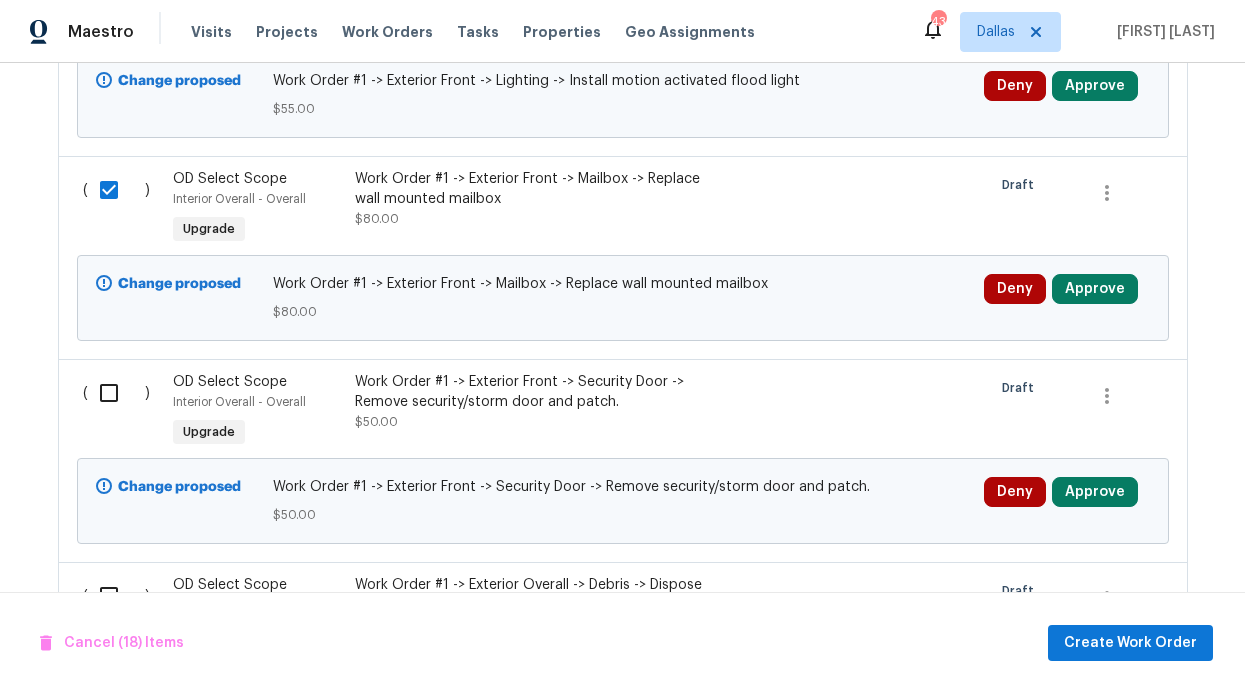 scroll, scrollTop: 4615, scrollLeft: 0, axis: vertical 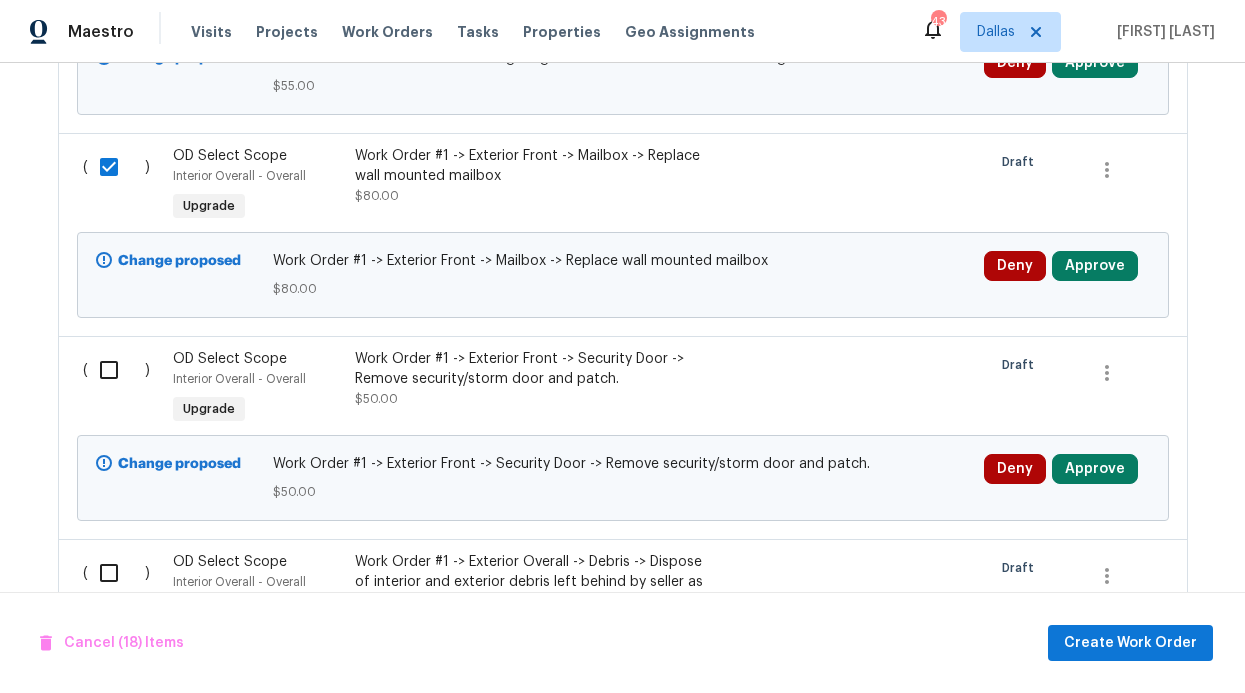 click at bounding box center (116, 370) 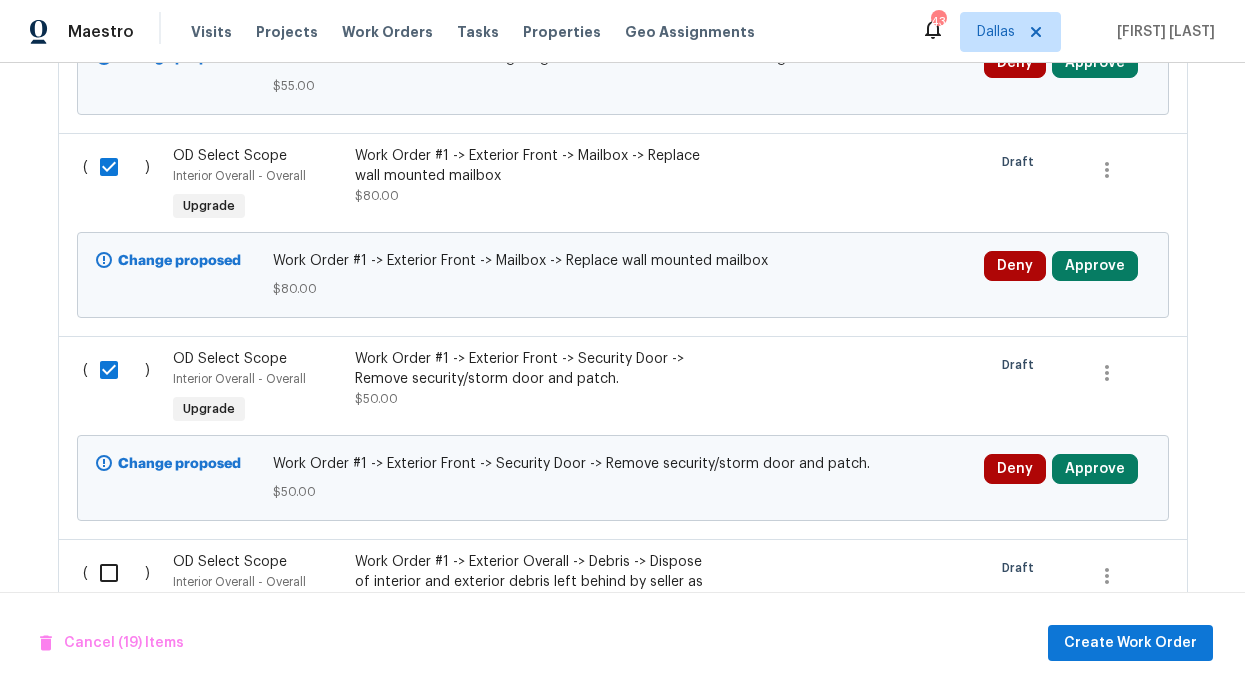 click at bounding box center [116, 573] 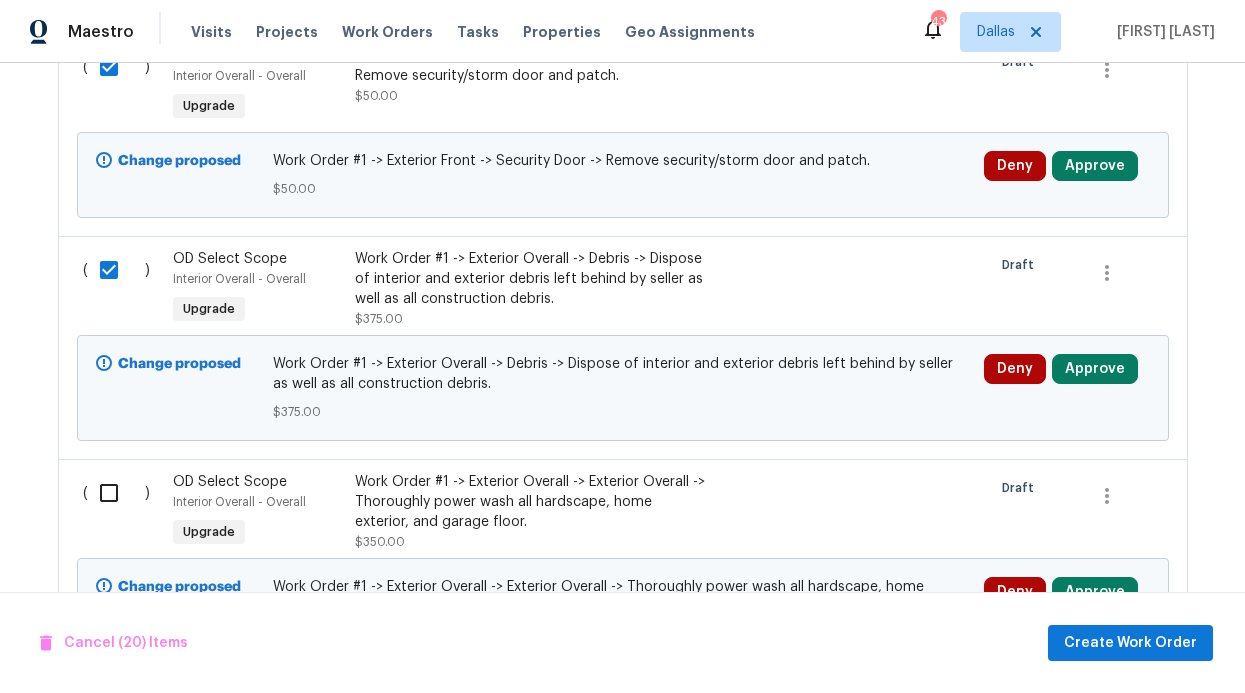 scroll, scrollTop: 5033, scrollLeft: 0, axis: vertical 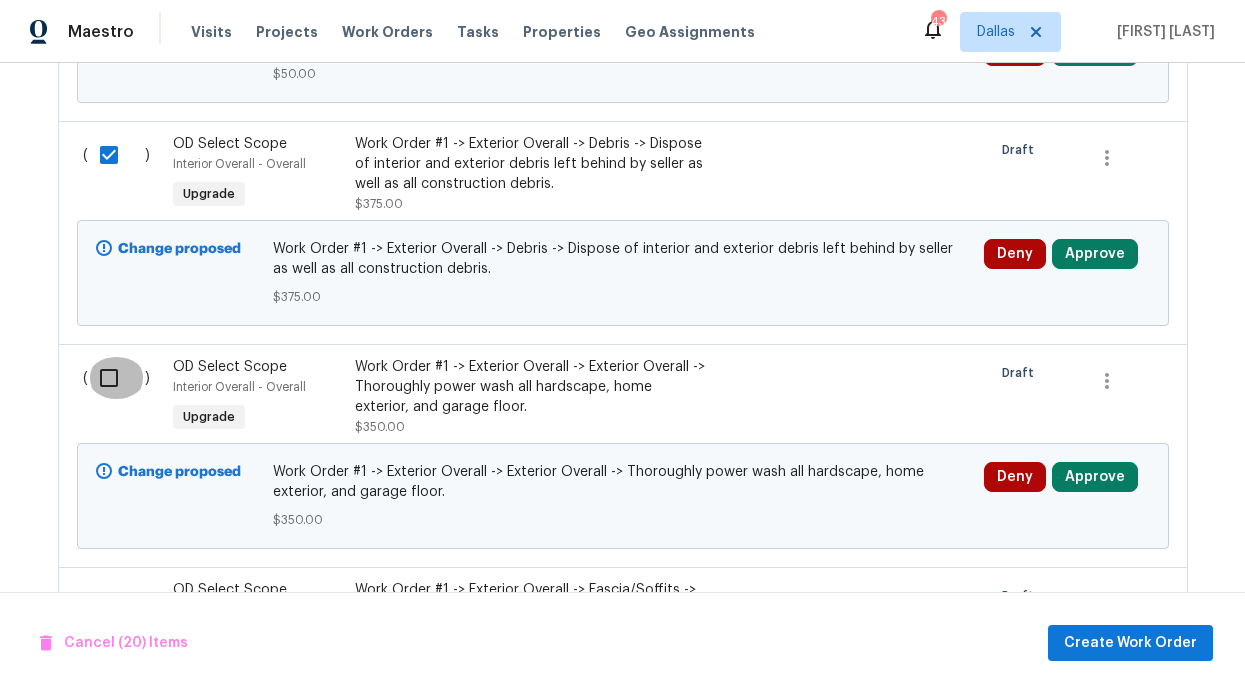 click at bounding box center (116, 378) 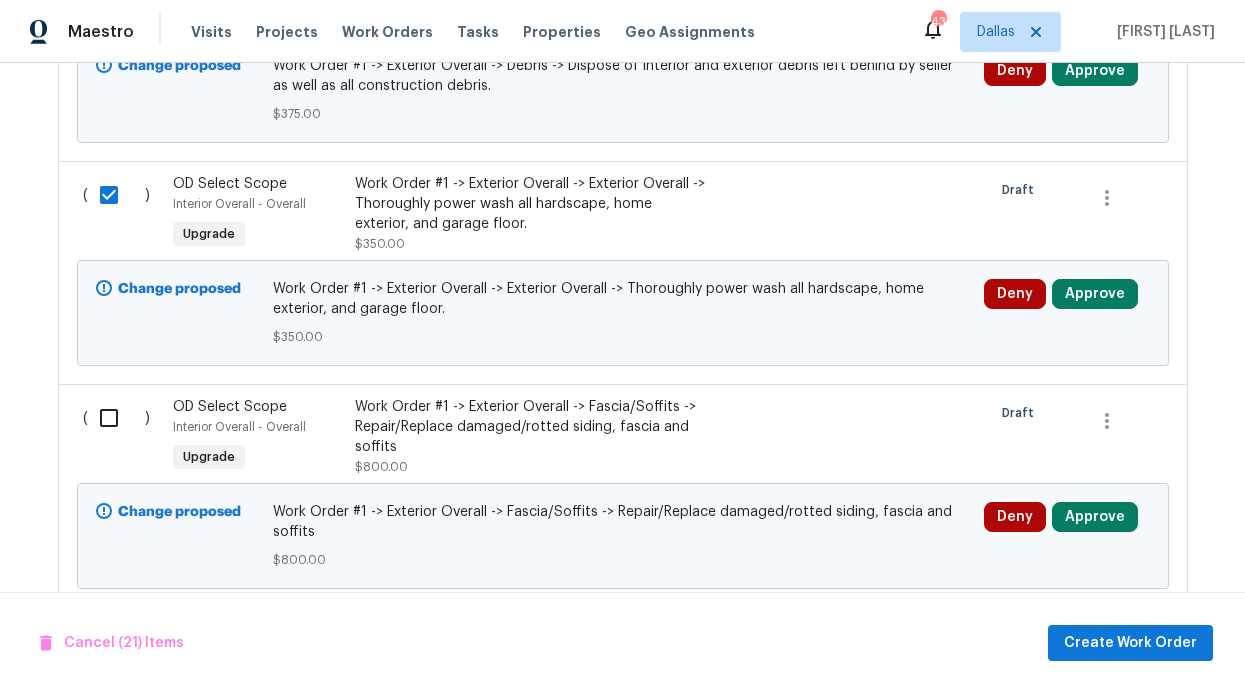 click at bounding box center [116, 418] 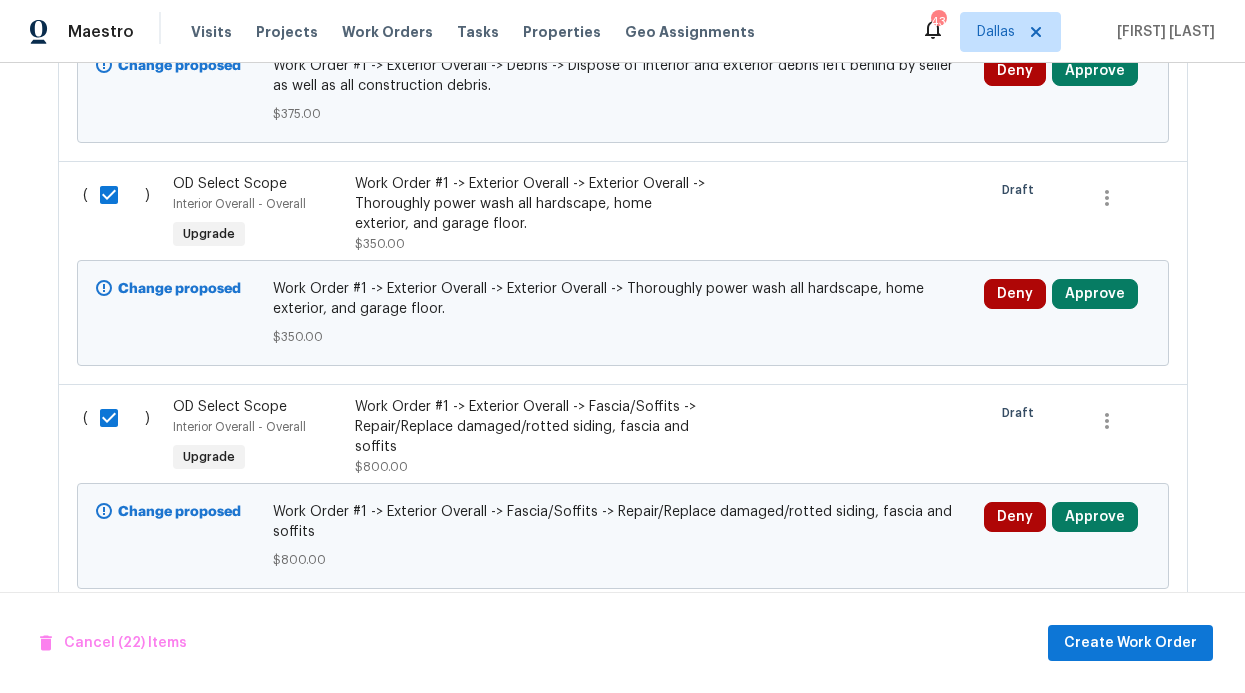 scroll, scrollTop: 5599, scrollLeft: 0, axis: vertical 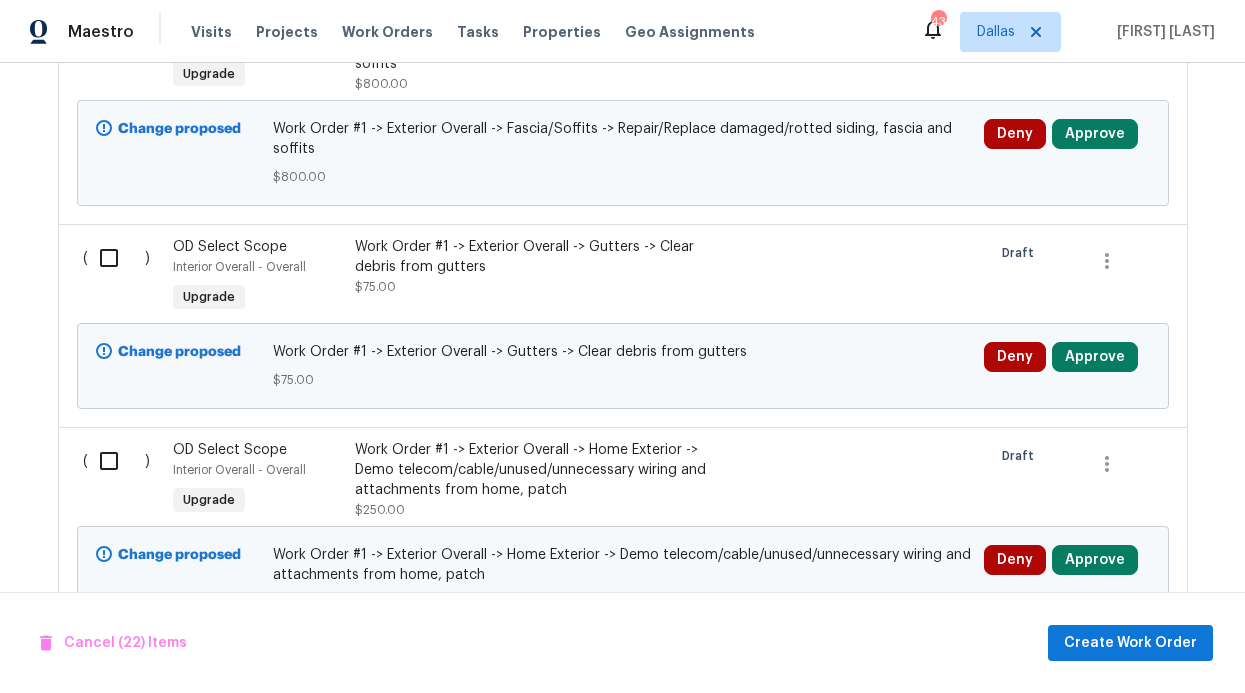 click at bounding box center [116, 258] 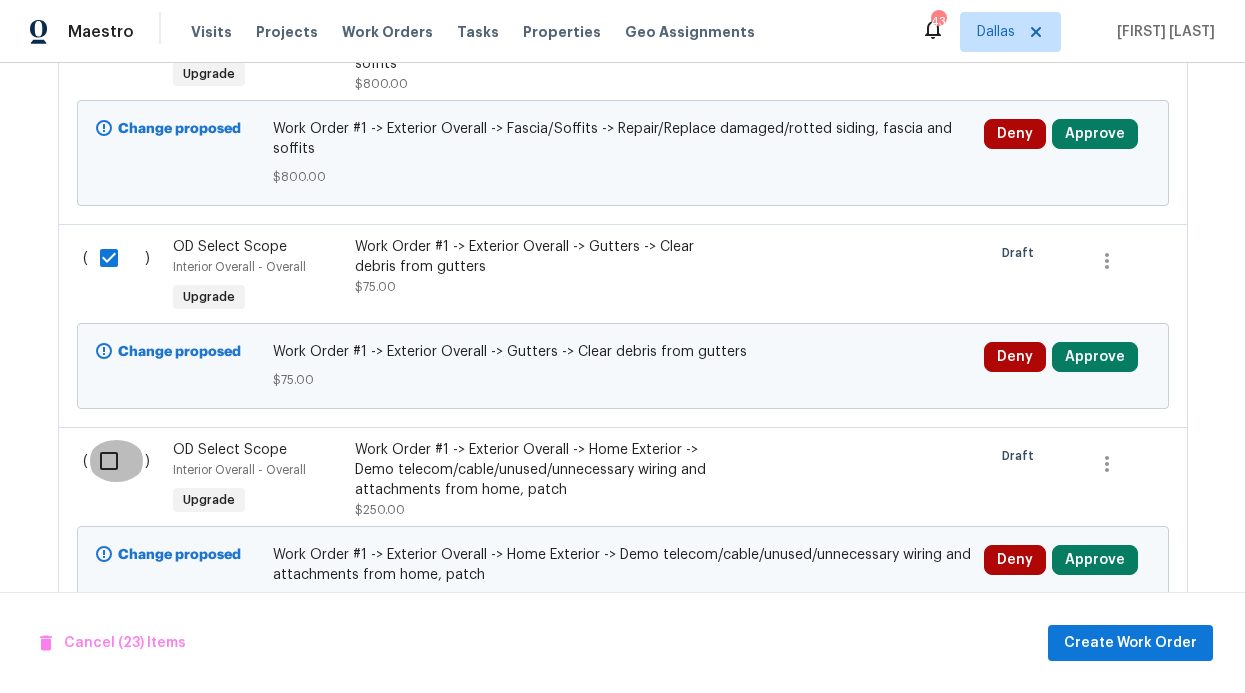 click at bounding box center (116, 461) 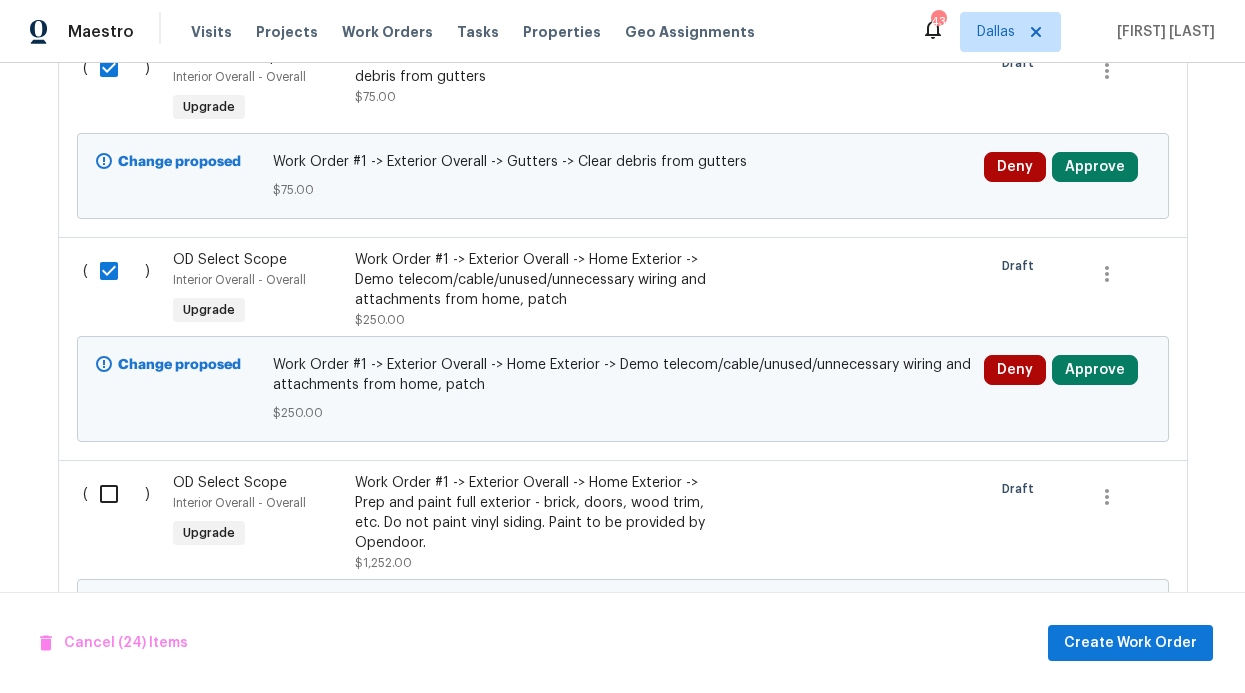 click at bounding box center [116, 494] 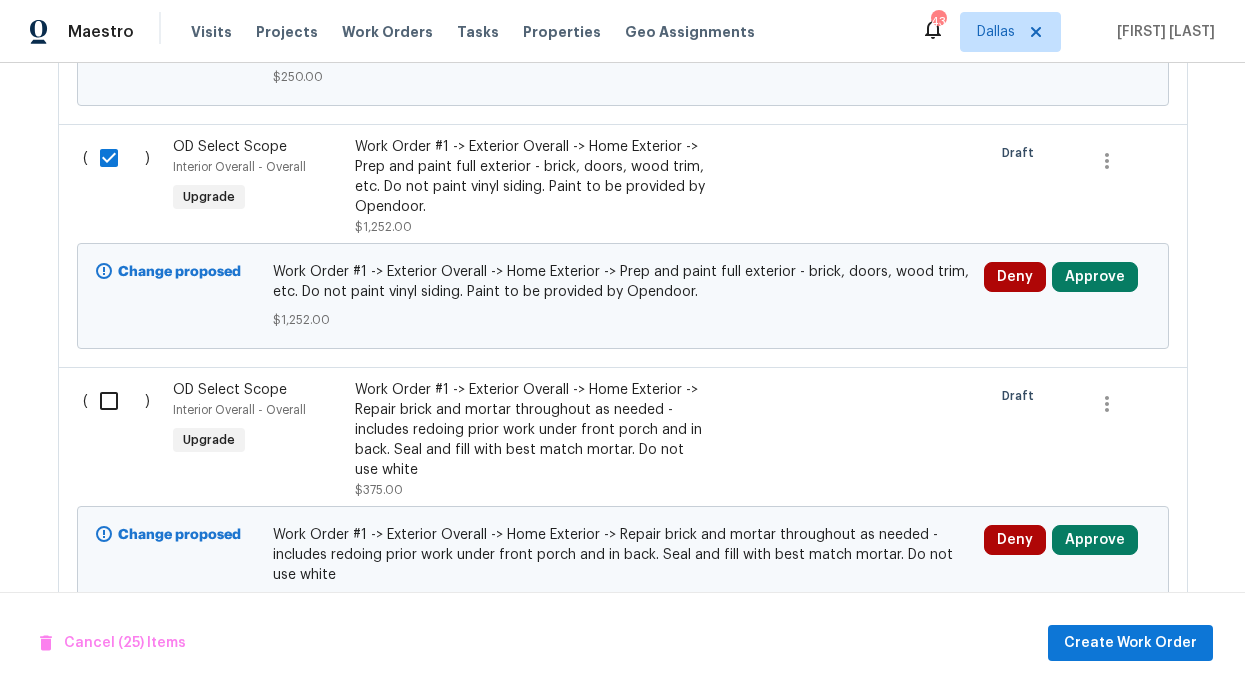 click at bounding box center (116, 401) 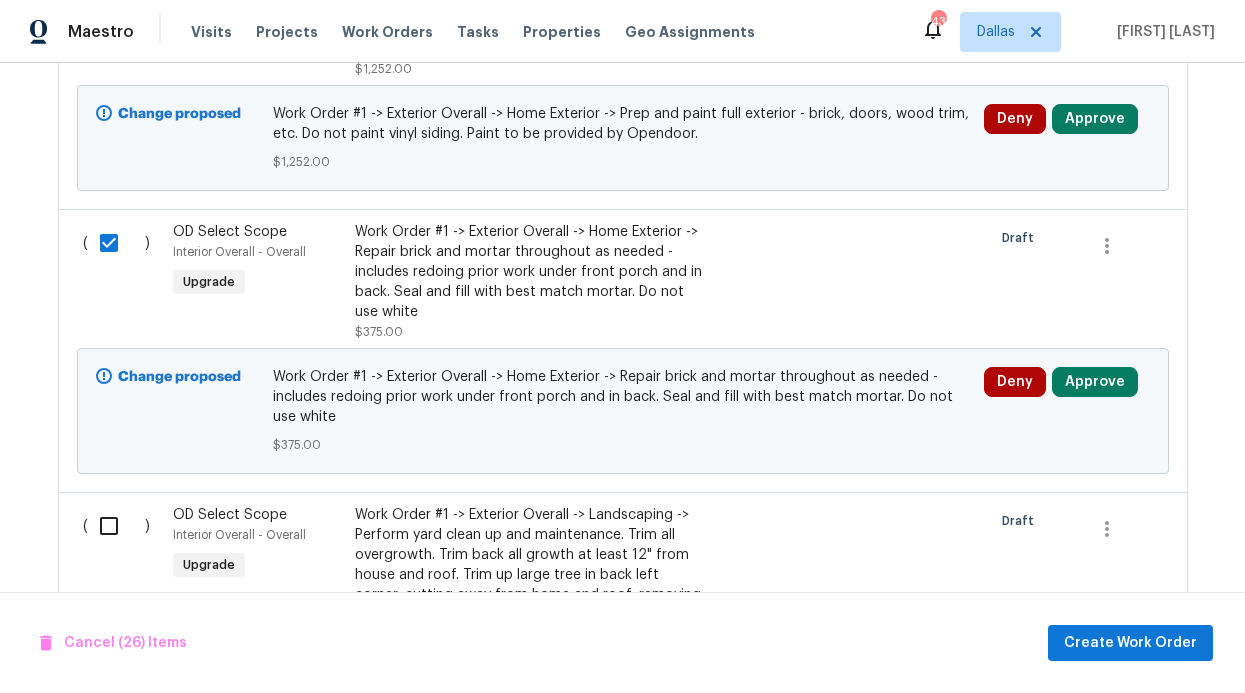 scroll, scrollTop: 6420, scrollLeft: 0, axis: vertical 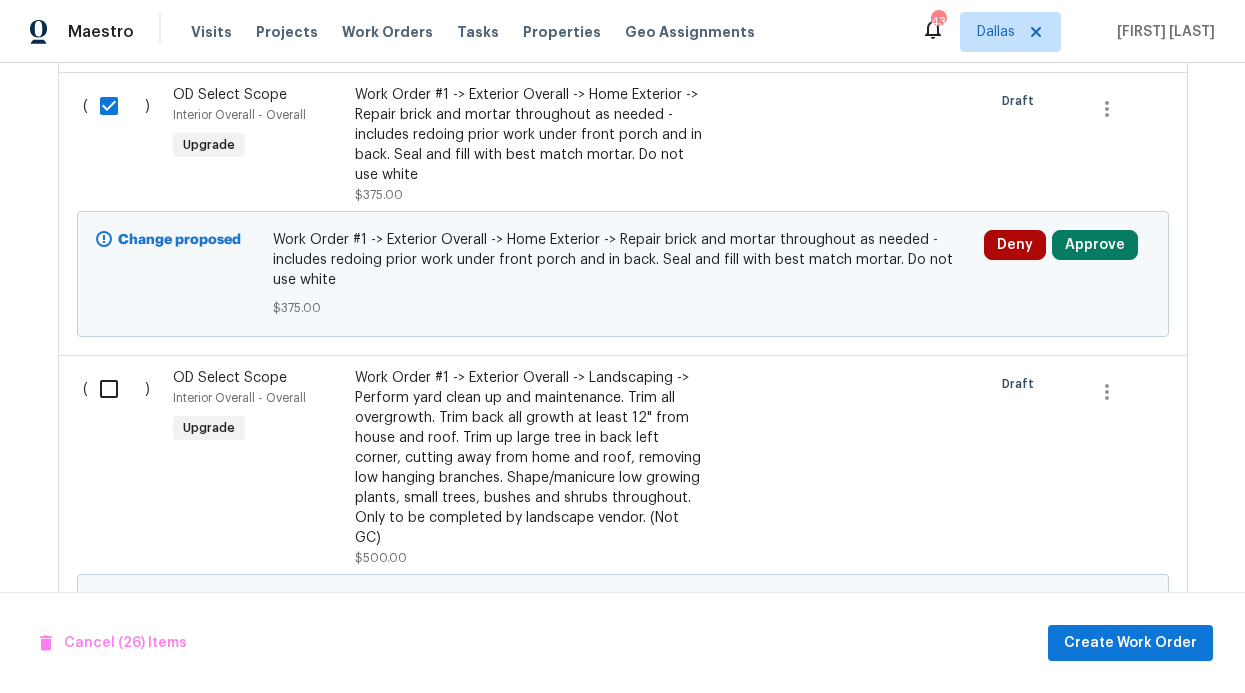 click at bounding box center (116, 389) 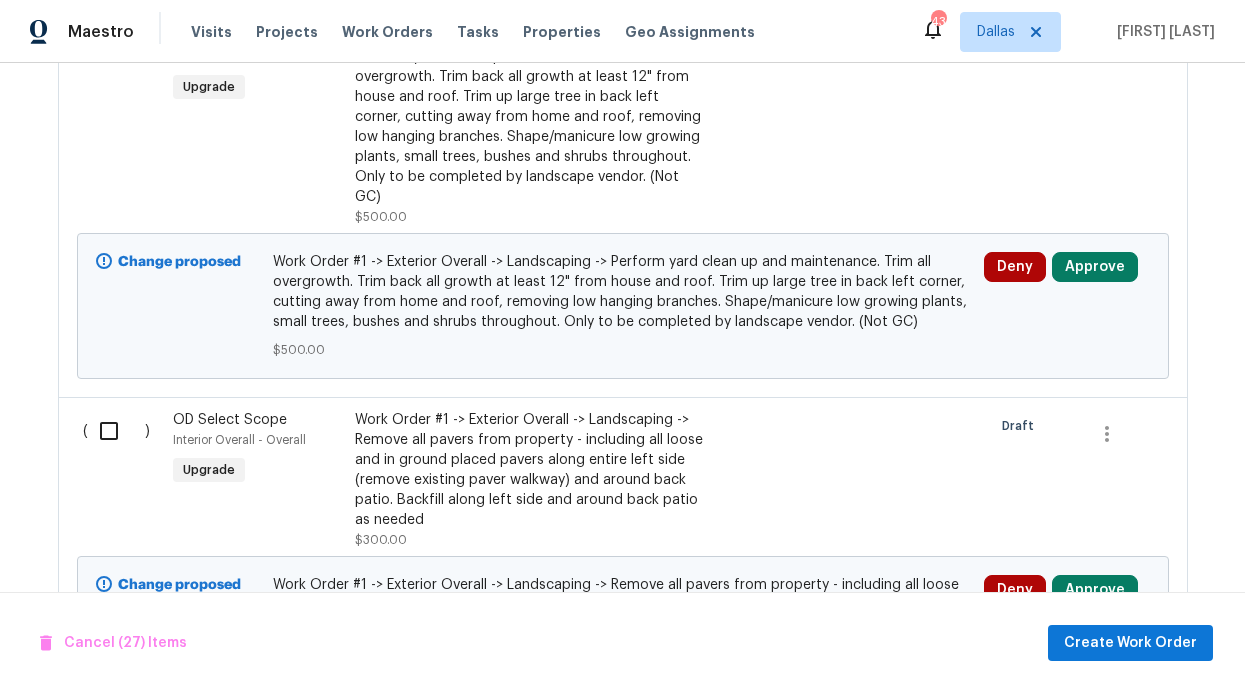 scroll, scrollTop: 6841, scrollLeft: 0, axis: vertical 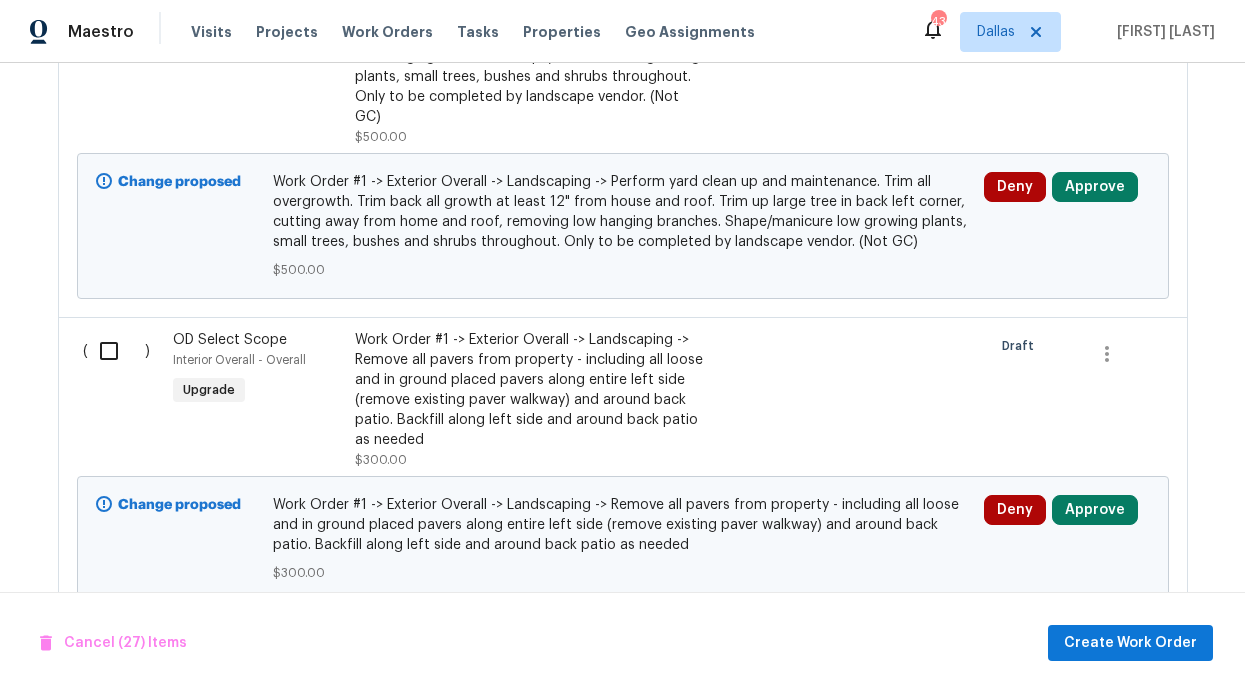 click at bounding box center [116, 351] 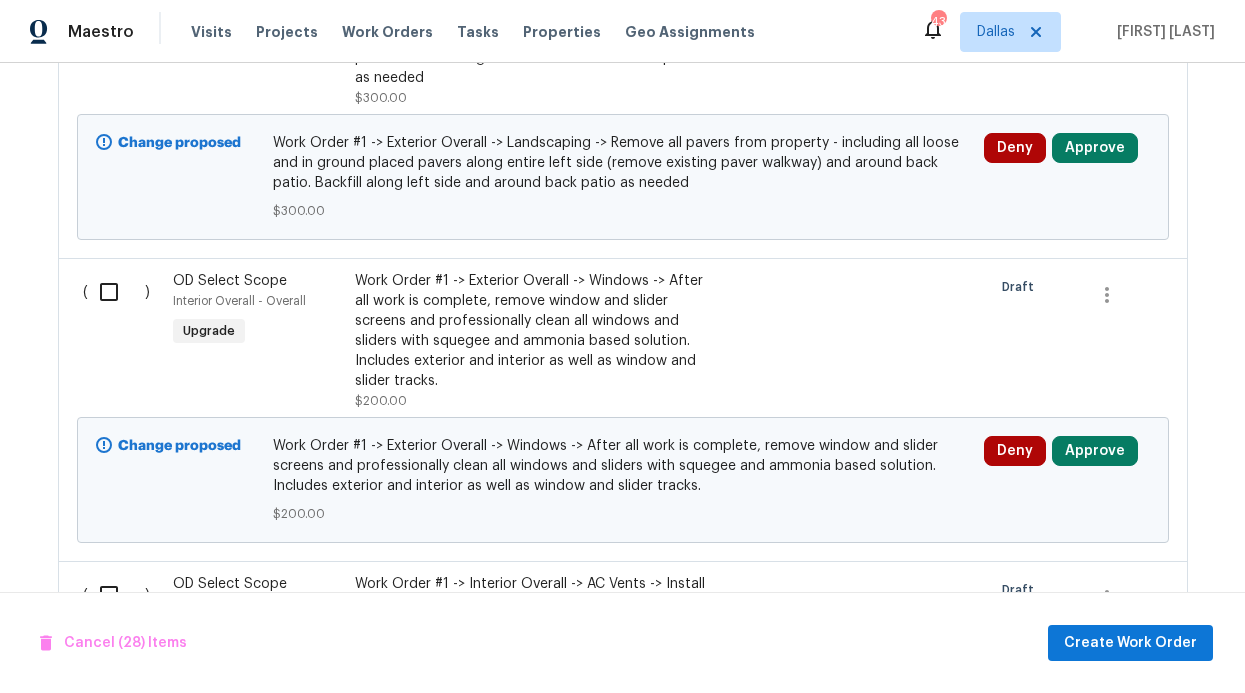 click at bounding box center (116, 292) 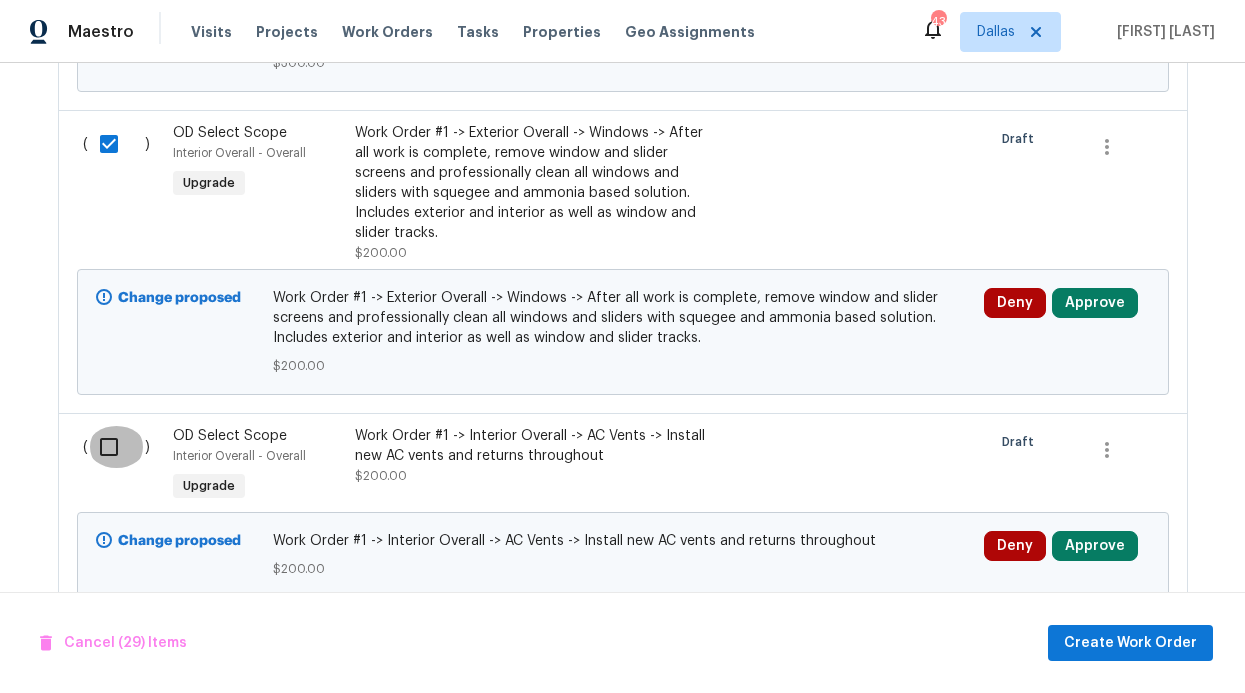 click at bounding box center [116, 447] 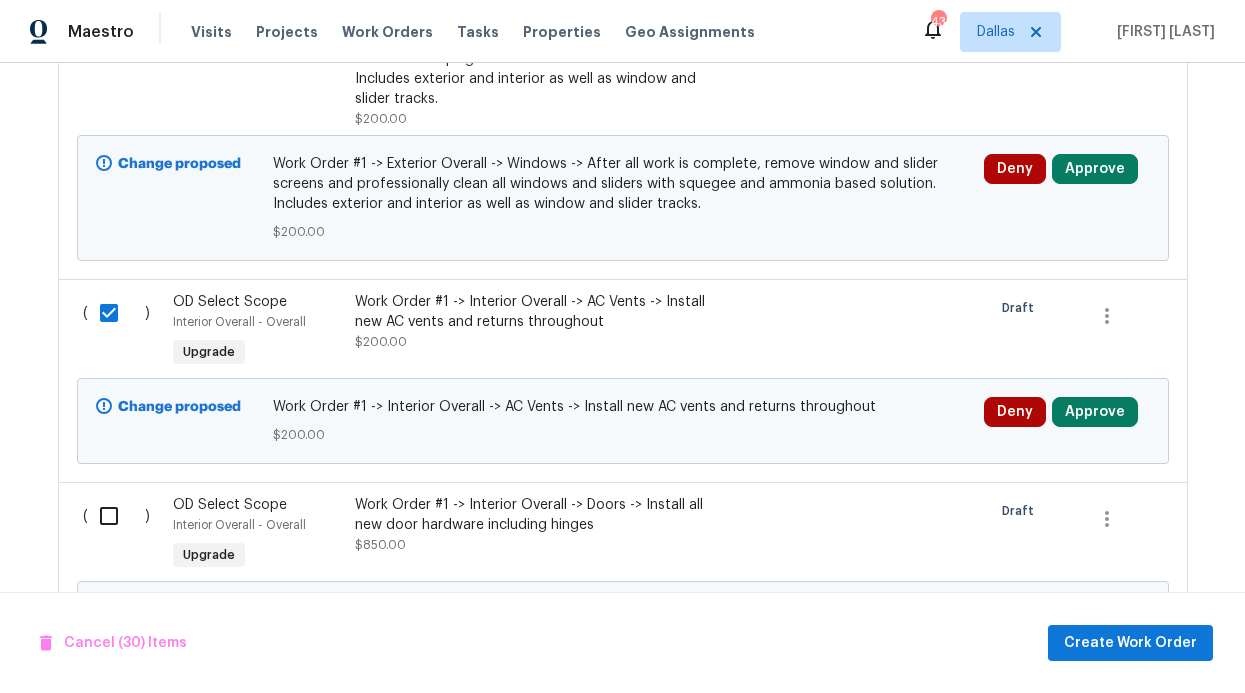 scroll, scrollTop: 7534, scrollLeft: 0, axis: vertical 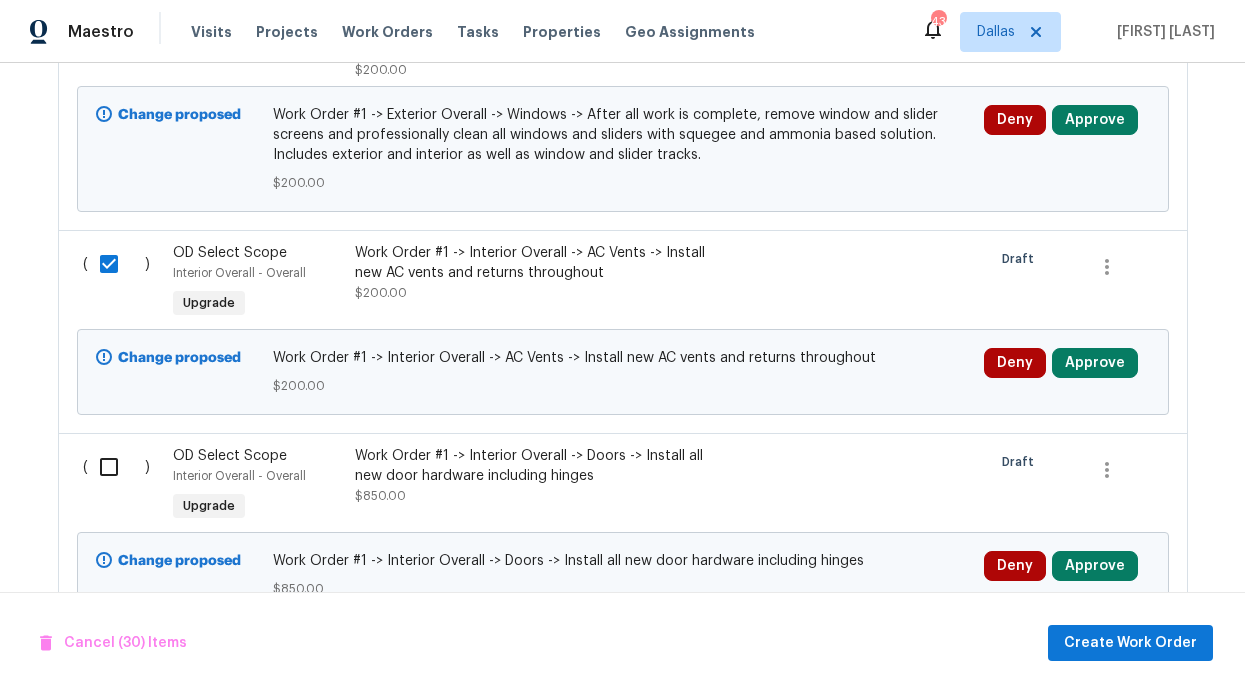 click at bounding box center [116, 467] 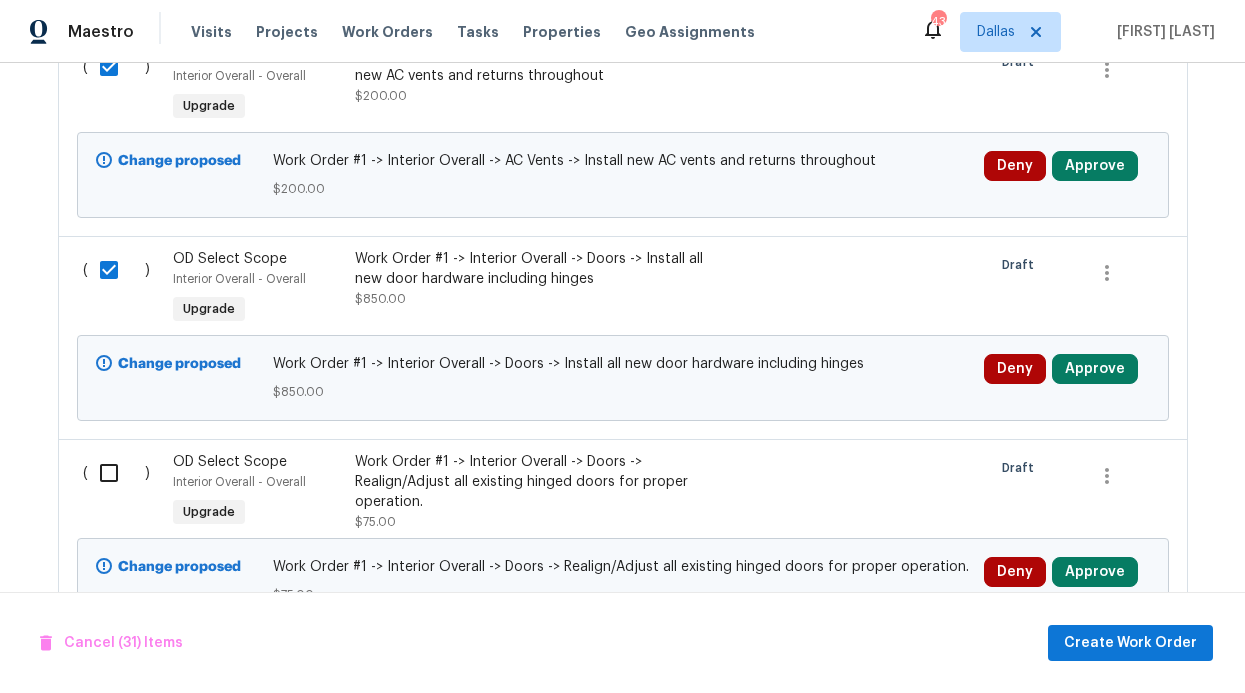 click at bounding box center [116, 473] 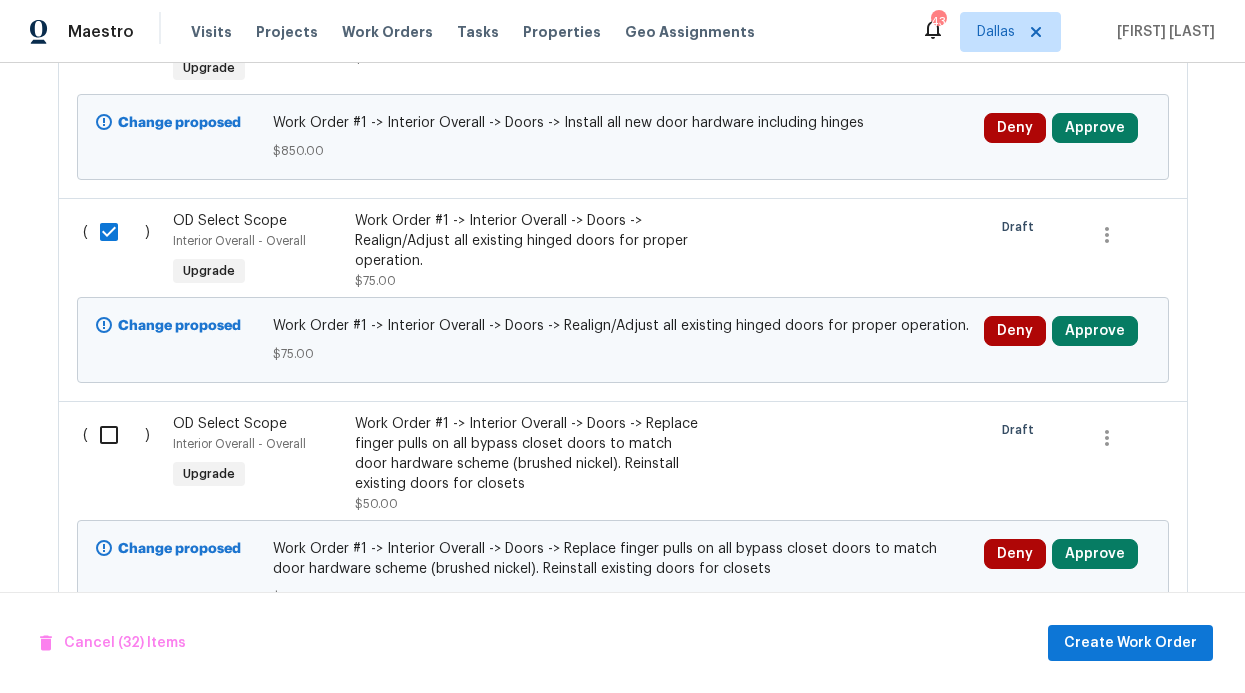 scroll, scrollTop: 8192, scrollLeft: 0, axis: vertical 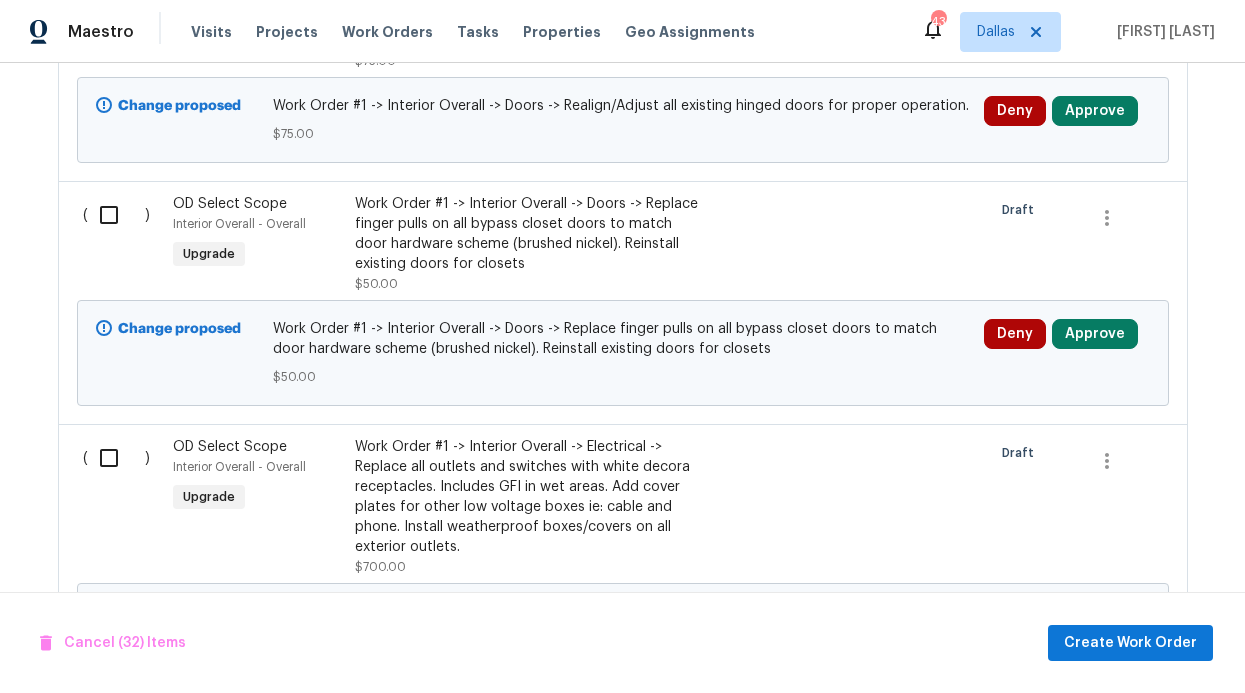 click at bounding box center [116, 215] 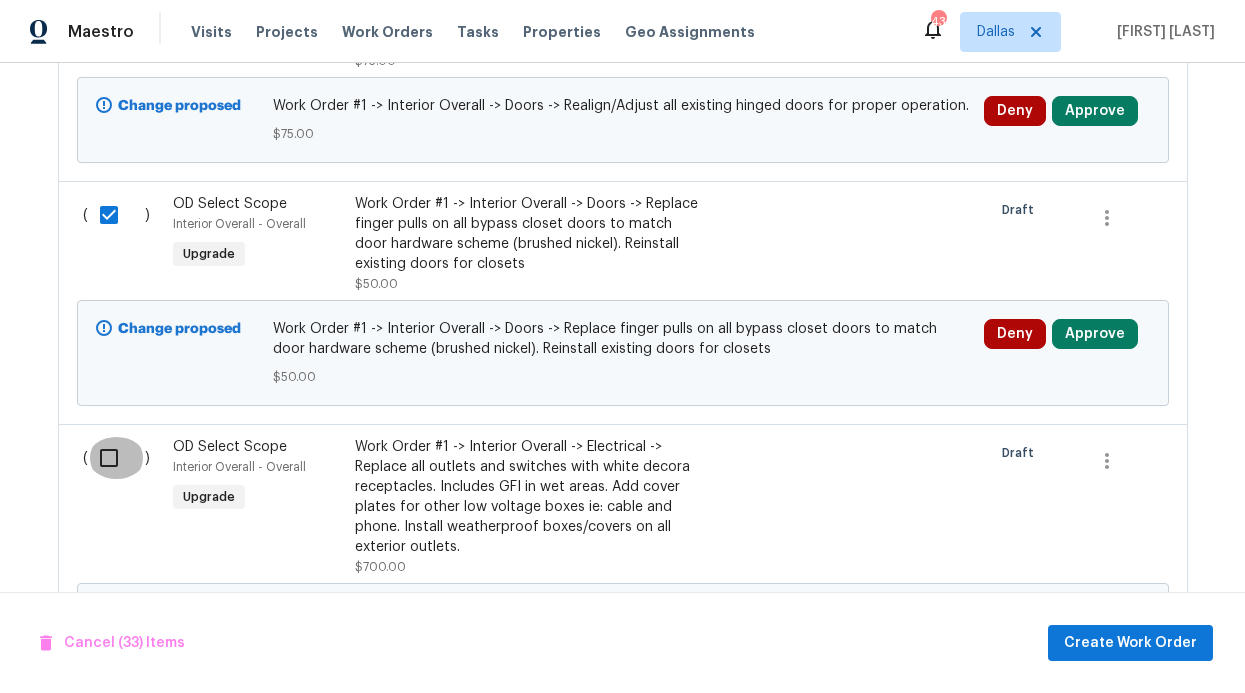click at bounding box center (116, 458) 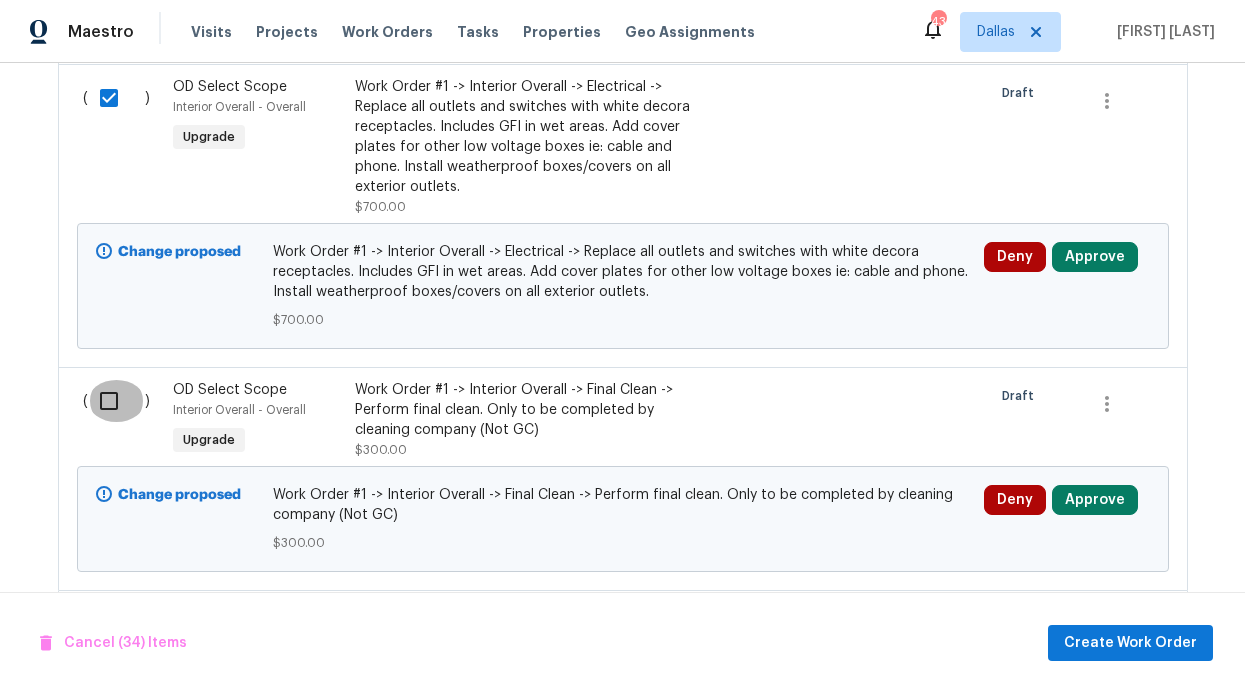 click at bounding box center [116, 401] 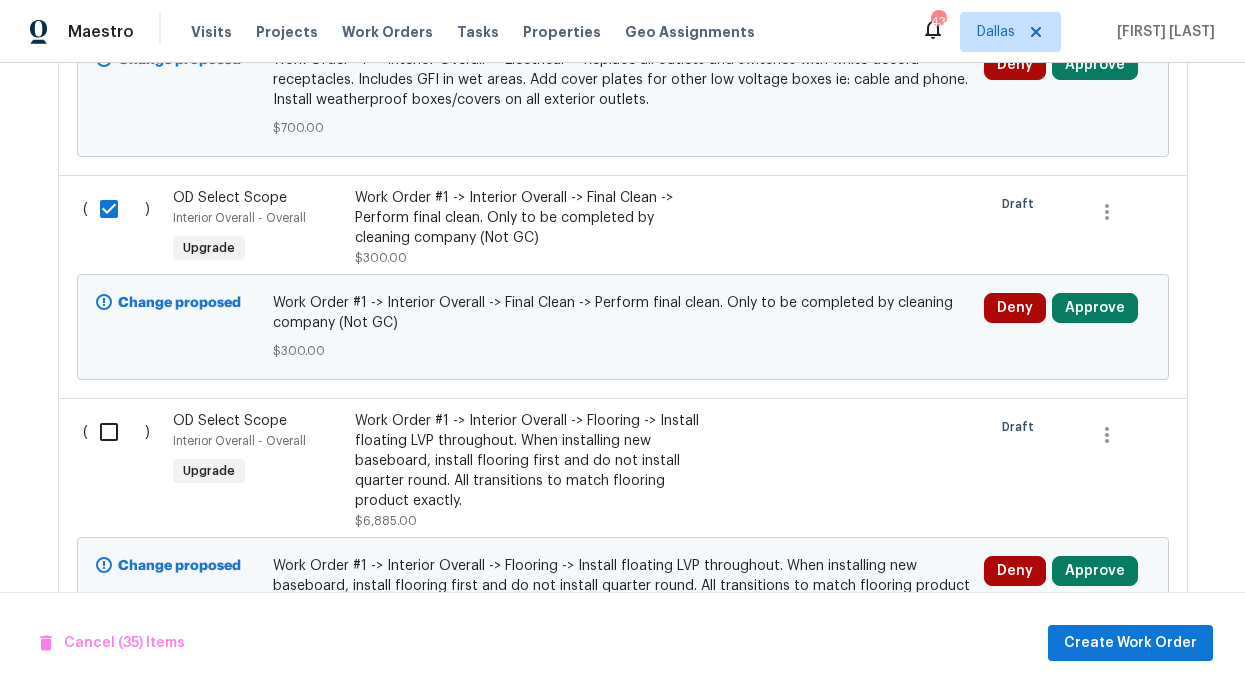 scroll, scrollTop: 8830, scrollLeft: 0, axis: vertical 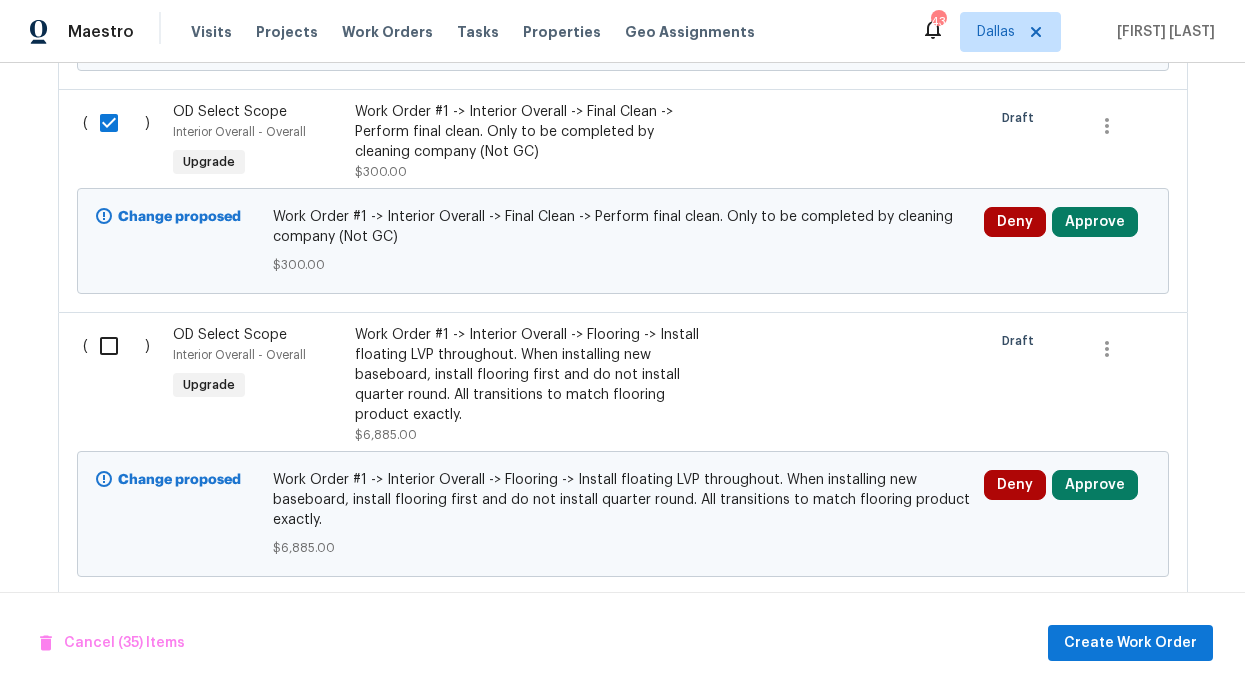 click at bounding box center (116, 346) 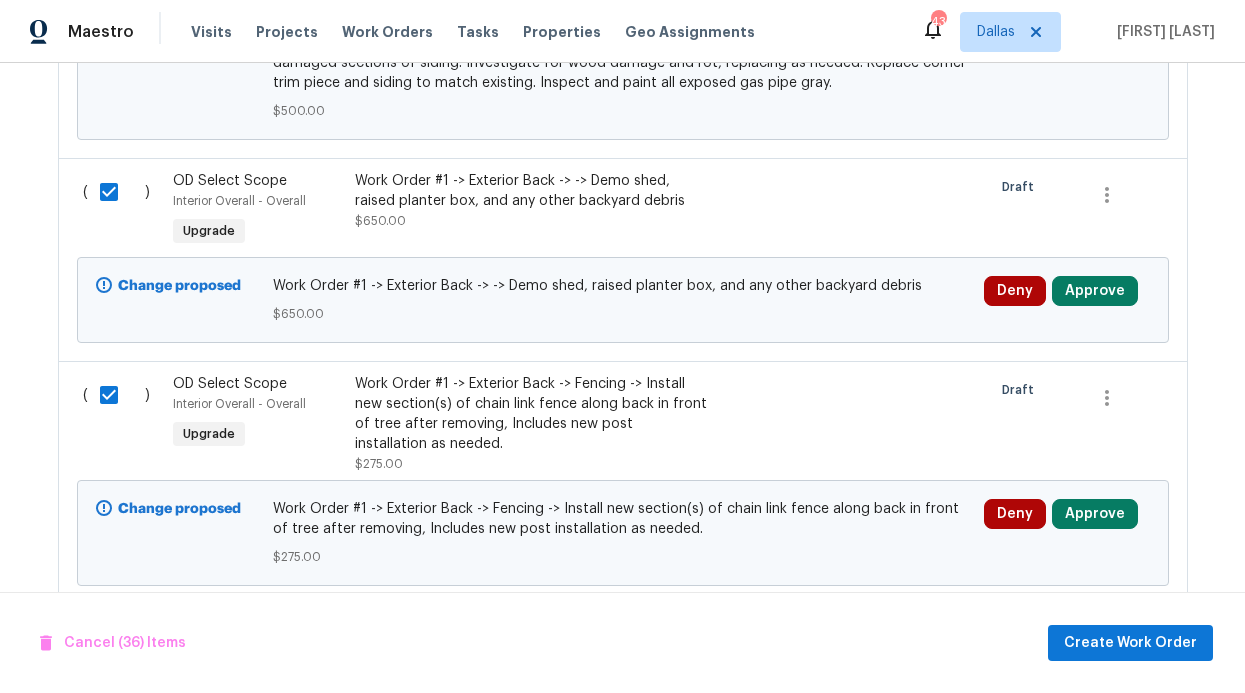 scroll, scrollTop: 1015, scrollLeft: 0, axis: vertical 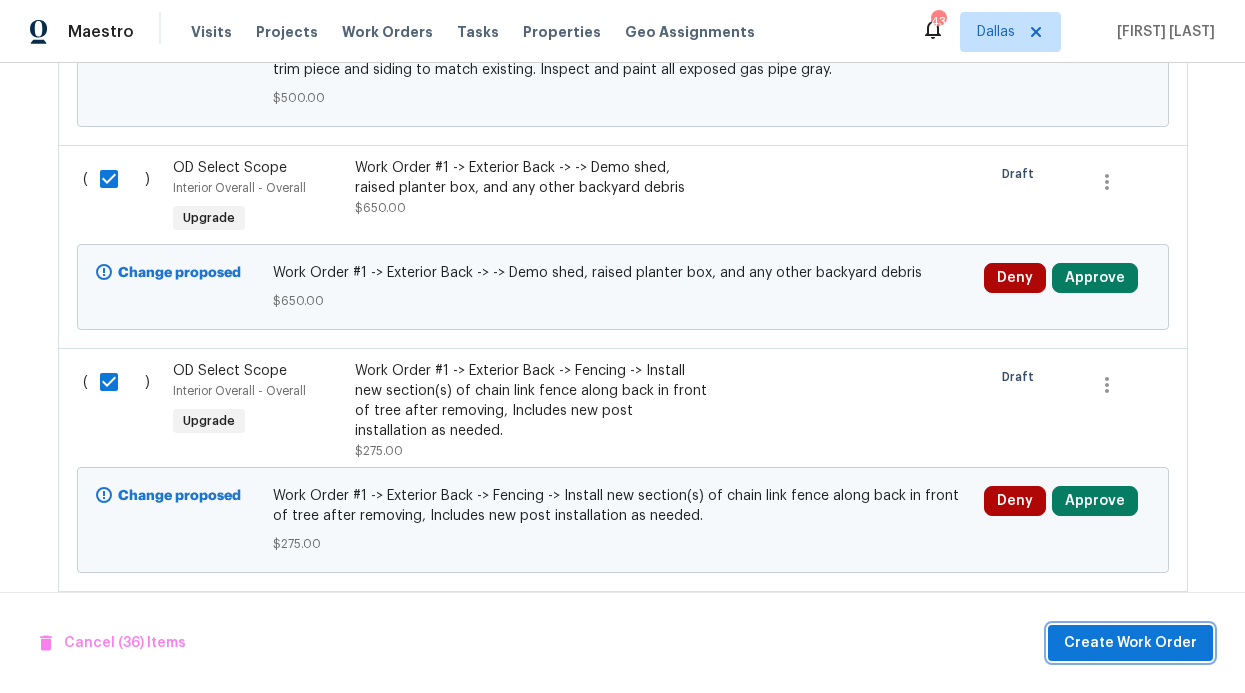 click on "Create Work Order" at bounding box center [1130, 643] 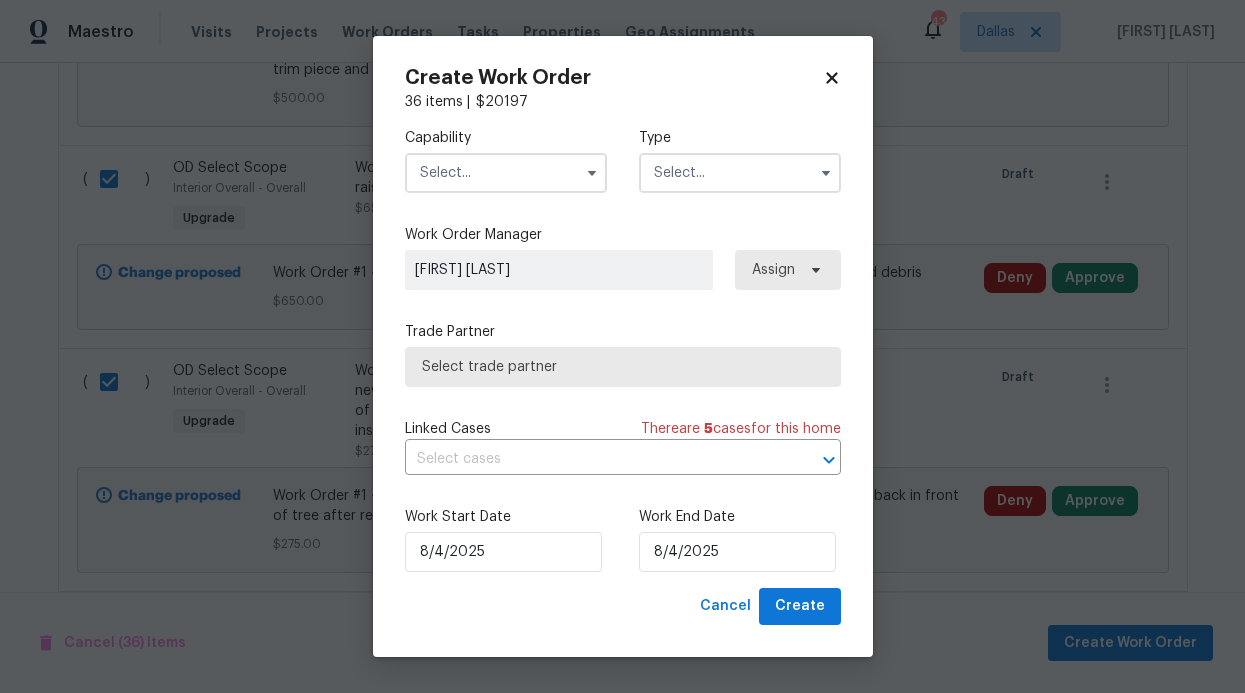 click at bounding box center (506, 173) 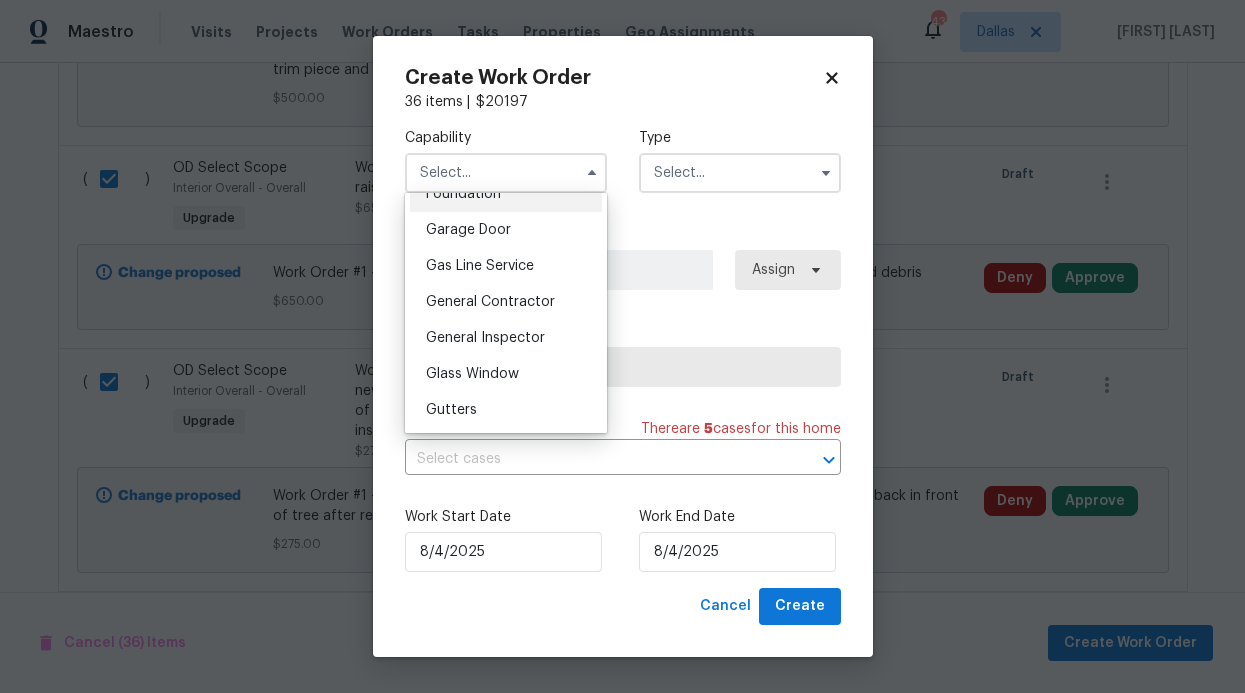 scroll, scrollTop: 816, scrollLeft: 0, axis: vertical 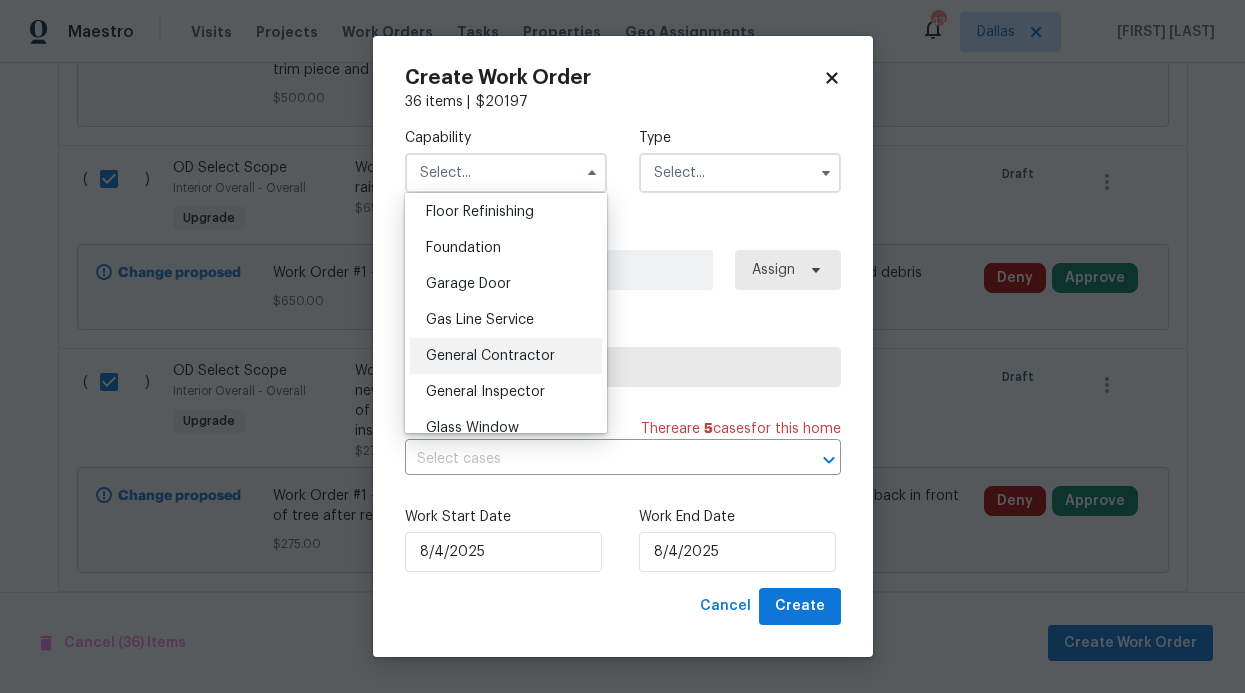 click on "General Contractor" at bounding box center (506, 356) 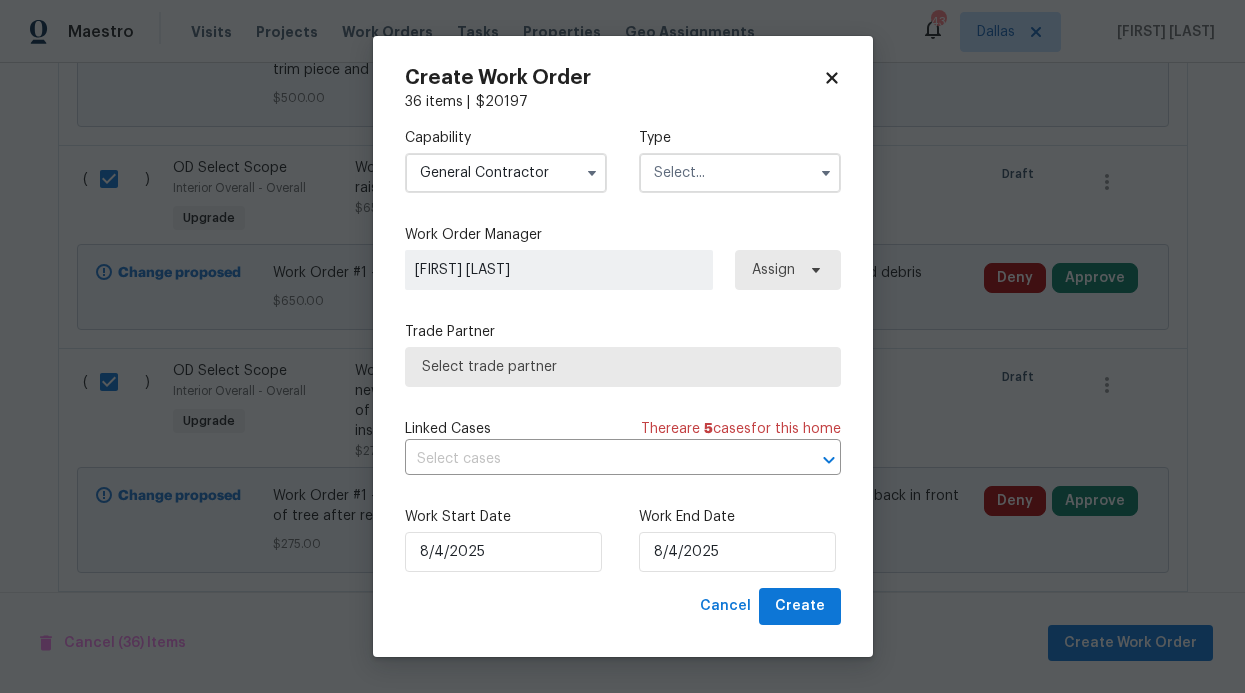click at bounding box center (740, 173) 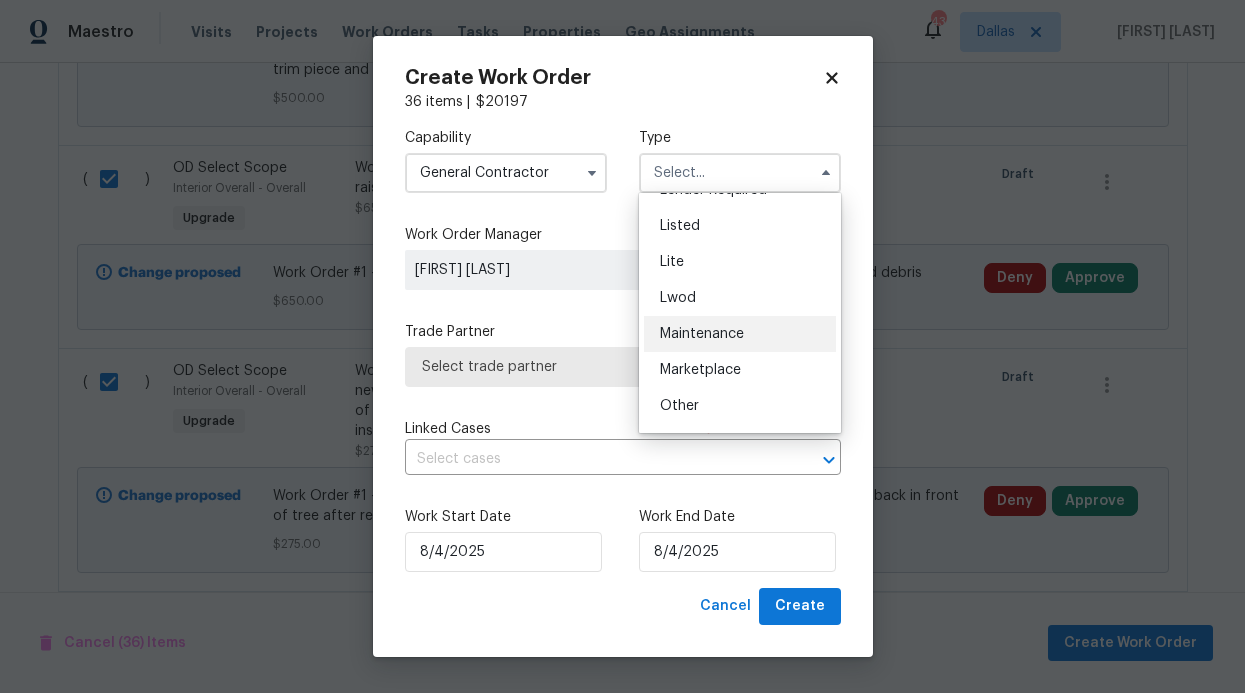 scroll, scrollTop: 454, scrollLeft: 0, axis: vertical 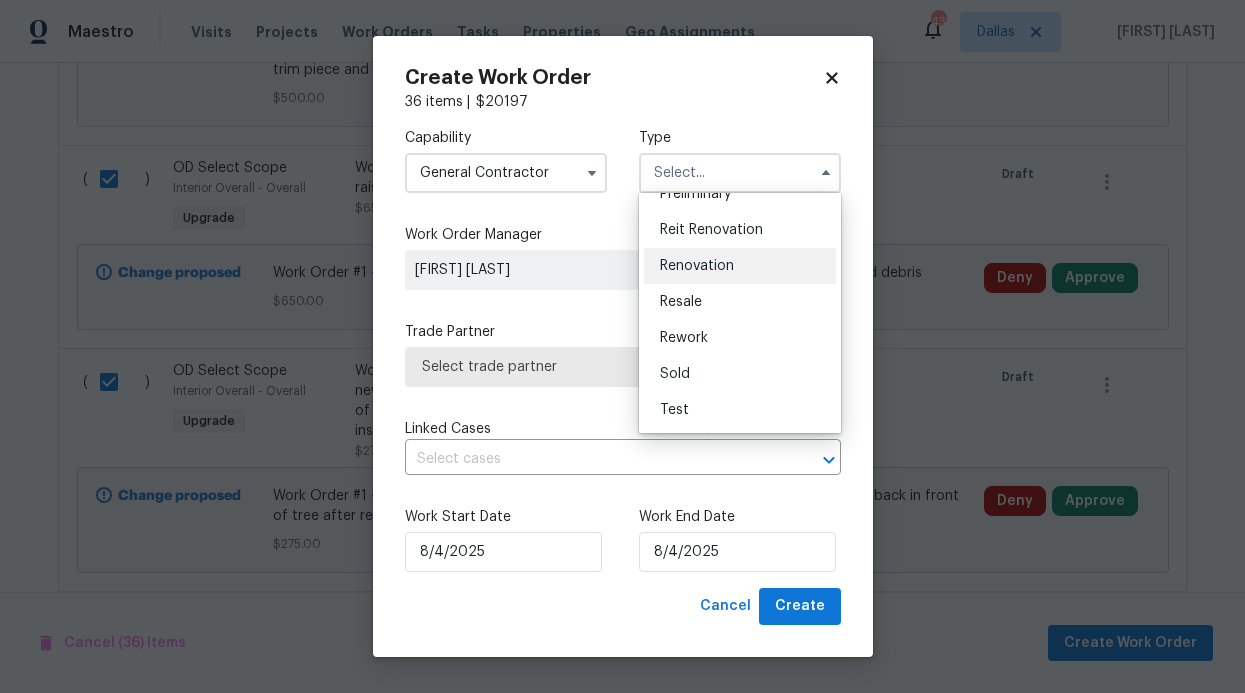 click on "Renovation" at bounding box center (697, 266) 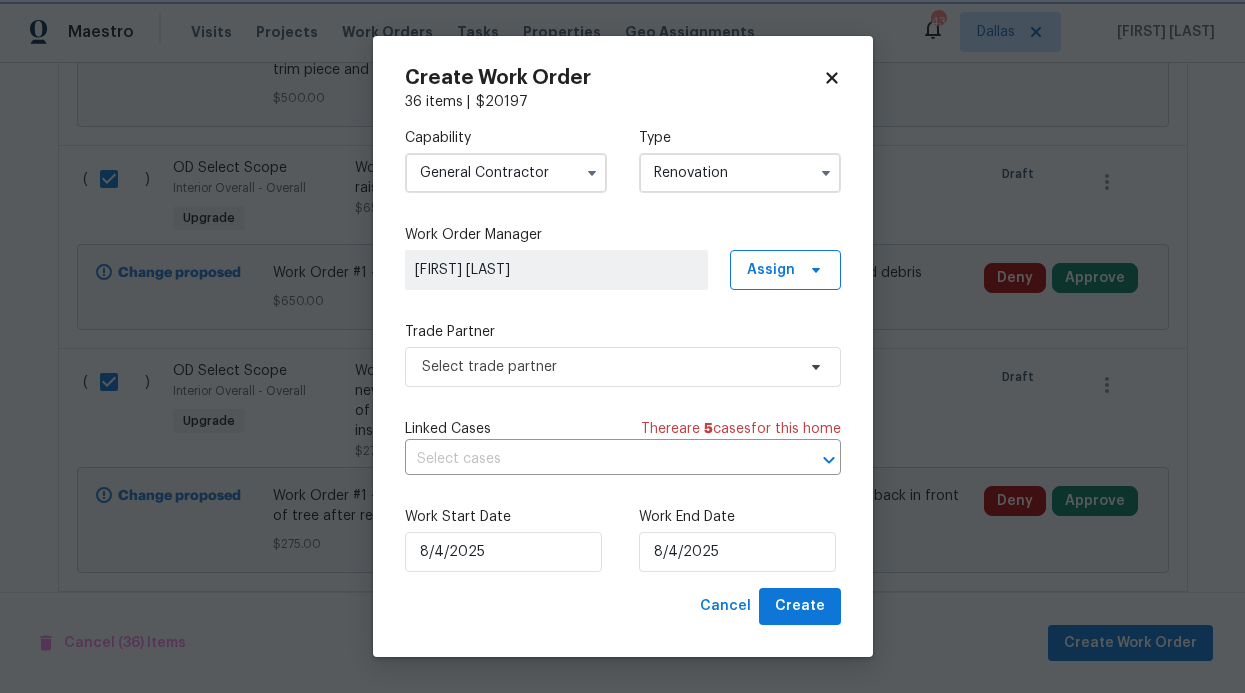 scroll, scrollTop: 0, scrollLeft: 0, axis: both 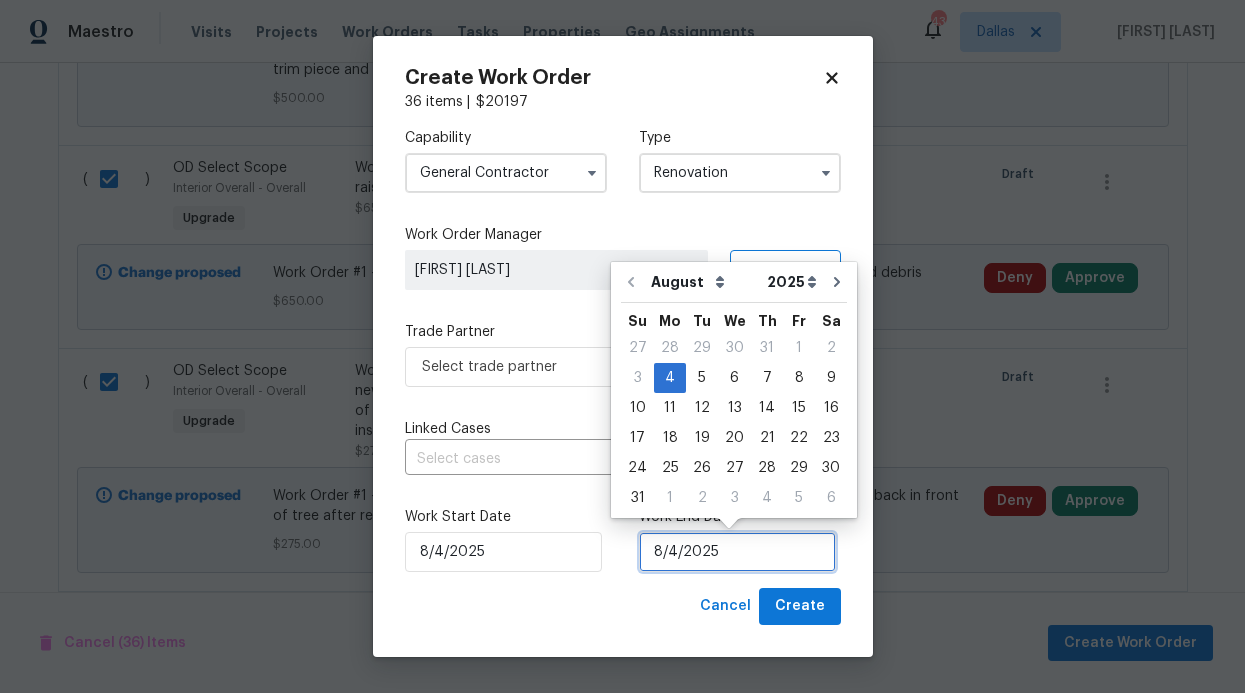 click on "8/4/2025" at bounding box center [737, 552] 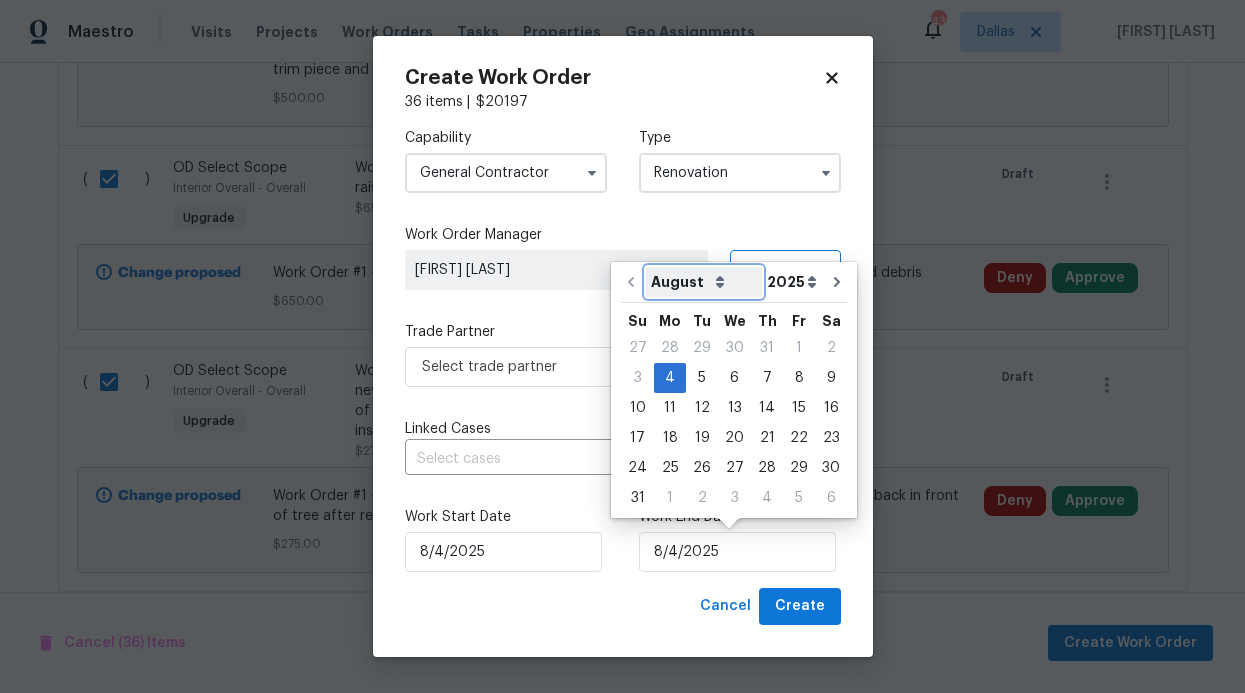 click on "August September October November December" at bounding box center (704, 282) 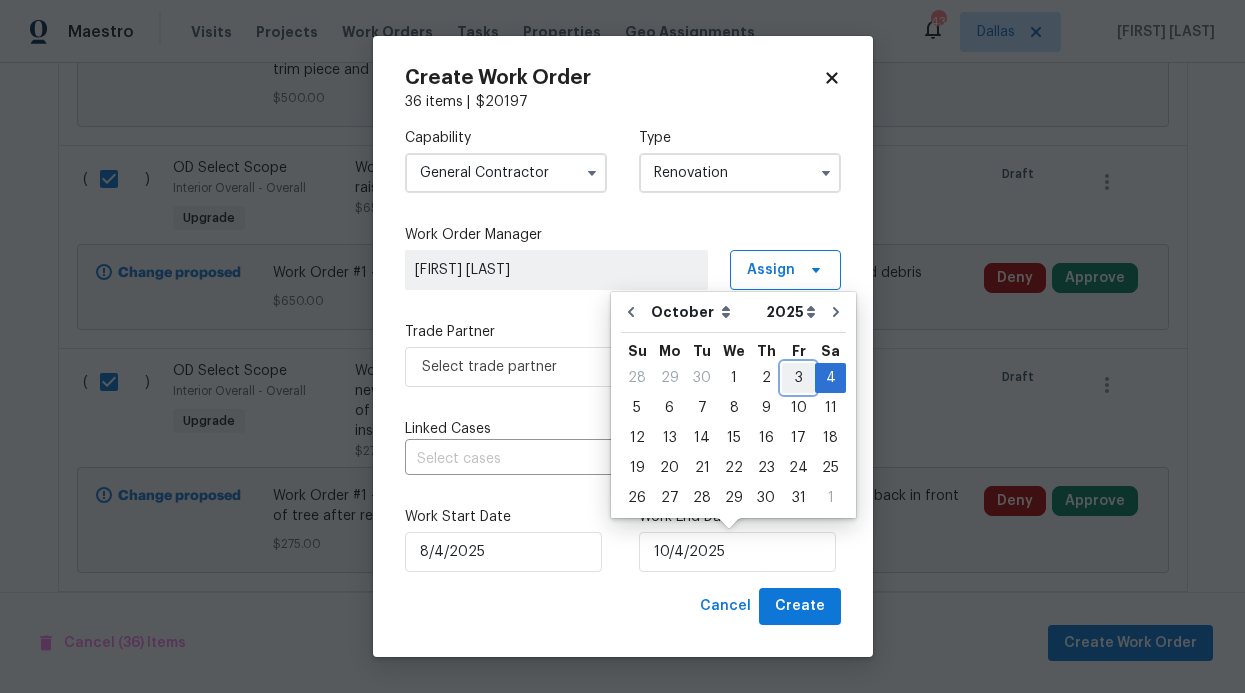 click on "3" at bounding box center [798, 378] 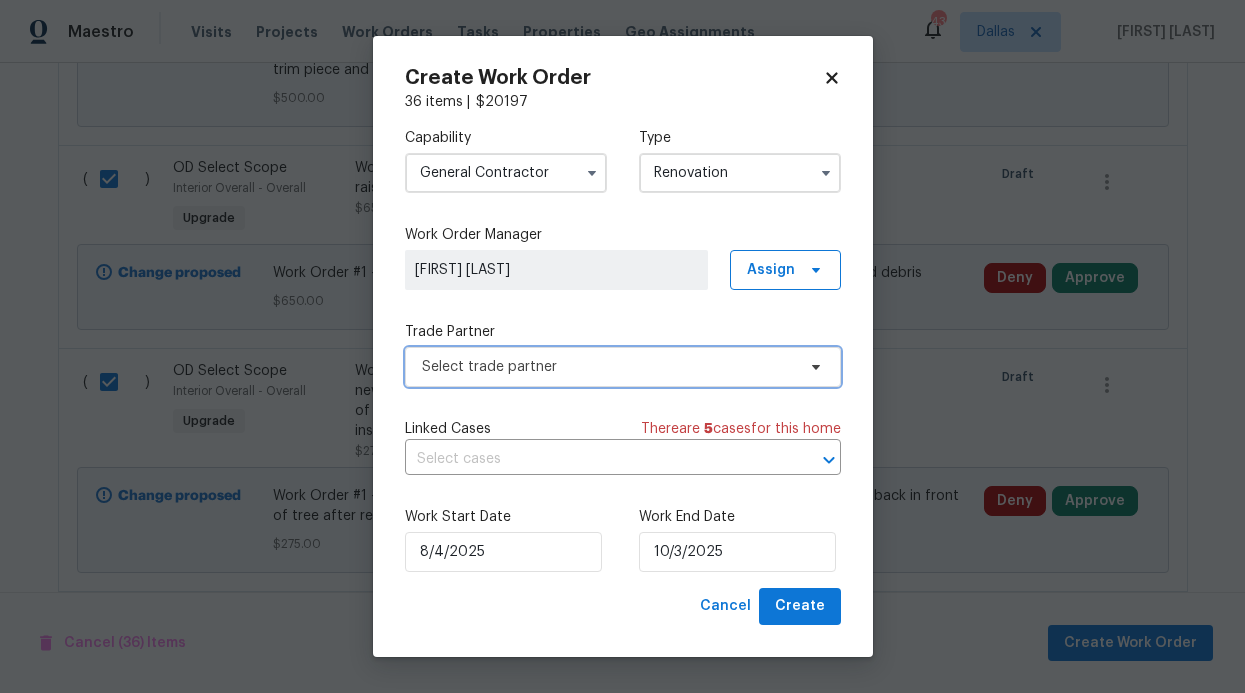 click on "Select trade partner" at bounding box center (623, 367) 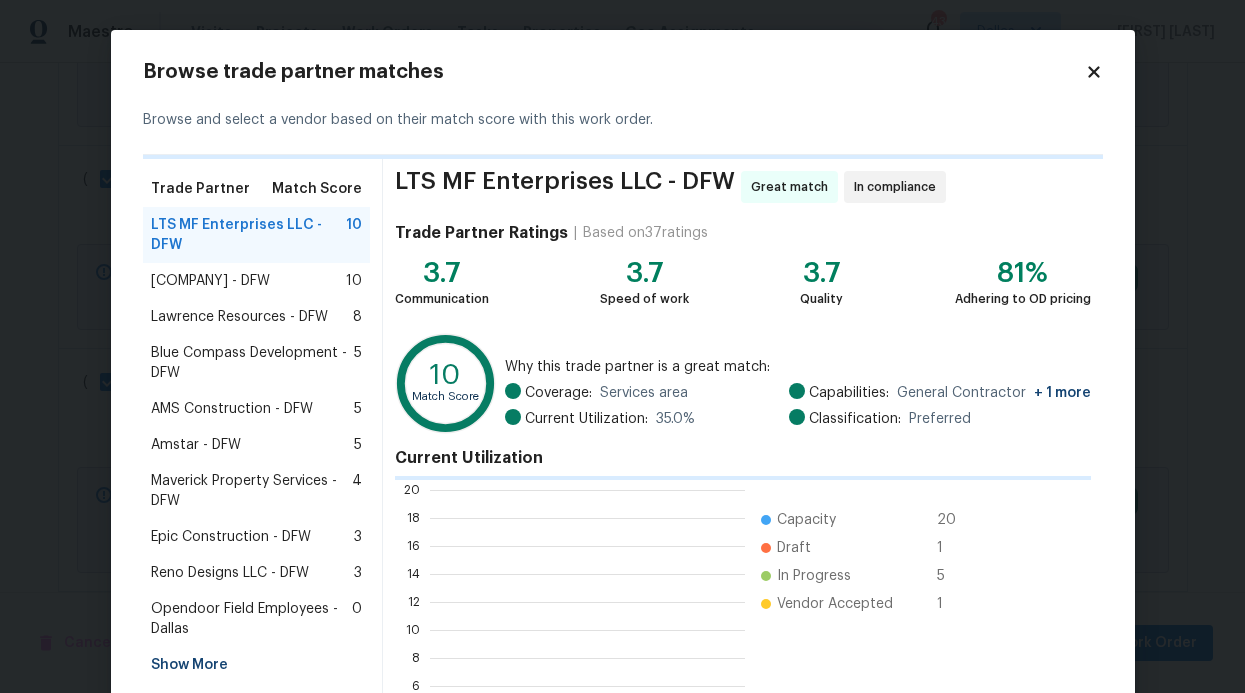 scroll, scrollTop: 2, scrollLeft: 2, axis: both 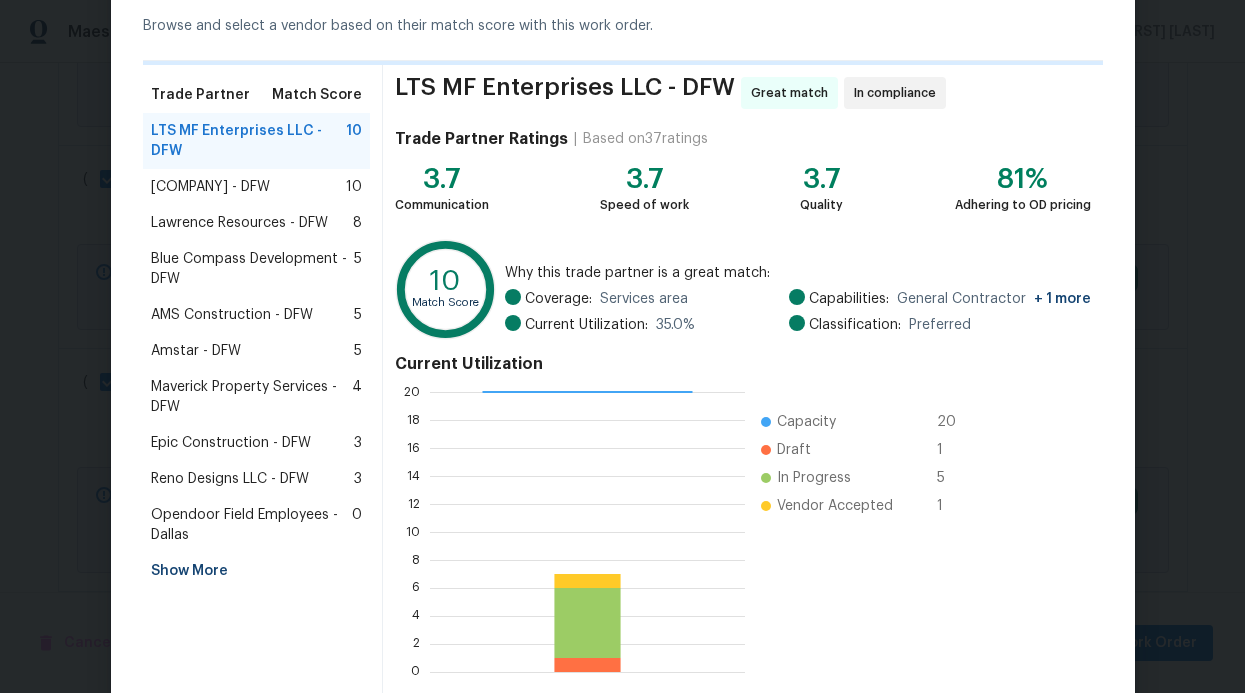 click on "Amstar - DFW 5" at bounding box center [257, 351] 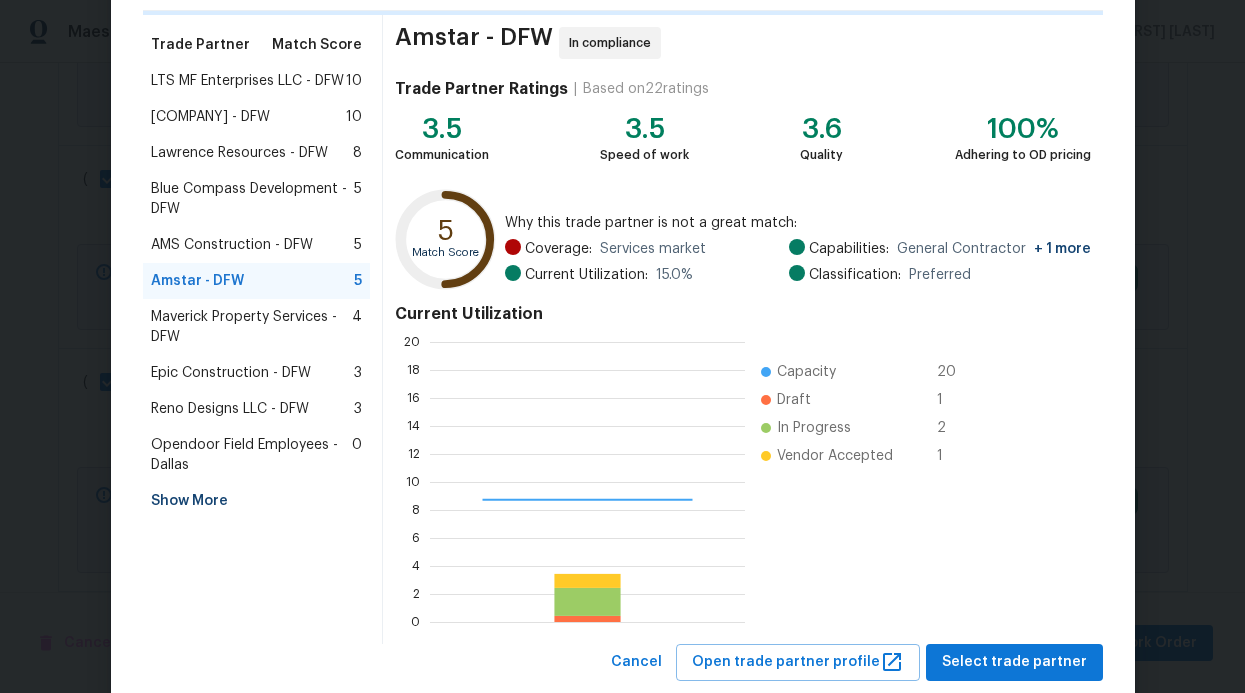 scroll, scrollTop: 193, scrollLeft: 0, axis: vertical 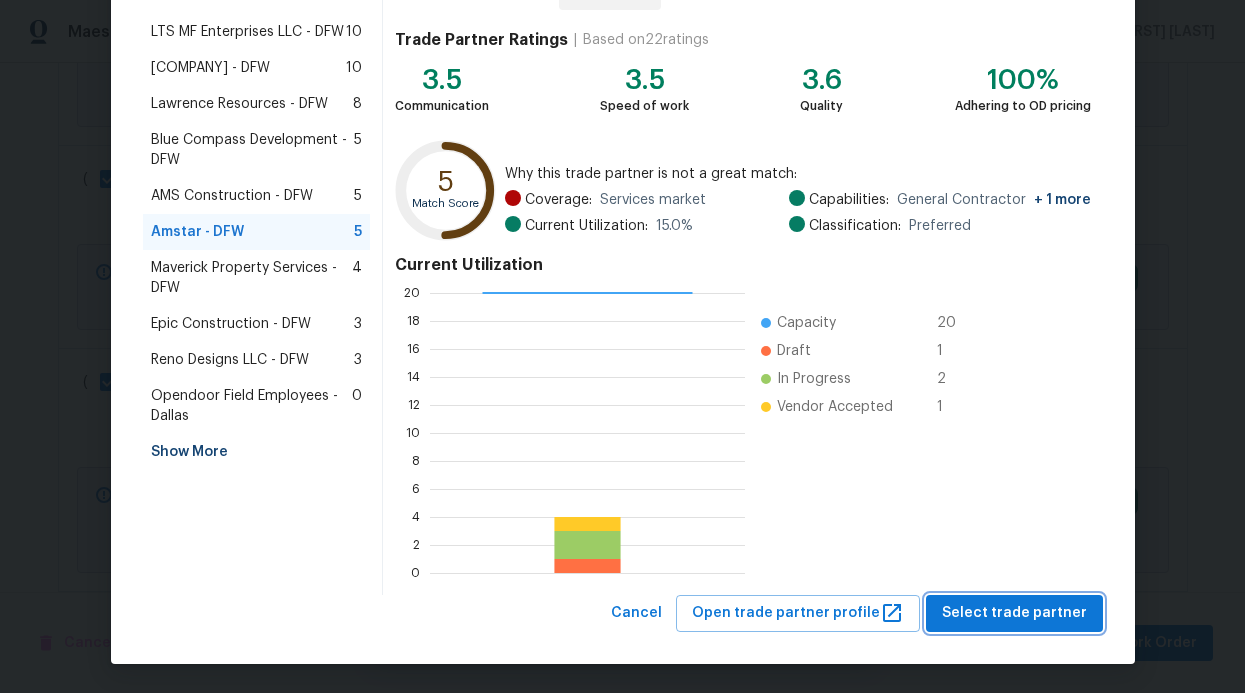 click on "Select trade partner" at bounding box center [1014, 613] 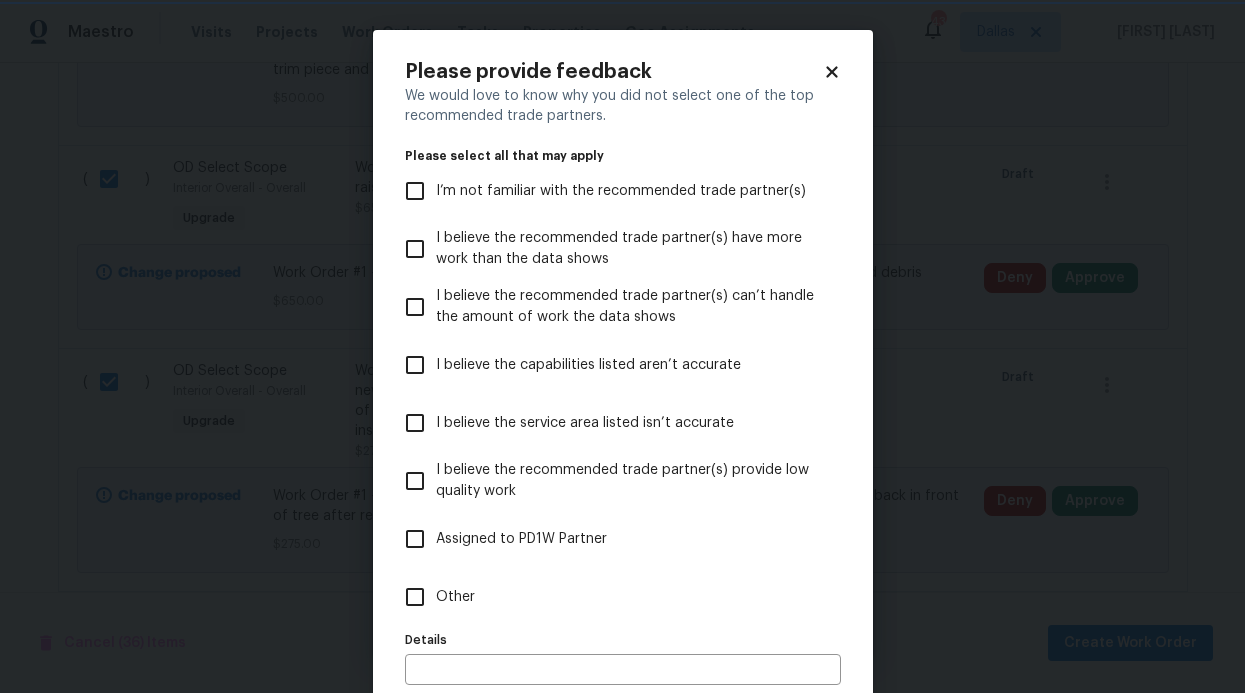 scroll, scrollTop: 0, scrollLeft: 0, axis: both 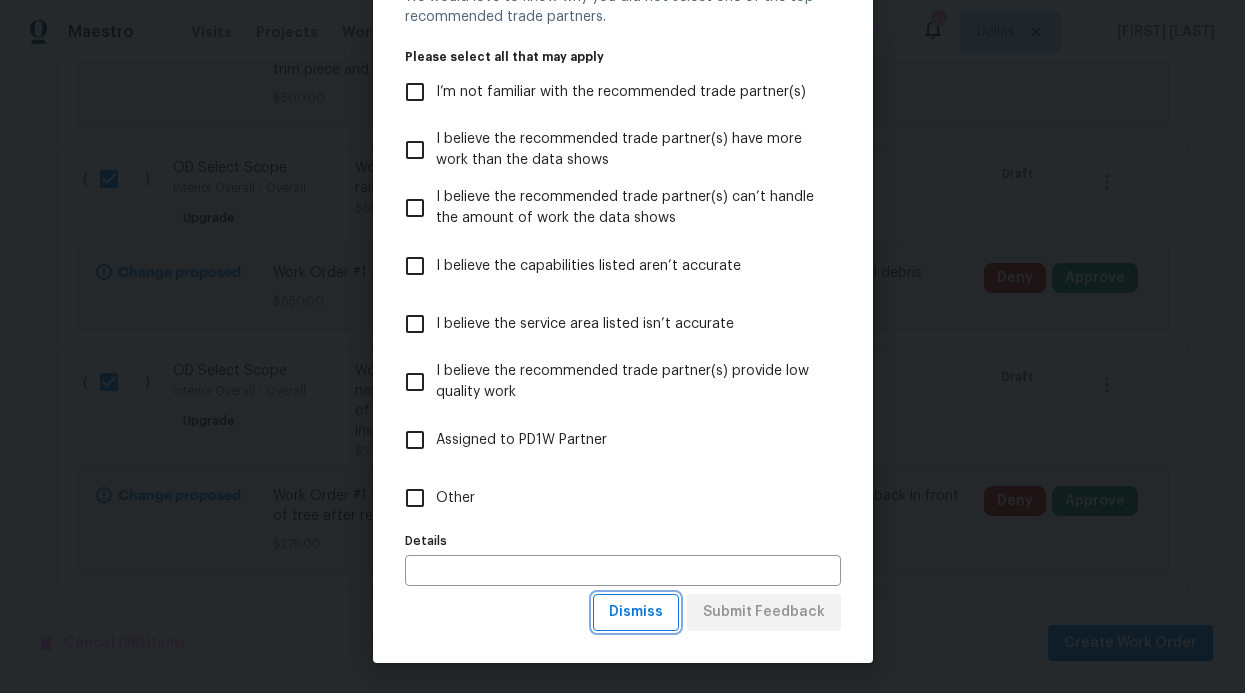 click on "Dismiss" at bounding box center (636, 612) 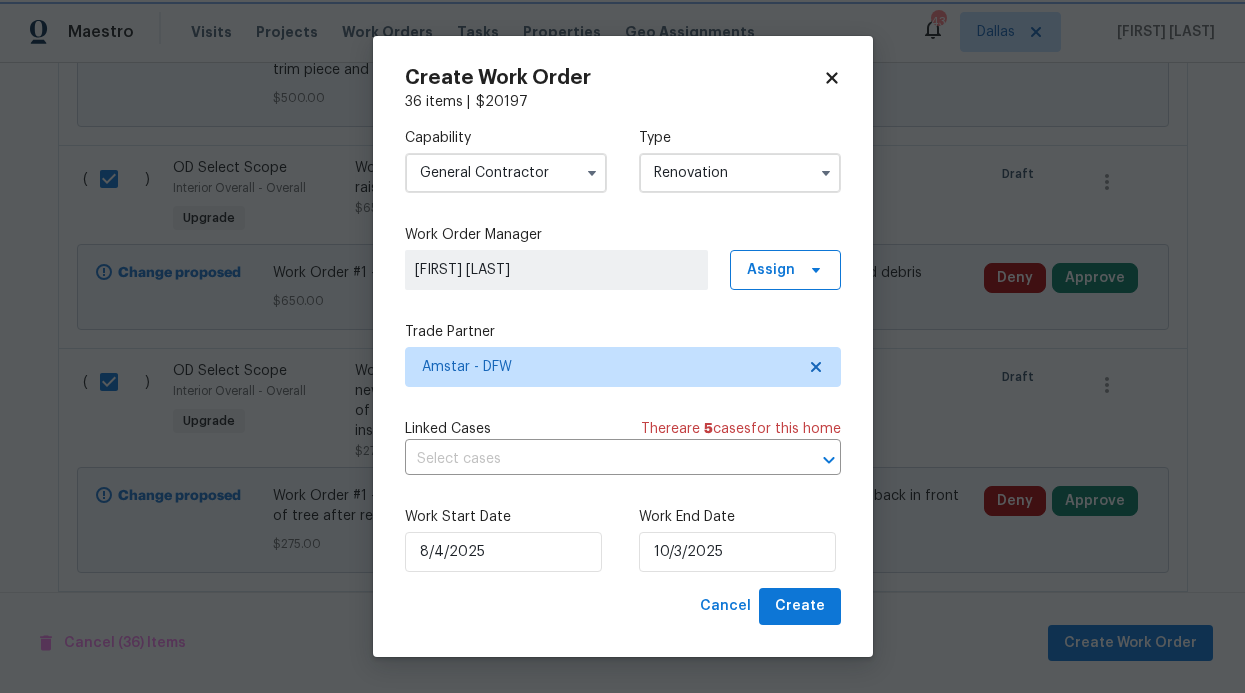 scroll, scrollTop: 0, scrollLeft: 0, axis: both 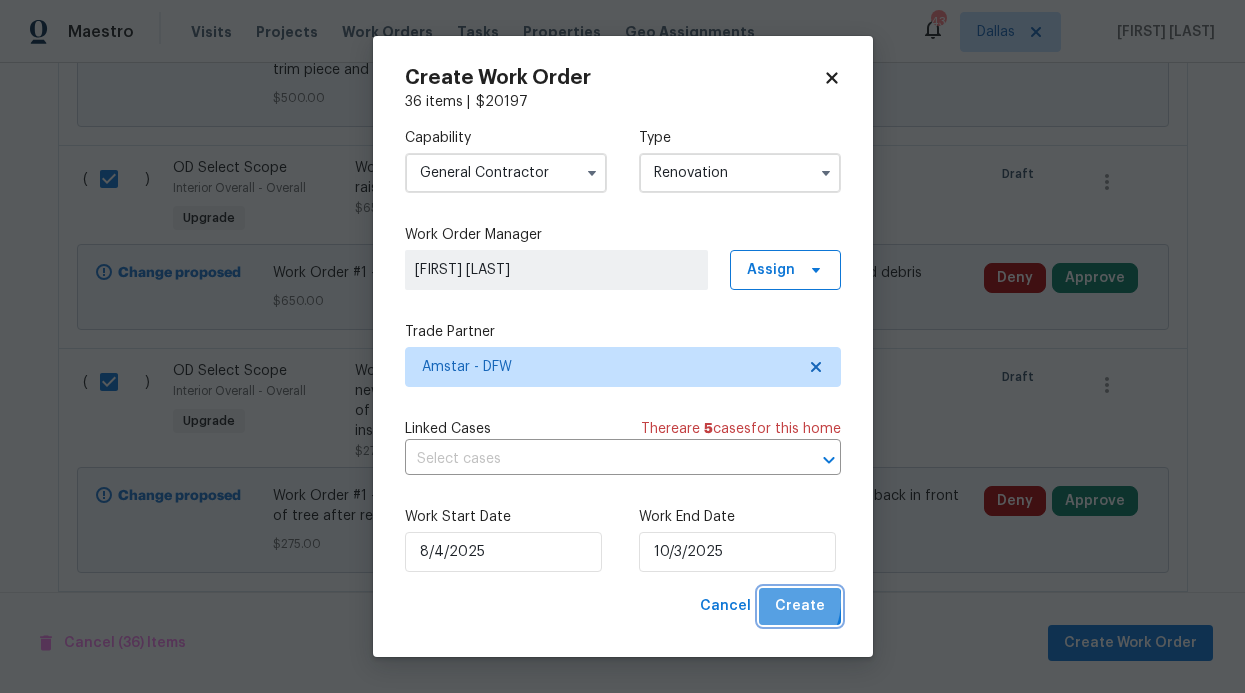 click on "Create" at bounding box center (800, 606) 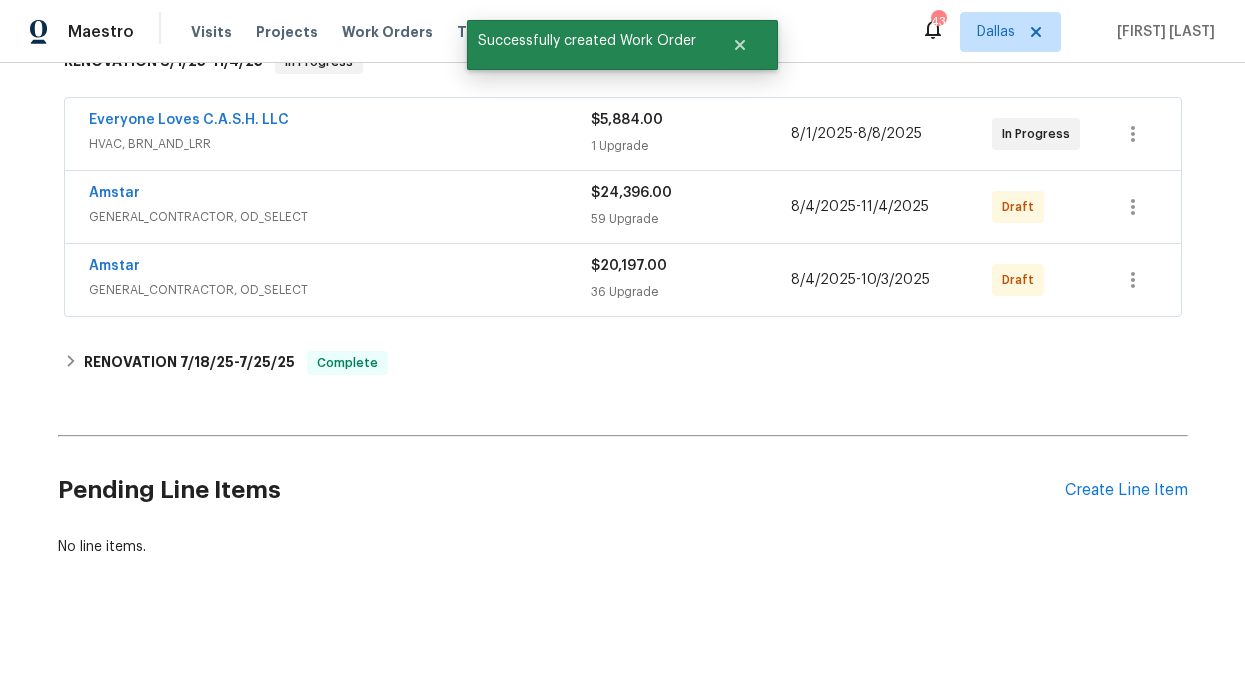 scroll, scrollTop: 364, scrollLeft: 0, axis: vertical 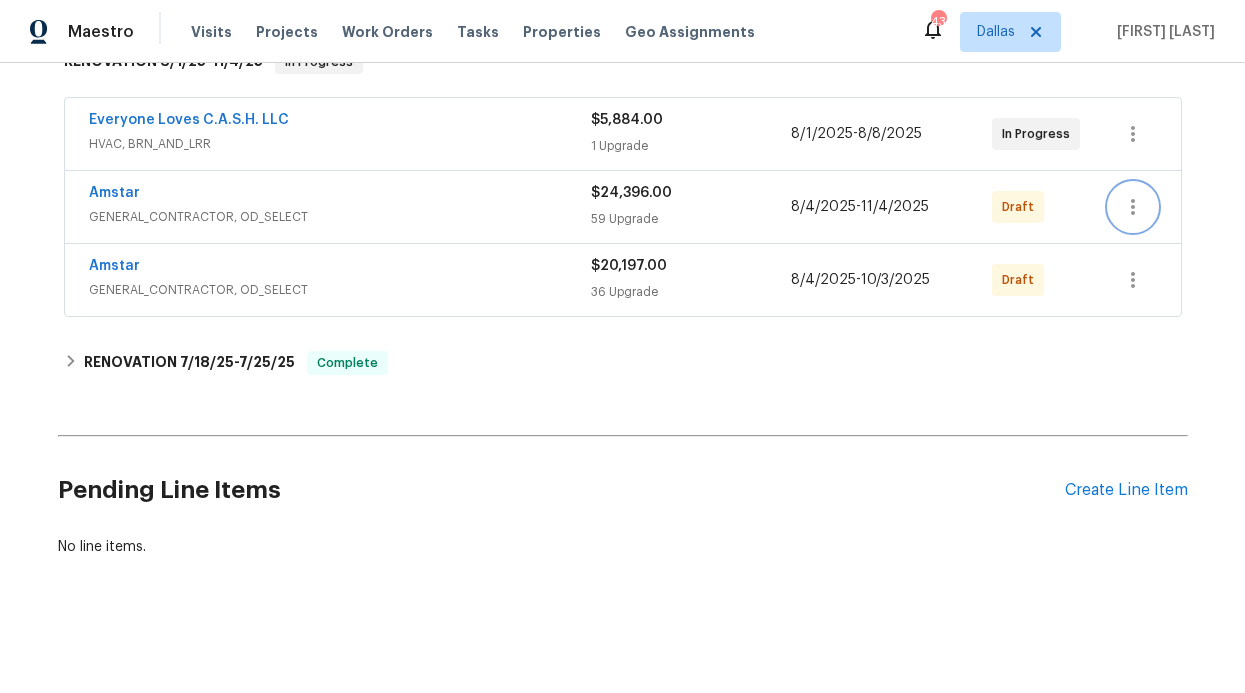 click 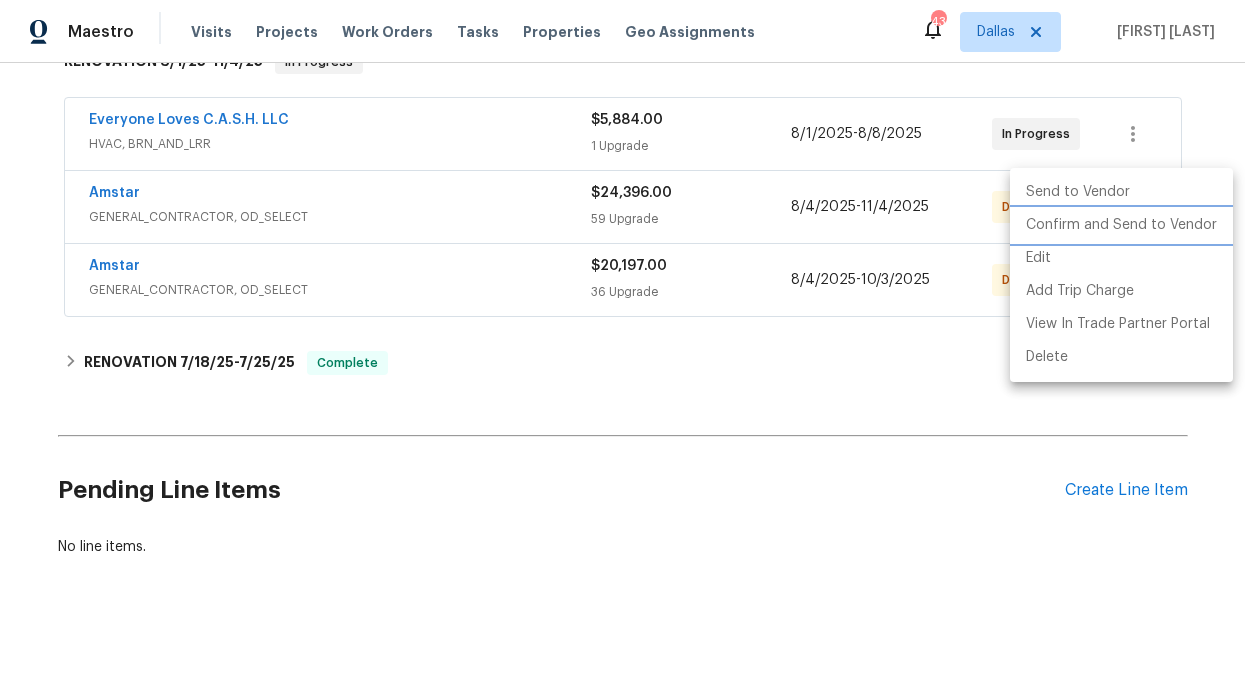 click on "Confirm and Send to Vendor" at bounding box center (1121, 225) 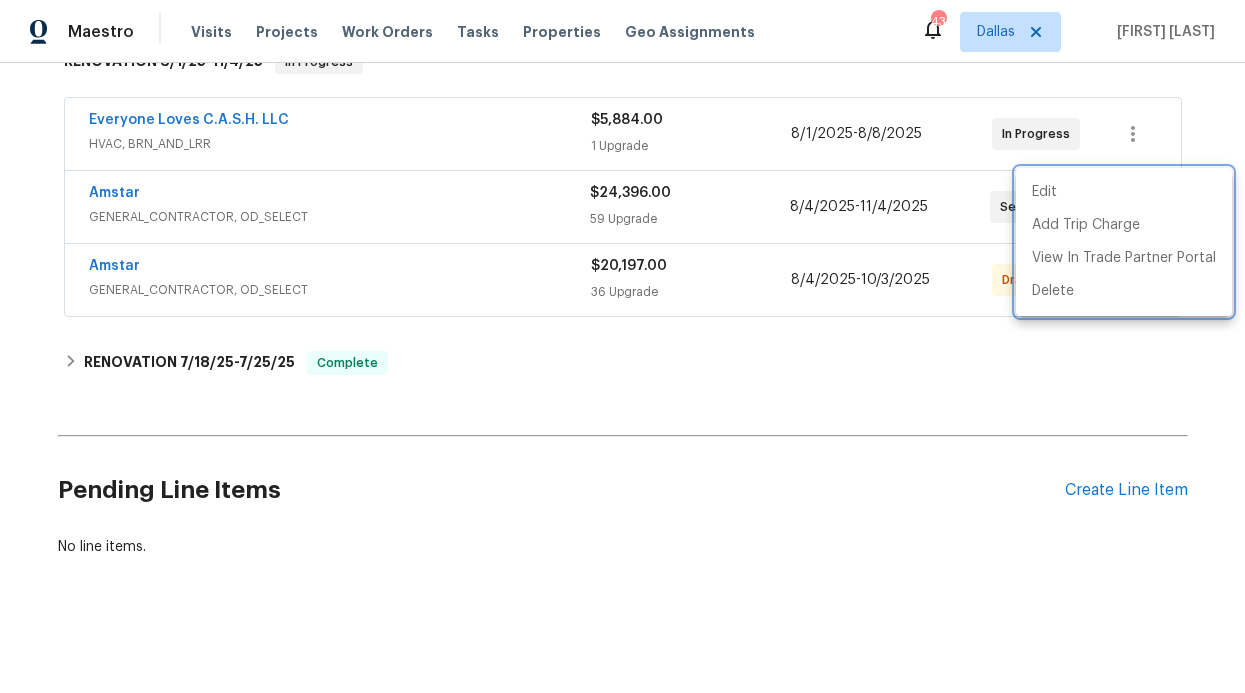 click at bounding box center (622, 346) 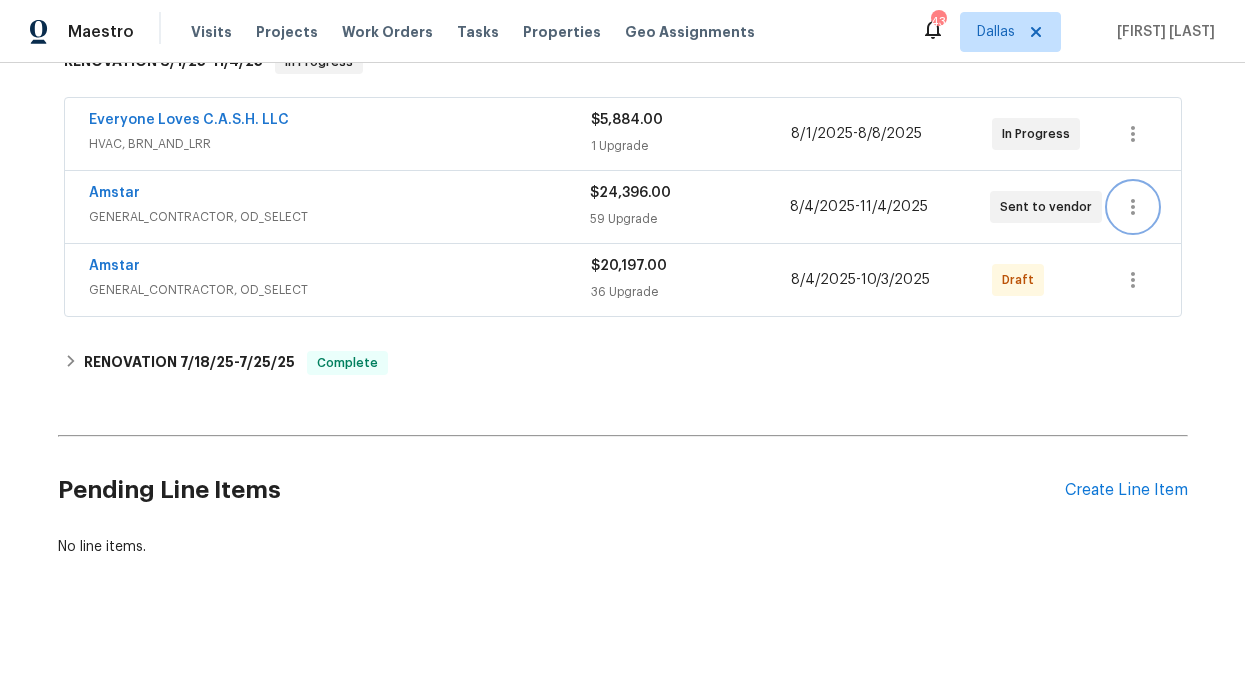 click 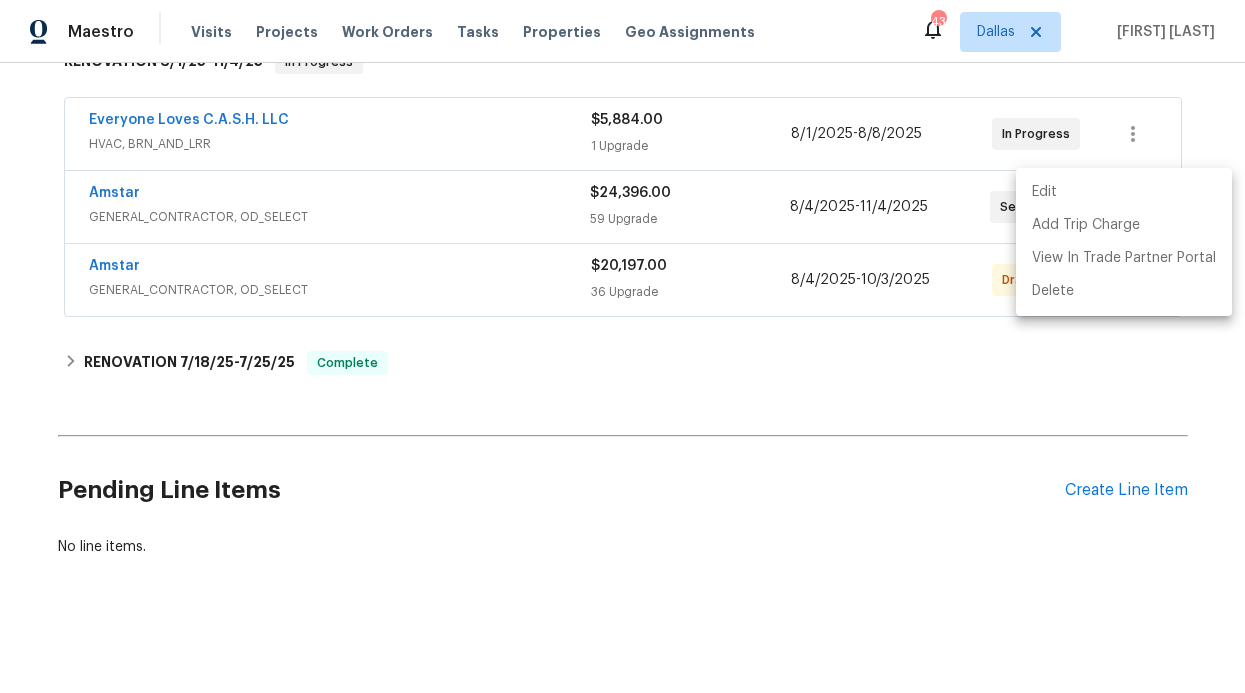 click on "Edit" at bounding box center [1124, 192] 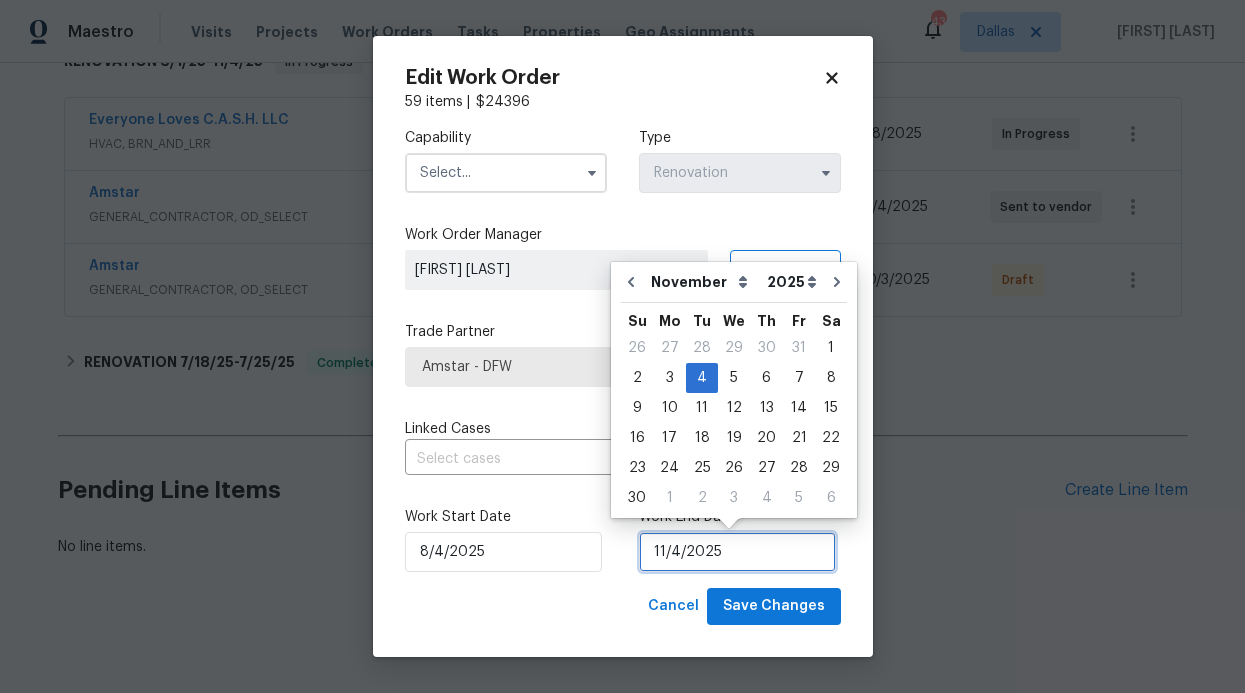 click on "11/4/2025" at bounding box center (737, 552) 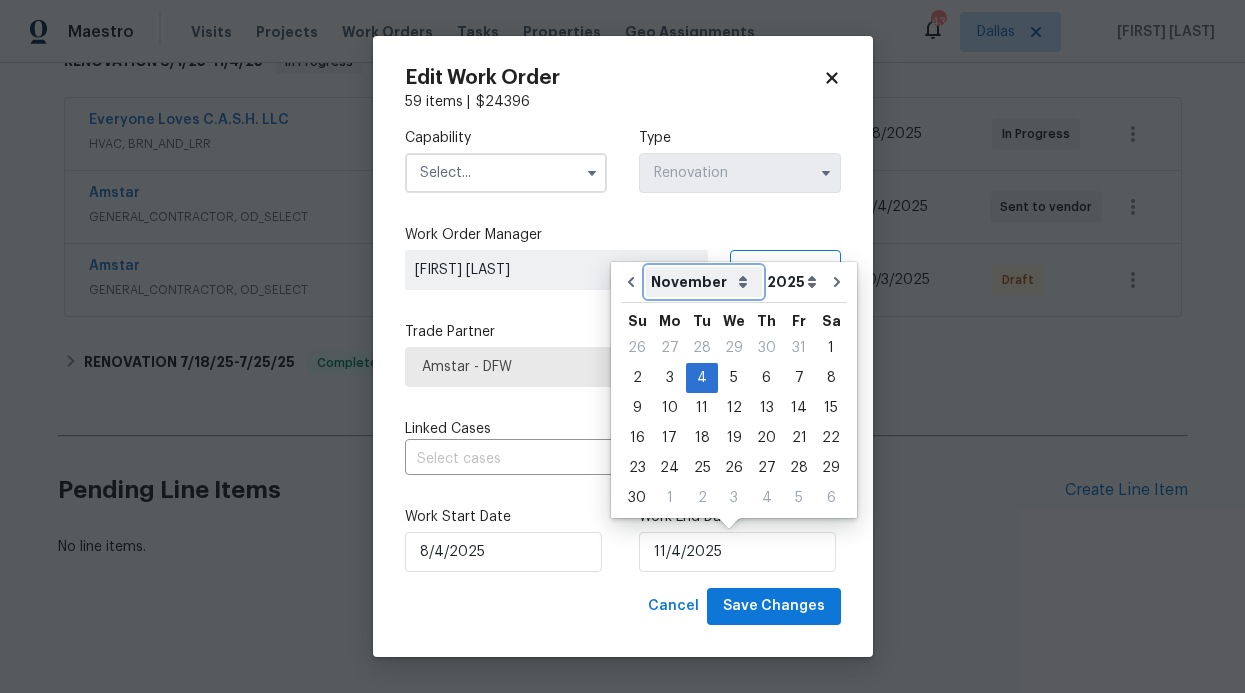 click on "August September October November December" at bounding box center (704, 282) 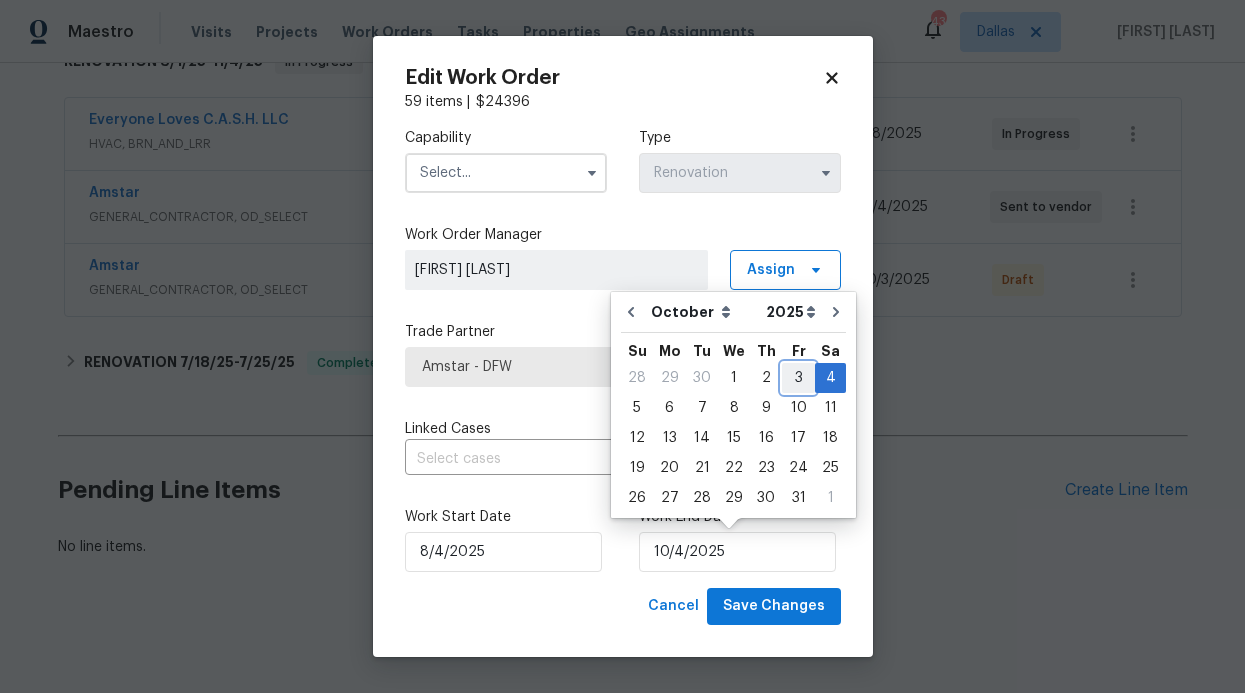 click on "3" at bounding box center (798, 378) 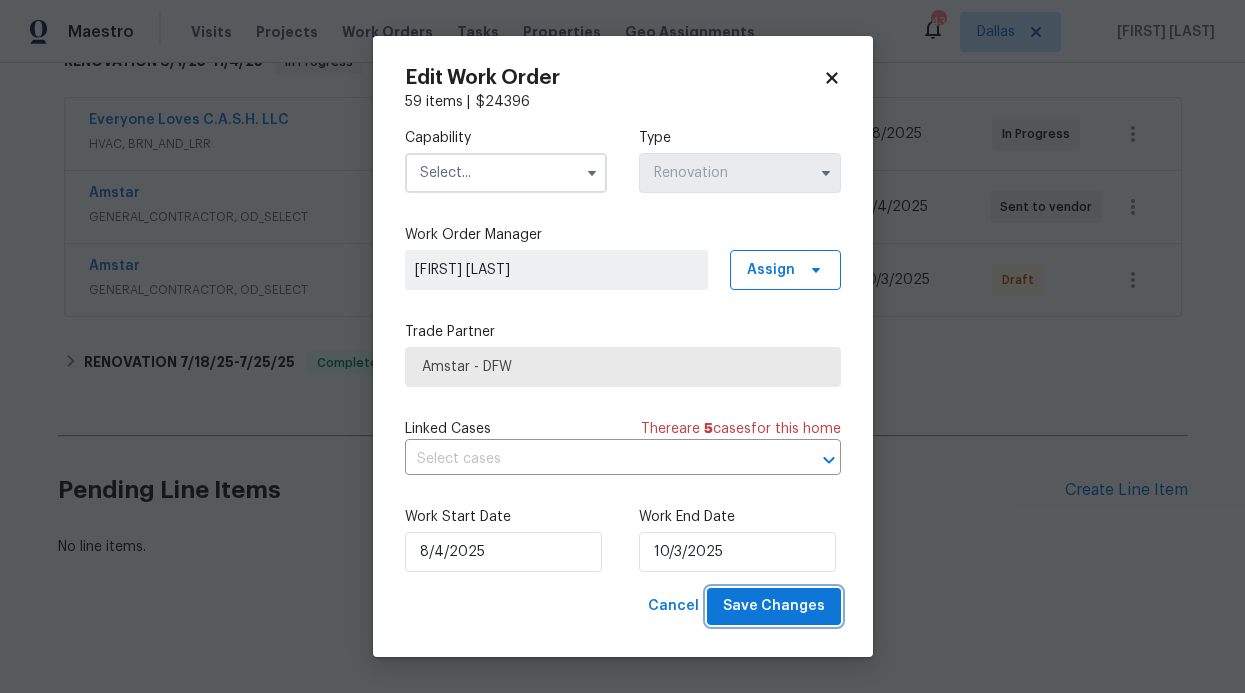 click on "Save Changes" at bounding box center (774, 606) 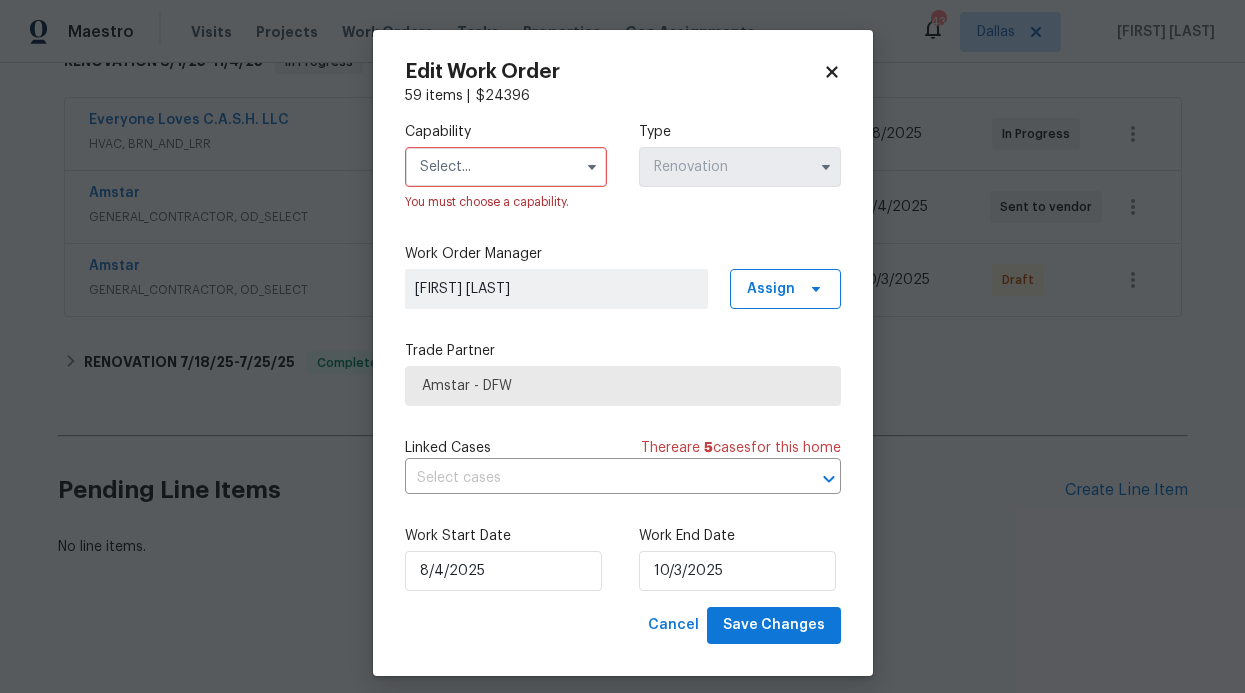 click at bounding box center (506, 167) 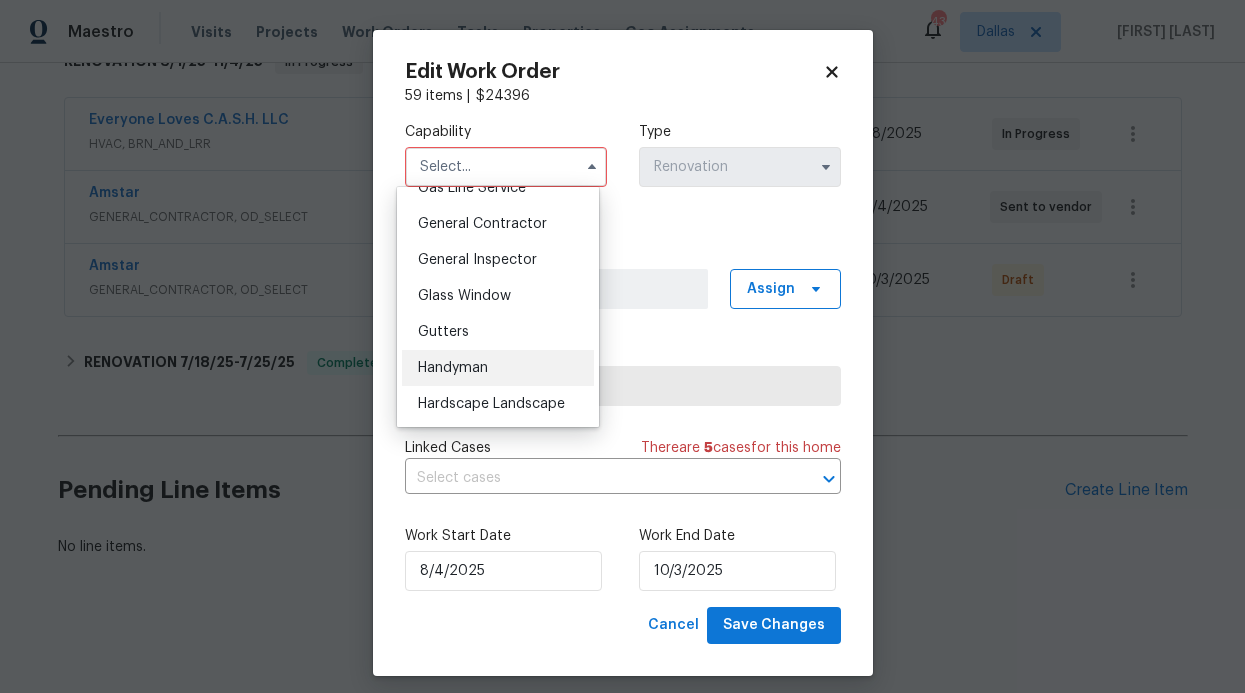 scroll, scrollTop: 856, scrollLeft: 0, axis: vertical 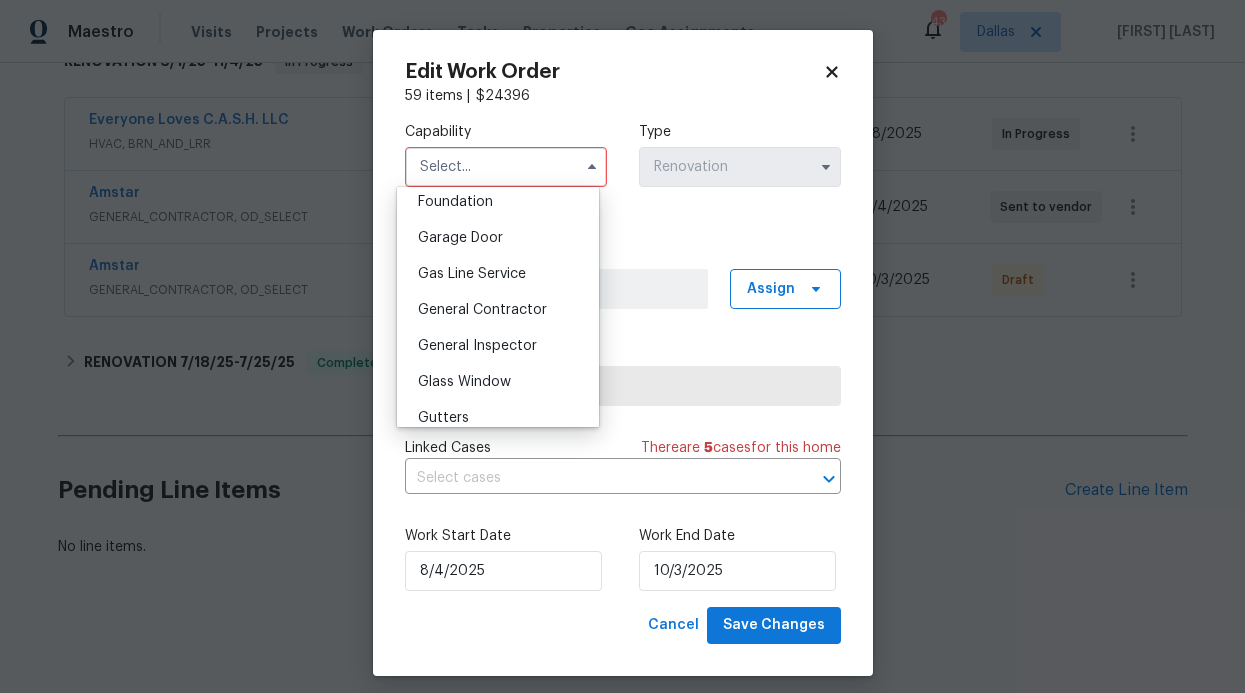 click on "General Contractor" at bounding box center [498, 310] 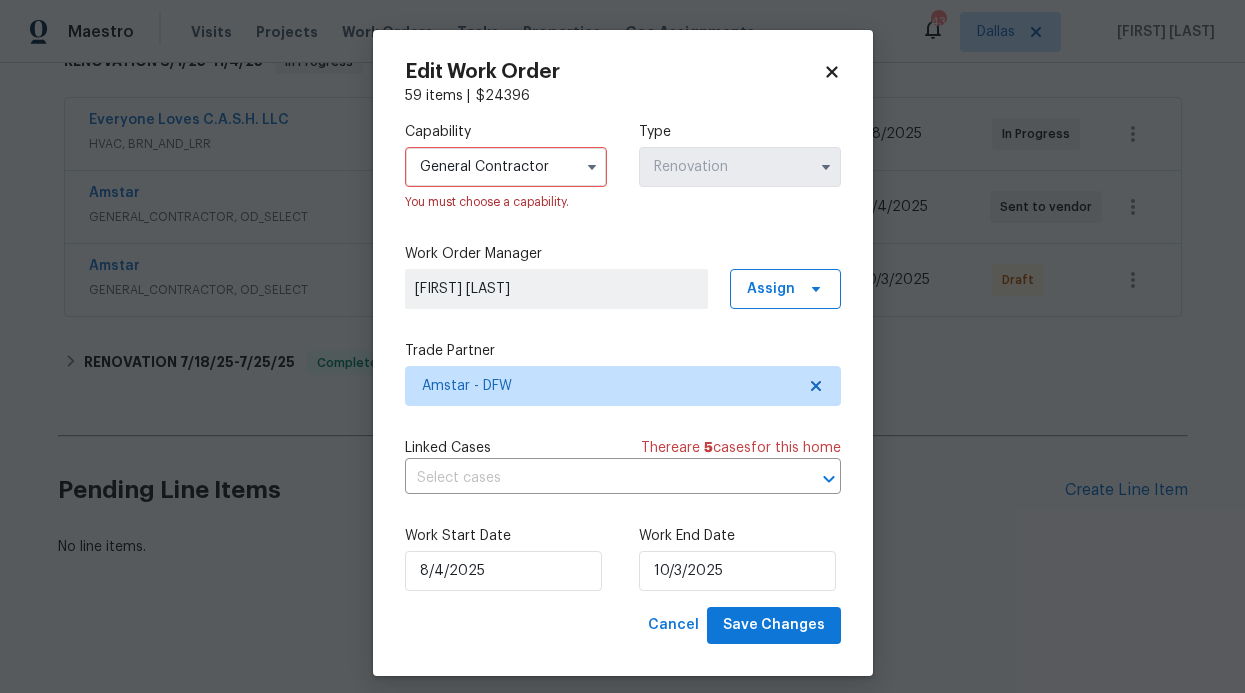 click on "Capability   General Contractor You must choose a capability. Type   Renovation Work Order Manager   RonDerrick Jackson Assign Trade Partner   Amstar - DFW Linked Cases There  are   5  case s  for this home   ​ Work Start Date   8/4/2025 Work End Date   10/3/2025" at bounding box center (623, 356) 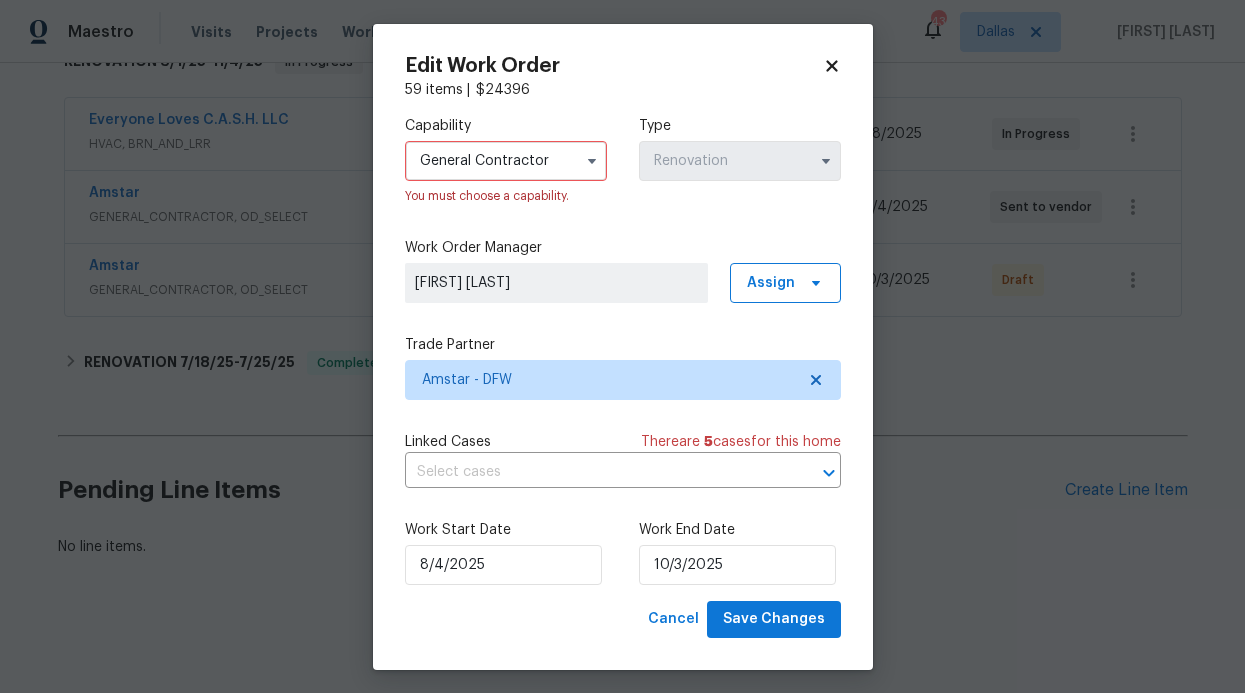 scroll, scrollTop: 13, scrollLeft: 0, axis: vertical 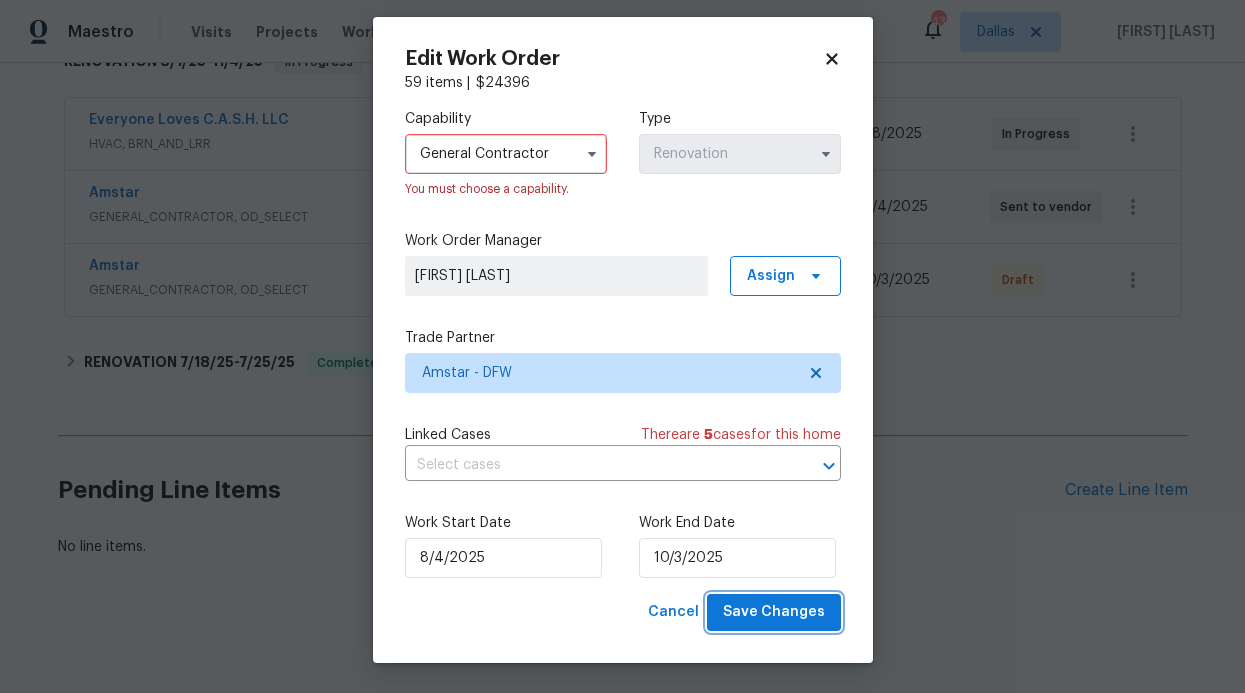 click on "Save Changes" at bounding box center [774, 612] 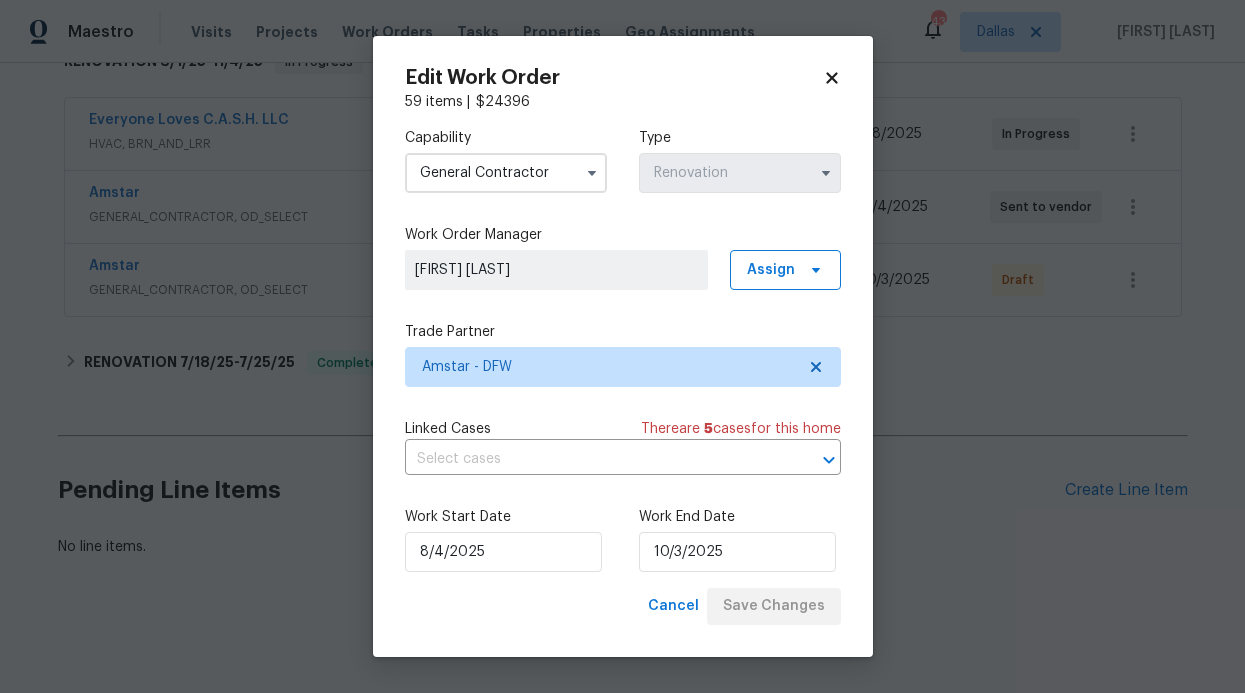 scroll, scrollTop: 0, scrollLeft: 0, axis: both 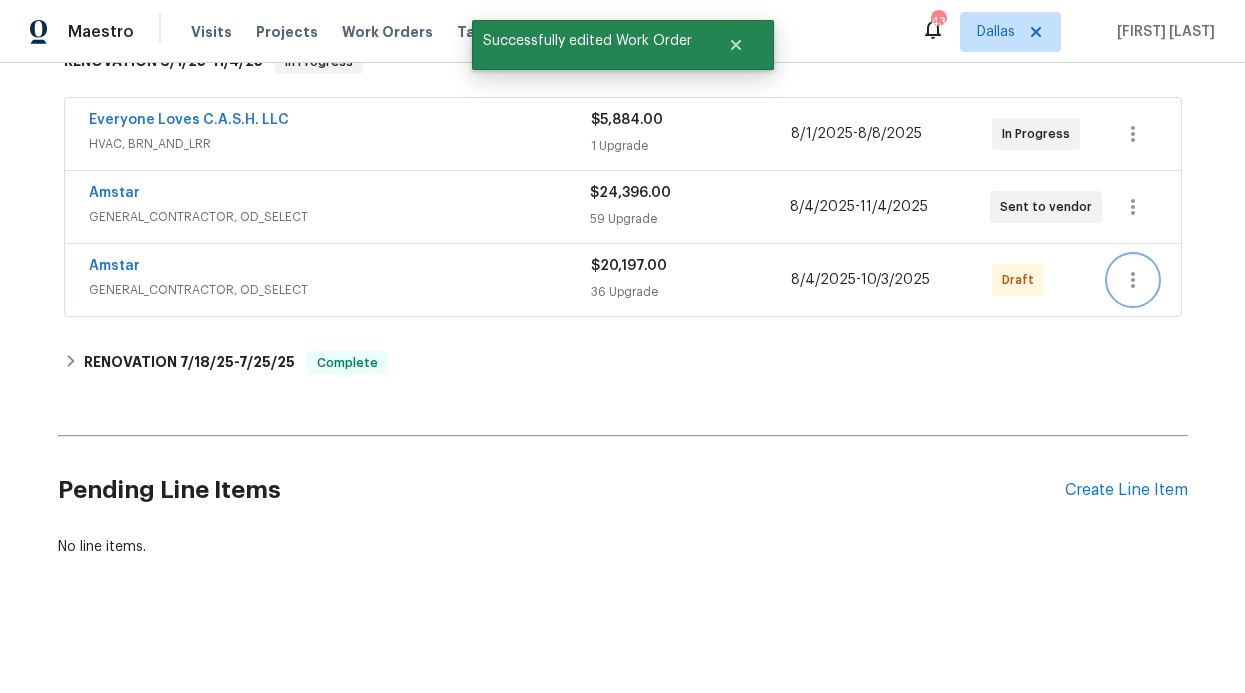click at bounding box center [1133, 280] 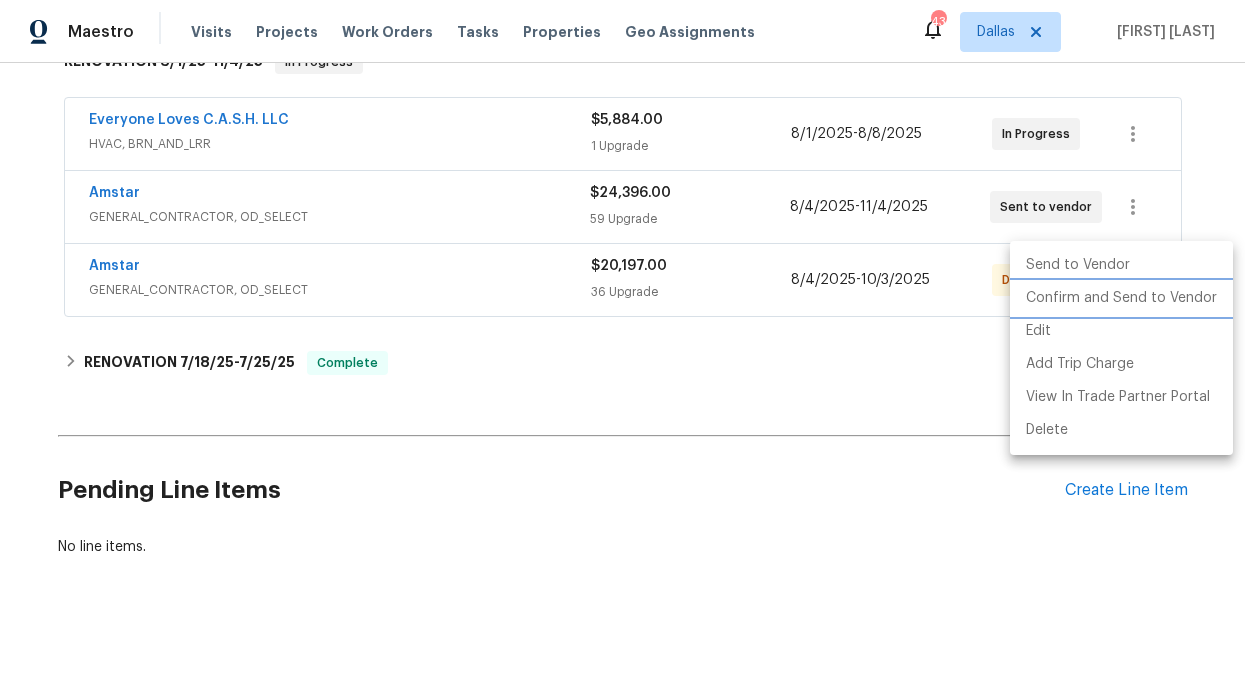 click on "Confirm and Send to Vendor" at bounding box center (1121, 298) 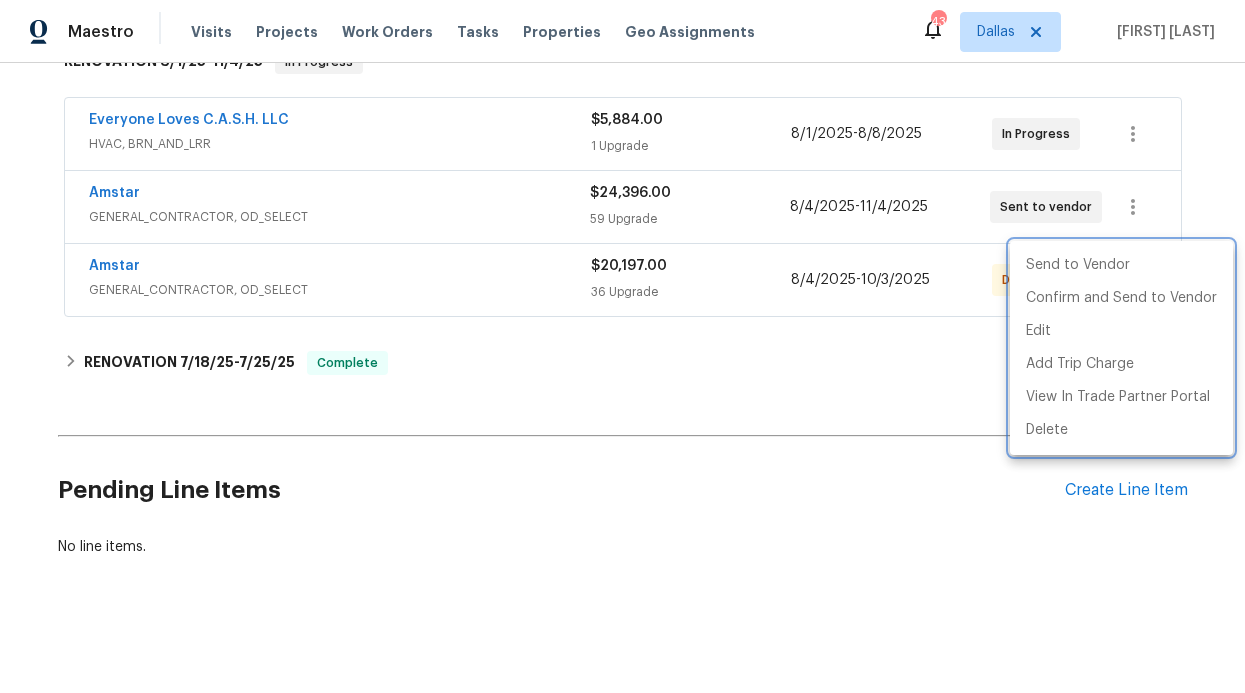 click at bounding box center [622, 346] 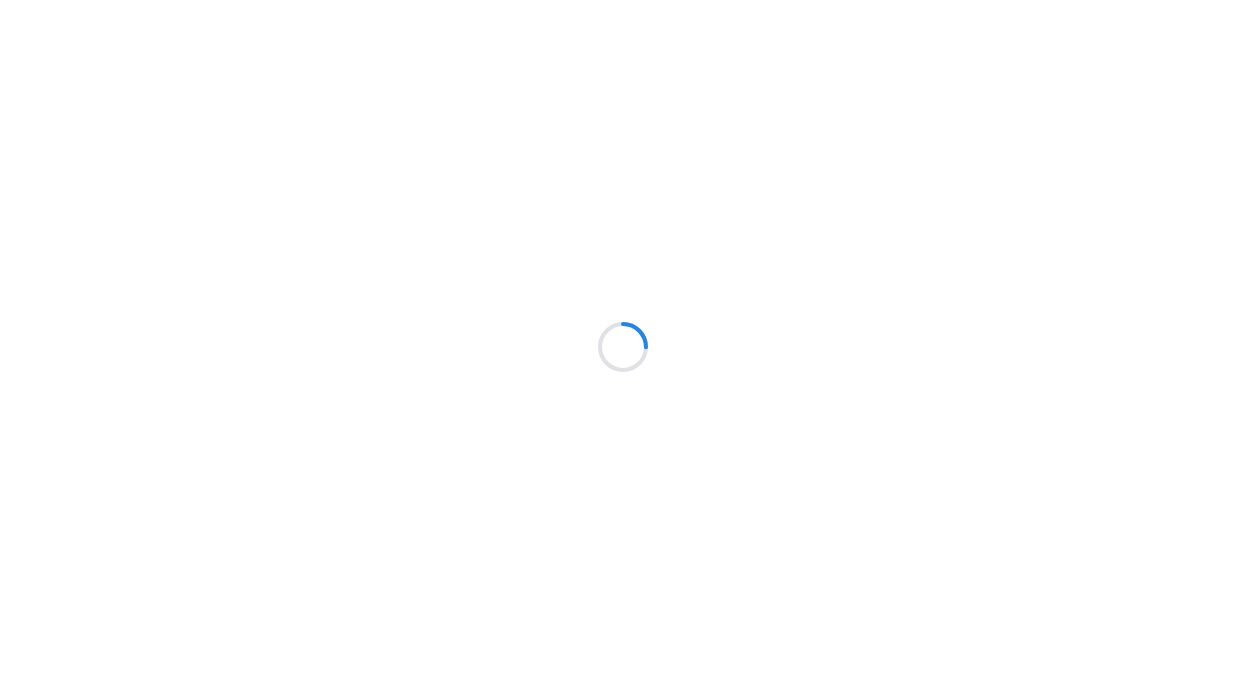 scroll, scrollTop: 0, scrollLeft: 0, axis: both 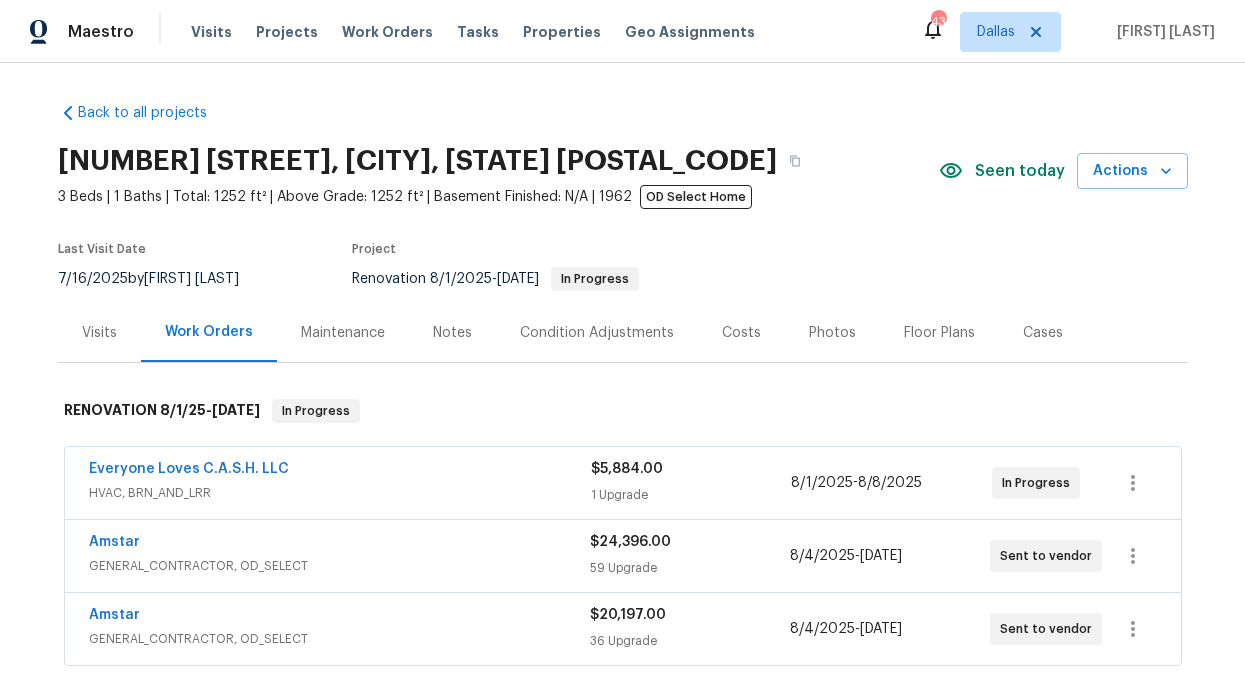 click on "Notes" at bounding box center (452, 333) 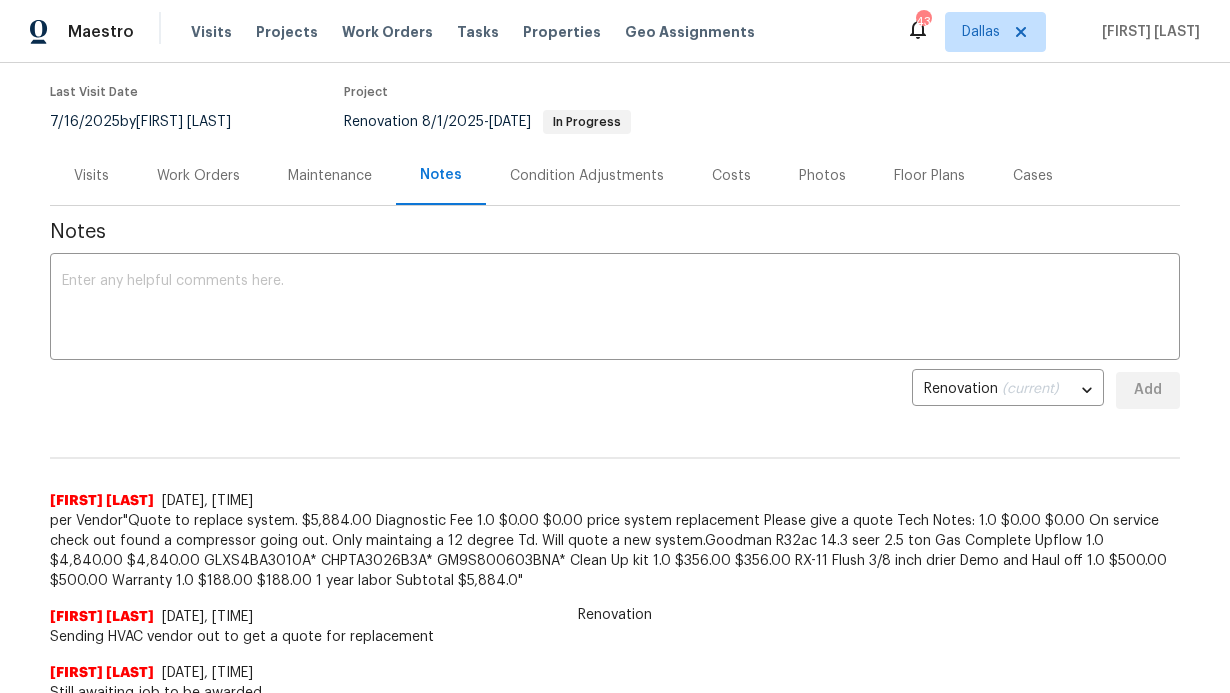 scroll, scrollTop: 158, scrollLeft: 0, axis: vertical 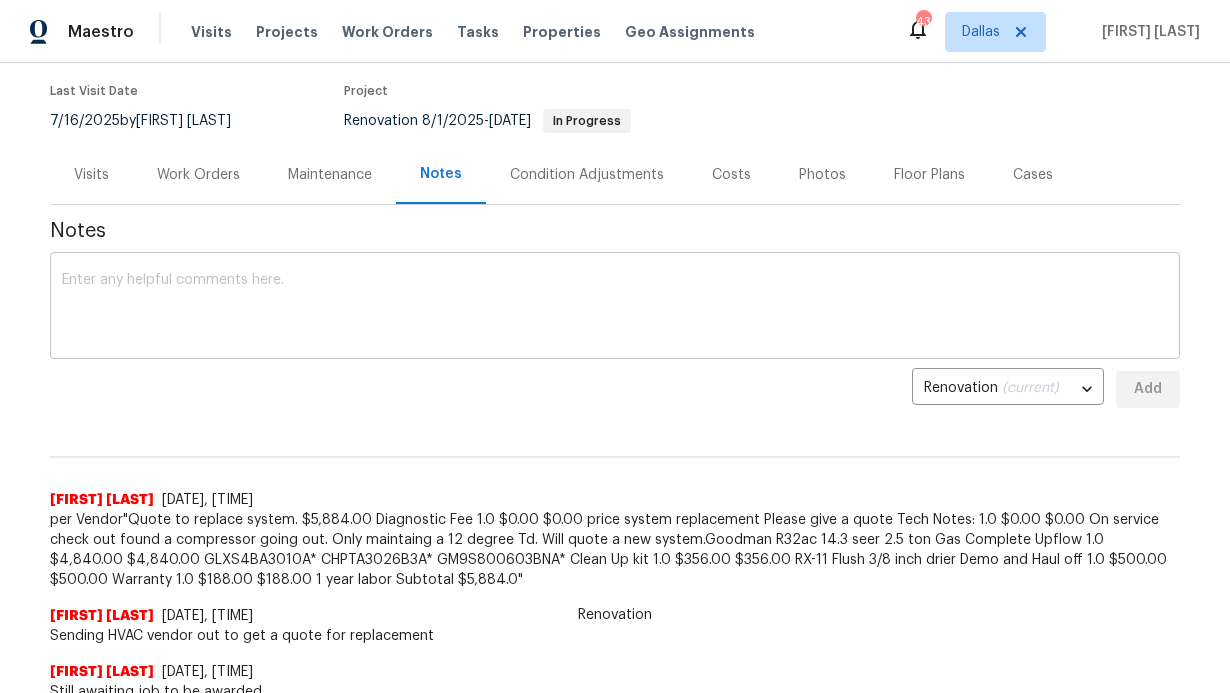 click on "x ​" at bounding box center (615, 308) 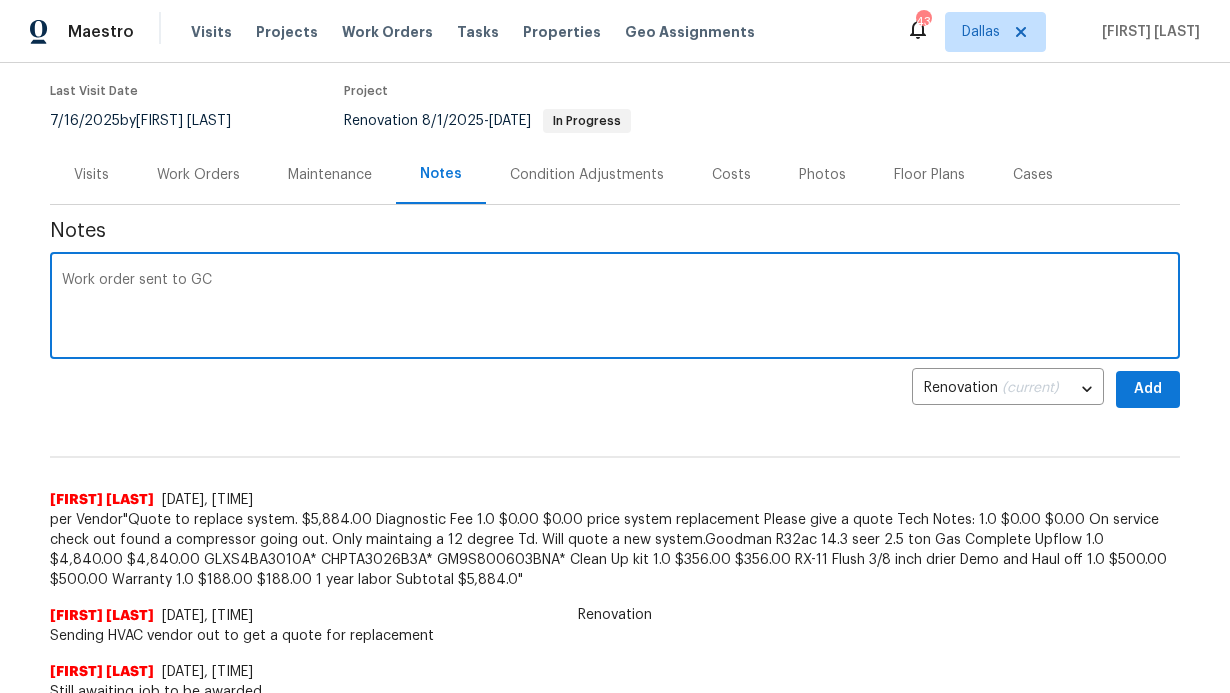 type on "Work order sent to GC" 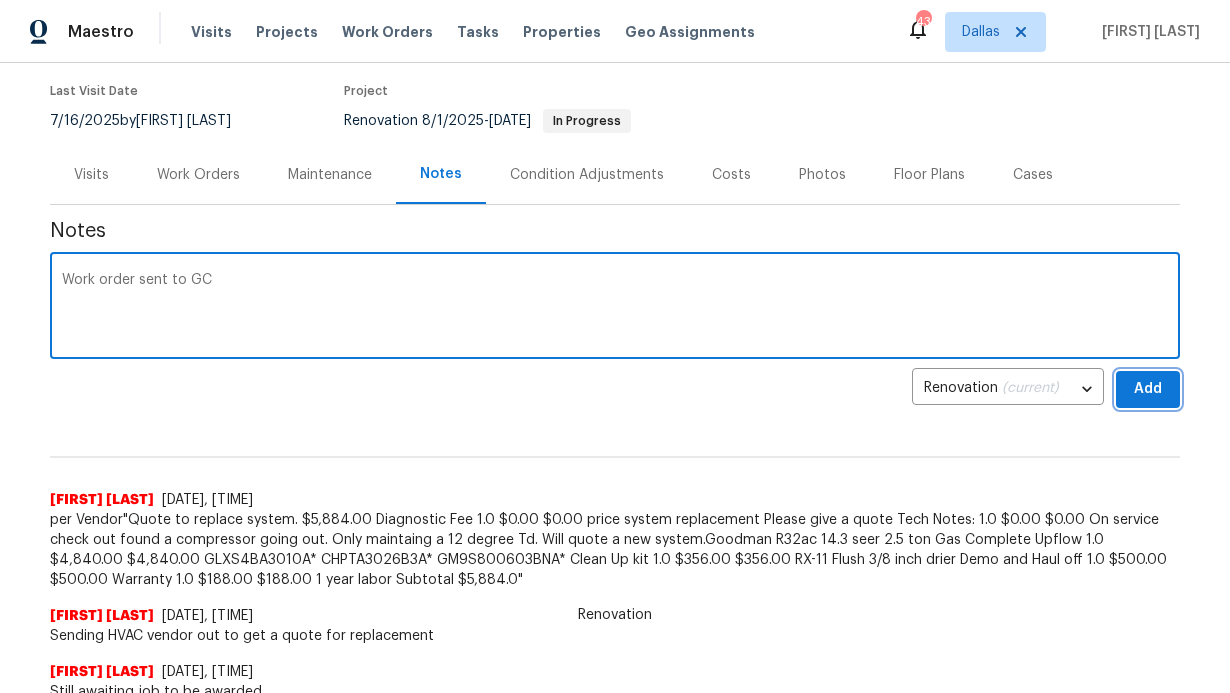 click on "Add" at bounding box center (1148, 389) 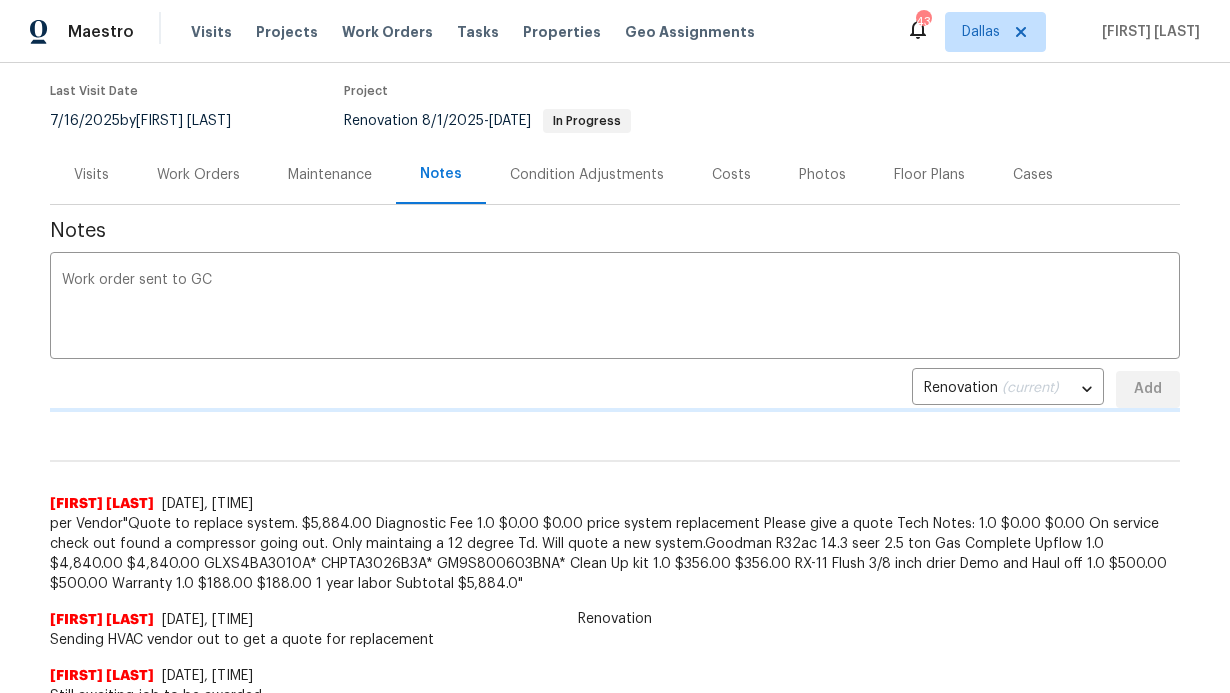 type 